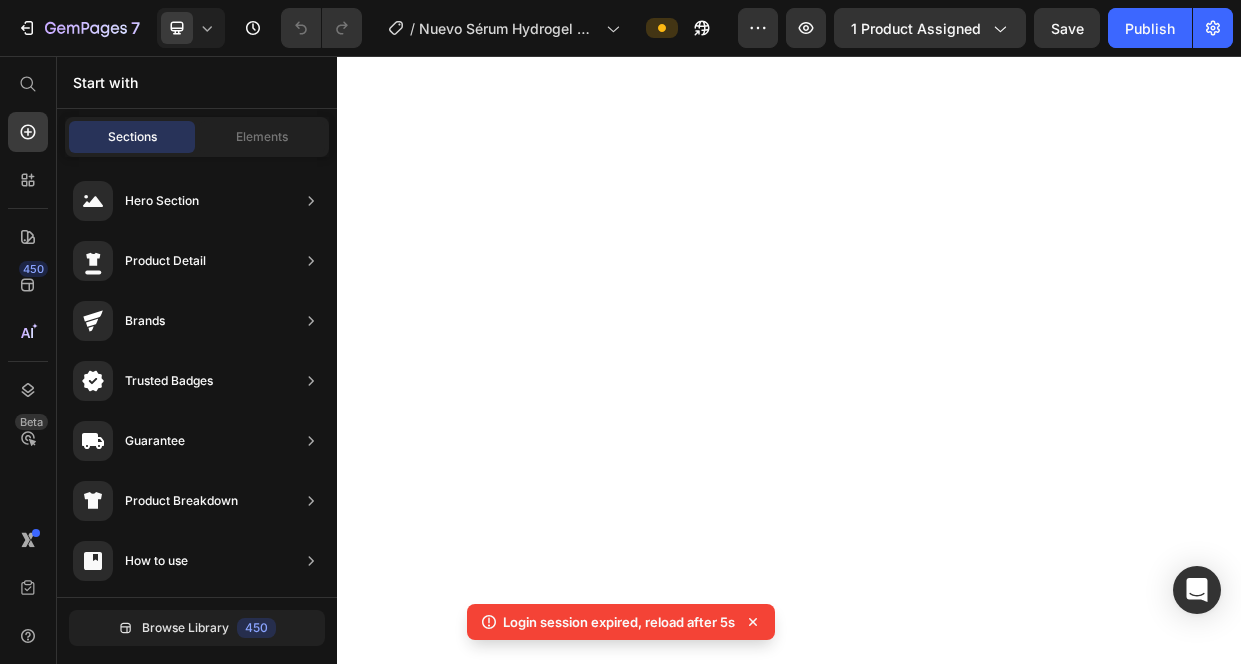 scroll, scrollTop: 0, scrollLeft: 0, axis: both 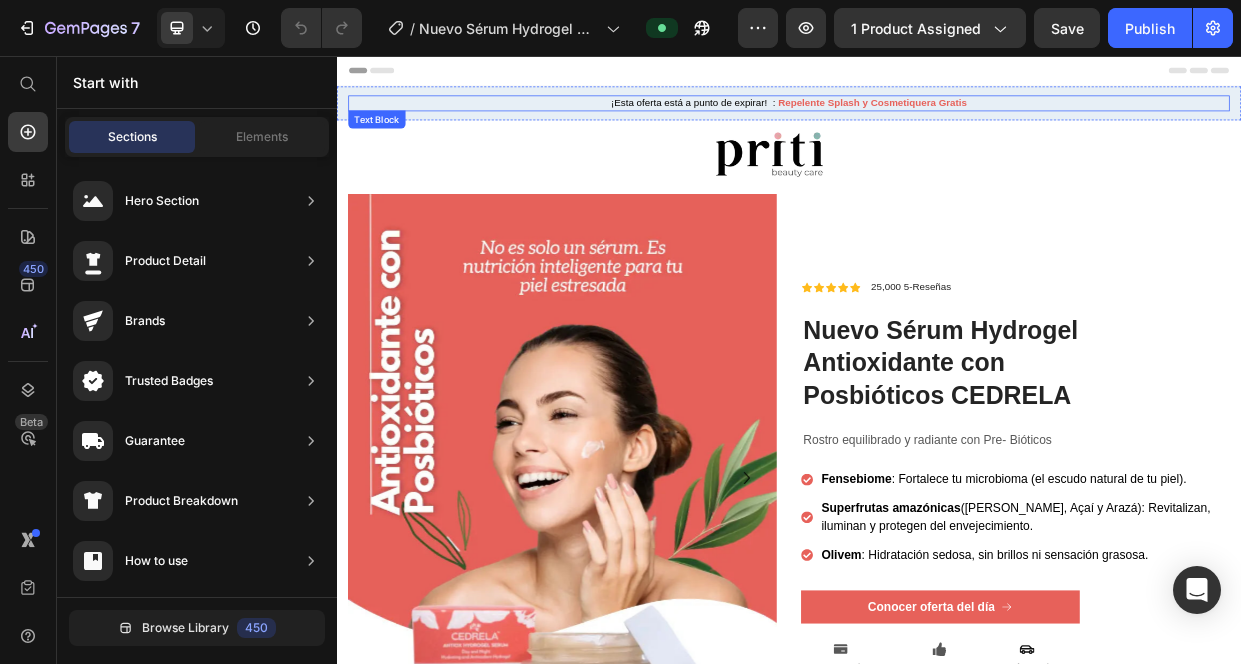 click on "Repelente Splash y Cosmetiquera Gratis" at bounding box center (1048, 118) 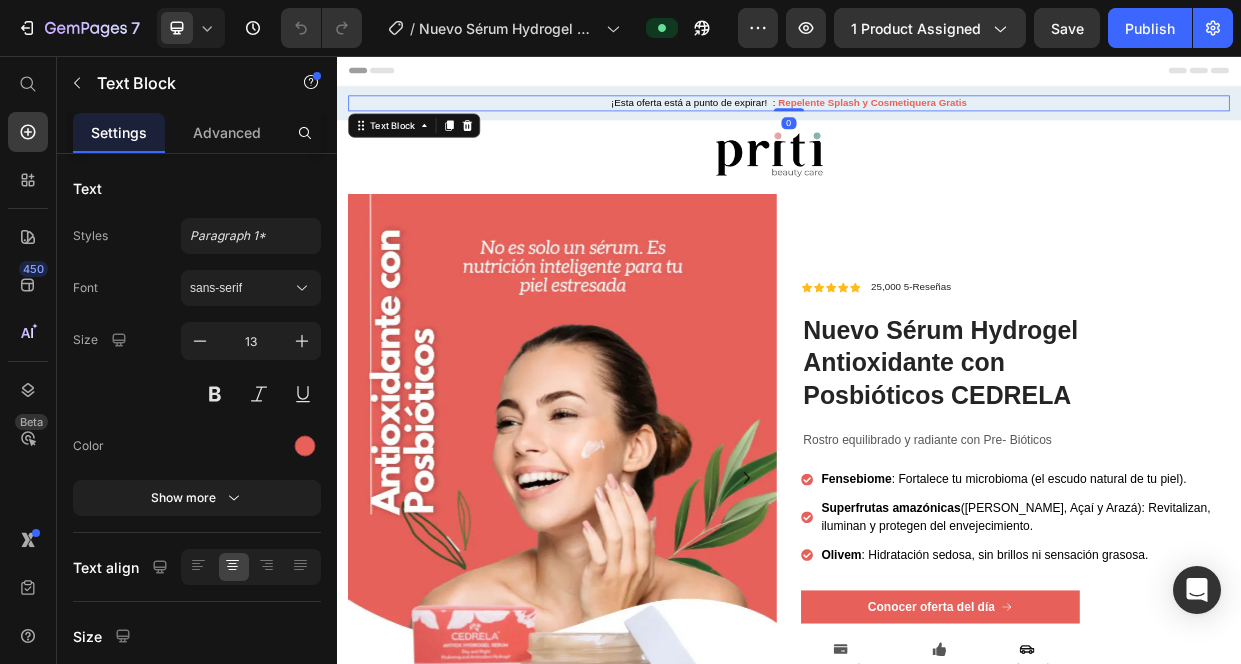 click on "Repelente Splash y Cosmetiquera Gratis" at bounding box center [1048, 118] 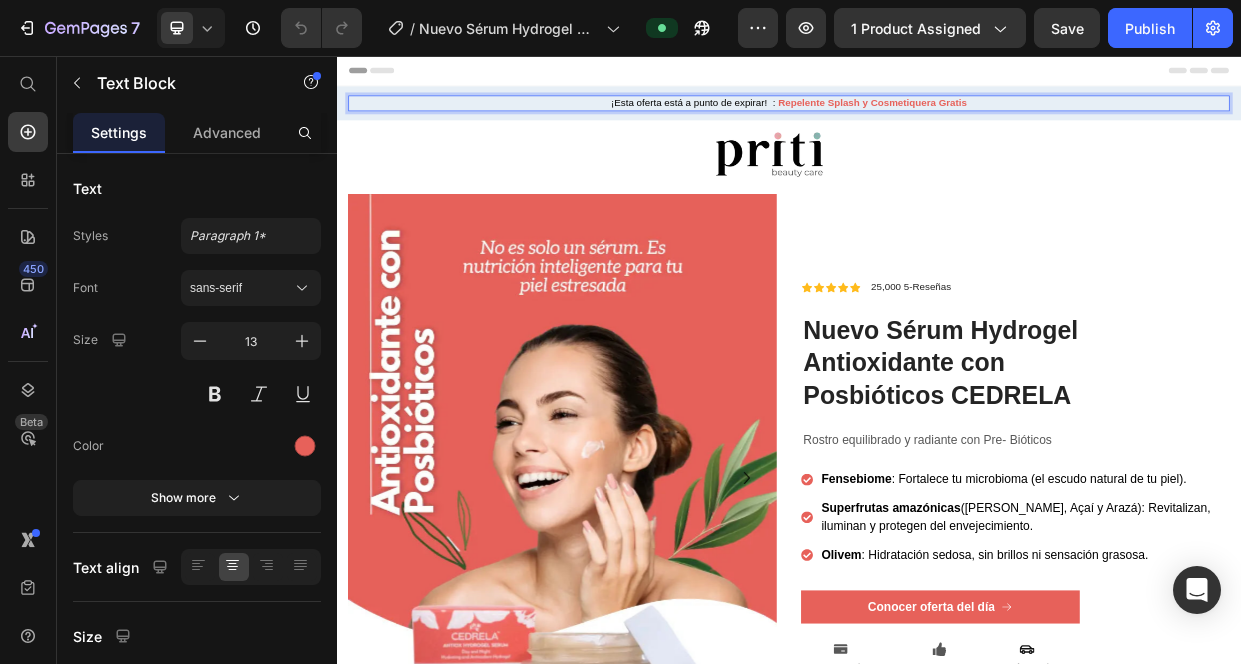 click on "¡Esta oferta está a punto de expirar!  :" at bounding box center (810, 118) 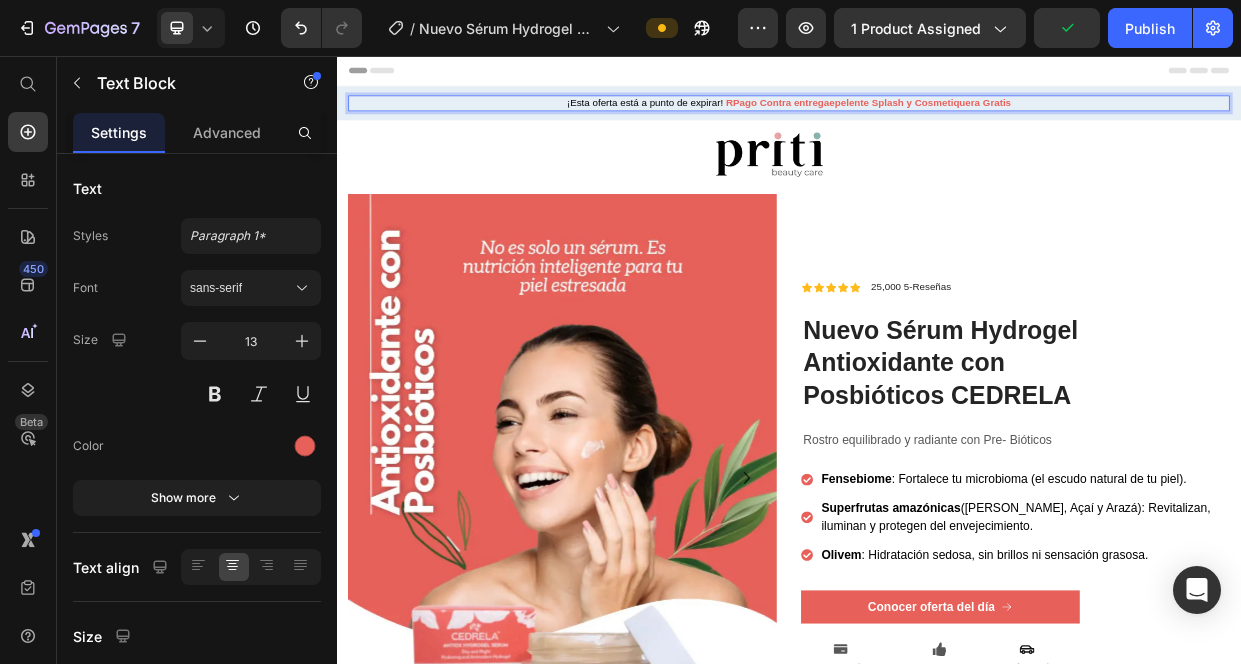 click on "RPago Contra entregaepelente Splash y Cosmetiquera Gratis" at bounding box center [1042, 118] 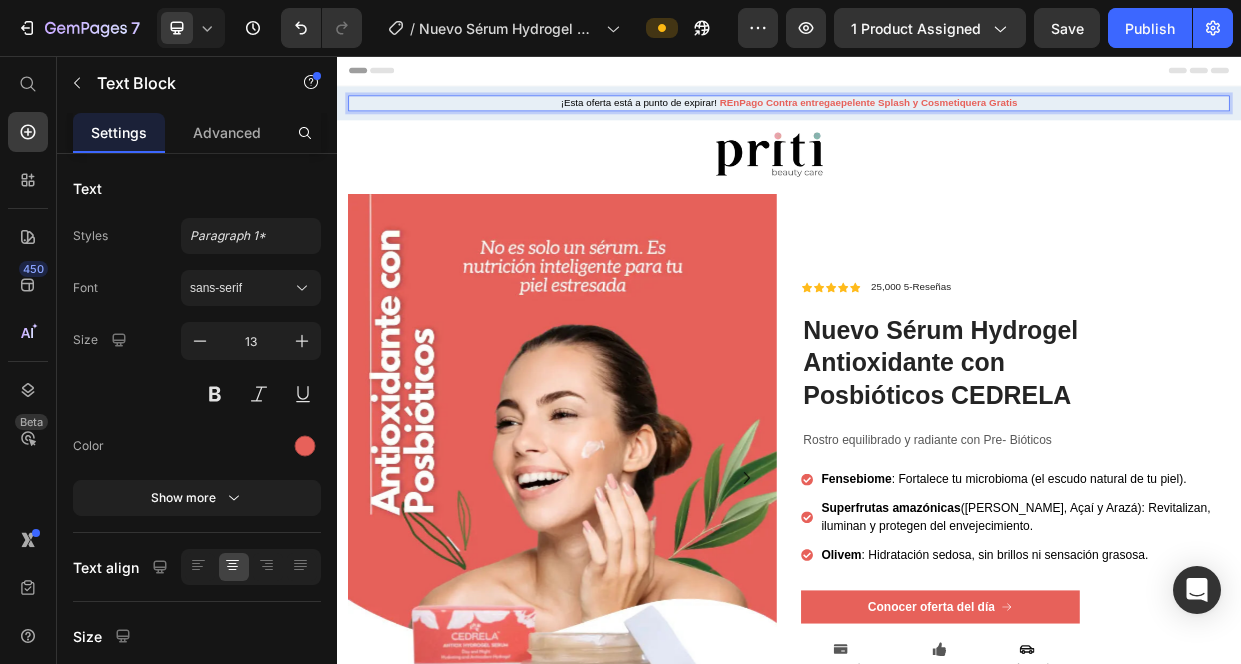 type 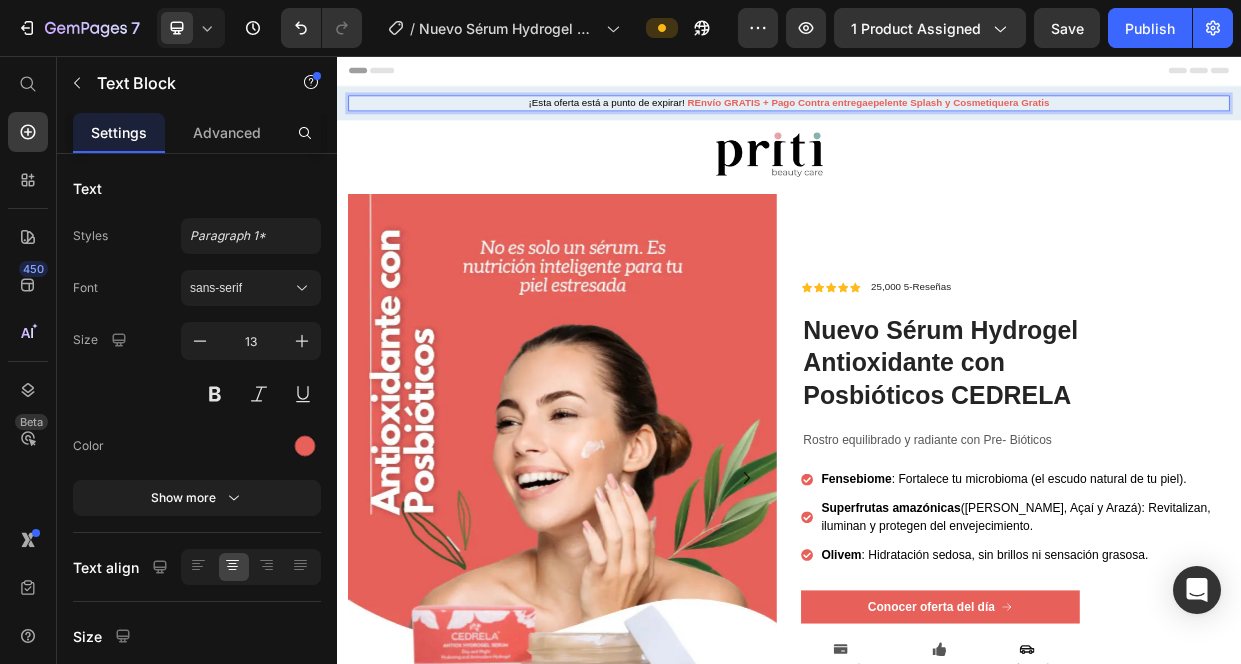 click on "REnvío GRATIS + Pago Contra entregaepelente Splash y Cosmetiquera Gratis" at bounding box center (1042, 118) 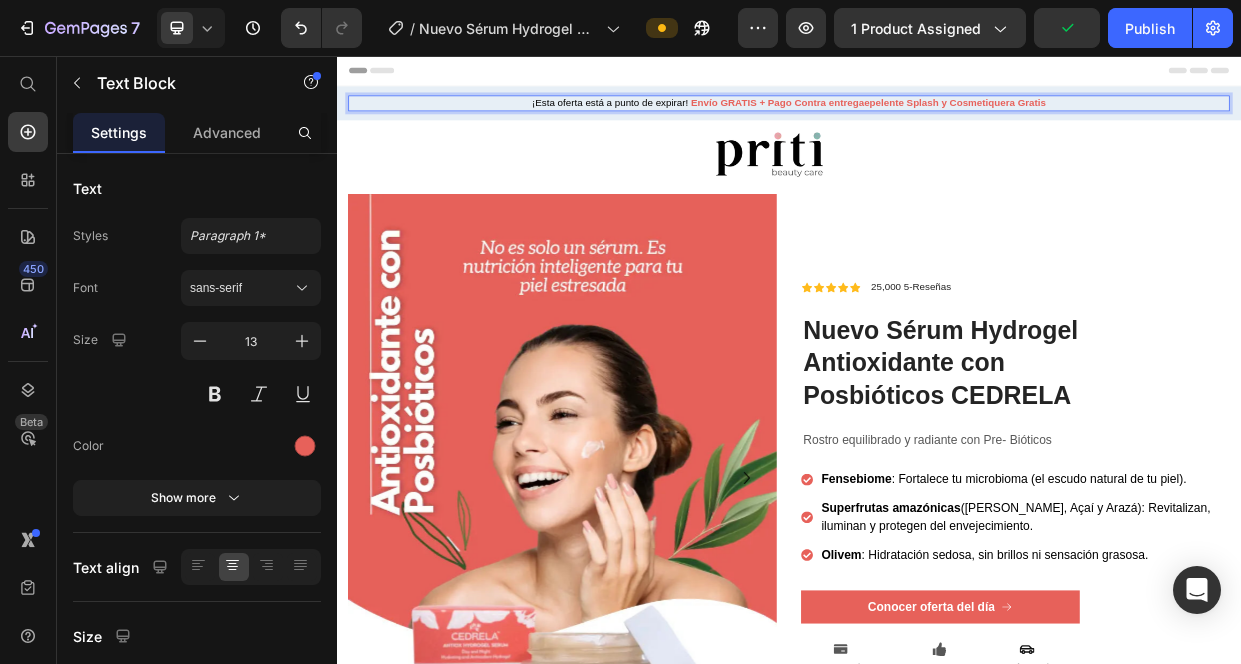 click on "Envío GRATIS + Pago Contra entregaepelente Splash y Cosmetiquera Gratis" at bounding box center (1042, 118) 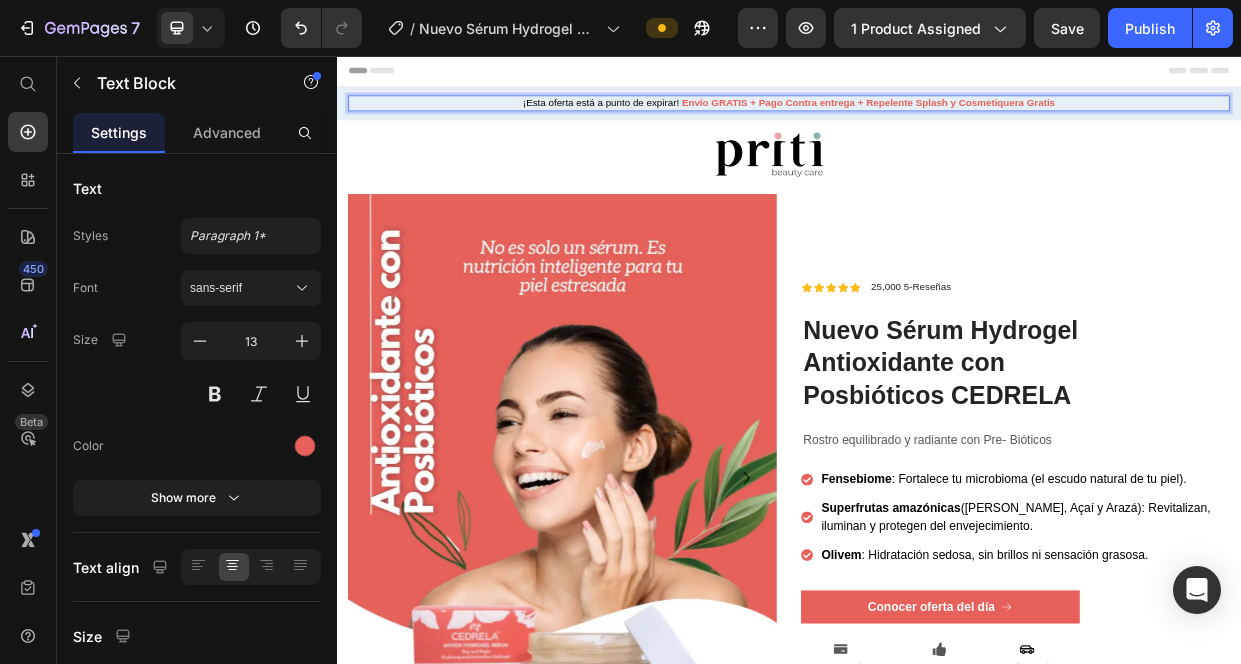 click on "Envío GRATIS + Pago Contra entrega + Repelente Splash y Cosmetiquera Gratis" at bounding box center [1042, 118] 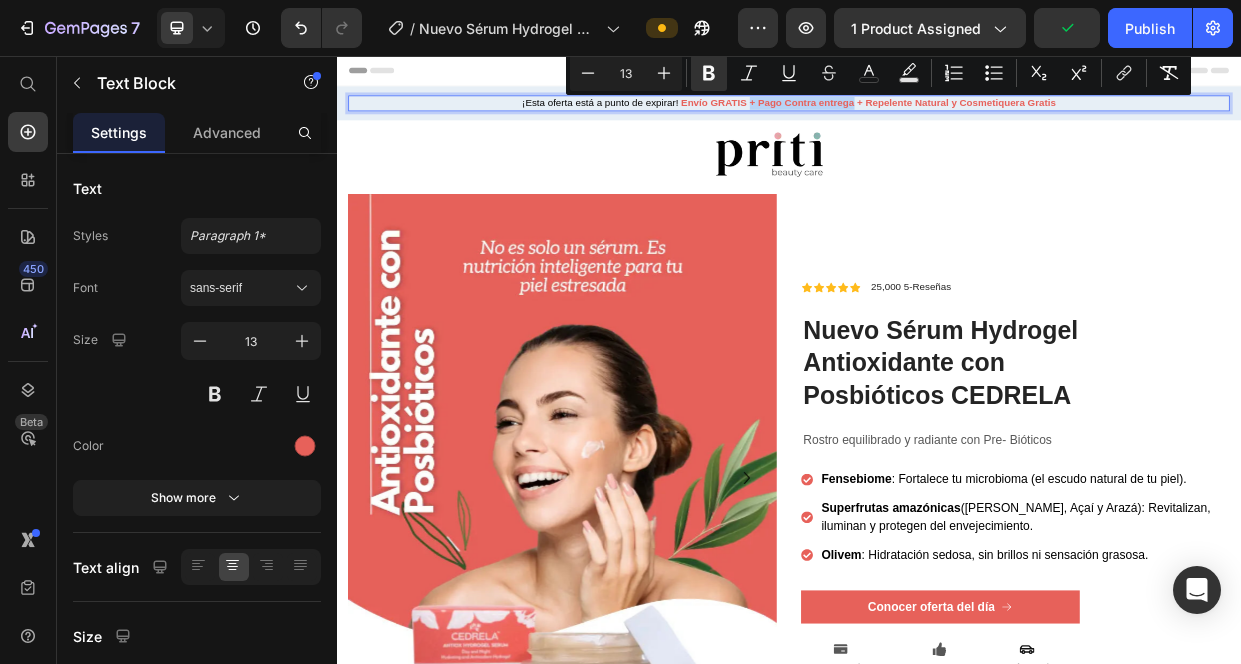 drag, startPoint x: 1024, startPoint y: 119, endPoint x: 886, endPoint y: 123, distance: 138.05795 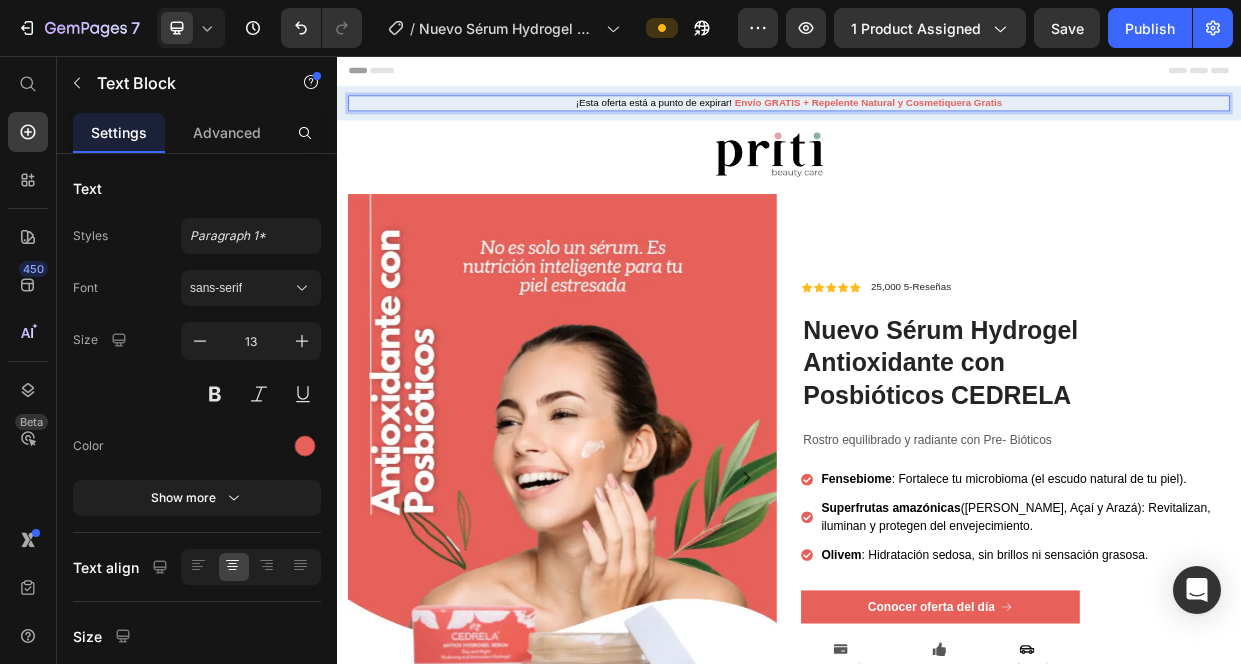 click on "Envío GRATIS + Repelente Natural y Cosmetiquera Gratis" at bounding box center [1042, 118] 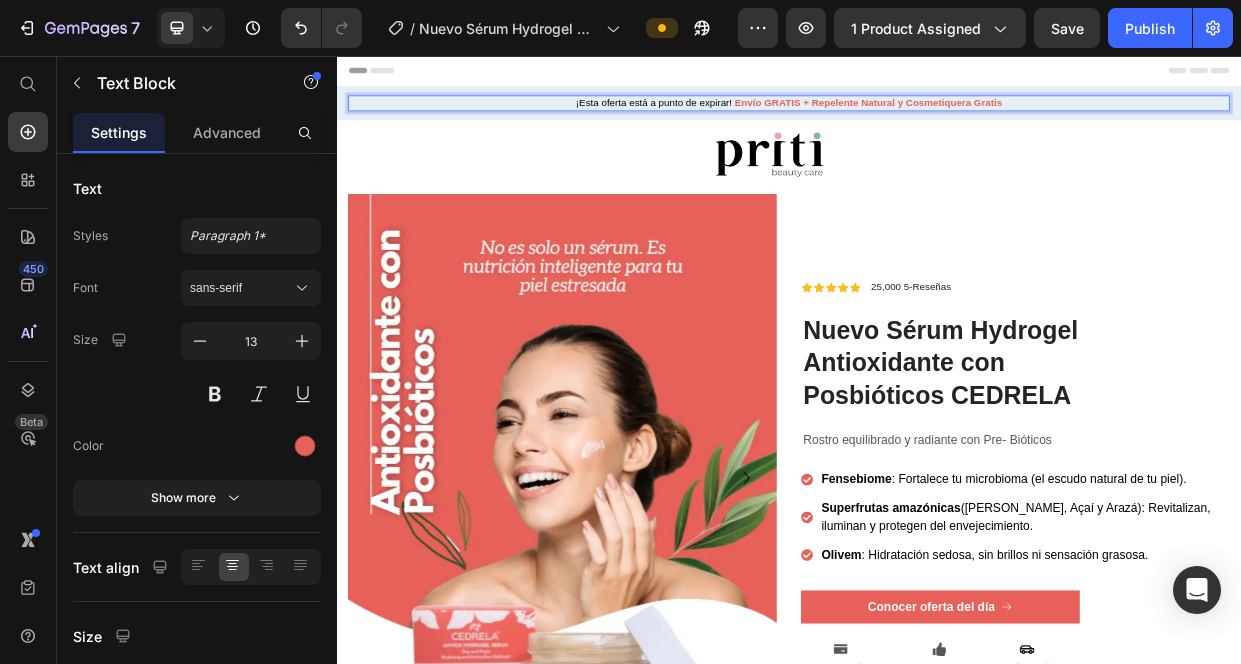 click on "¡Esta oferta está a punto de expirar!   Envío GRATIS + Repelente Natural y Cosmetiquera Gratis" at bounding box center [937, 119] 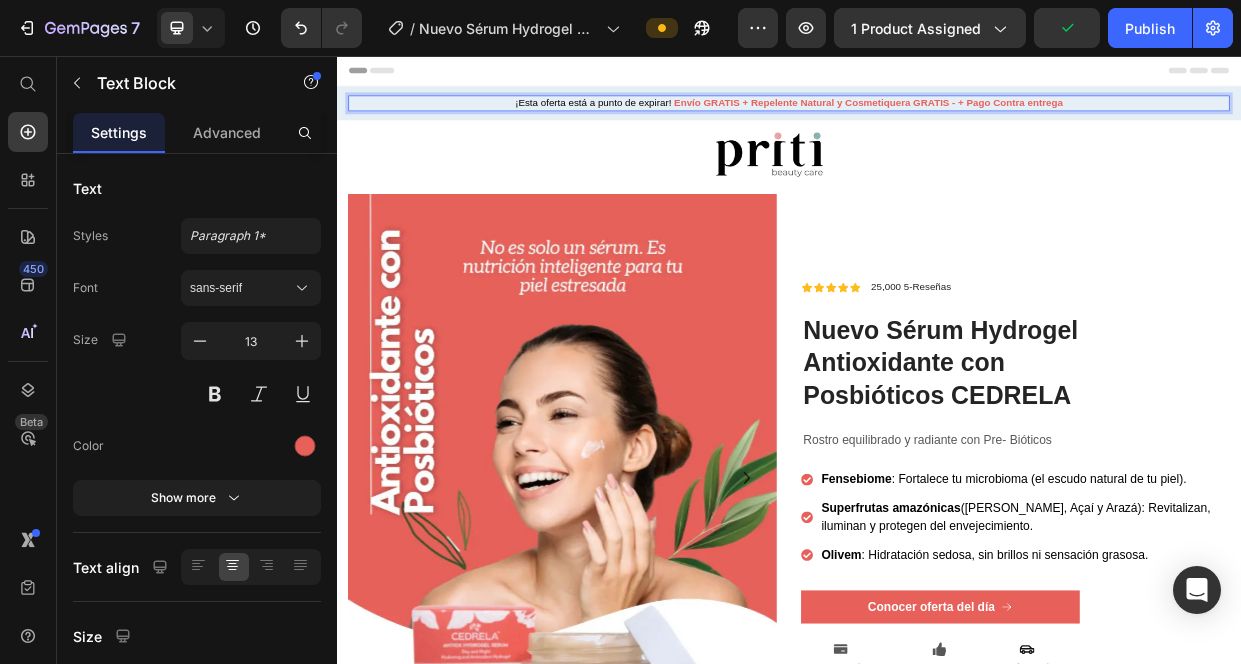 click on "Envío GRATIS + Repelente Natural y Cosmetiquera GRATIS - + Pago Contra entrega" at bounding box center (1043, 118) 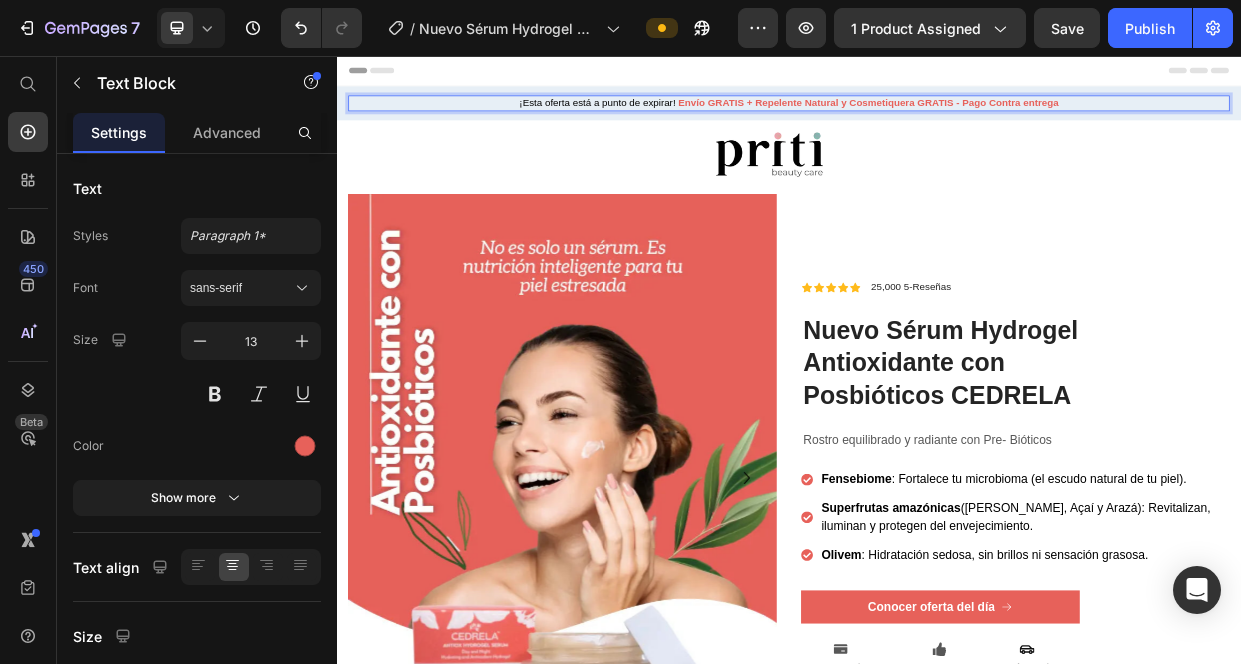 click on "Envío GRATIS + Repelente Natural y Cosmetiquera GRATIS - Pago Contra entrega" at bounding box center [1042, 118] 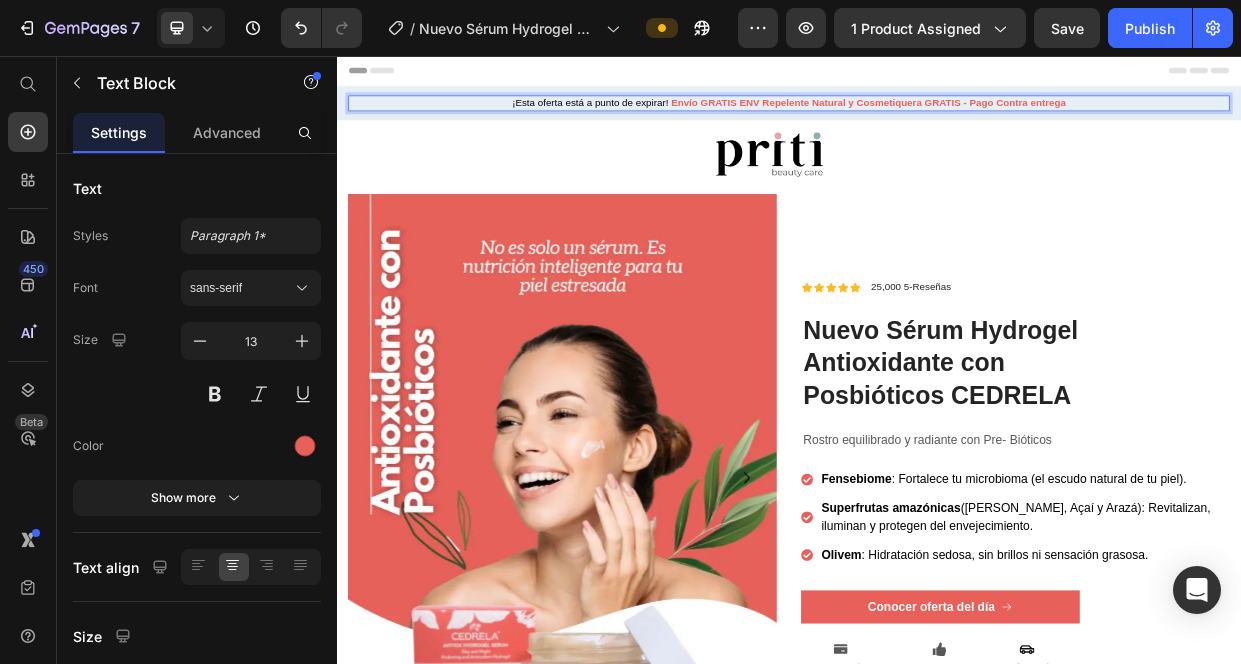 click on "Envío GRATIS ENV Repelente Natural y Cosmetiquera GRATIS - Pago Contra entrega" at bounding box center [1043, 118] 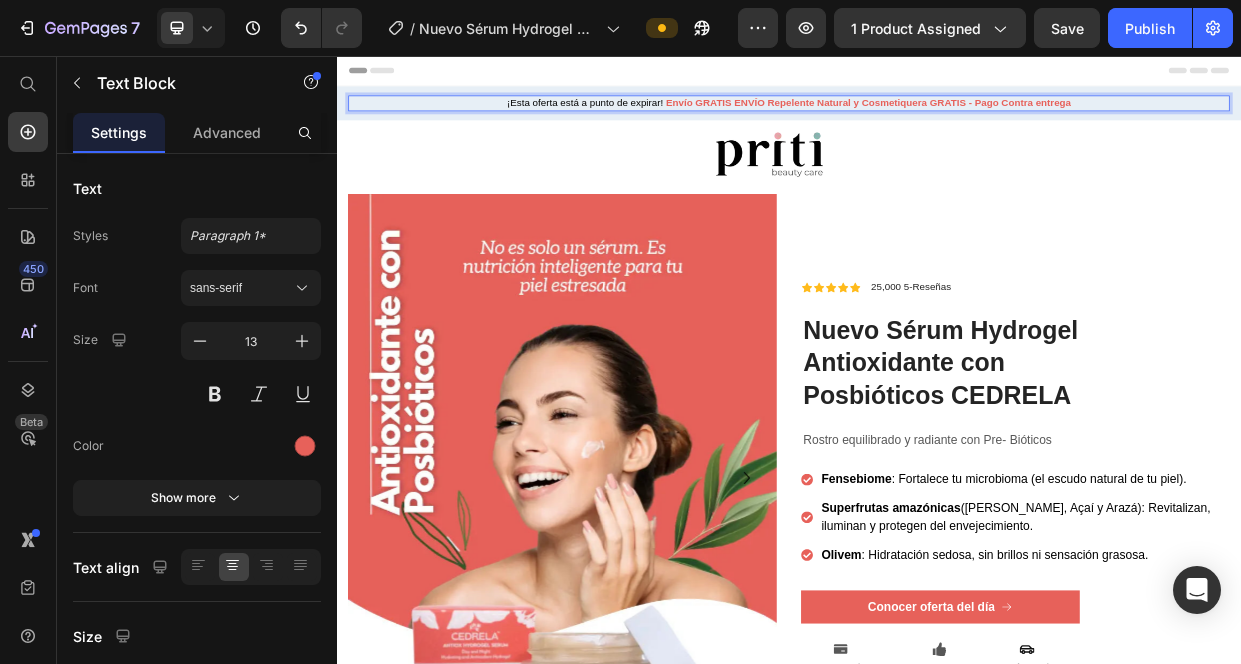click on "Envío GRATIS ENVÍO Repelente Natural y Cosmetiquera GRATIS - Pago Contra entrega" at bounding box center (1043, 118) 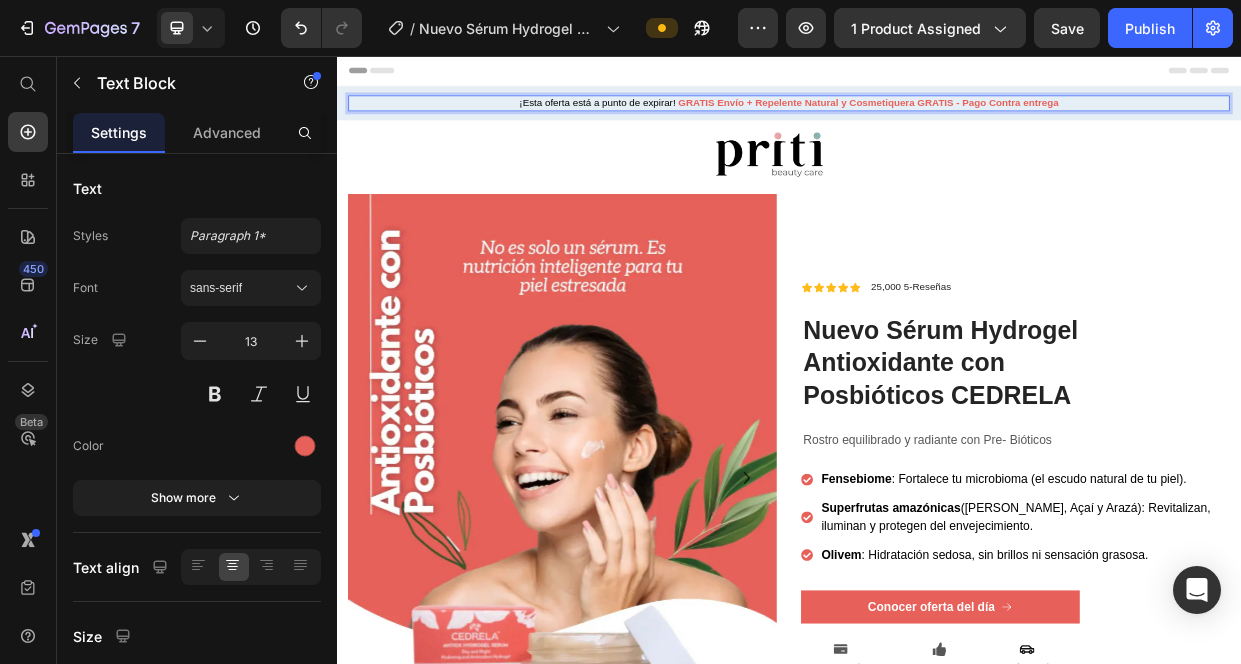 click on "GRATIS Envío + Repelente Natural y Cosmetiquera GRATIS - Pago Contra entrega" at bounding box center (1042, 118) 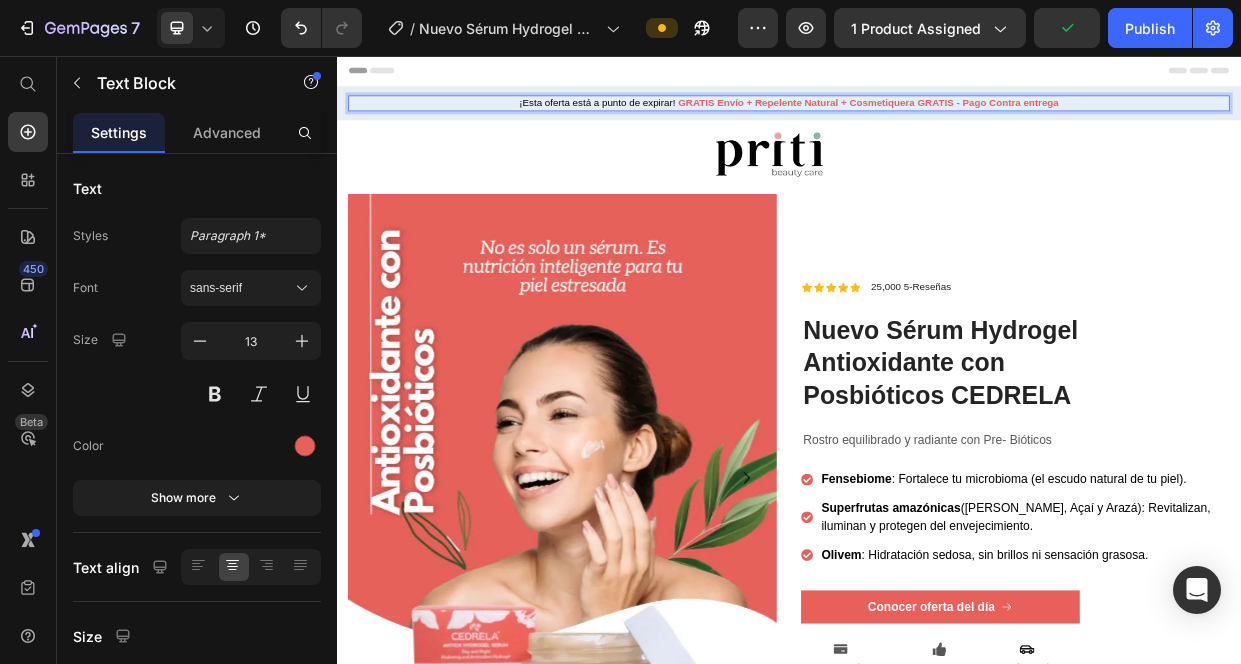 click on "GRATIS Envío + Repelente Natural + Cosmetiquera GRATIS - Pago Contra entrega" at bounding box center [1042, 118] 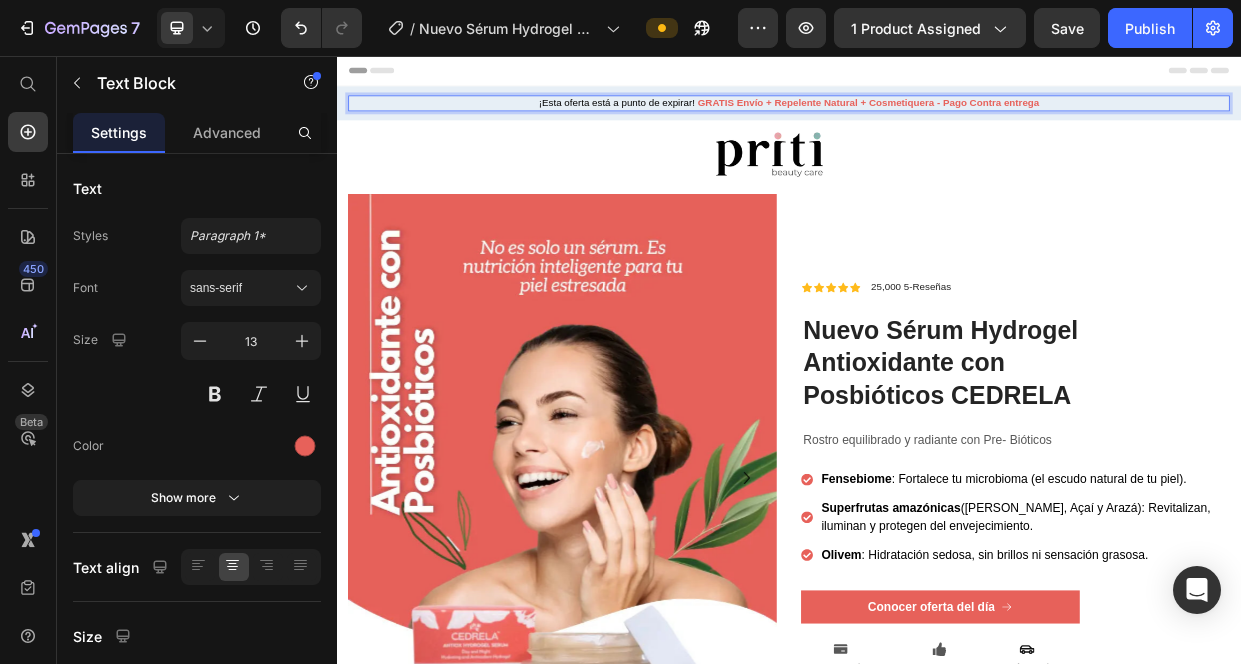click on "¡Esta oferta está a punto de expirar!   GRATIS Envío + Repelente Natural + Cosmetiquera - Pago Contra entrega" at bounding box center [937, 119] 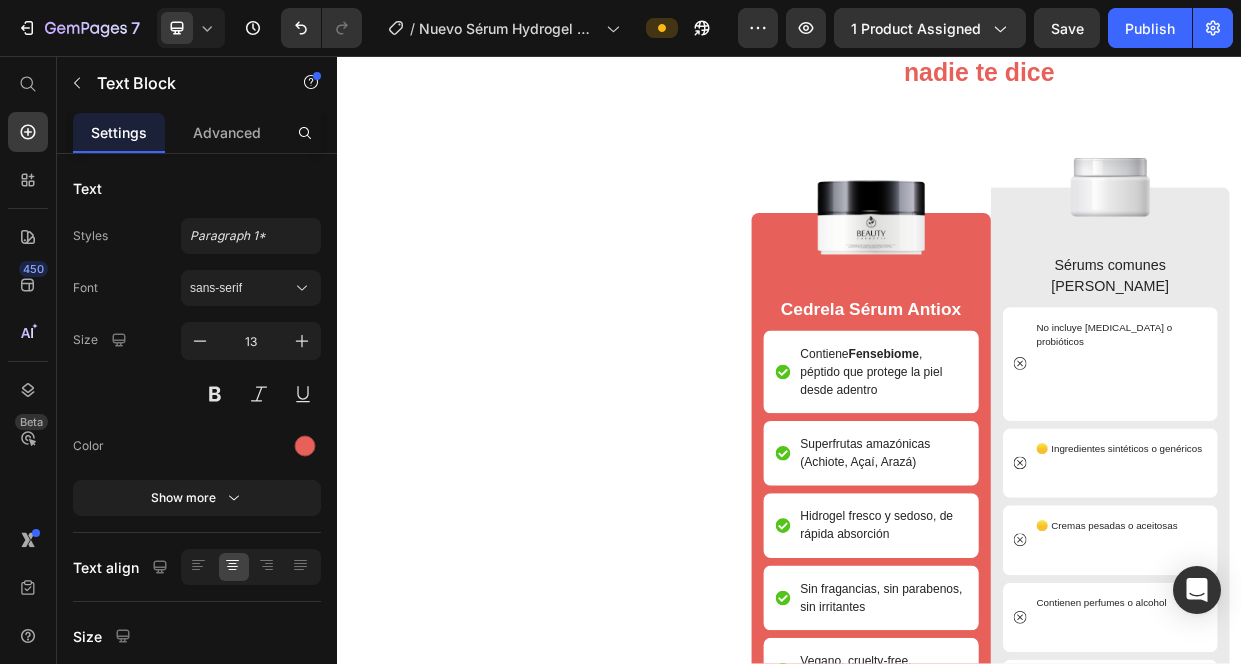 scroll, scrollTop: 3534, scrollLeft: 0, axis: vertical 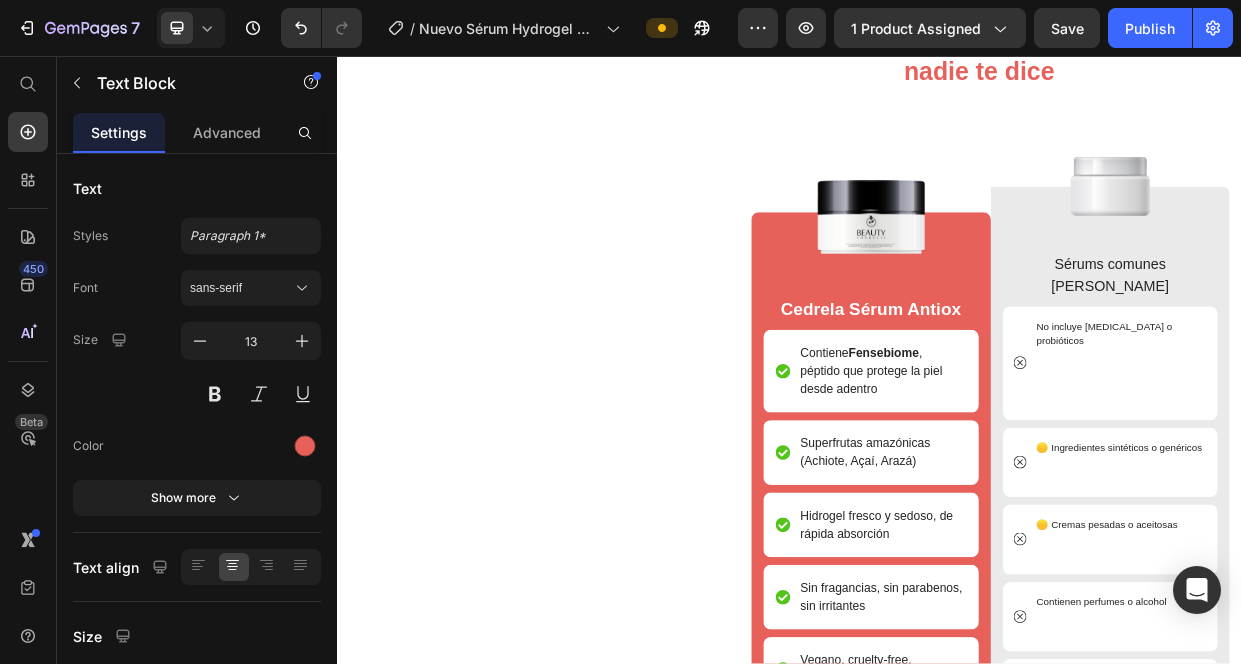 click on "1 Cosmetiquera Marca Priti" at bounding box center [515, -375] 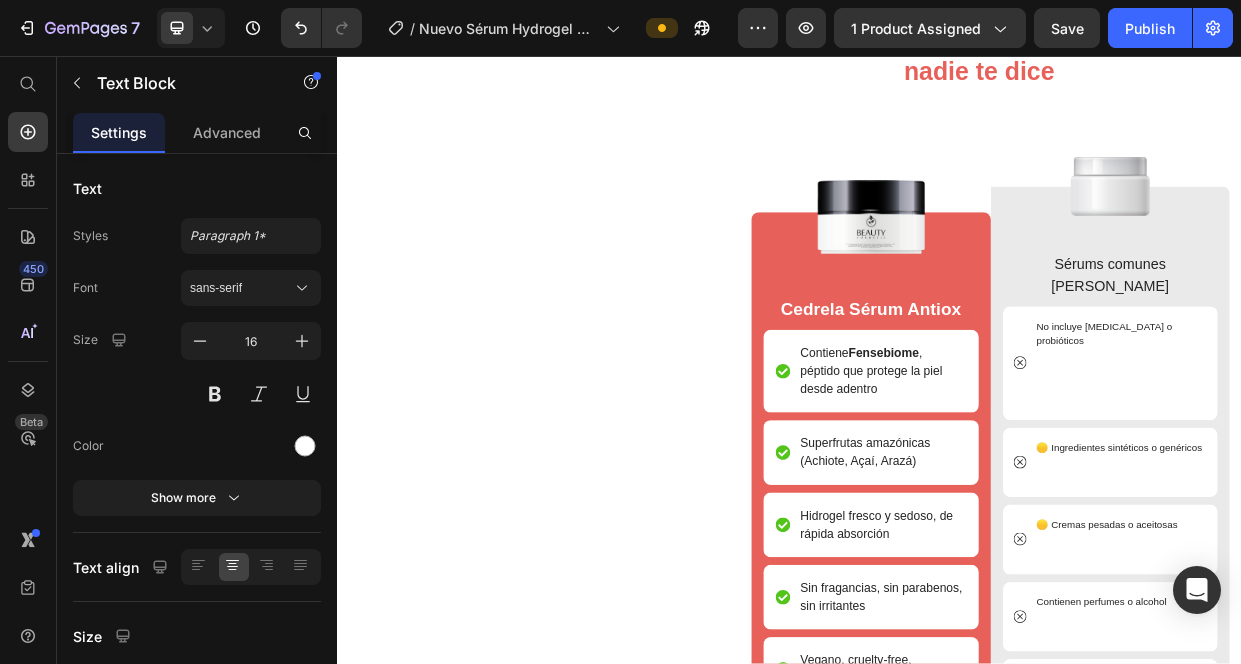 click on "1 Cosmetiquera Marca Priti" at bounding box center [515, -375] 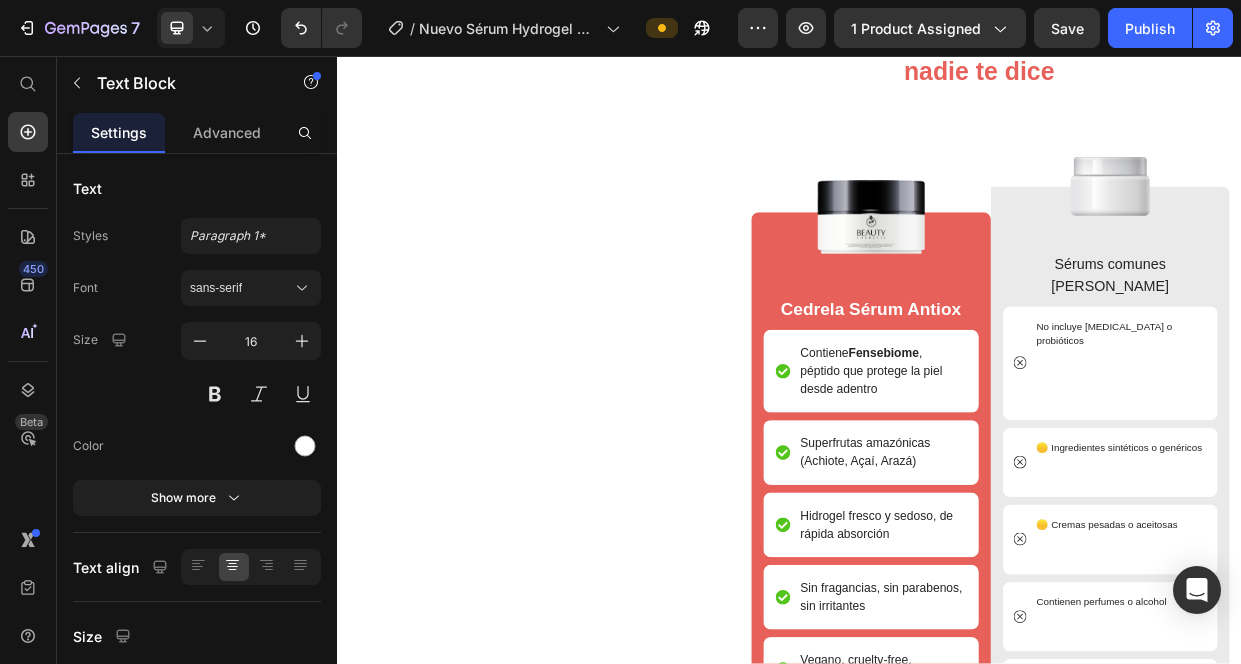 click on "1 Cosmetiquera Marca Priti" at bounding box center [515, -375] 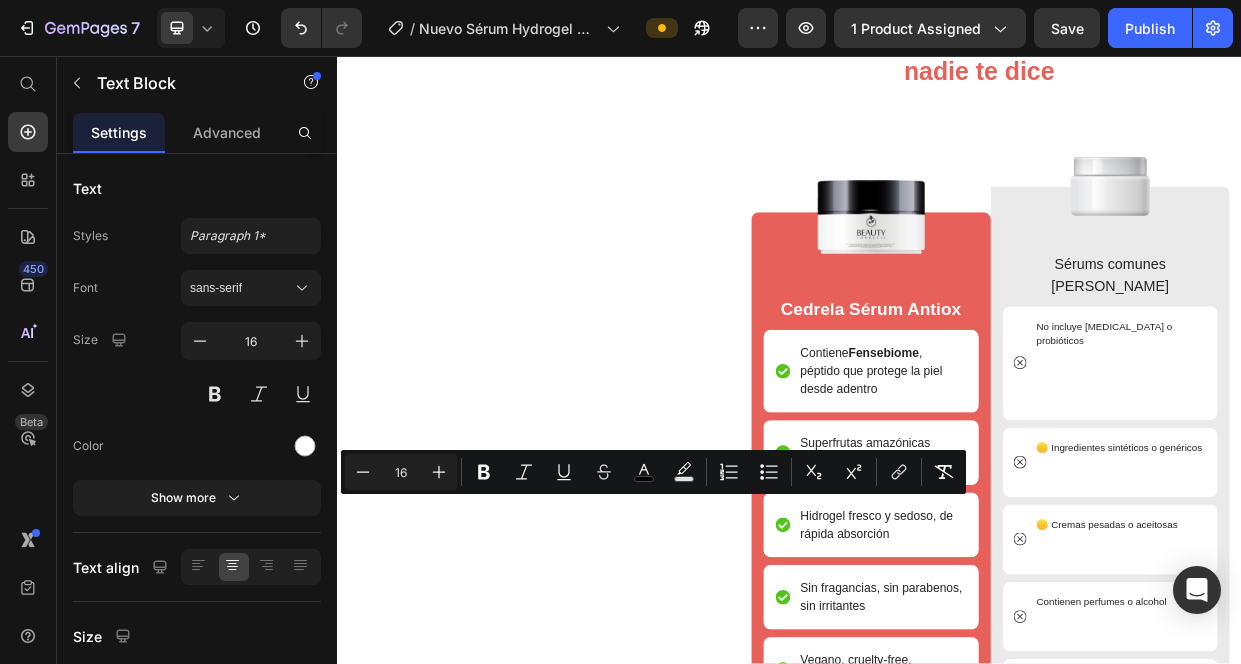 drag, startPoint x: 535, startPoint y: 653, endPoint x: 607, endPoint y: 649, distance: 72.11102 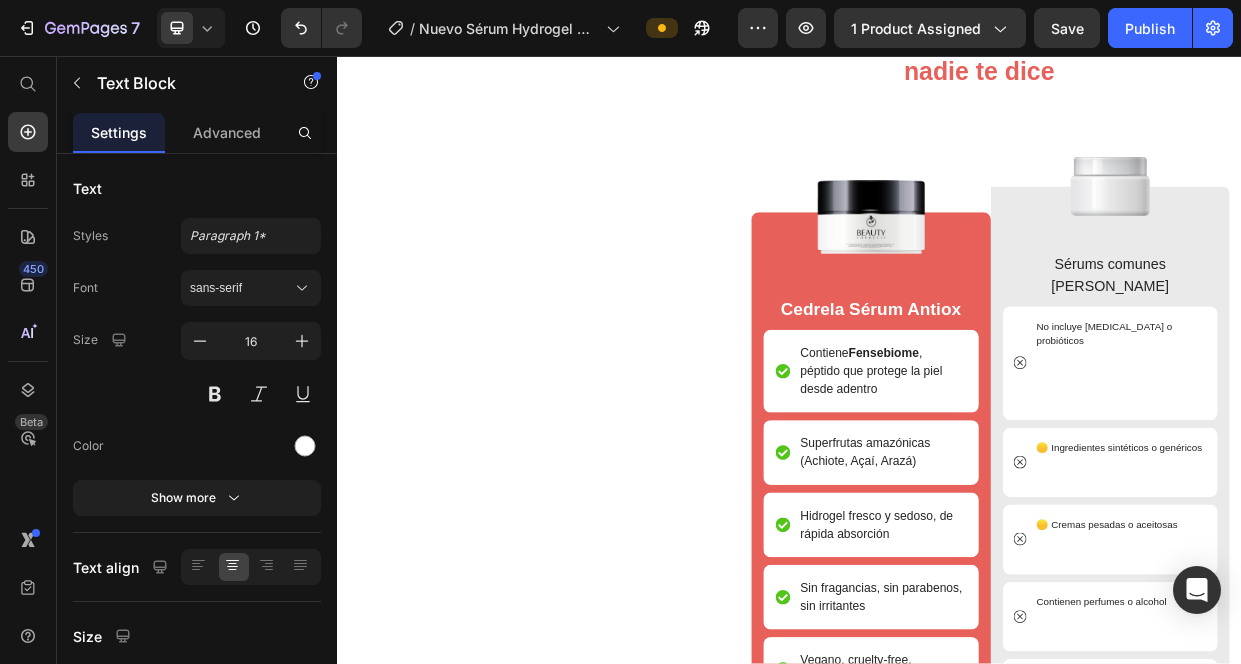 scroll, scrollTop: 46, scrollLeft: 0, axis: vertical 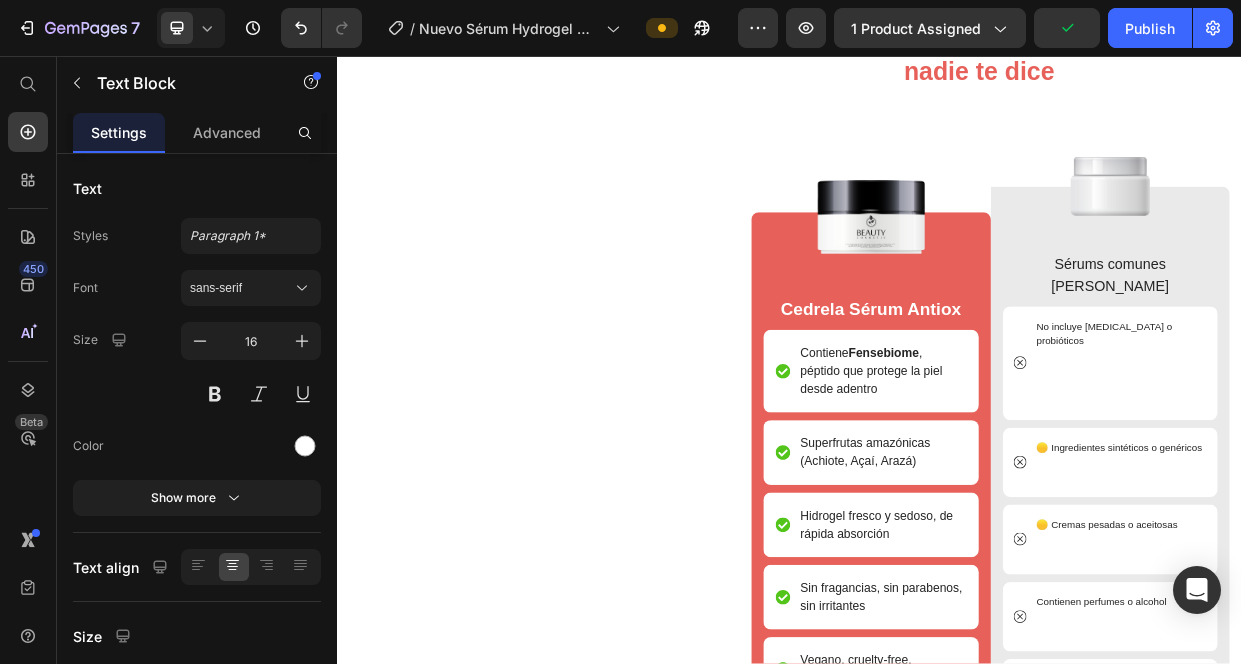click on "X" at bounding box center (936, -376) 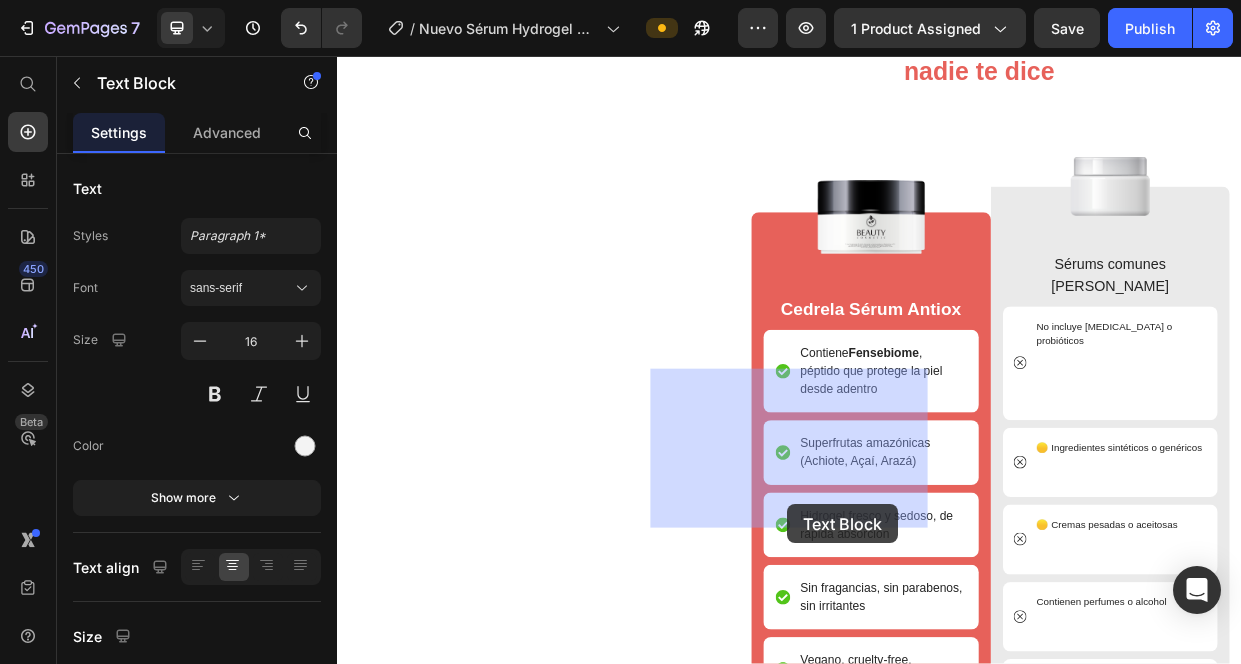 drag, startPoint x: 947, startPoint y: 650, endPoint x: 935, endPoint y: 651, distance: 12.0415945 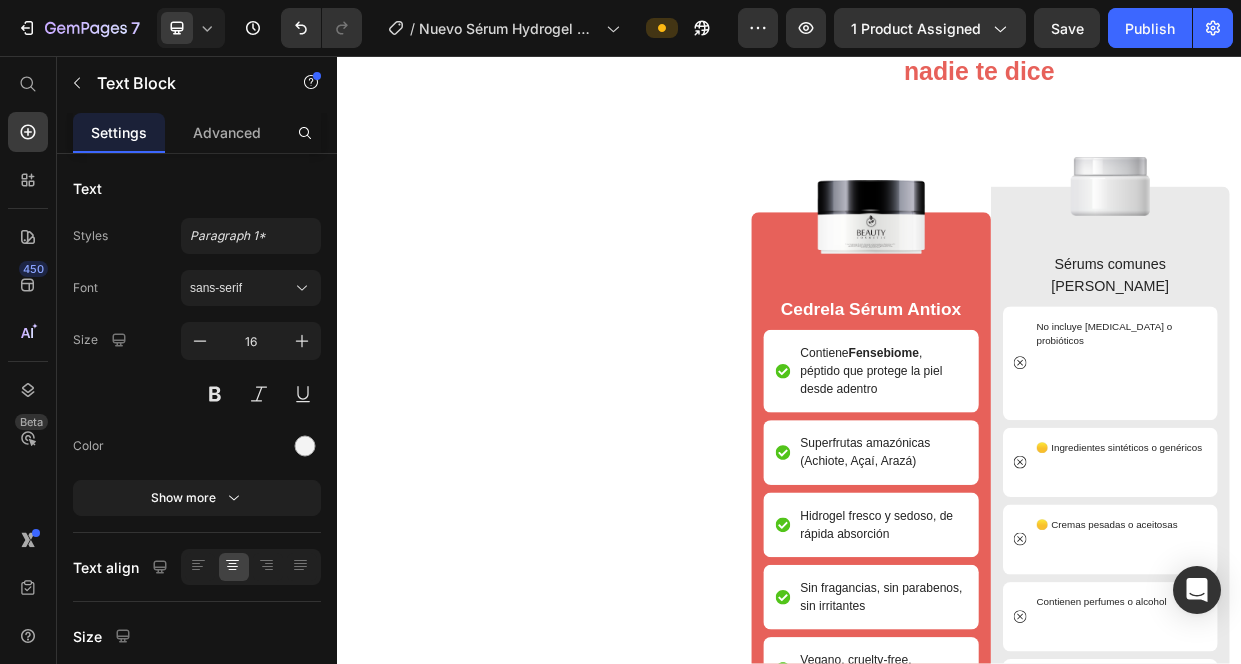 drag, startPoint x: 940, startPoint y: 651, endPoint x: 928, endPoint y: 651, distance: 12 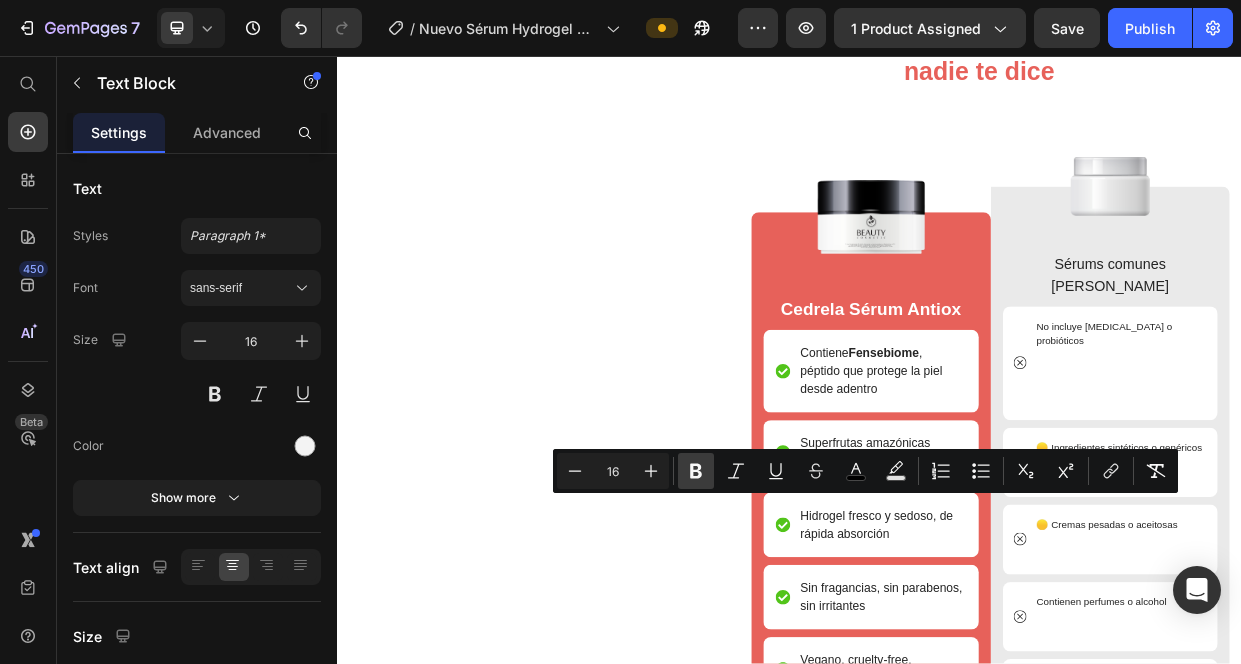 click 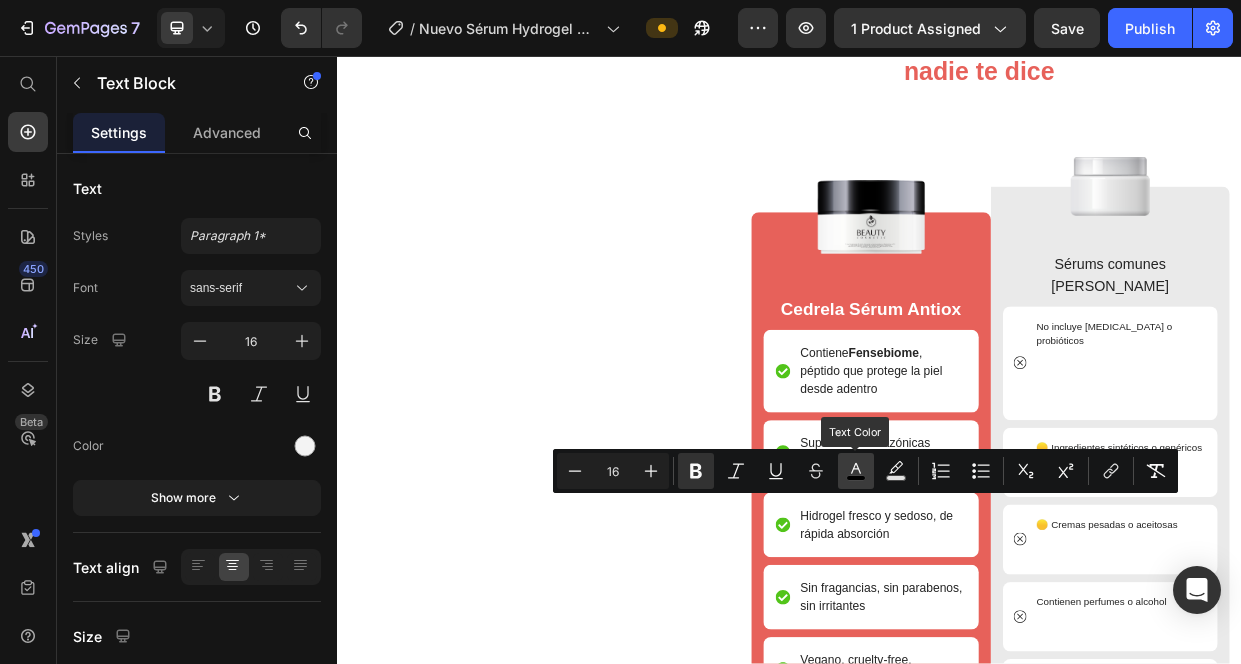 click 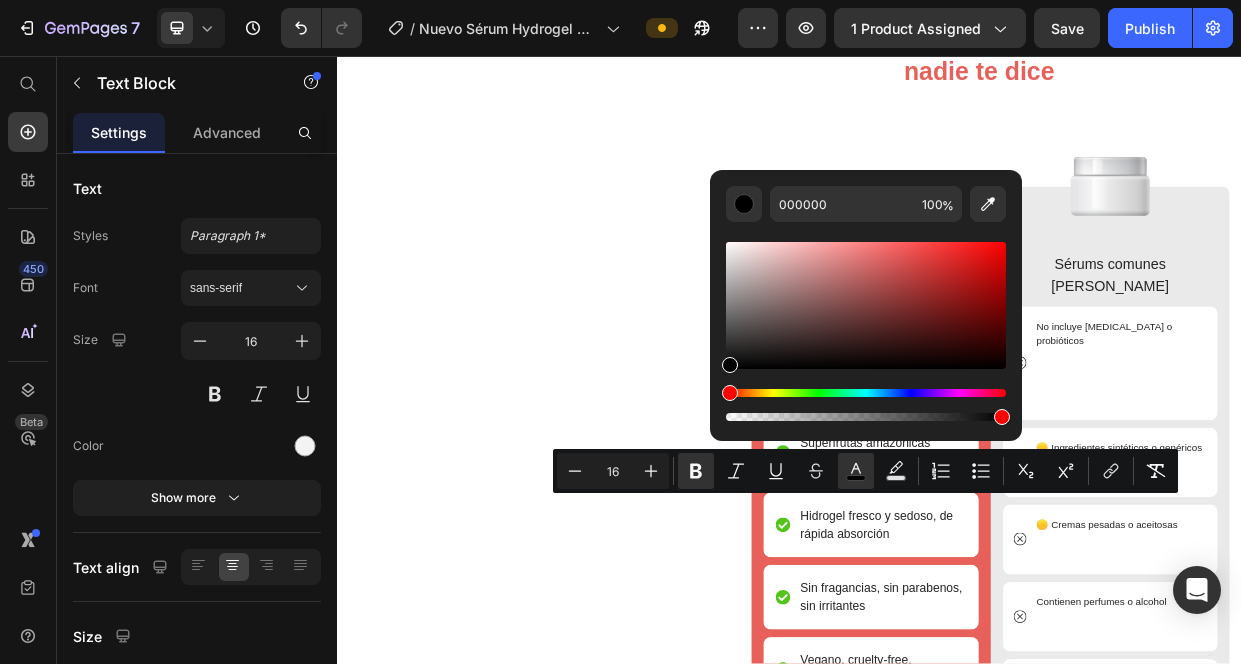 click at bounding box center [1002, 417] 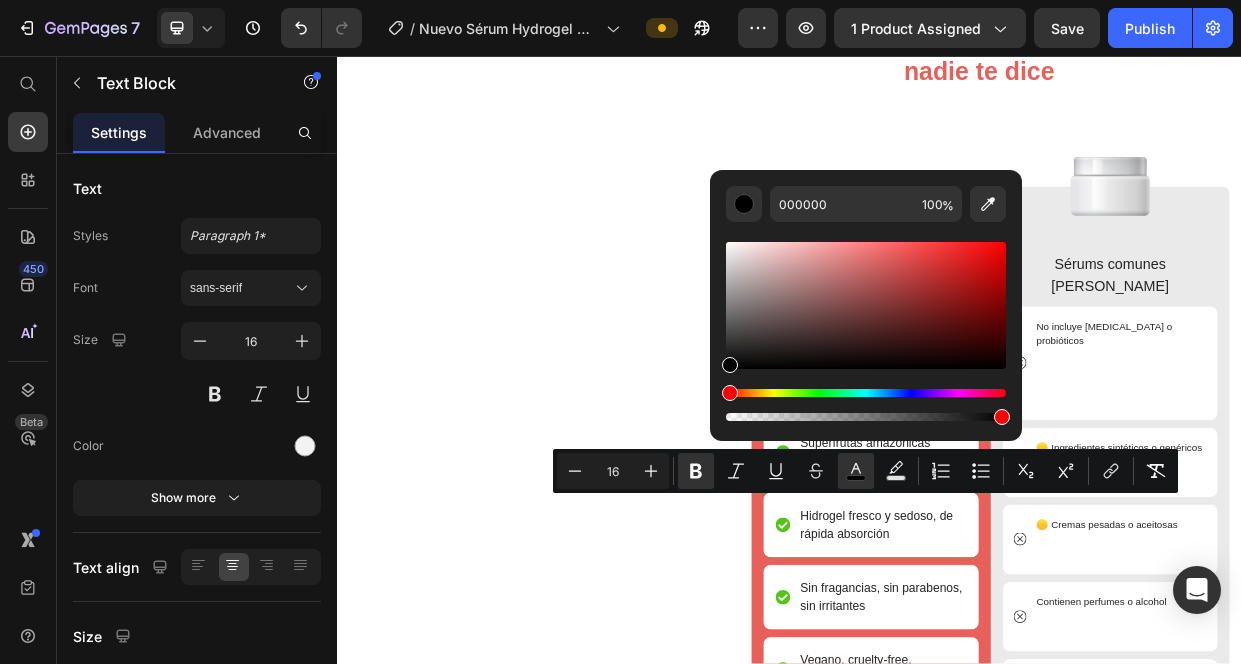 type on "99" 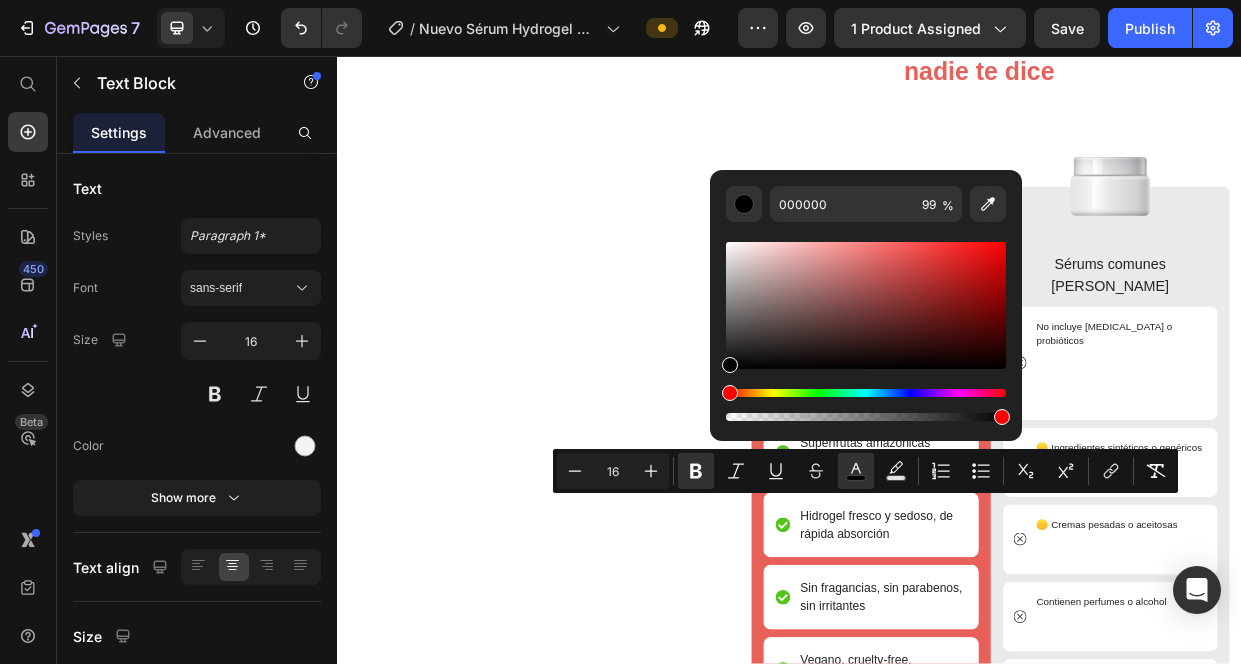 click at bounding box center (730, 393) 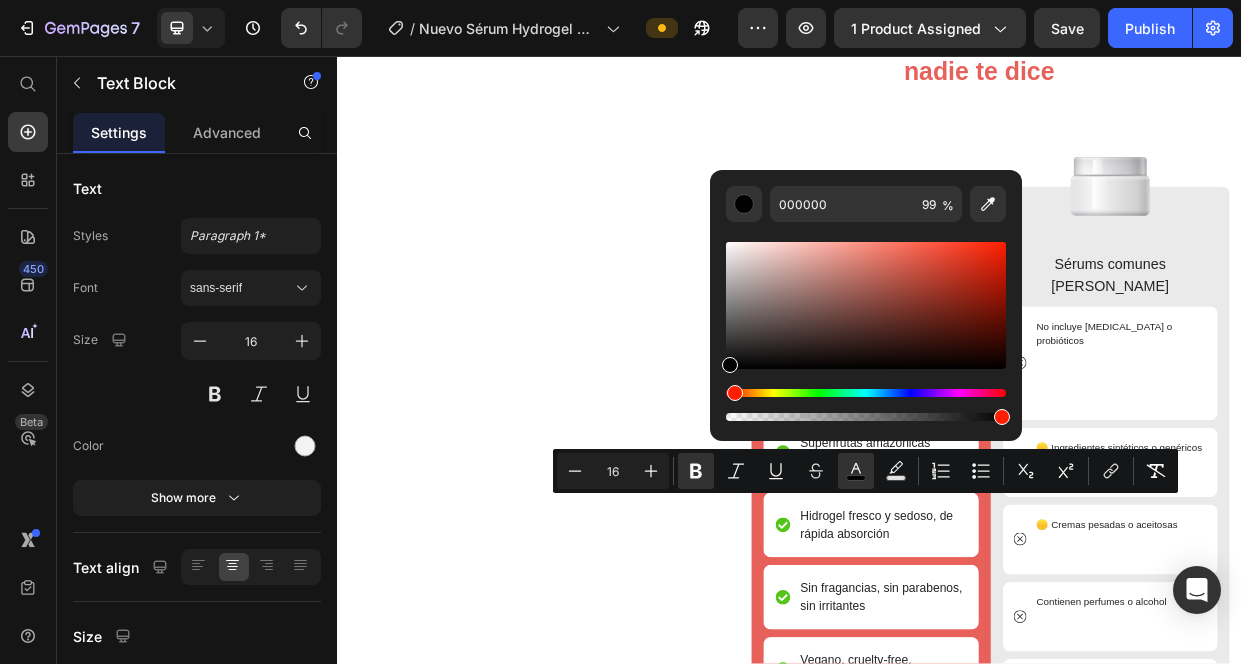 click at bounding box center [866, 305] 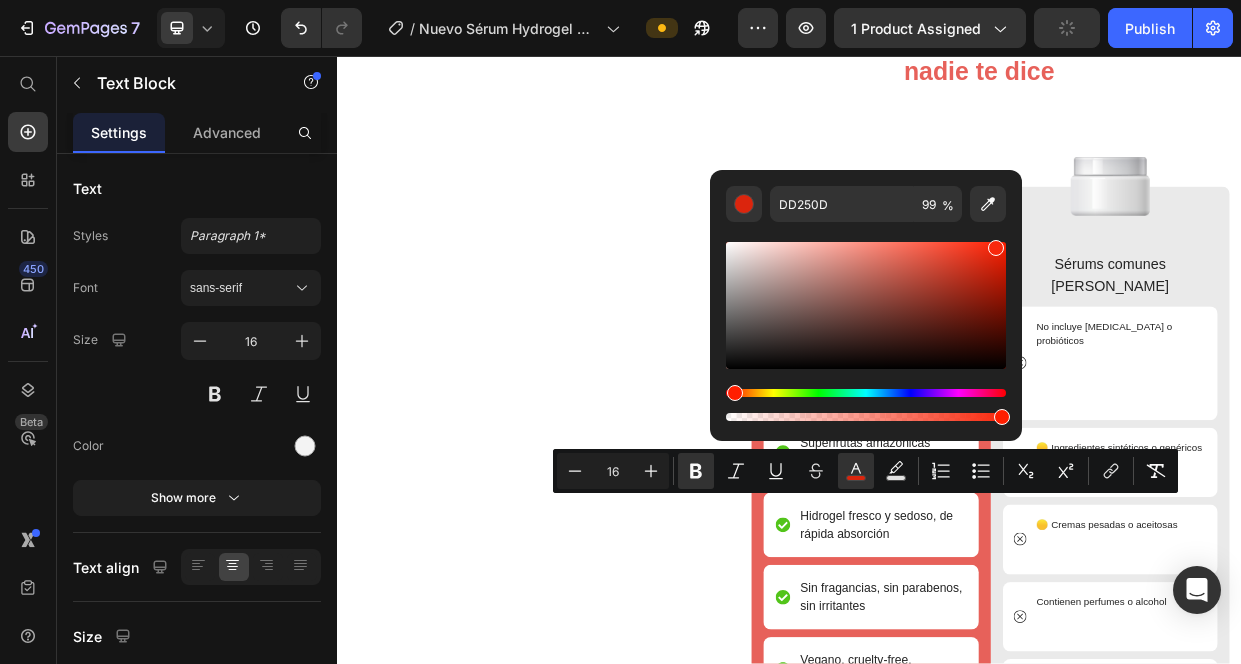 click at bounding box center [866, 305] 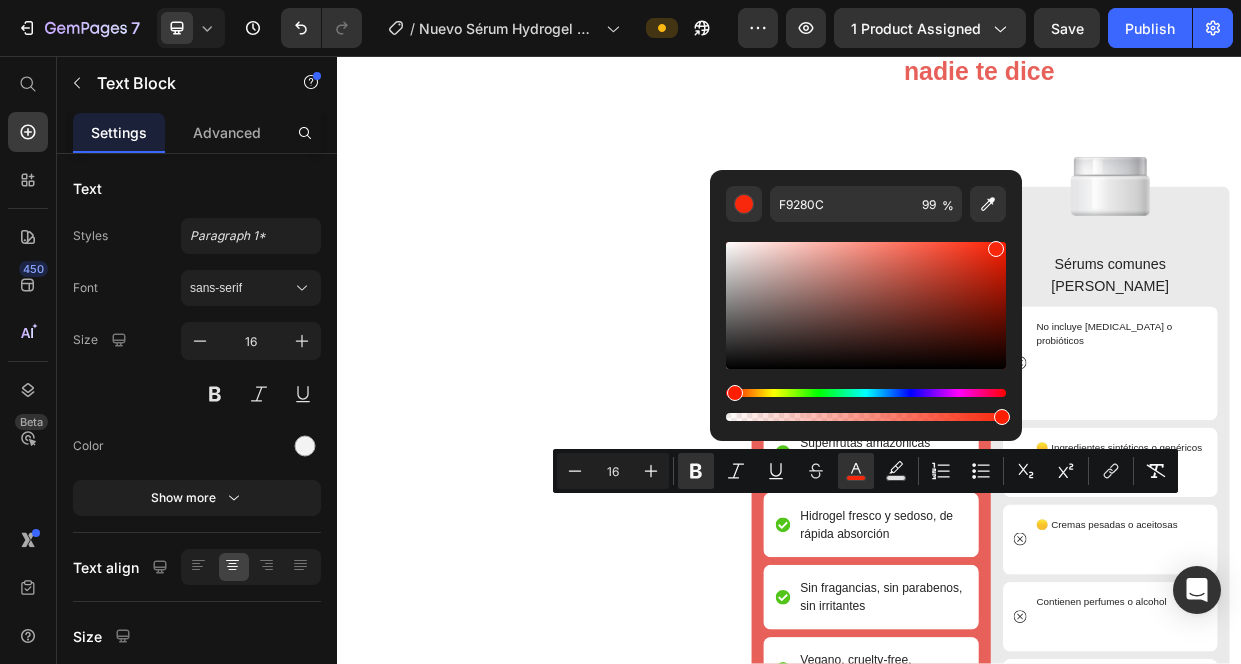 click on "MÁS VENDIDO Text Block Row Image INCLUYE Heading  3 Sérum Hydrogel Antioxidante con Posbióticos CEDRELA (120 gr. en total) 1 Ebook: Tips para el mejor cuidado facial  Gratis 1 Repelente: Splash Marca Jardín de [PERSON_NAME] Anti mosquitos - 30ml  Gratis 1 Cosmetiquera  Gratis Text Block $450.000 Text Block $219.900 Text Block Row Envío Gratis + Pago Contra entrega Text Block Releasit COD Form & Upsells Releasit COD Form & Upsells 100% Garantizado Text Block Row Row Product Row ¡ESTA OFERTA ESTA A PUNTO DE EXPIRAR! Text Block Row Image INCLUYE Heading 2 Sérum Hydrogel Antioxidante con Posbióticos CEDRELA (80 gr. en total) 1 Ebook: Tips para el mejor cuidado facial  Gratis 1 Repelente: Splash Marca Jardín de [PERSON_NAME] Anti mosquitos - 30ml  Gratis X Text Block $300.000 Text Block $169.900 Text Block Row Envío Gratis + Pago Contra entrega Text Block Releasit COD Form & Upsells Releasit COD Form & Upsells 100% Garantizado Text Block Row Row Product POPULAR Text Block Row Image INCLUYE Heading   Gratis   X     X" at bounding box center (937, -399) 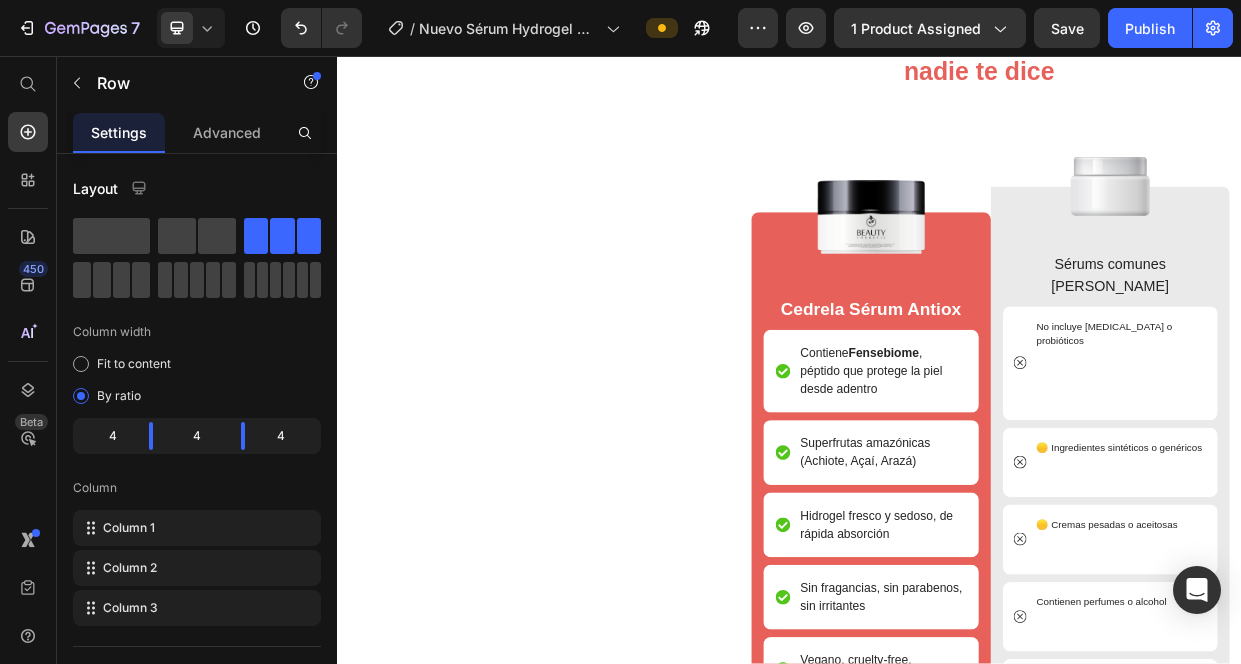click on "X" at bounding box center (1336, -438) 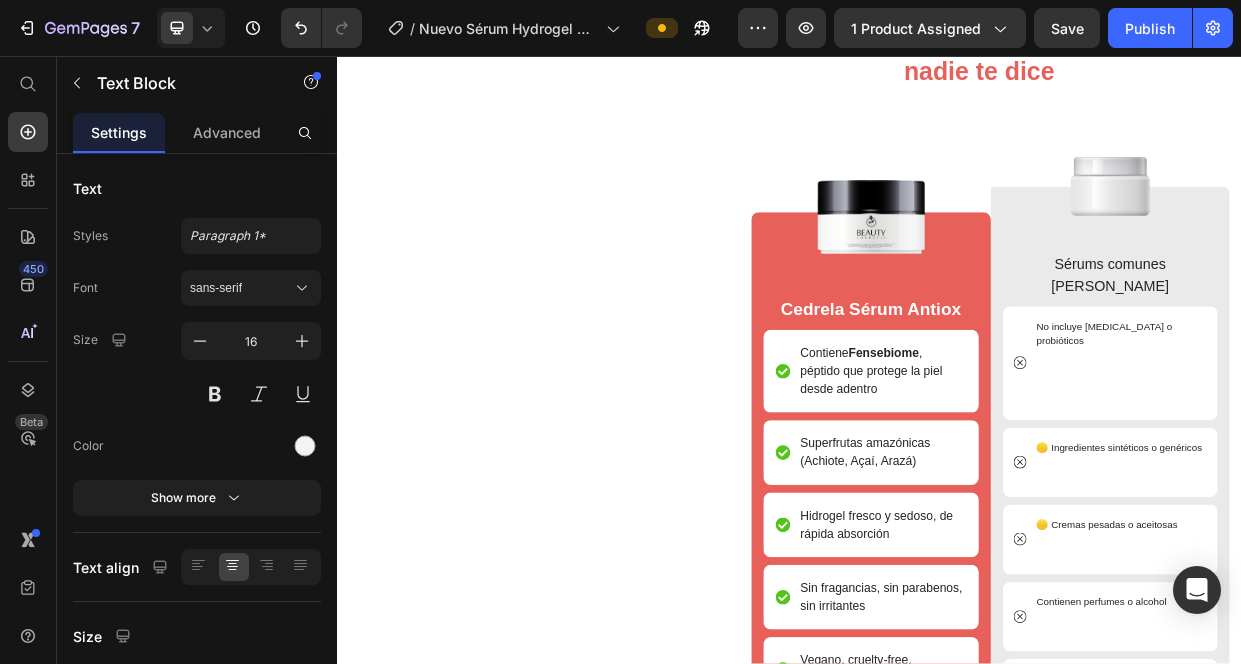 click on "X" at bounding box center [936, -376] 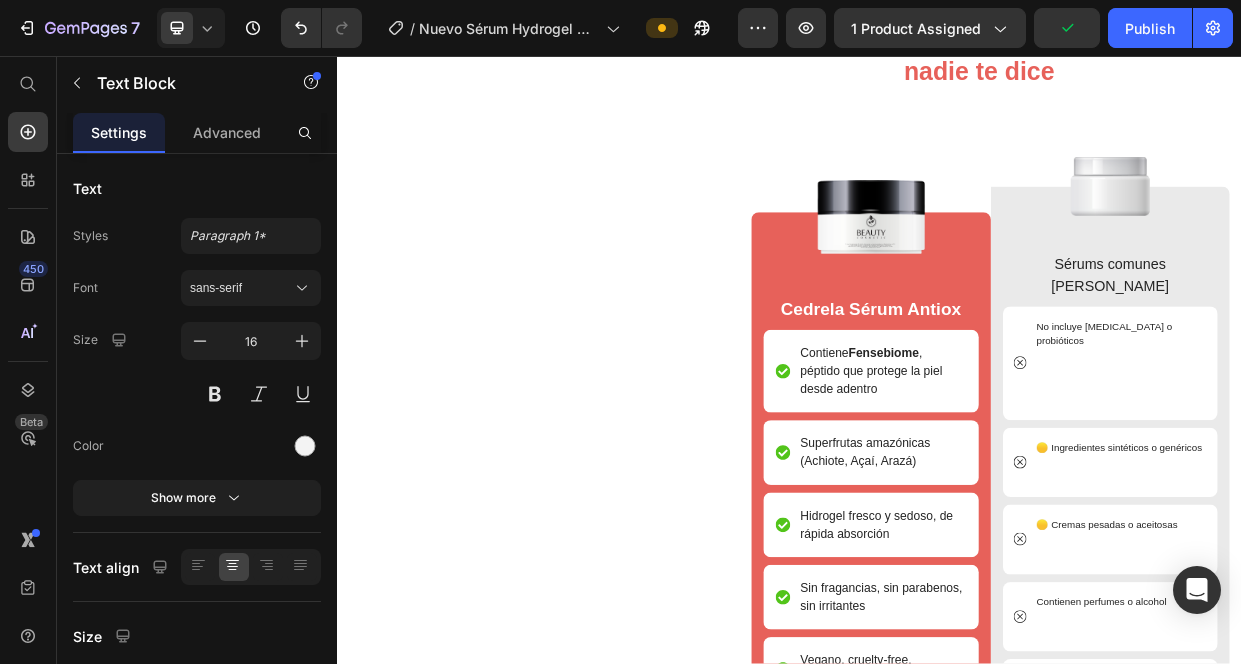 click on "X" at bounding box center (936, -376) 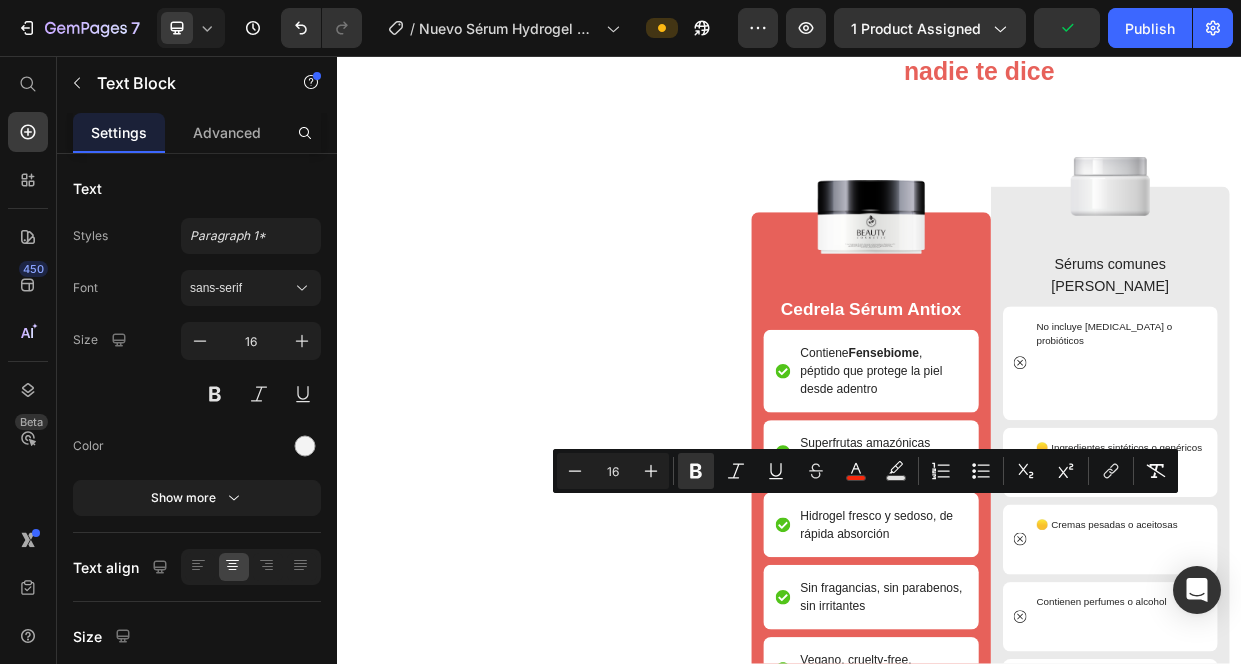 click on "X" at bounding box center [937, -377] 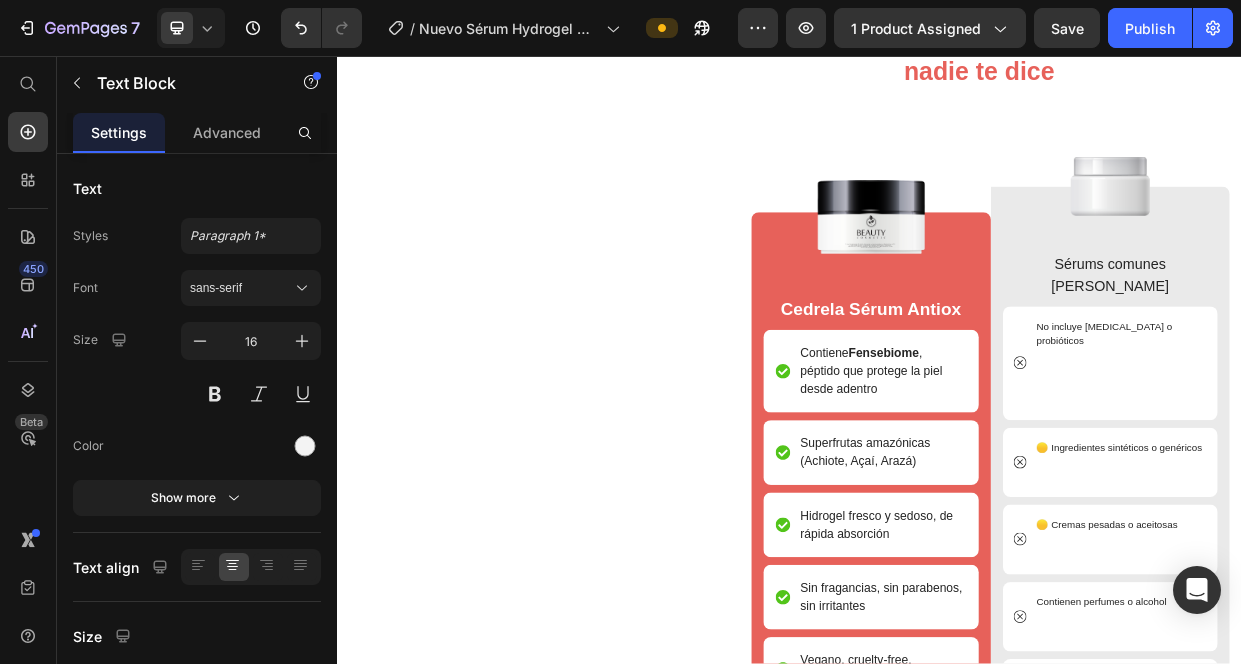 click on "X" at bounding box center (1336, -374) 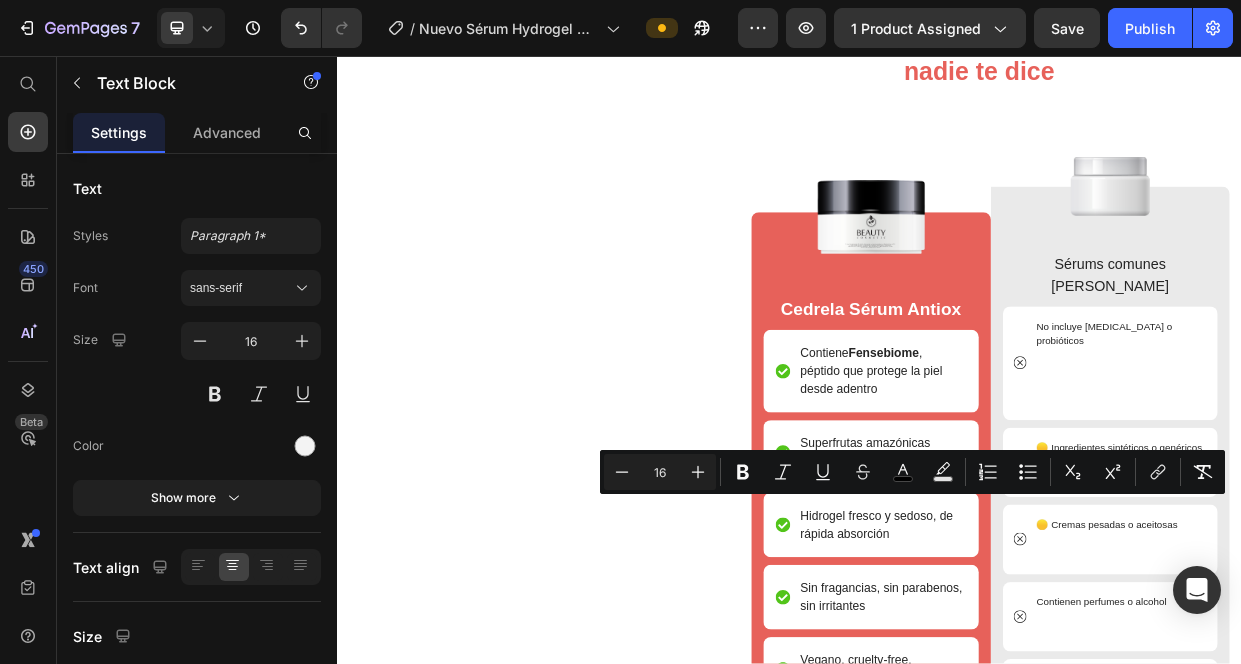 drag, startPoint x: 1335, startPoint y: 652, endPoint x: 1325, endPoint y: 653, distance: 10.049875 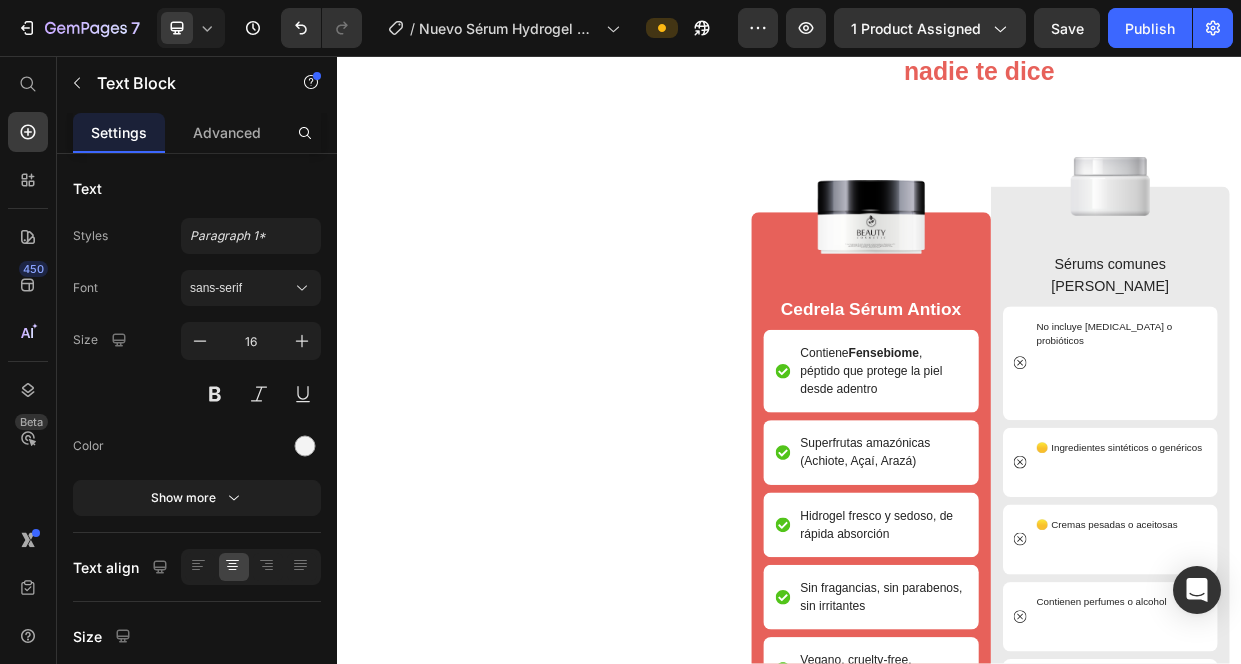 click on "X" at bounding box center [1336, -438] 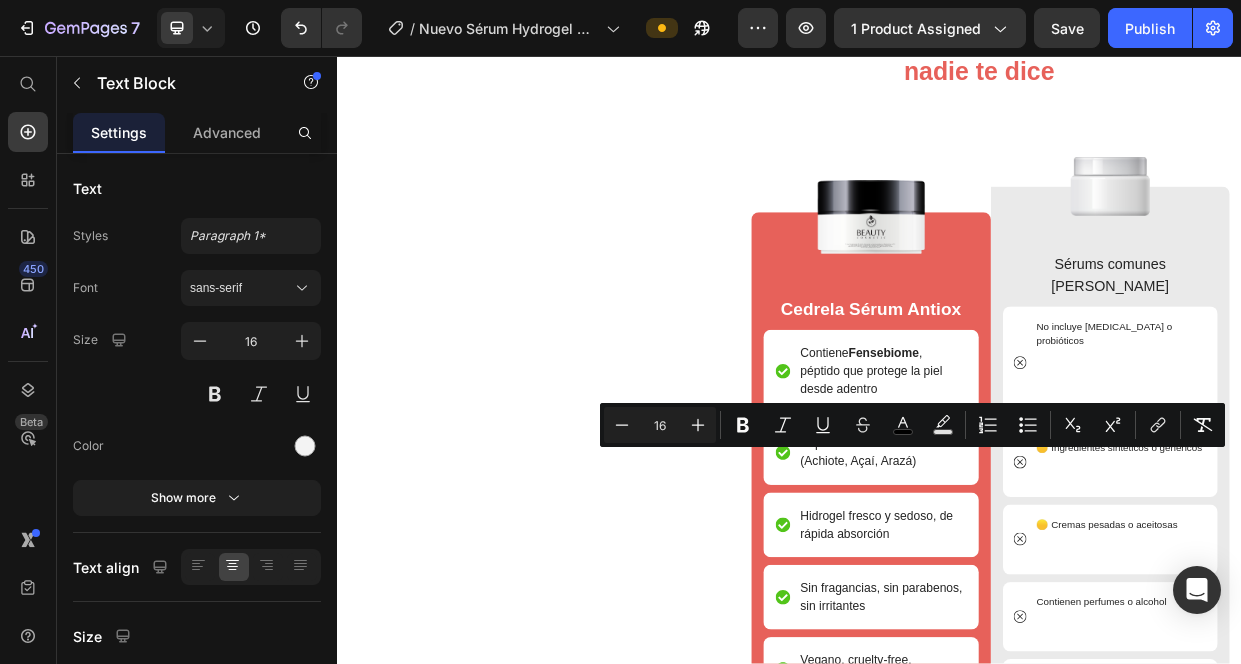 click on "X" at bounding box center [1336, -437] 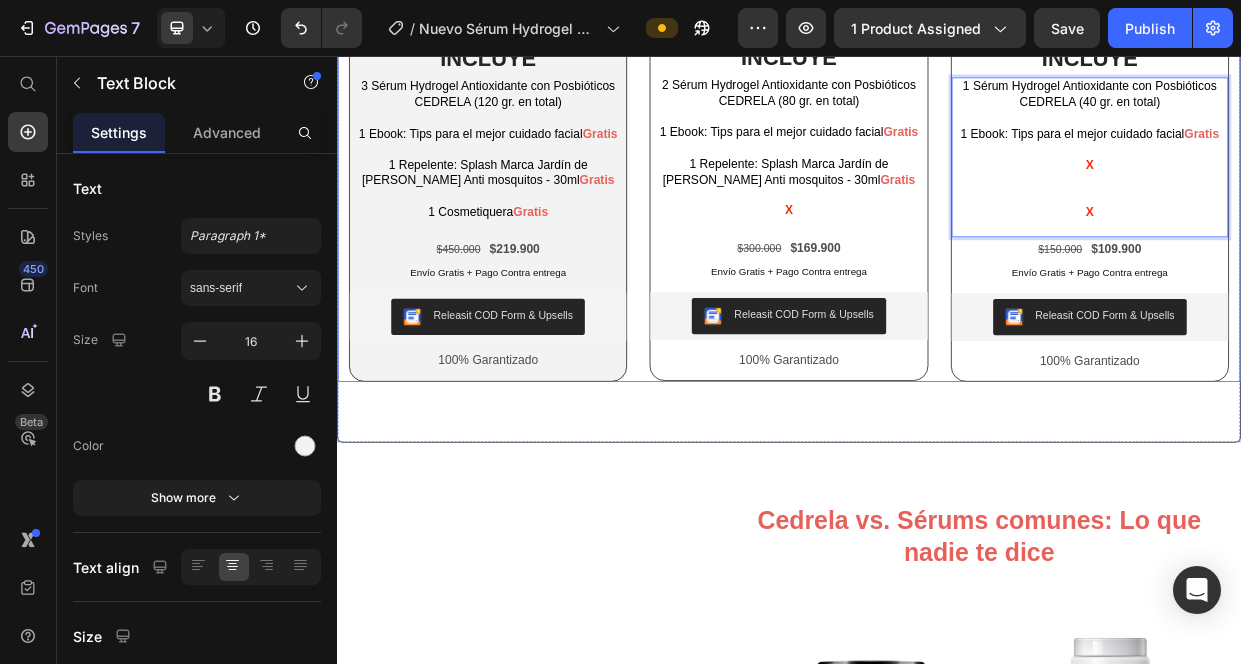 scroll, scrollTop: 3647, scrollLeft: 0, axis: vertical 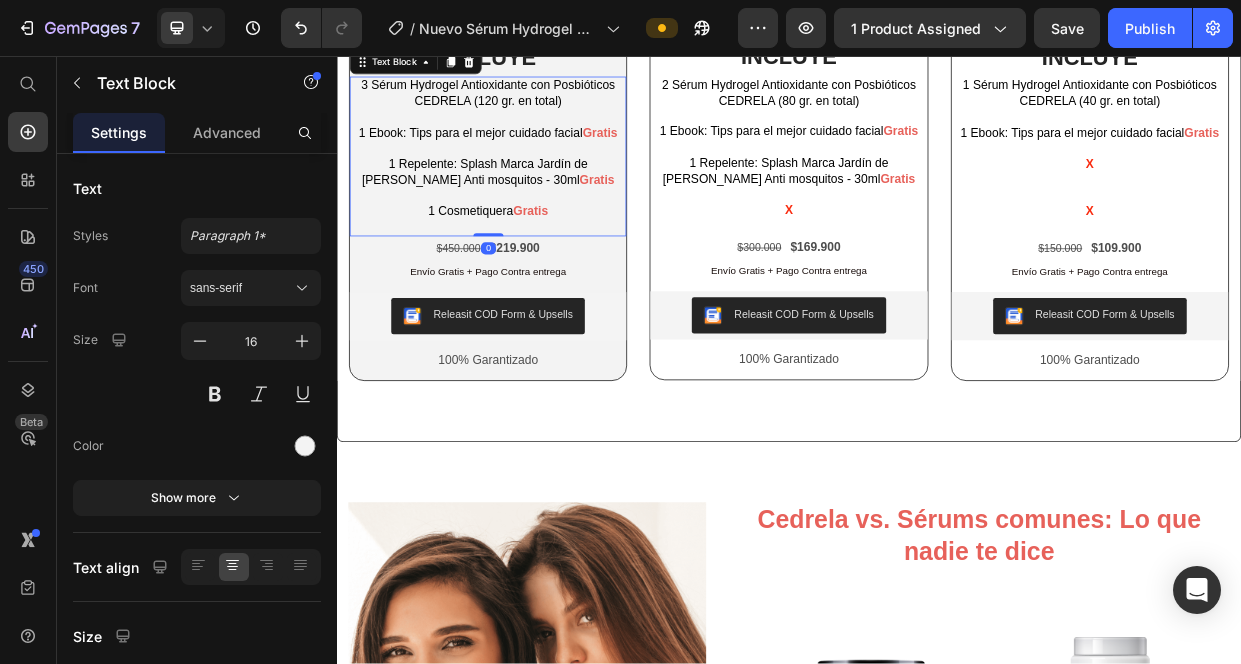 click on "3 Sérum Hydrogel Antioxidante con Posbióticos CEDRELA (120 gr. en total)" at bounding box center [537, 106] 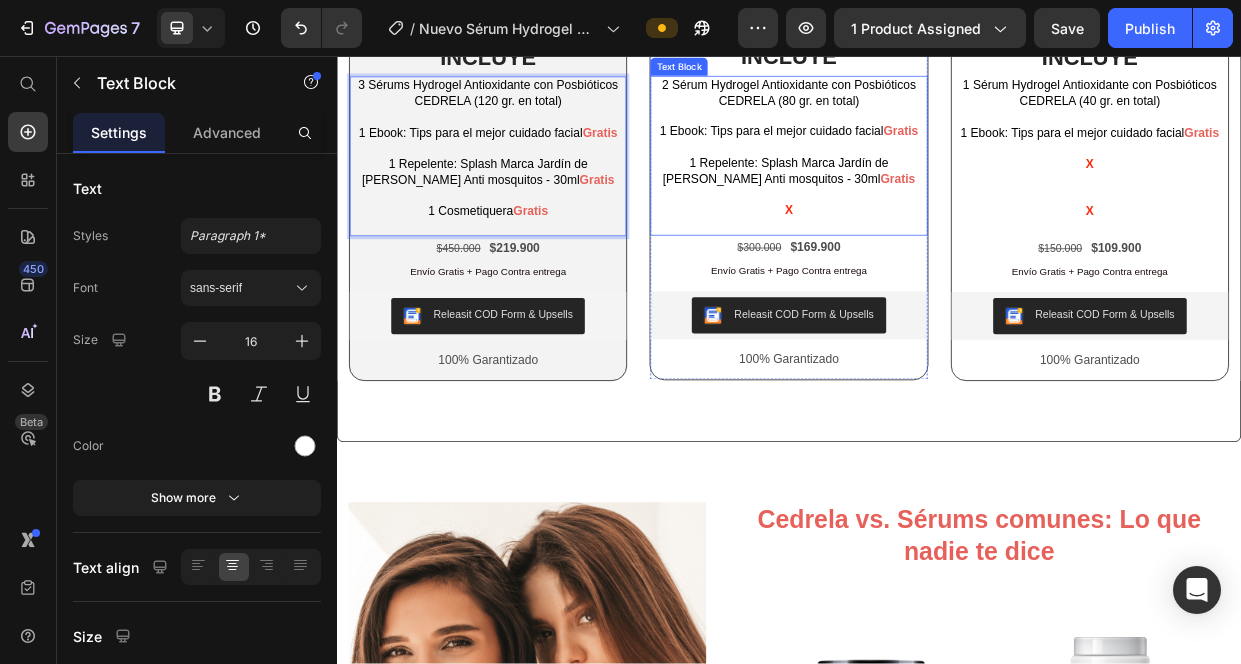 click on "2 Sérum Hydrogel Antioxidante con Posbióticos CEDRELA (80 gr. en total)" at bounding box center (936, 105) 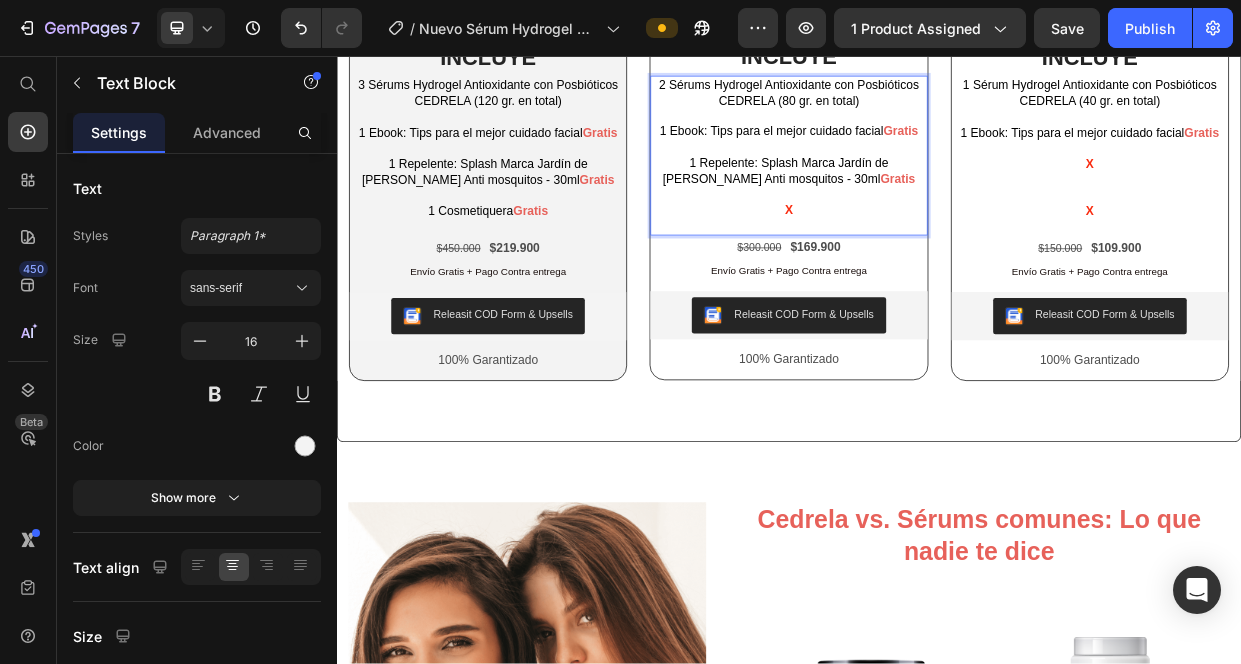 click on "1 Repelente: Splash Marca Jardín de [PERSON_NAME] Anti mosquitos - 30ml" at bounding box center [919, 209] 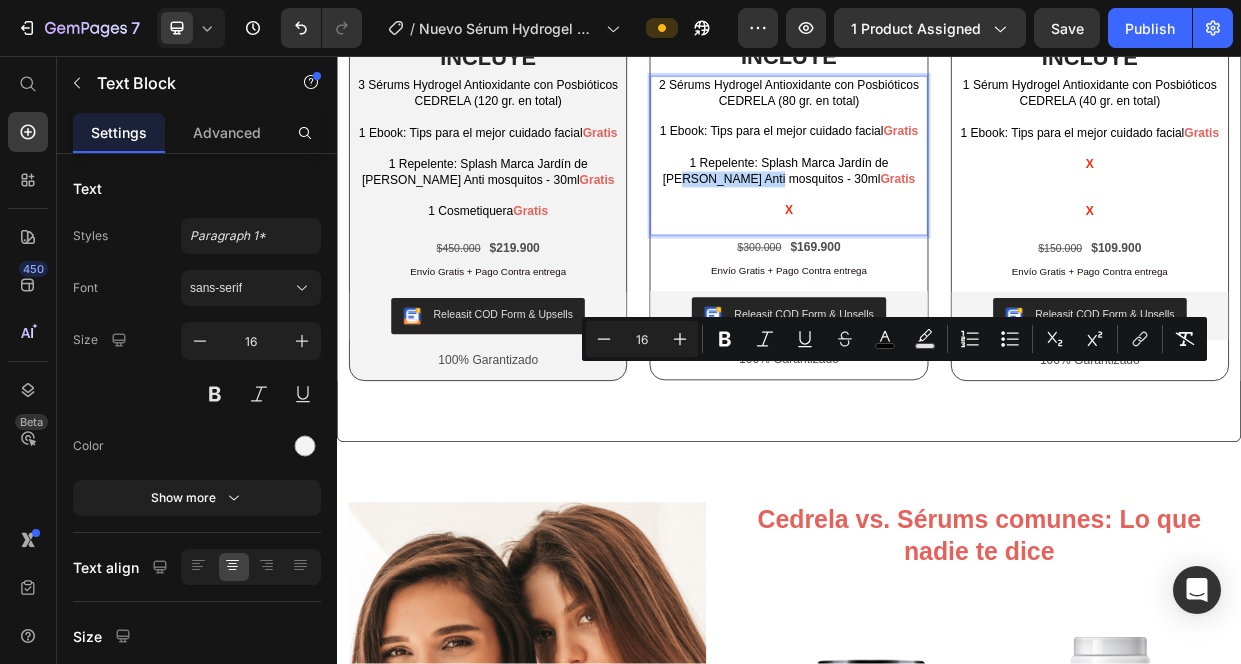 drag, startPoint x: 924, startPoint y: 496, endPoint x: 1069, endPoint y: 473, distance: 146.8128 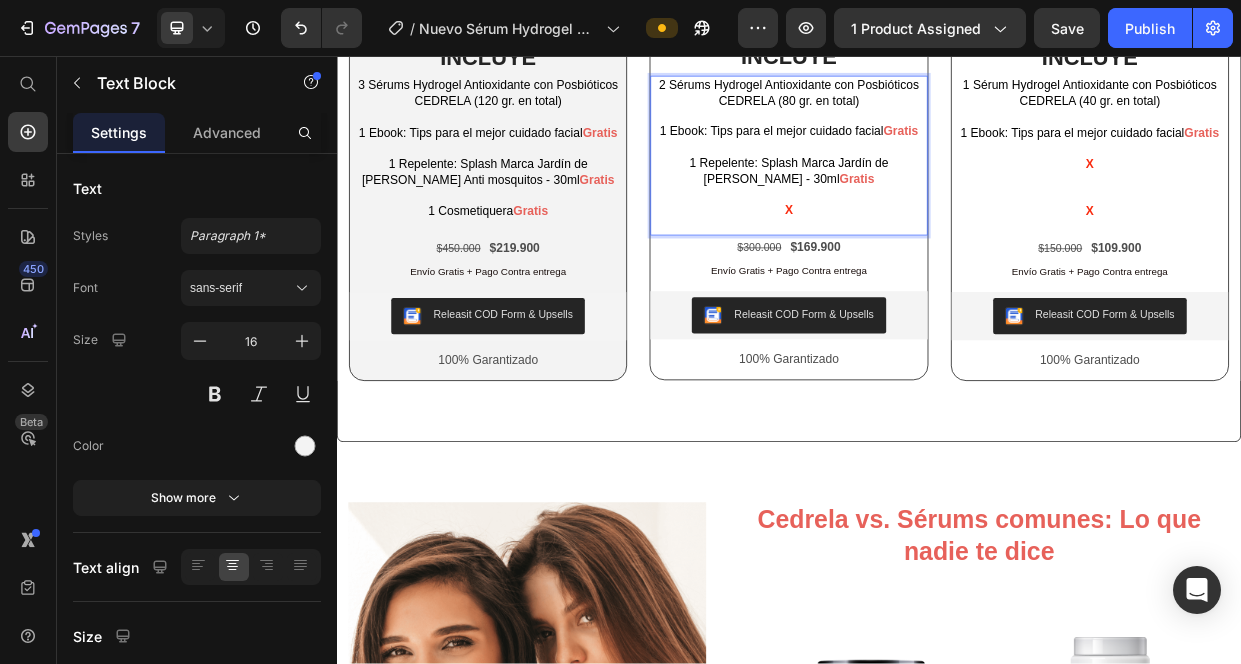 click on "1 Repelente: Splash Marca Jardín de [PERSON_NAME] - 30ml" at bounding box center (937, 209) 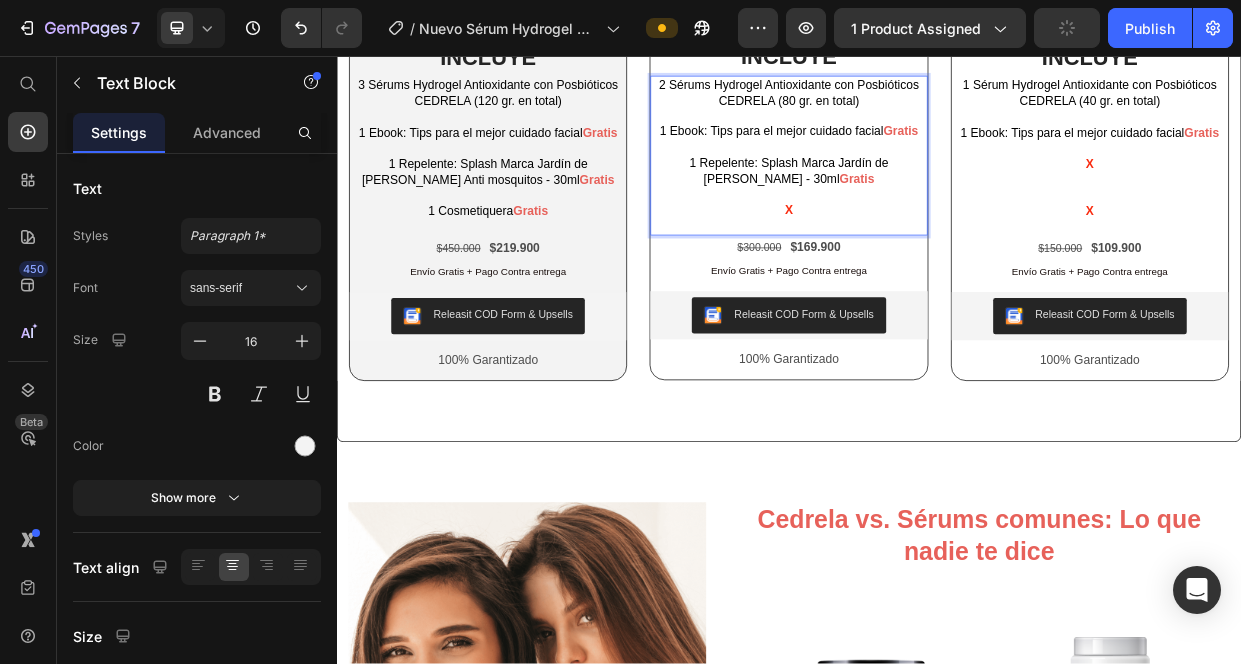 click on "1 Repelente: Splash Marca Jardín de [PERSON_NAME] - 30ml" at bounding box center (937, 209) 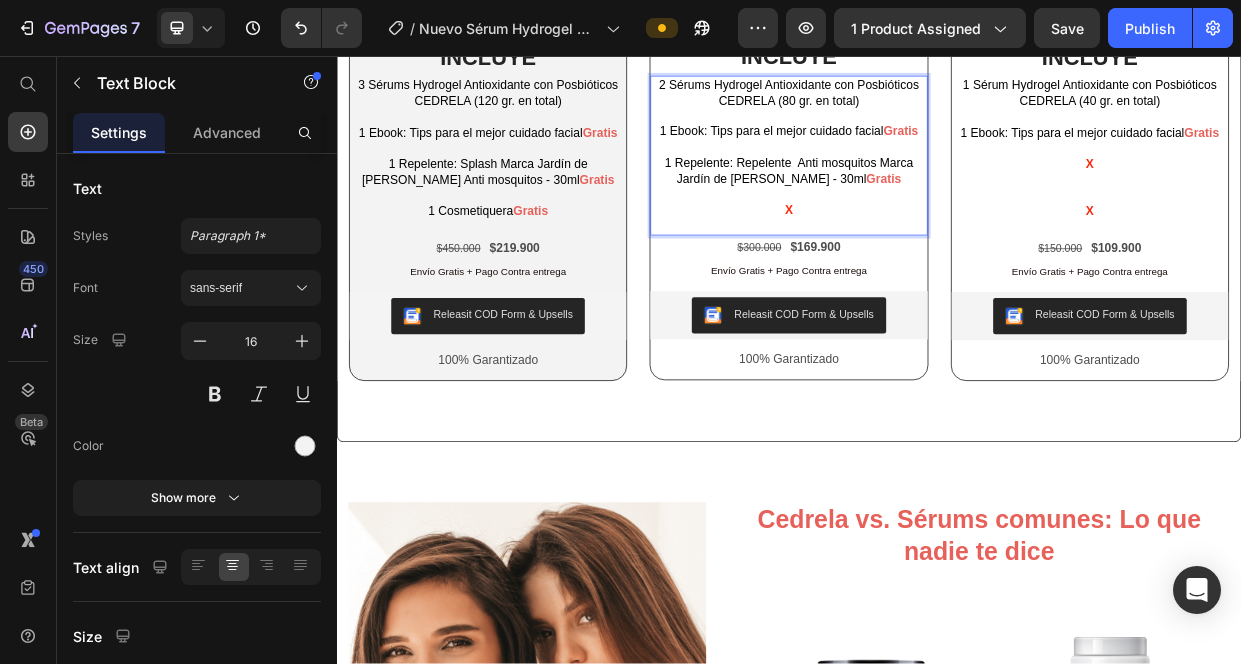 click on "1 Repelente: Repelente  Anti mosquitos Marca Jardín de [PERSON_NAME] - 30ml" at bounding box center [937, 209] 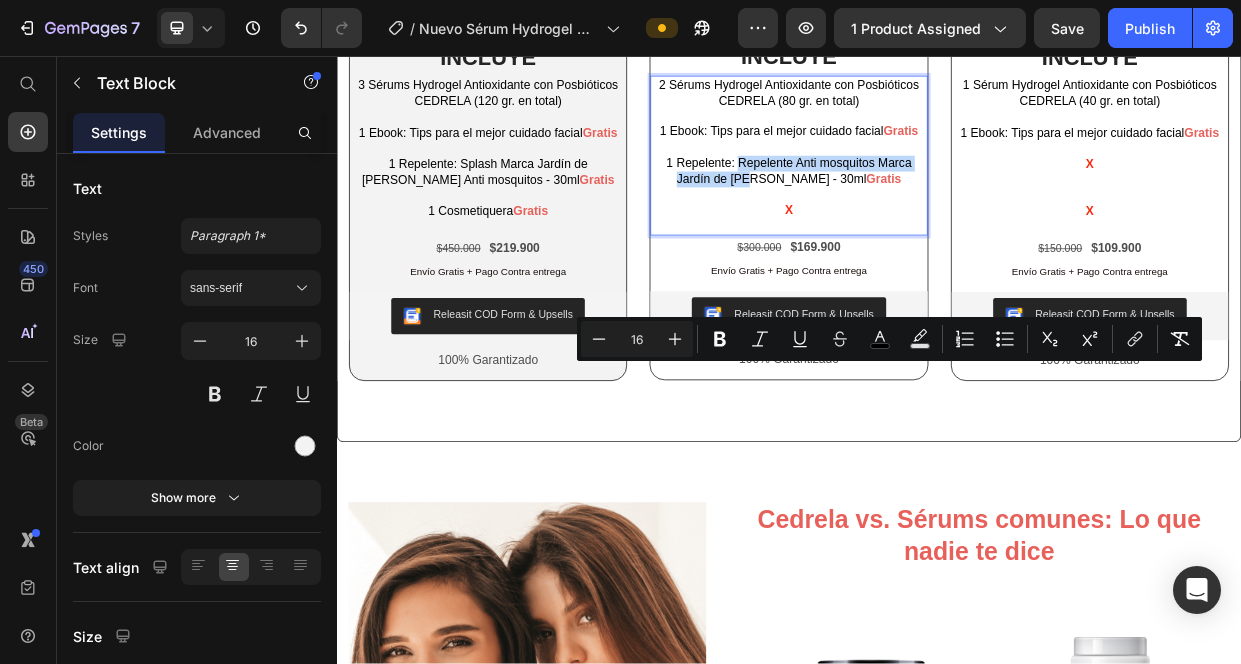 drag, startPoint x: 935, startPoint y: 494, endPoint x: 873, endPoint y: 478, distance: 64.03124 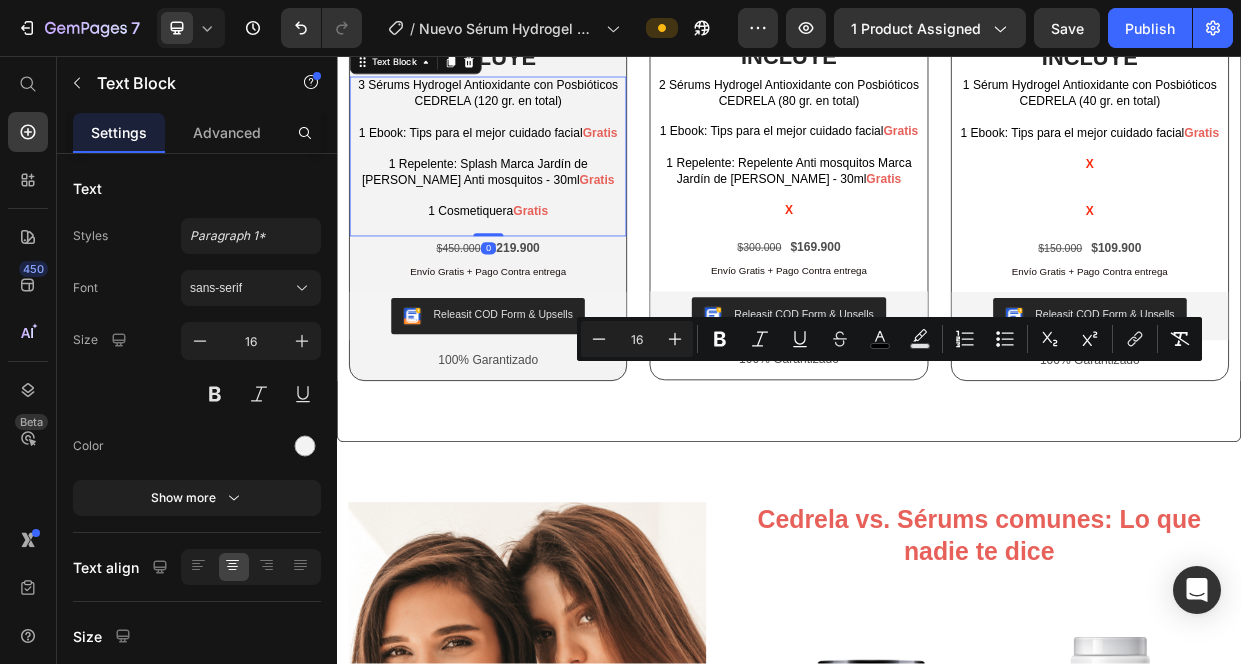 click on "1 Repelente: Splash Marca Jardín de [PERSON_NAME] Anti mosquitos - 30ml" at bounding box center (520, 210) 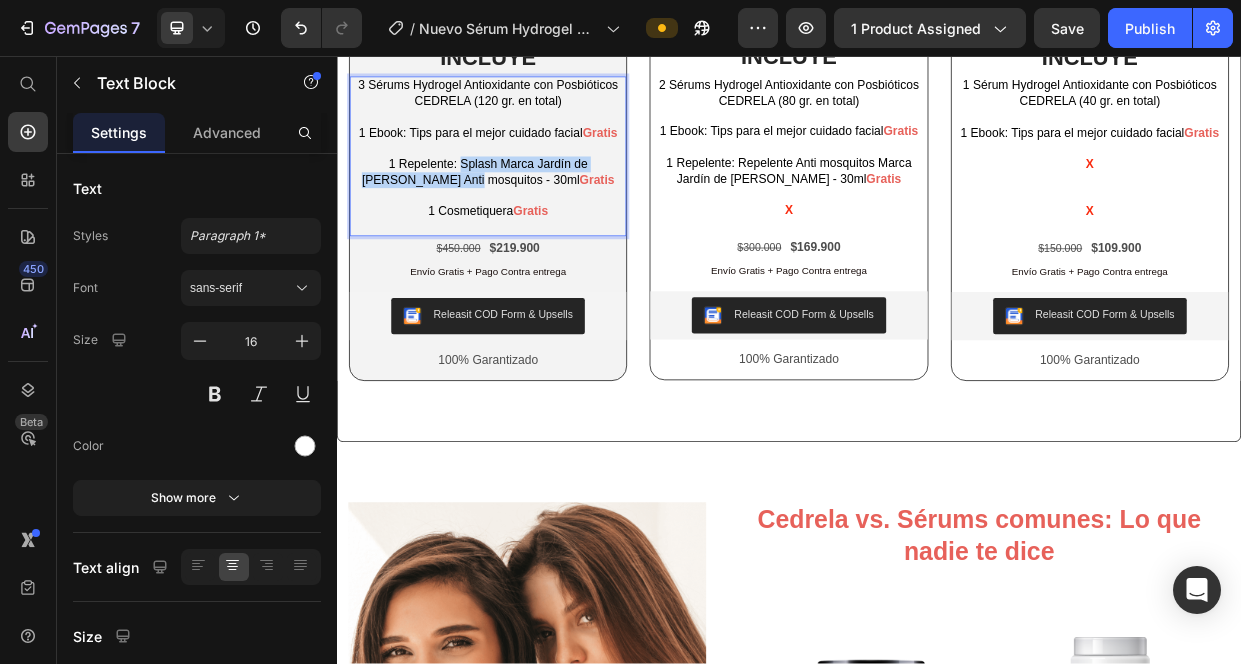 drag, startPoint x: 513, startPoint y: 494, endPoint x: 473, endPoint y: 475, distance: 44.28318 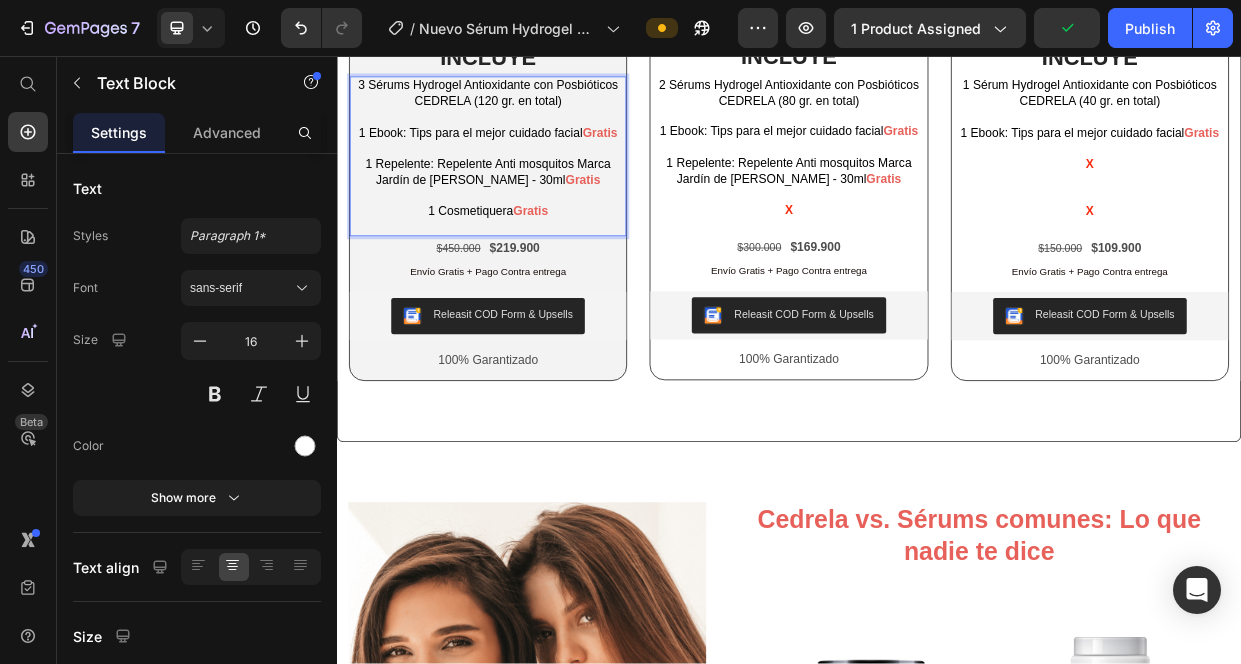 click on "1 Repelente: Repelente Anti mosquitos Marca Jardín de [PERSON_NAME] - 30ml" at bounding box center [538, 210] 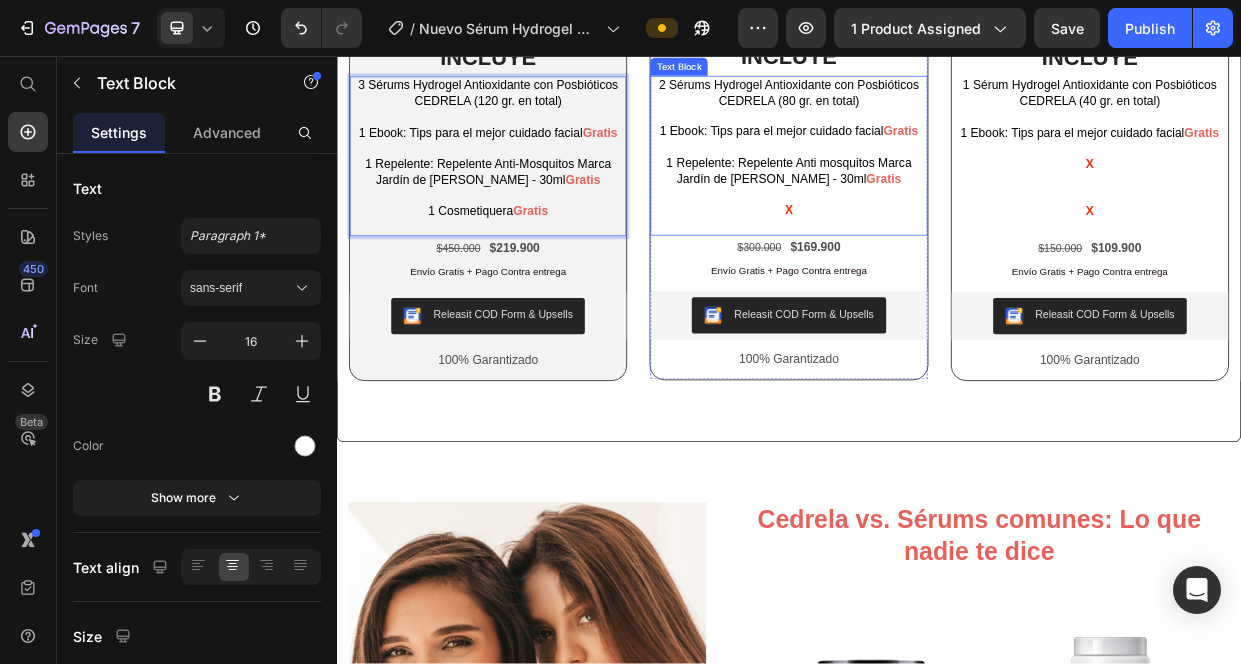 click on "1 Repelente: Repelente Anti mosquitos Marca Jardín de [PERSON_NAME] - 30ml" at bounding box center (937, 209) 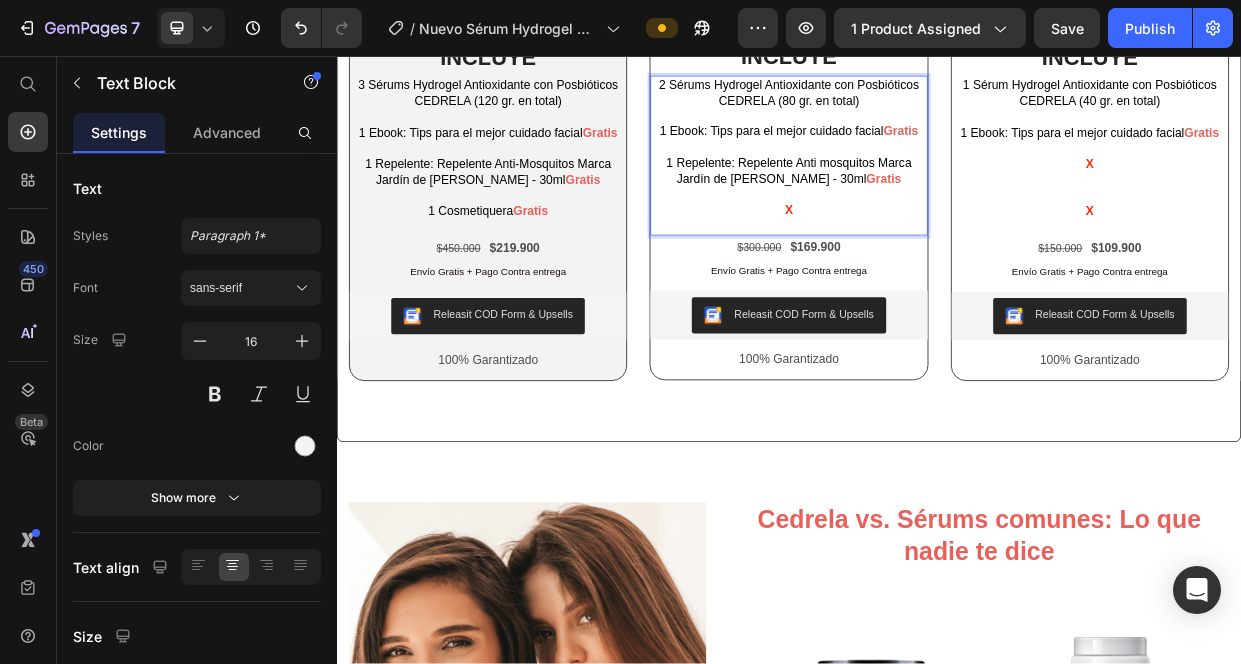 click on "1 Repelente: Repelente Anti mosquitos Marca Jardín de [PERSON_NAME] - 30ml" at bounding box center (937, 209) 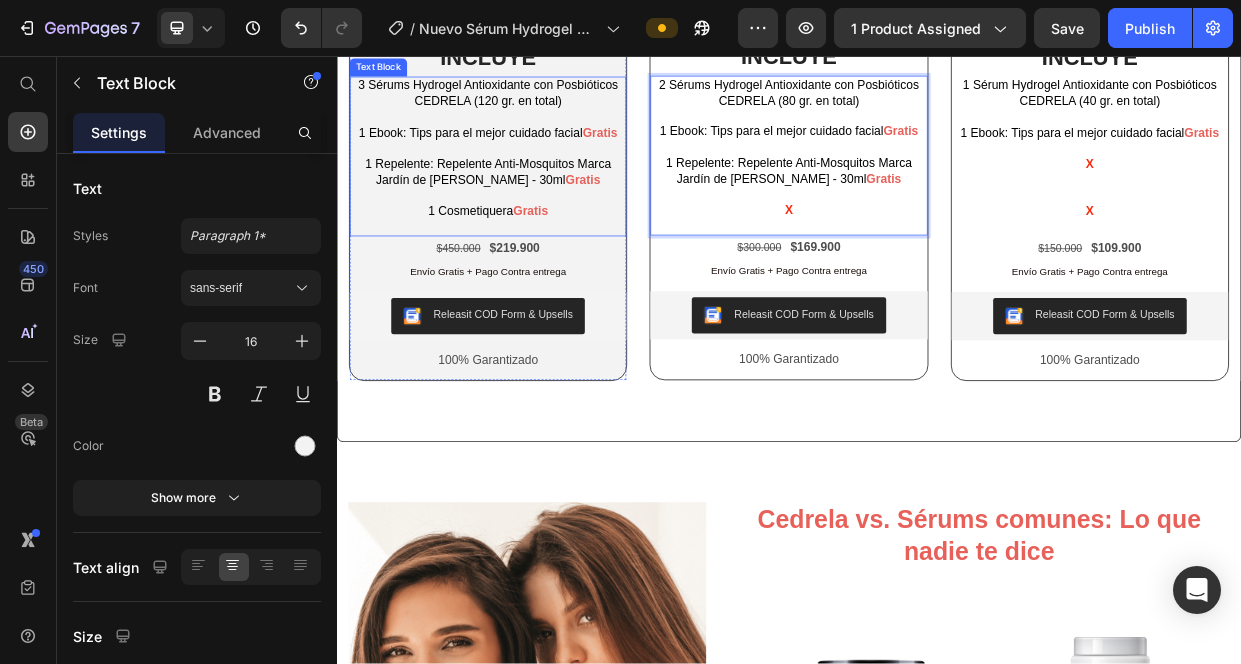 click on "1 Repelente: Repelente Anti-Mosquitos Marca Jardín de [PERSON_NAME] - 30ml" at bounding box center [537, 210] 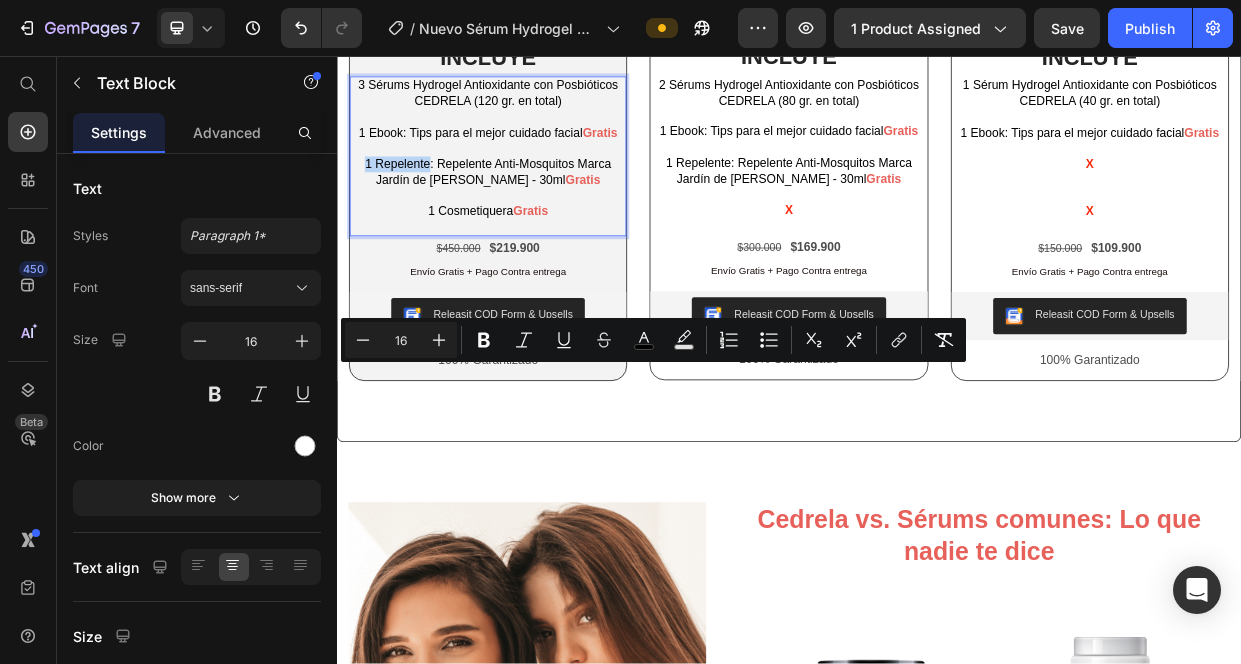 drag, startPoint x: 462, startPoint y: 477, endPoint x: 372, endPoint y: 481, distance: 90.088844 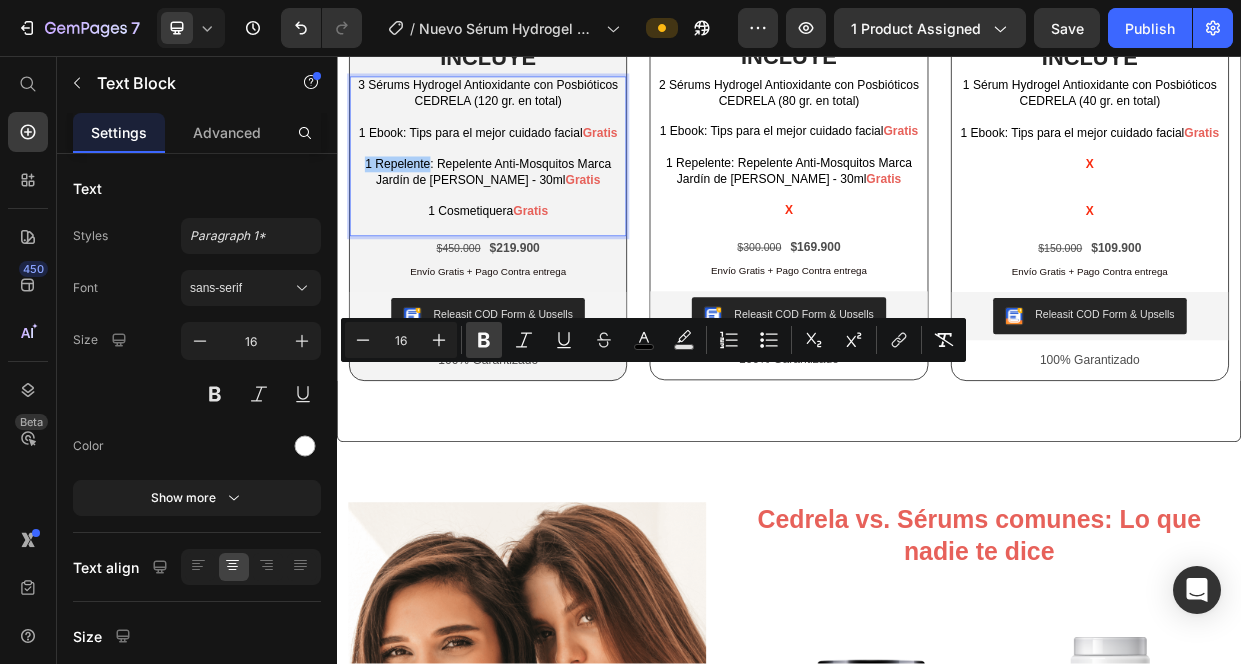click 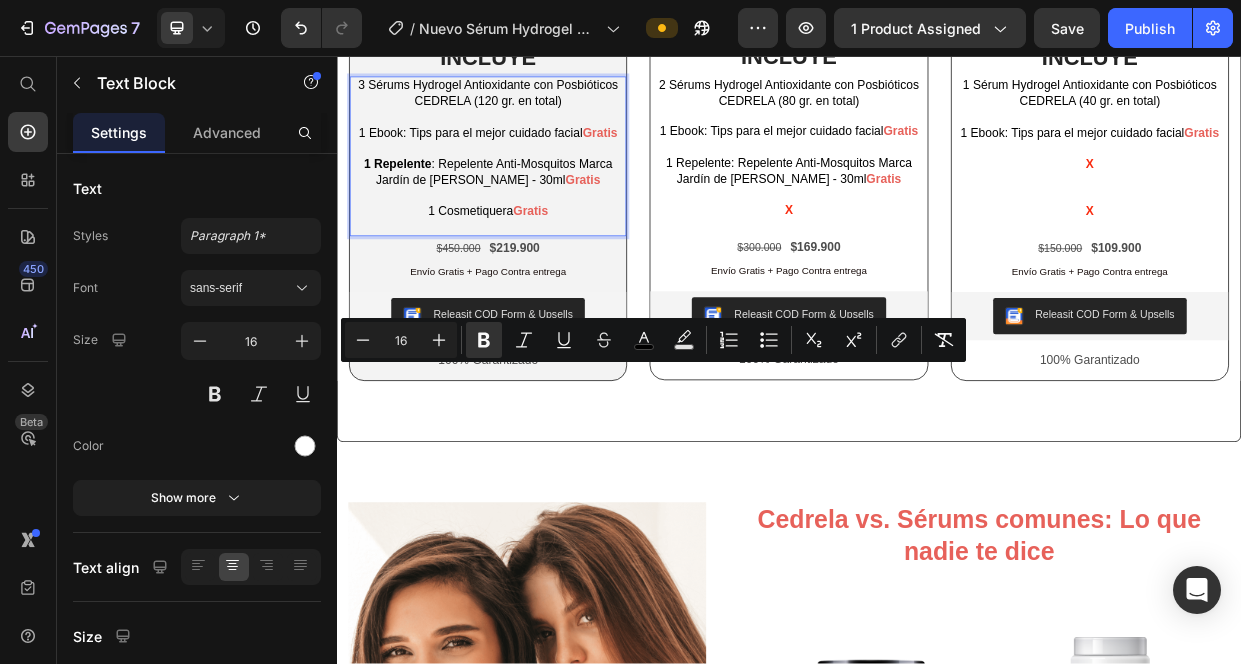 click on "1 Repelente : Repelente Anti-Mosquitos Marca Jardín de [PERSON_NAME] - 30ml" at bounding box center [538, 210] 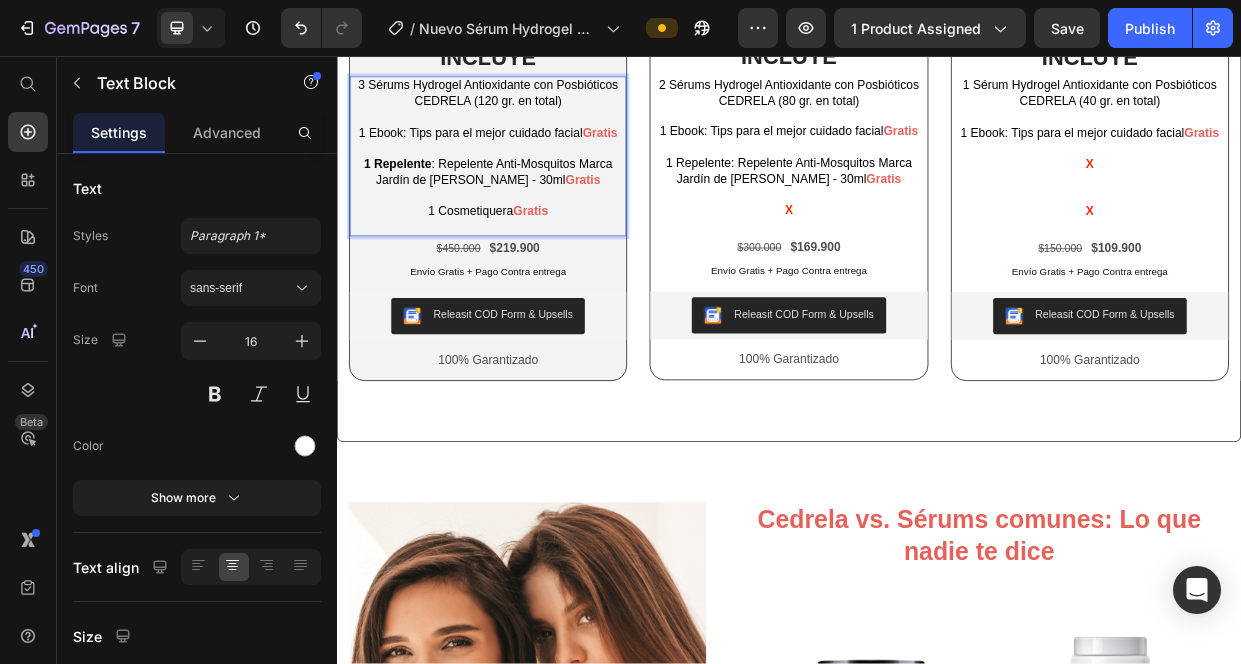 click on "1 Ebook: Tips para el mejor cuidado facial" at bounding box center (514, 158) 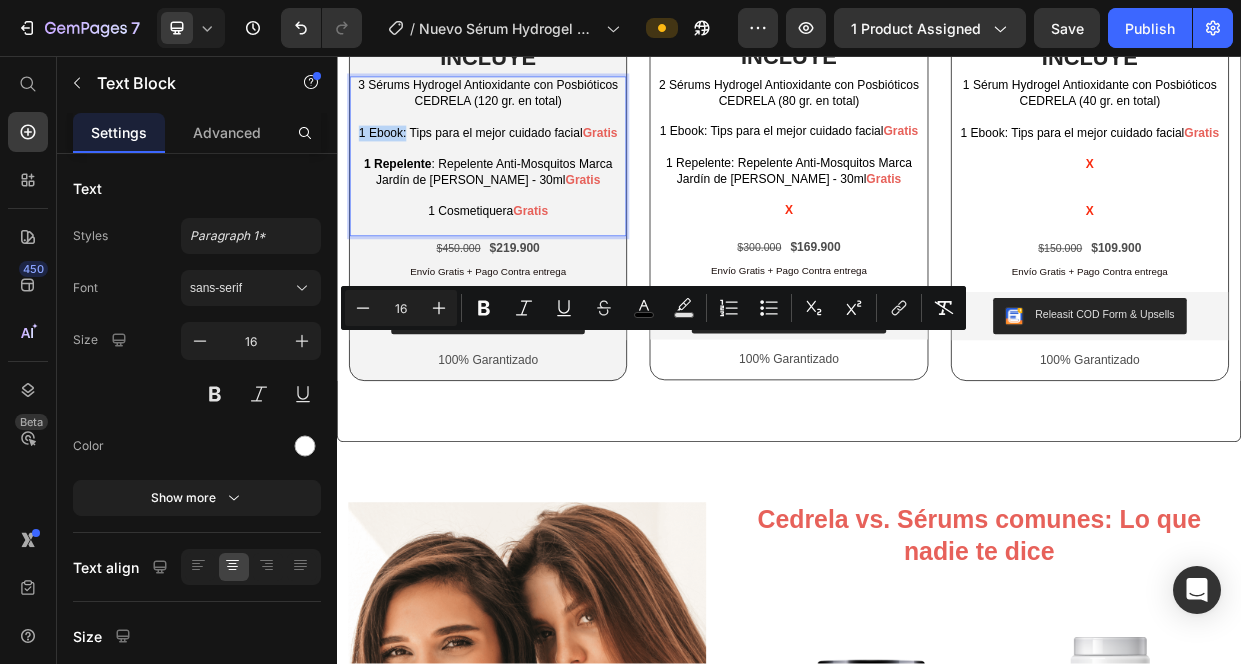 drag, startPoint x: 427, startPoint y: 435, endPoint x: 358, endPoint y: 433, distance: 69.02898 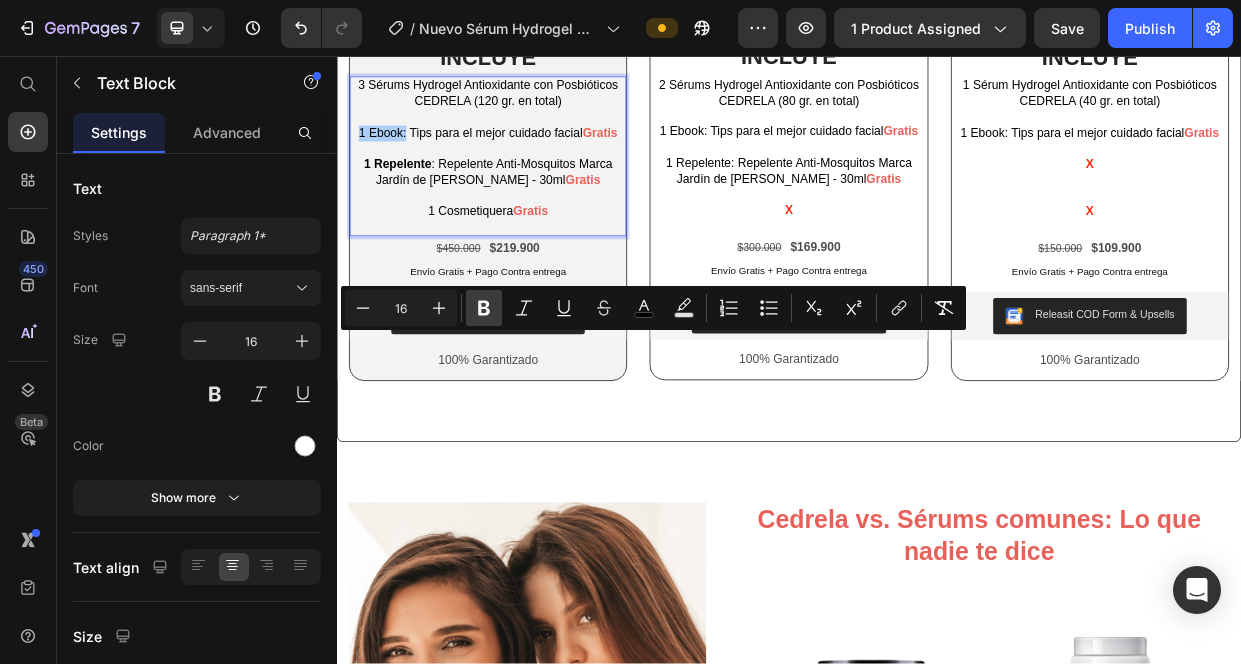click 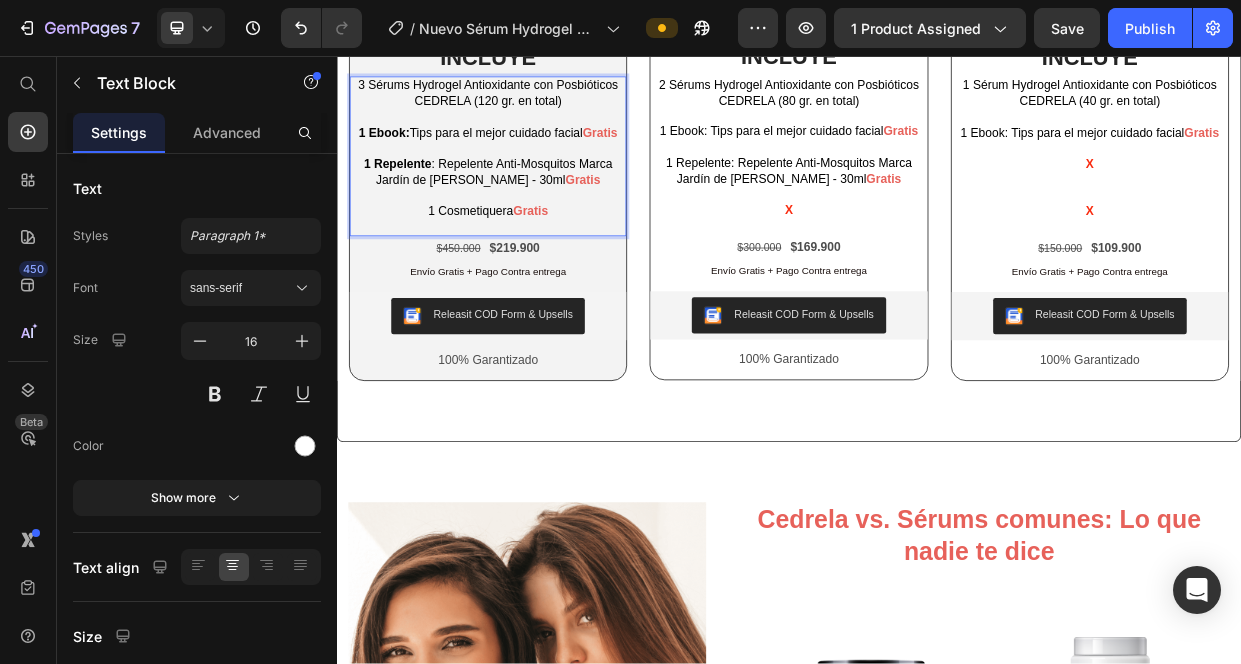 click on "1 Cosmetiquera" at bounding box center (514, 262) 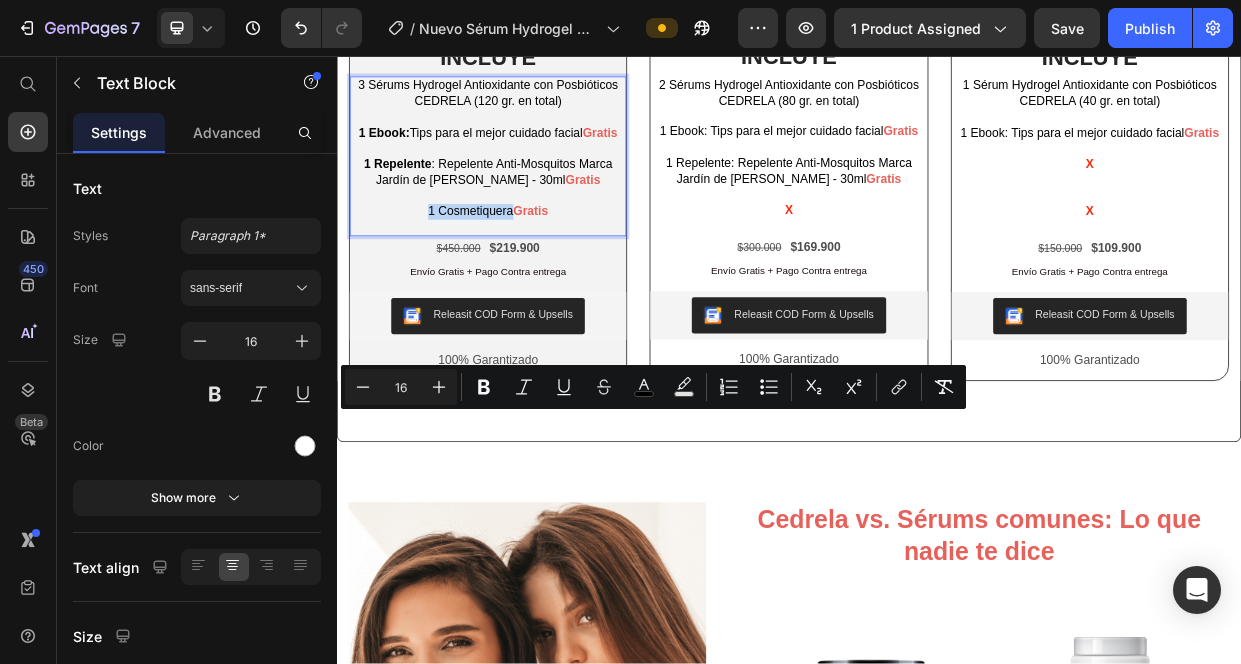 drag, startPoint x: 547, startPoint y: 538, endPoint x: 433, endPoint y: 526, distance: 114.62984 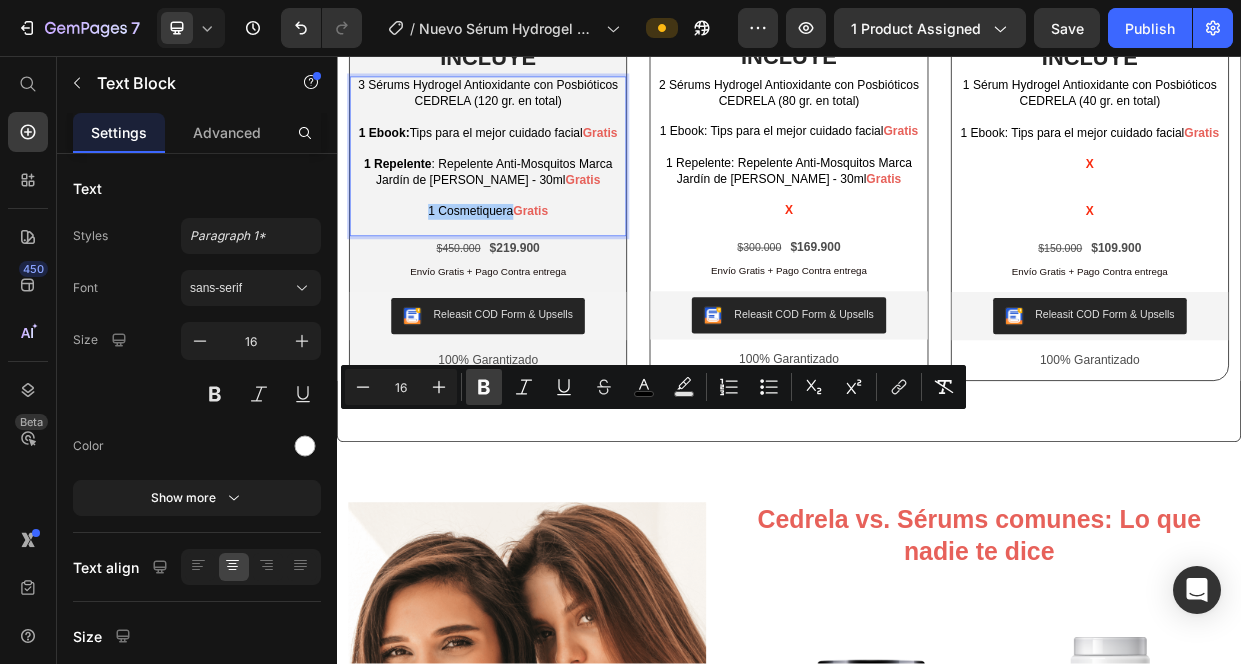 click 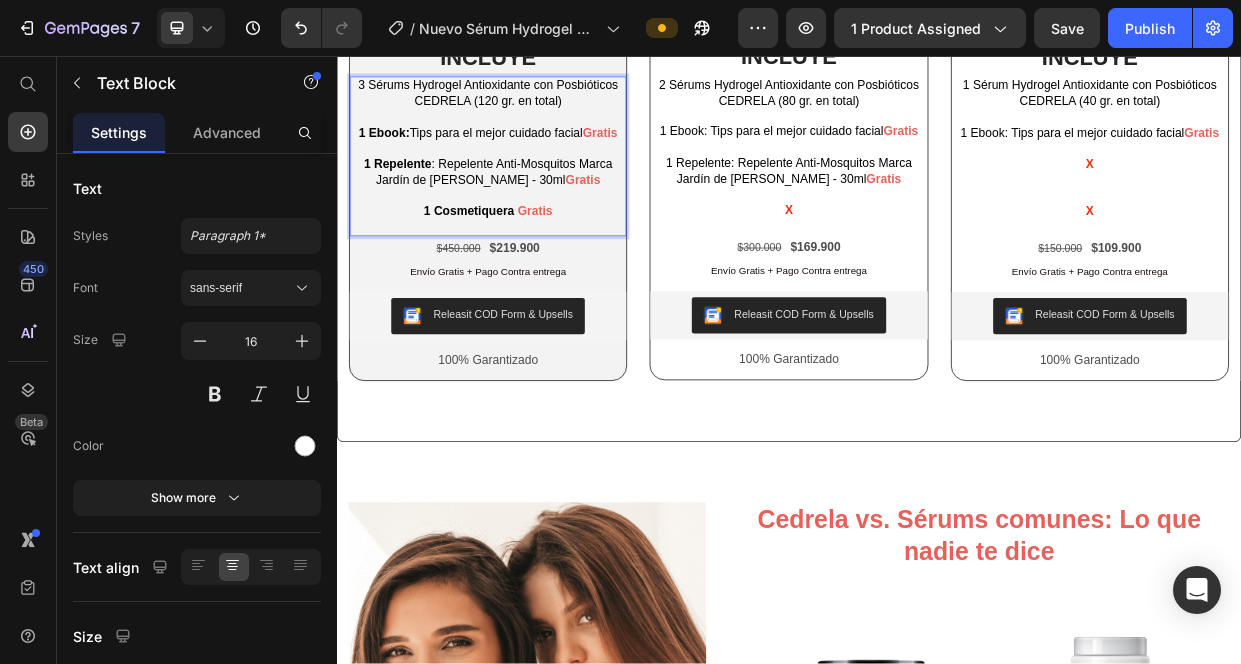 click on "3 Sérums Hydrogel Antioxidante con Posbióticos CEDRELA (120 gr. en total)" at bounding box center (537, 106) 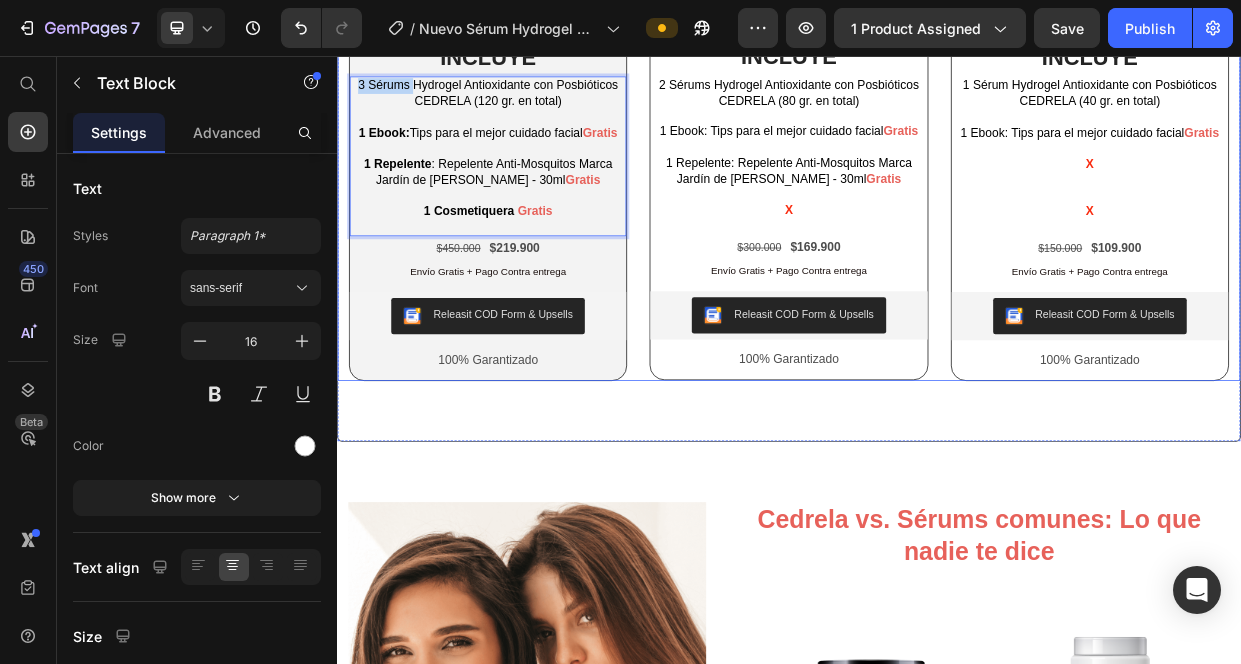 drag, startPoint x: 436, startPoint y: 374, endPoint x: 341, endPoint y: 372, distance: 95.02105 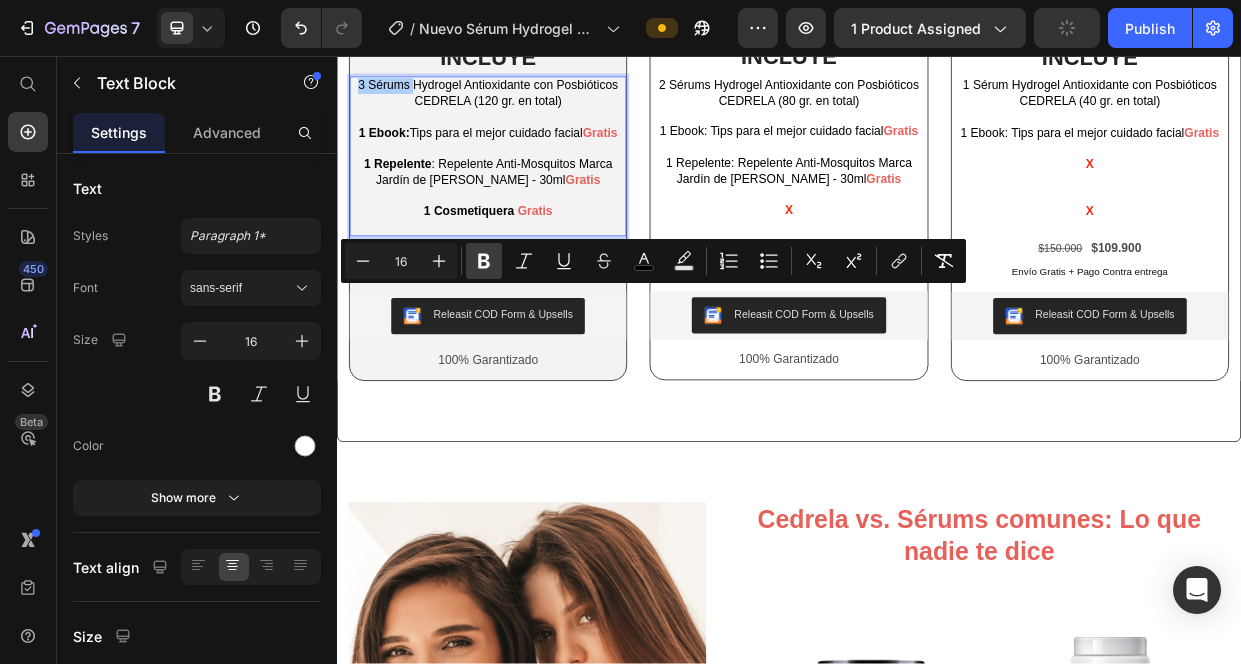 click 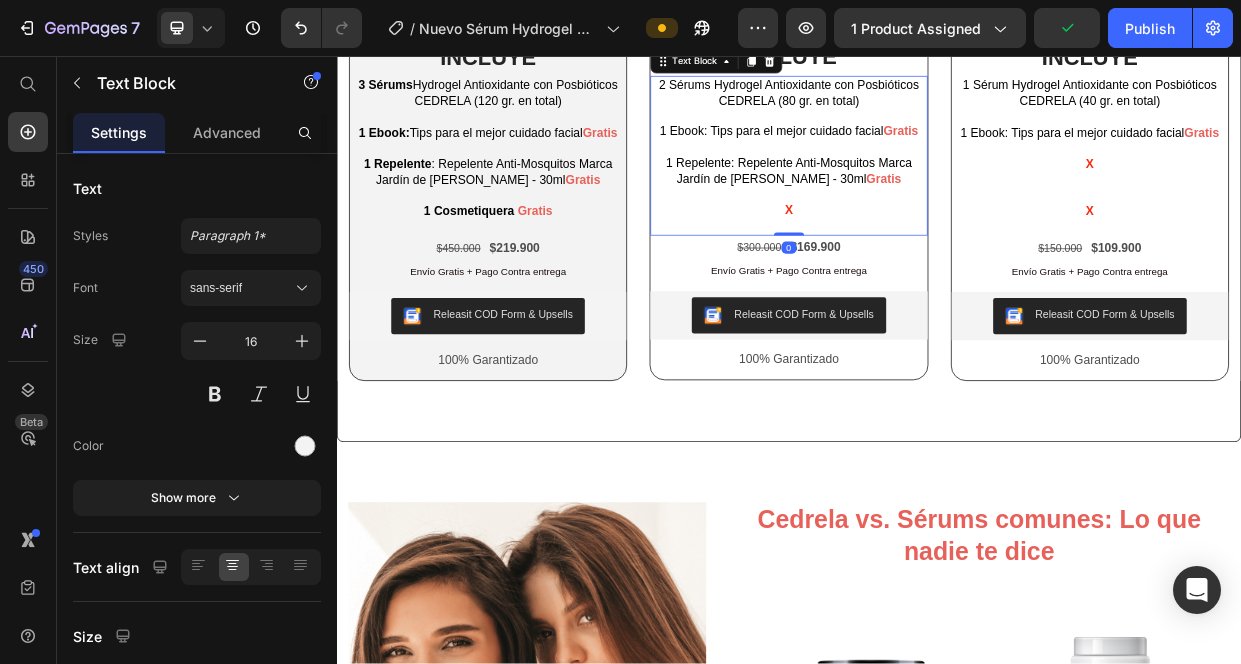 click at bounding box center [936, 137] 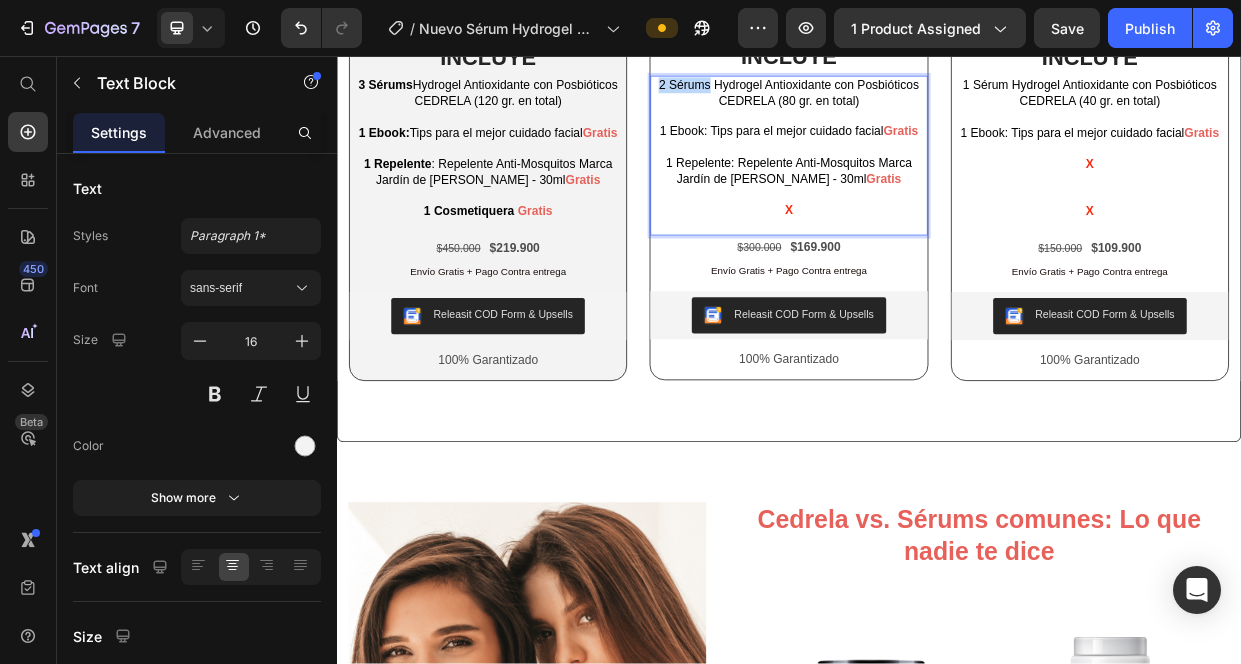 drag, startPoint x: 817, startPoint y: 374, endPoint x: 765, endPoint y: 373, distance: 52.009613 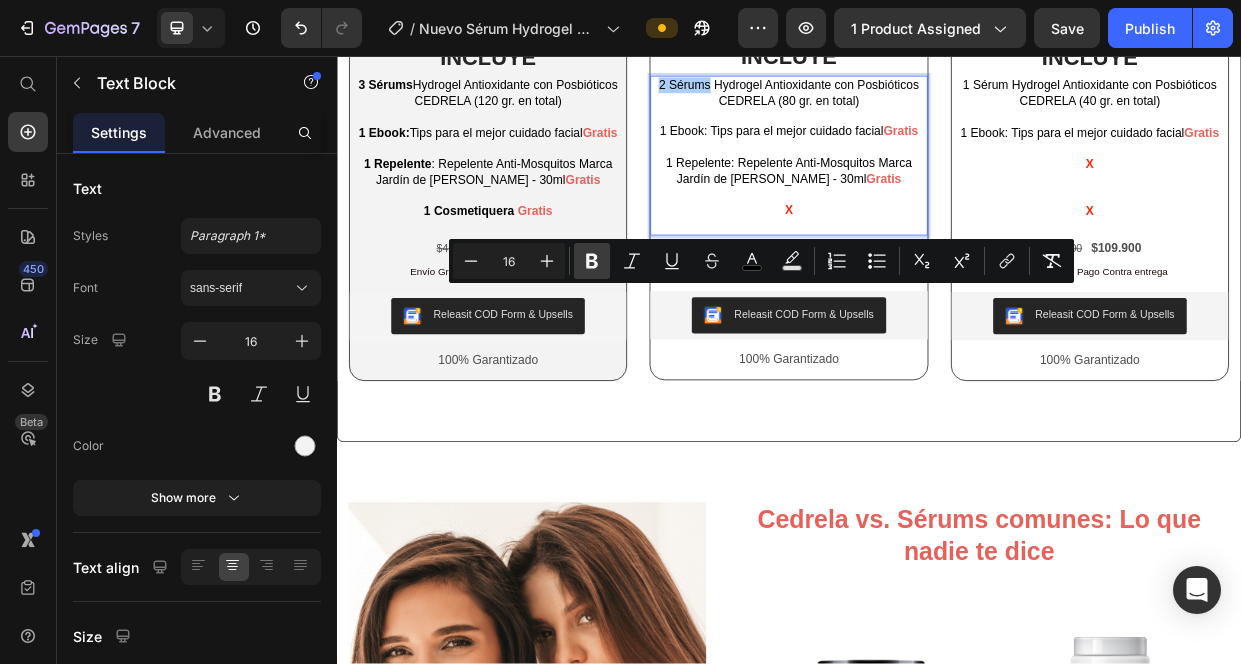 drag, startPoint x: 596, startPoint y: 258, endPoint x: 603, endPoint y: 269, distance: 13.038404 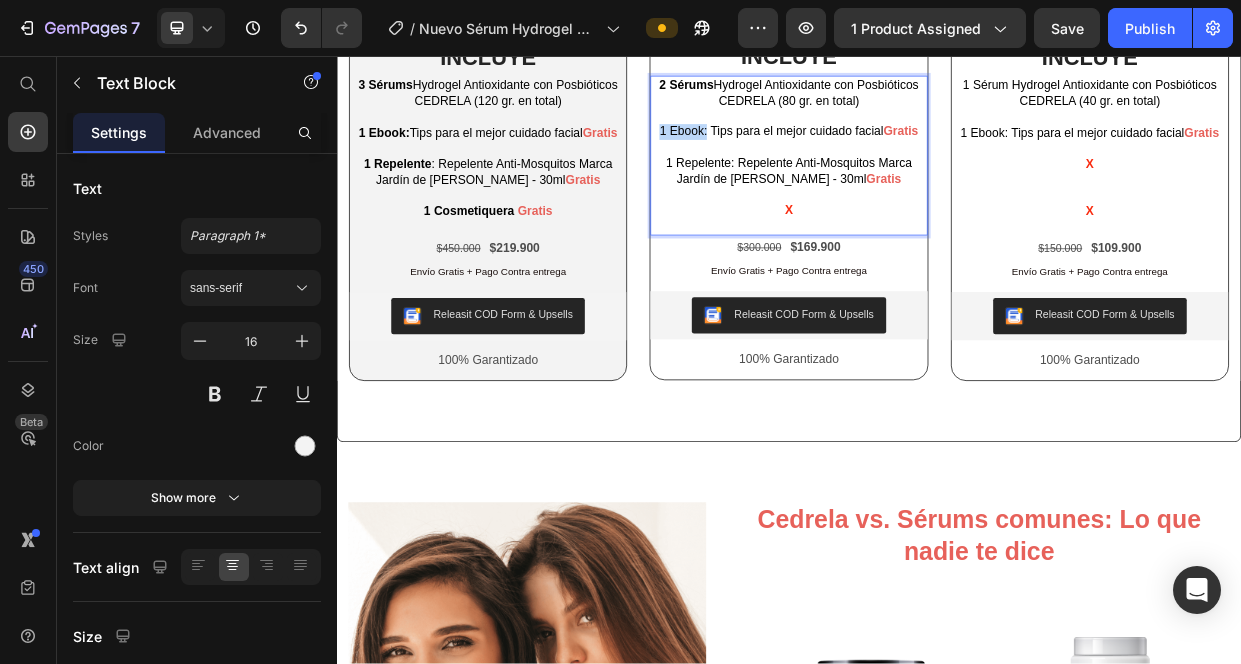 drag, startPoint x: 825, startPoint y: 431, endPoint x: 754, endPoint y: 431, distance: 71 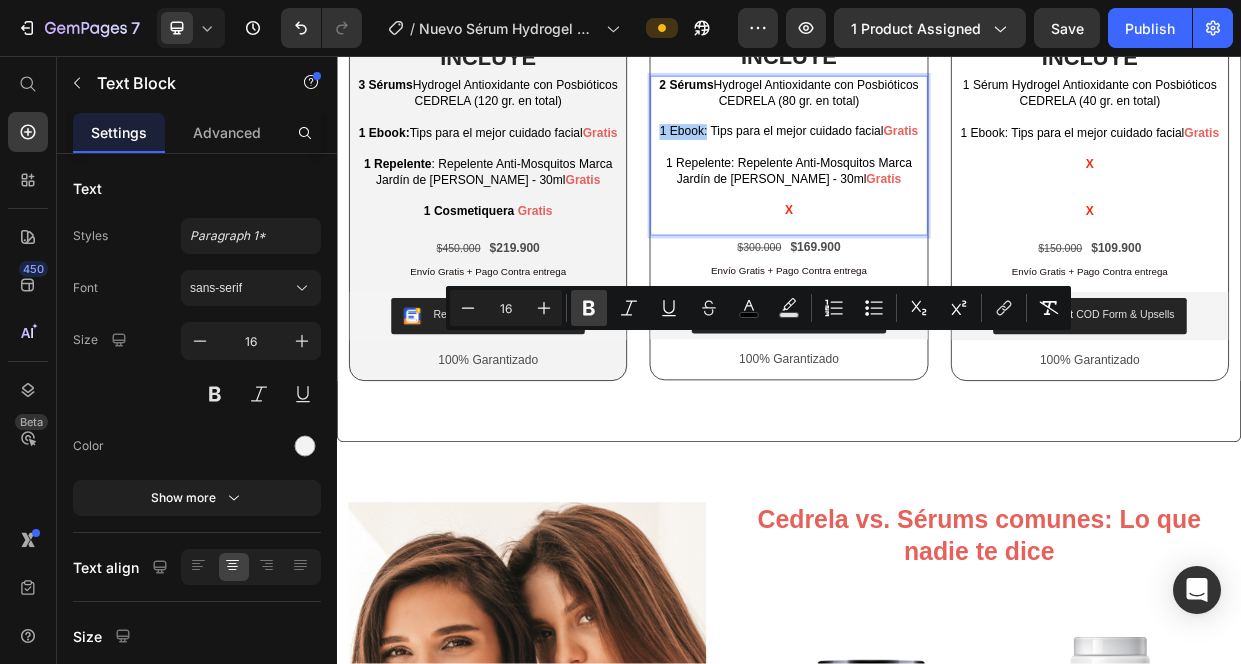 click 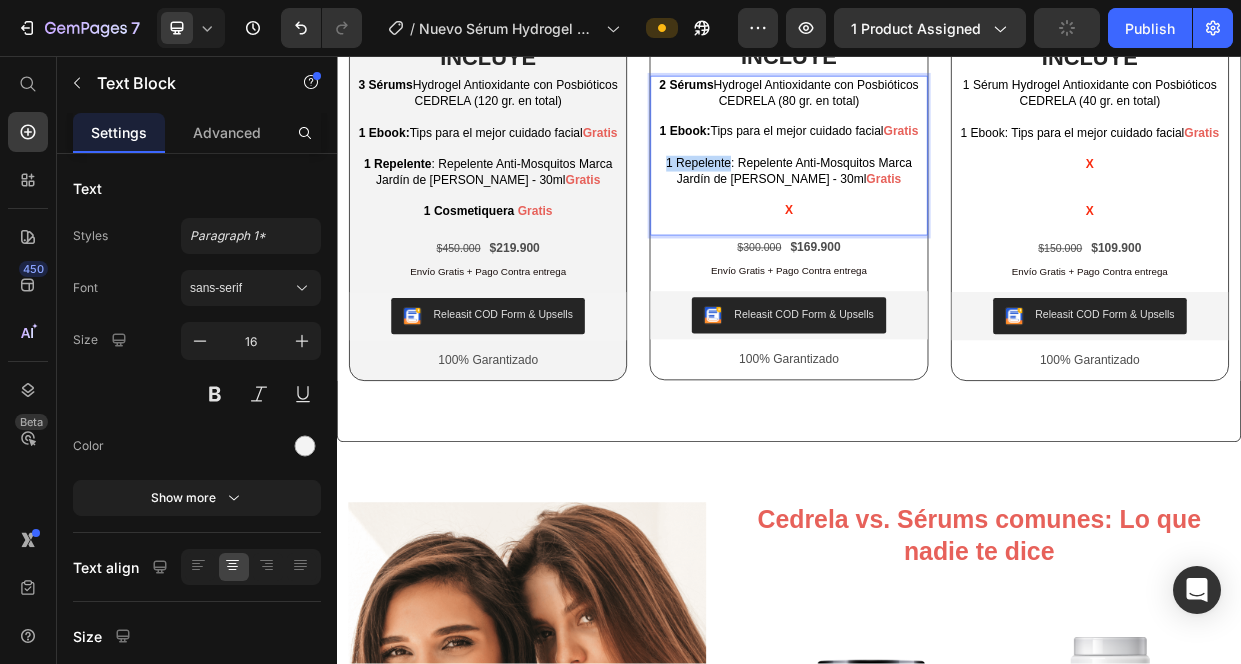 drag, startPoint x: 859, startPoint y: 477, endPoint x: 768, endPoint y: 478, distance: 91.00549 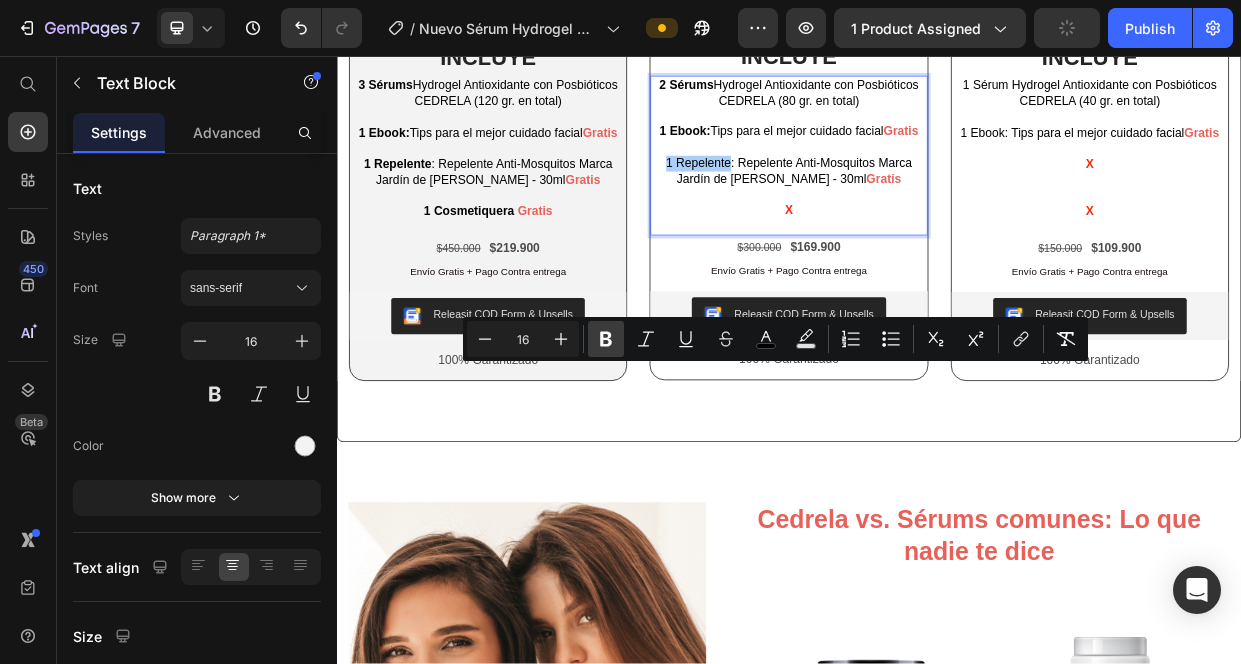 click 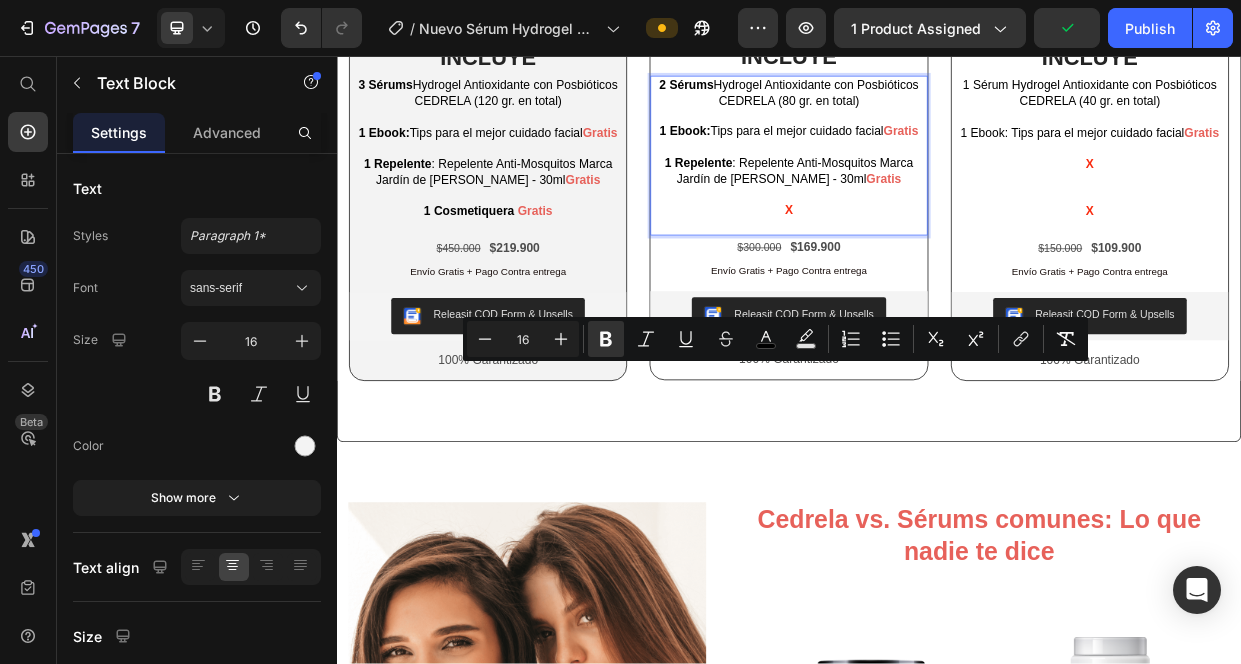 click on "1 Repelente : Repelente Anti-Mosquitos Marca Jardín de [PERSON_NAME] - 30ml" at bounding box center [937, 209] 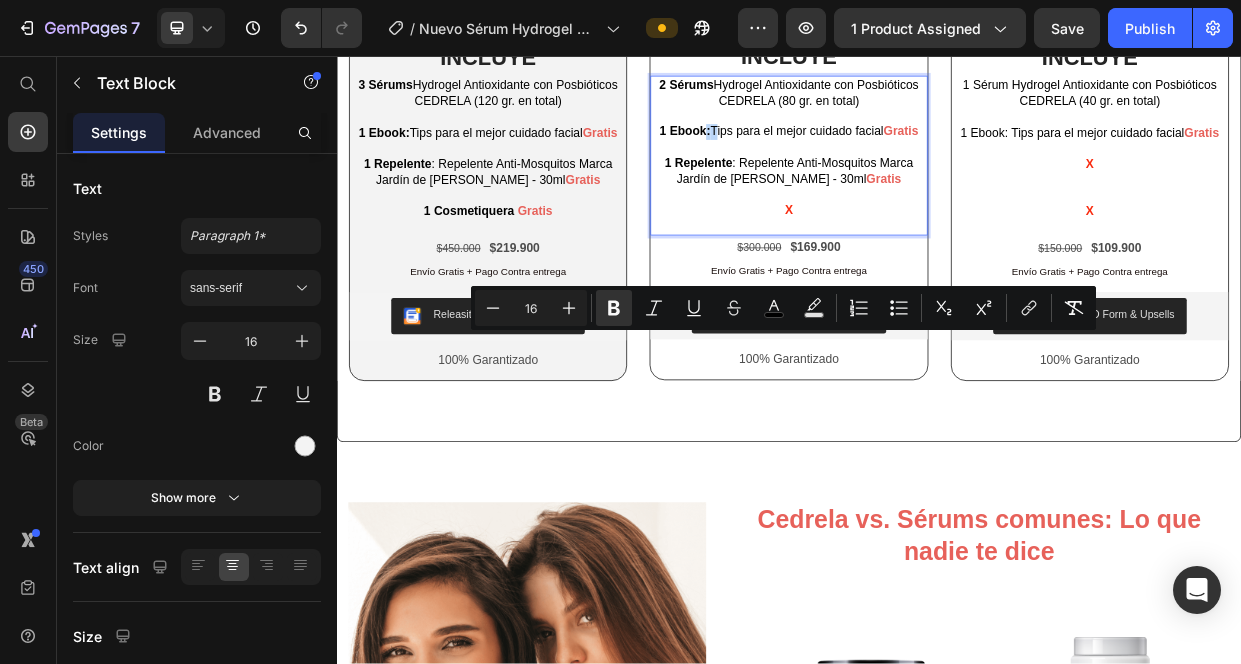 click on "1 Ebook:  Tips para el mejor cuidado facial" at bounding box center (913, 156) 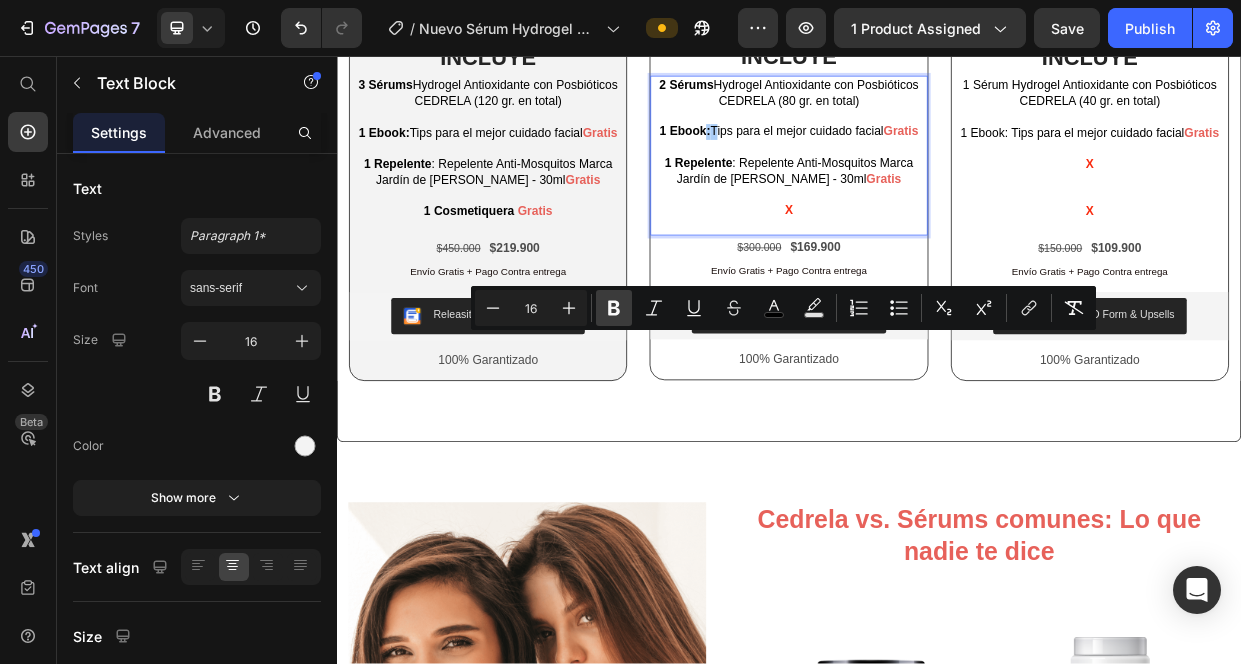 click 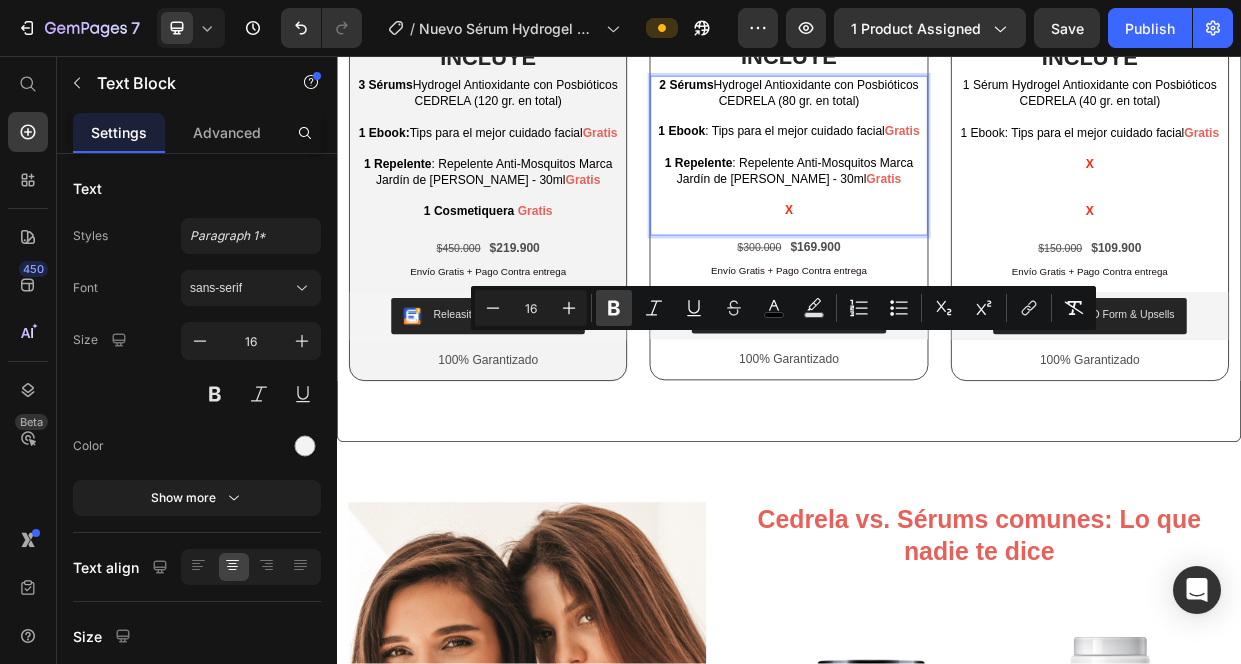click 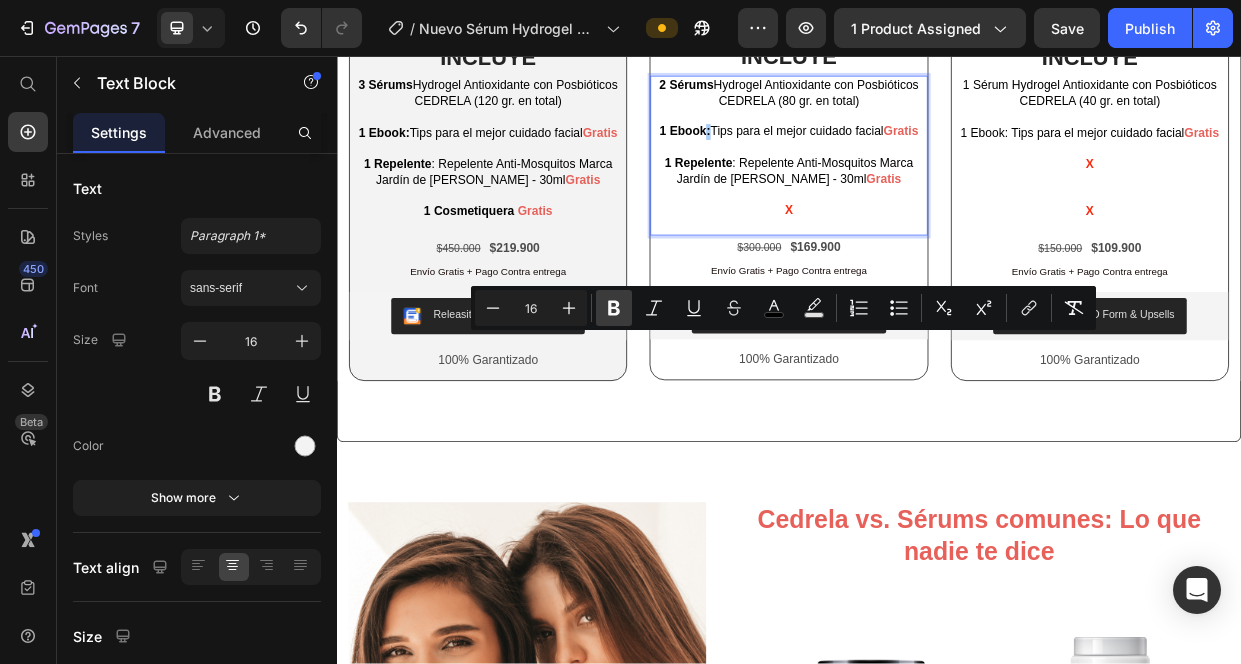 click 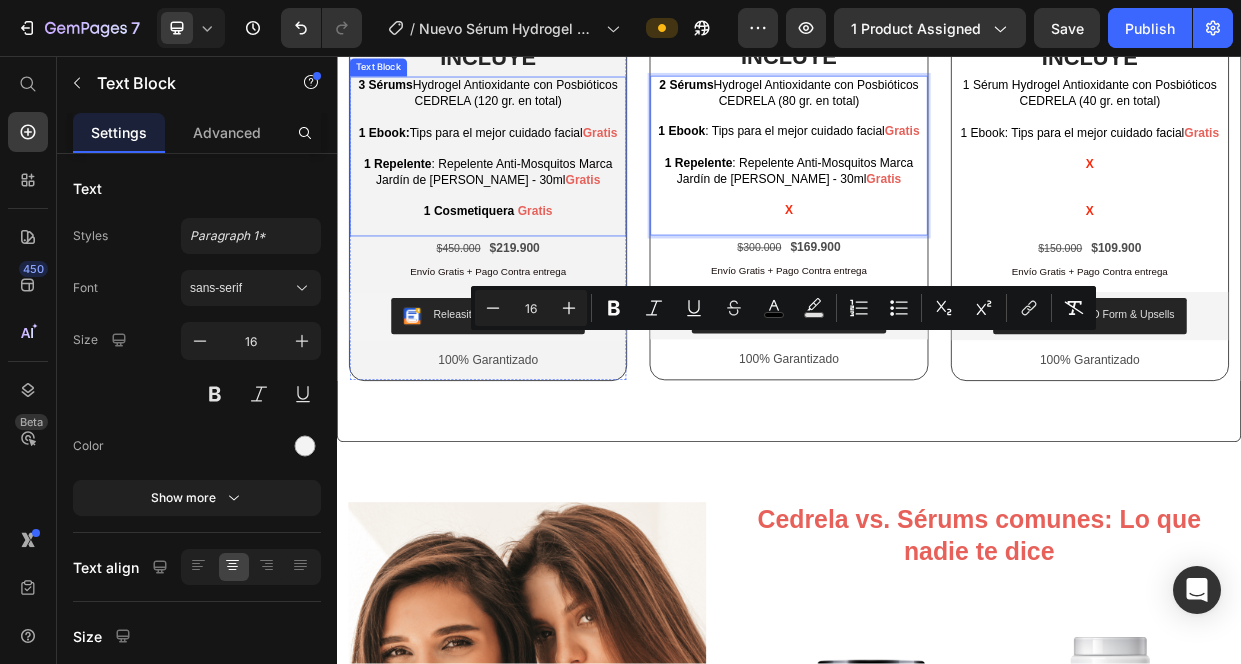 click at bounding box center [537, 180] 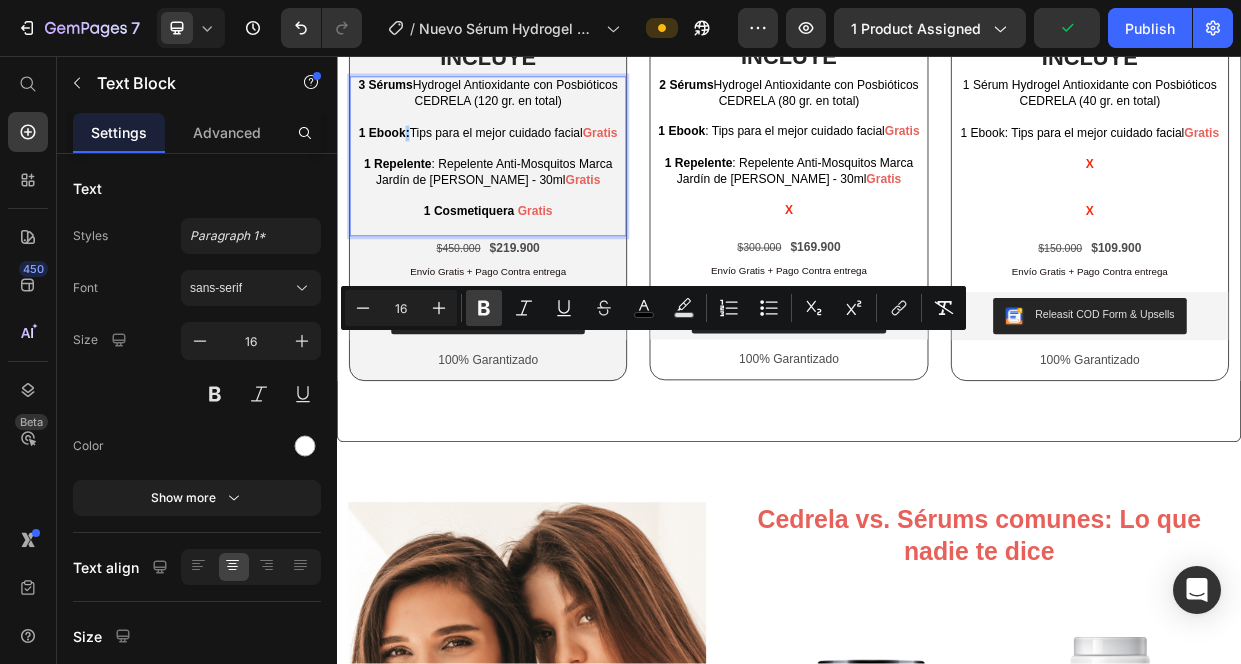click 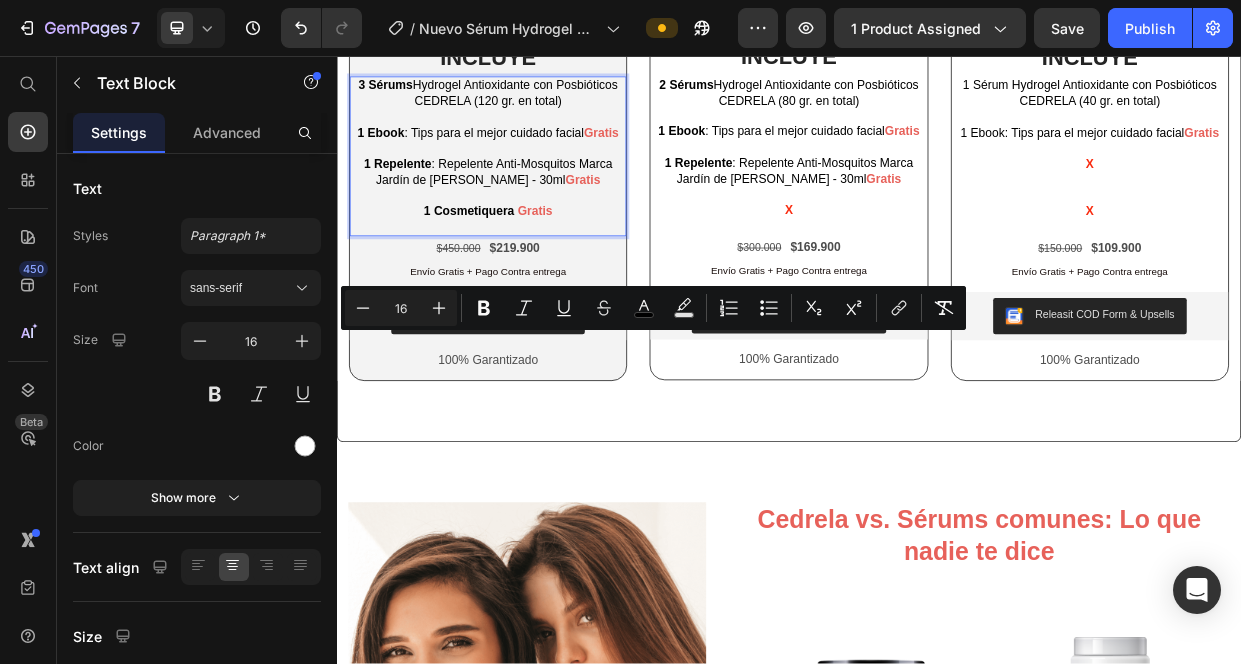 click on "1 Repelente : Repelente Anti-Mosquitos Marca Jardín de [PERSON_NAME] - 30ml" at bounding box center [538, 210] 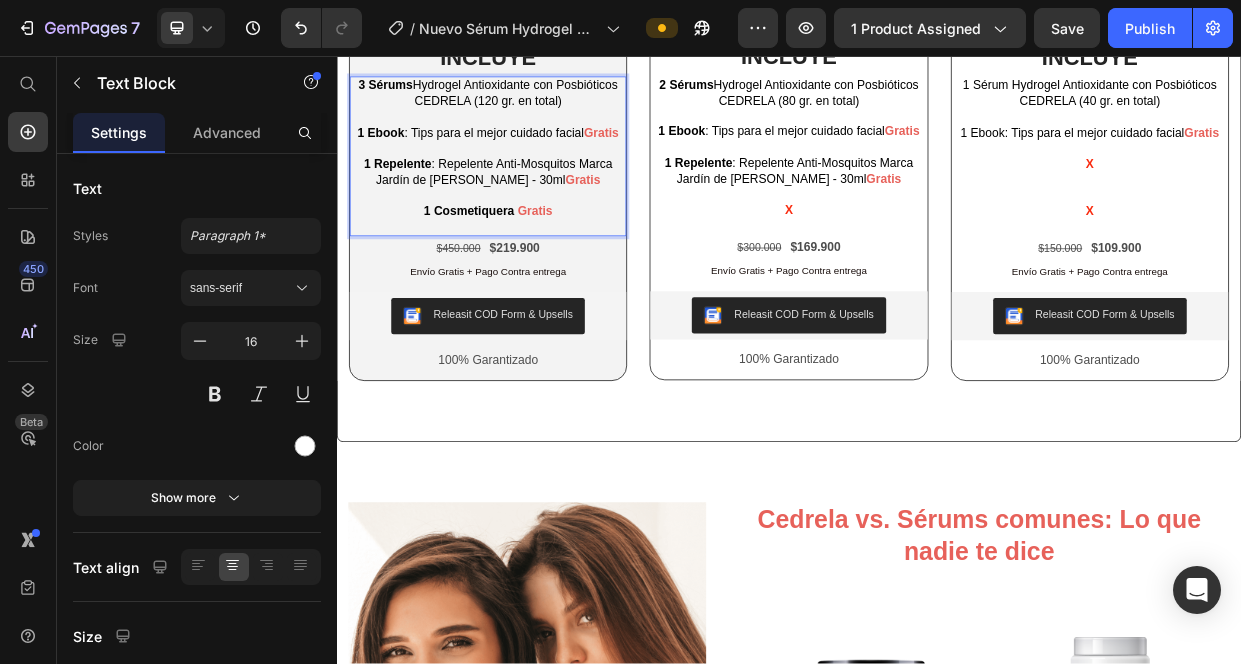 click on "1 Cosmetiquera" at bounding box center [514, 262] 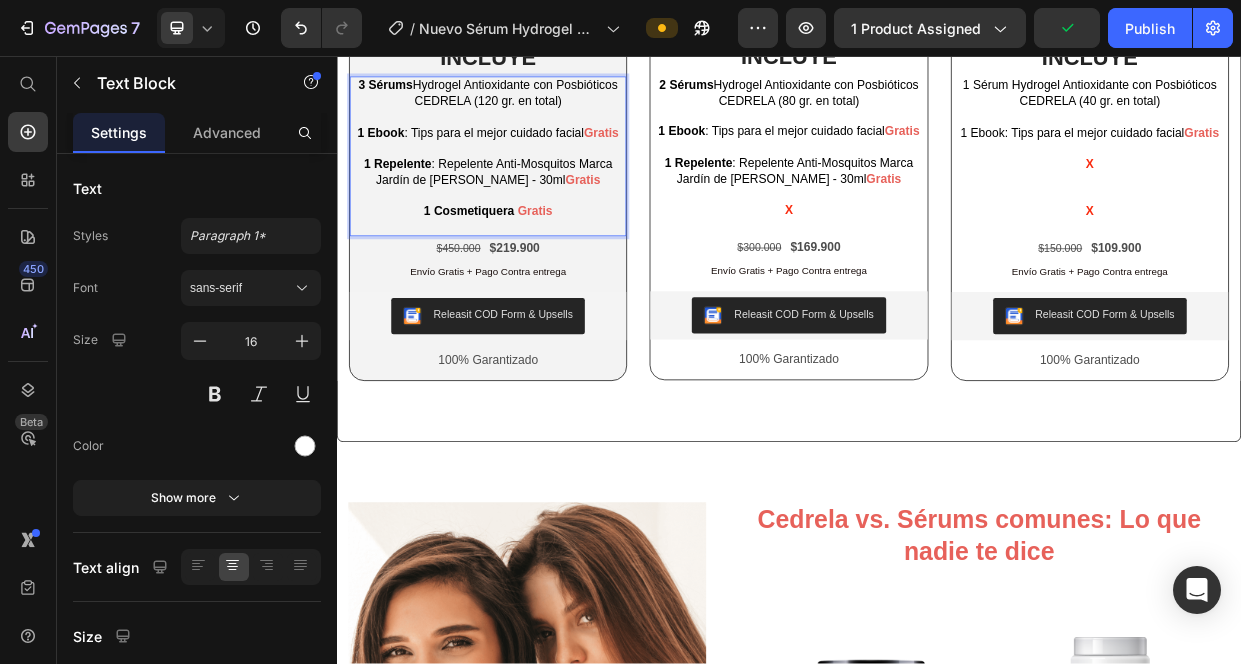 click on "1 Cosmetiquera" at bounding box center (512, 262) 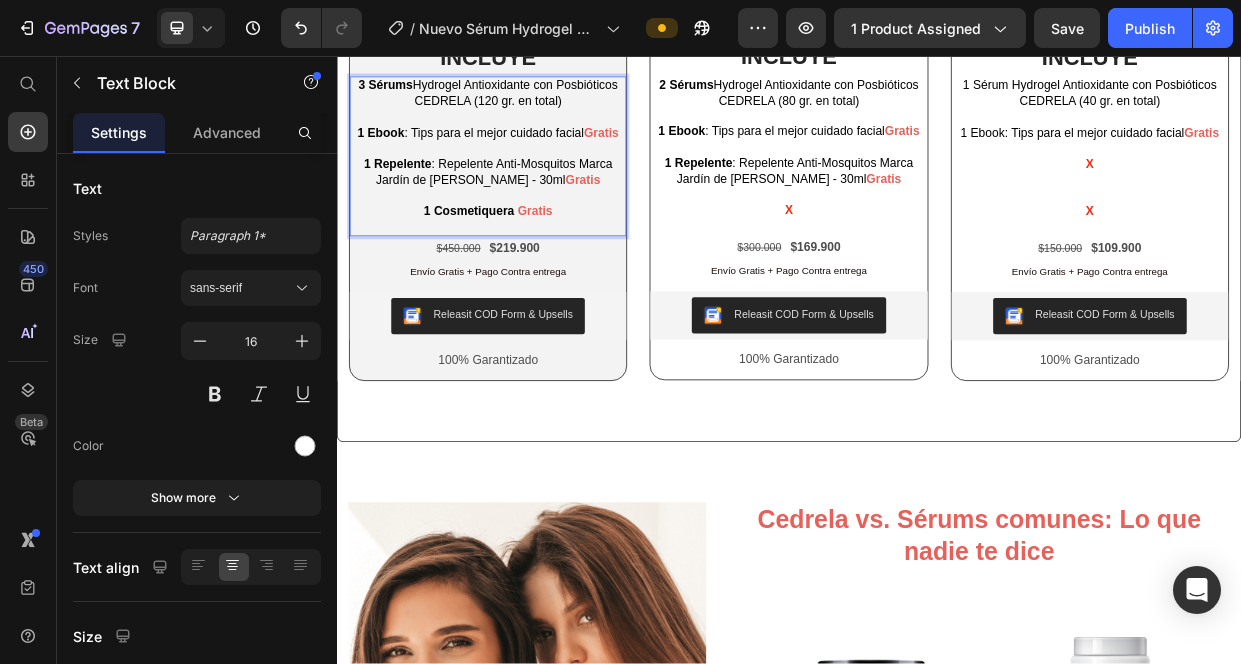 click on "1 Repelente : Repelente Anti-Mosquitos Marca Jardín de [PERSON_NAME] - 30ml" at bounding box center (538, 210) 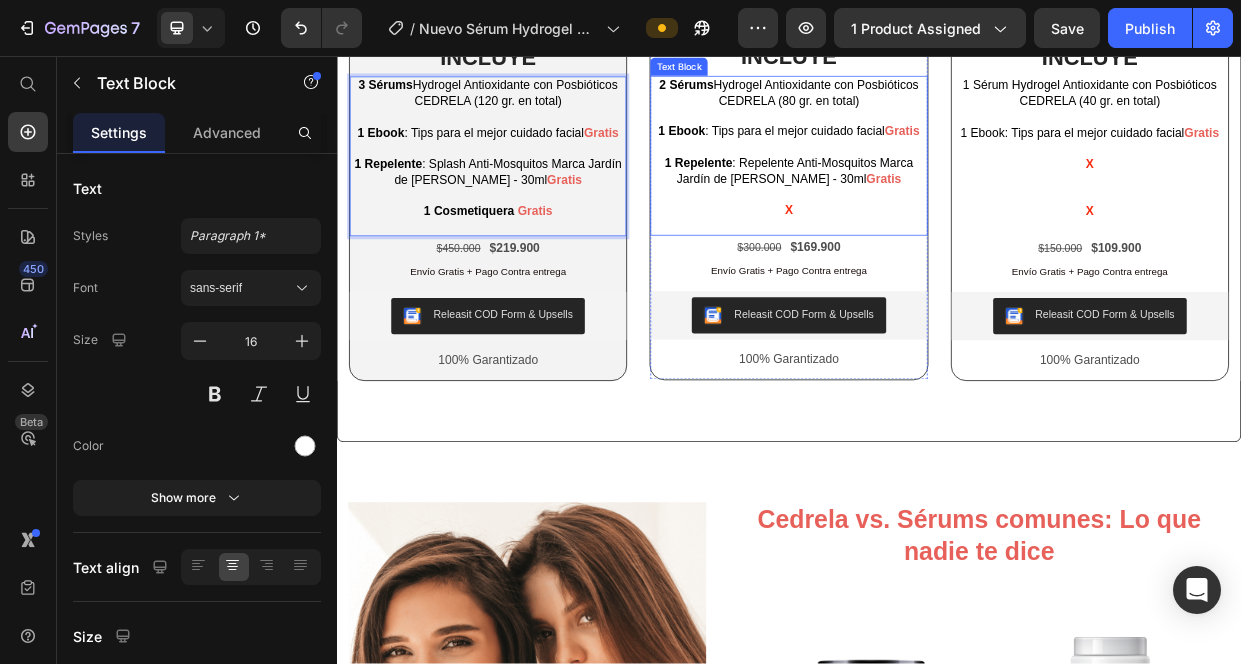 click on "1 Repelente : Repelente Anti-Mosquitos Marca Jardín de [PERSON_NAME] - 30ml" at bounding box center (937, 209) 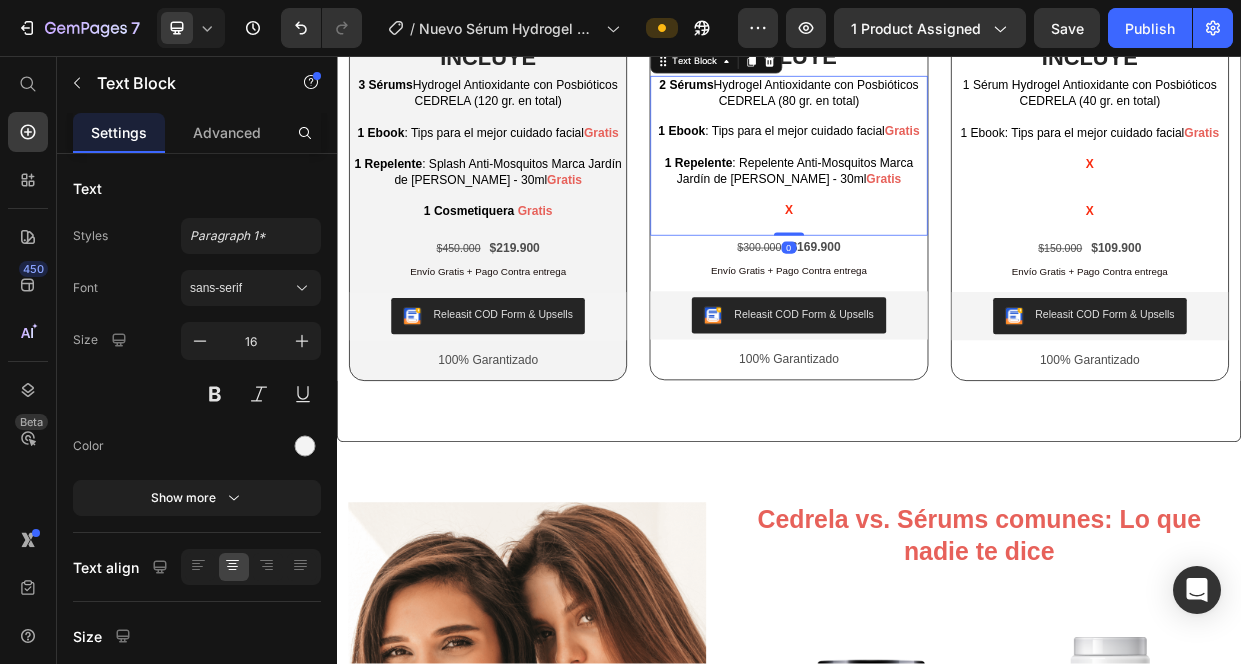 drag, startPoint x: 936, startPoint y: 473, endPoint x: 951, endPoint y: 476, distance: 15.297058 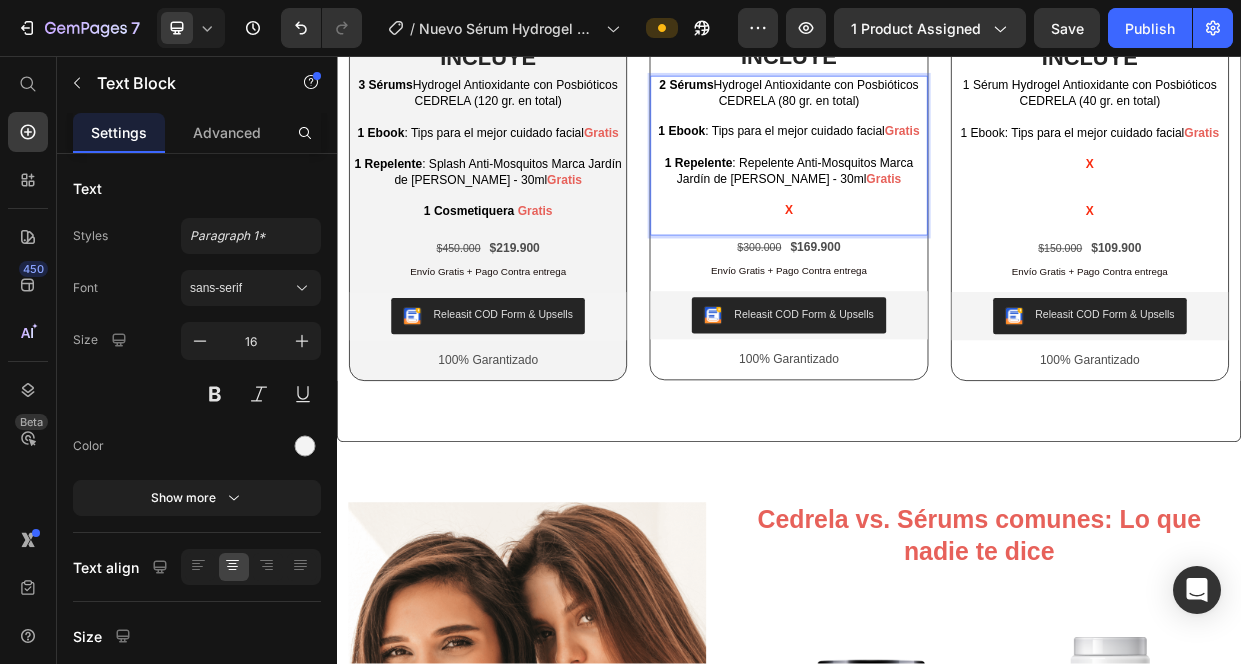 click on "1 Repelente : Repelente Anti-Mosquitos Marca Jardín de [PERSON_NAME] - 30ml" at bounding box center (937, 209) 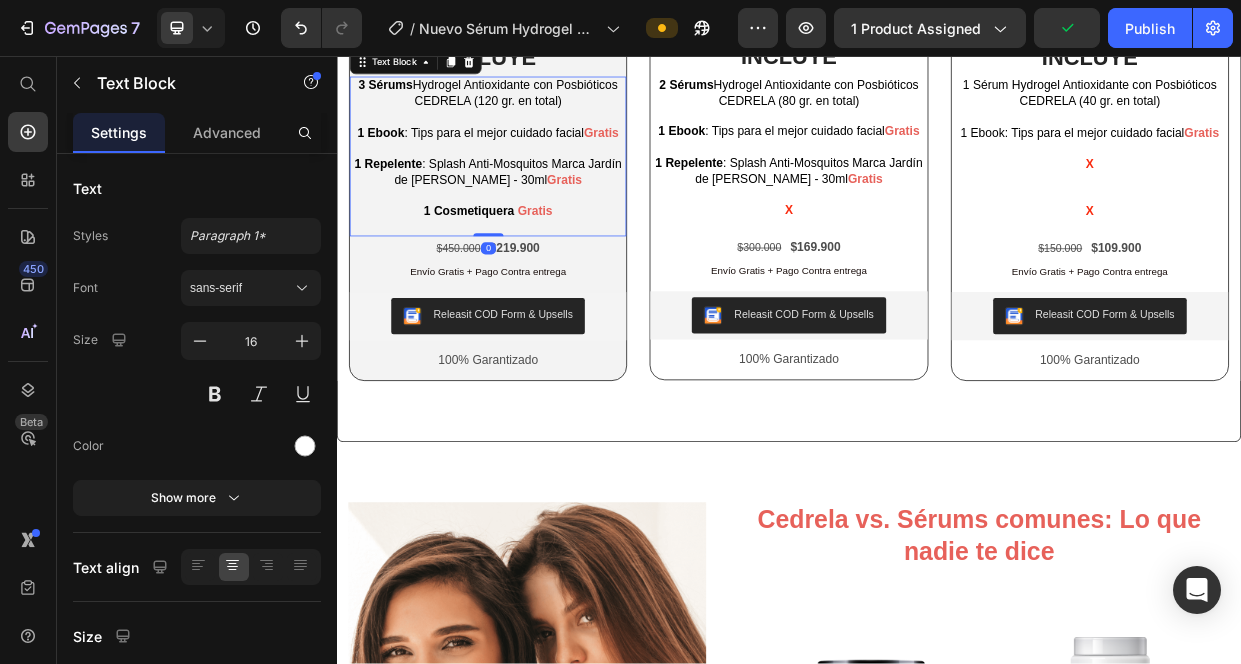 click on "1 Cosmetiquera" at bounding box center [512, 262] 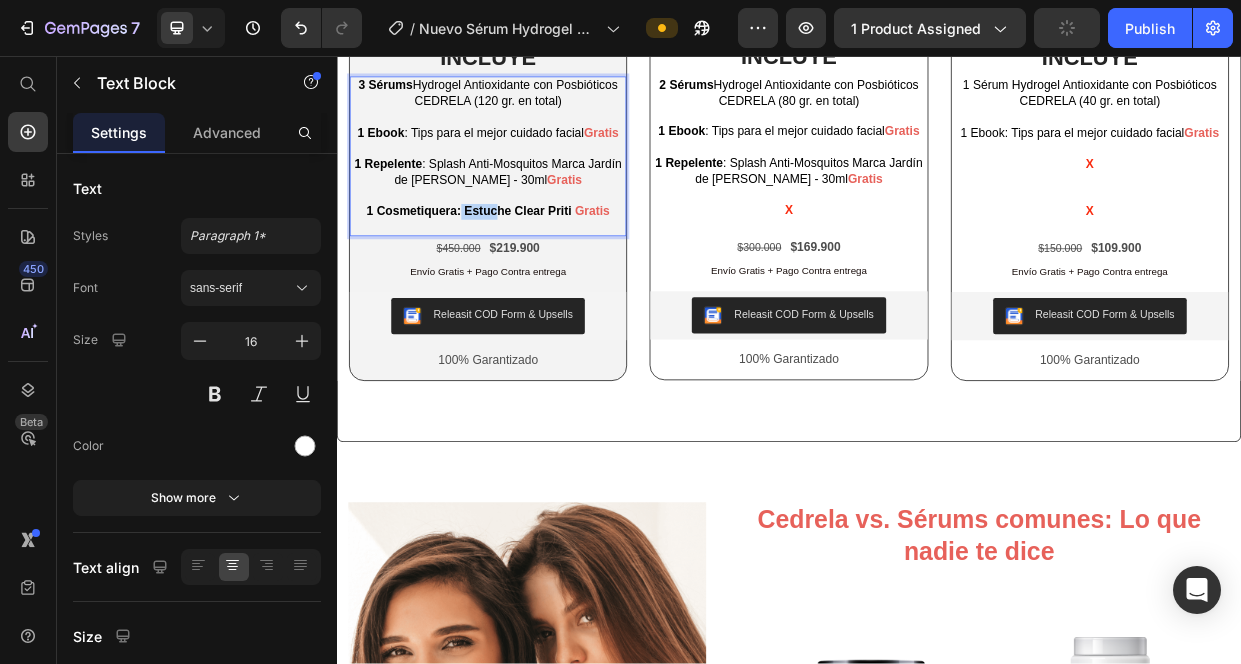 drag, startPoint x: 502, startPoint y: 542, endPoint x: 545, endPoint y: 542, distance: 43 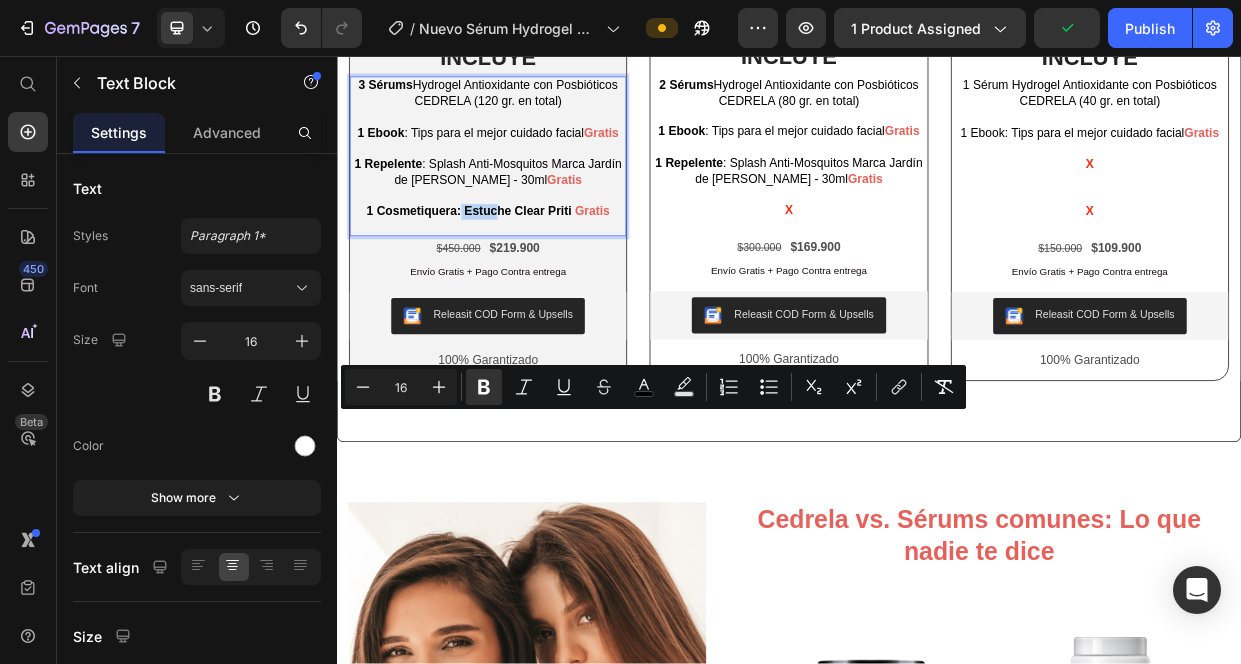 click on "1 Cosmetiquera: Estuche Clear Priti   Gratis" at bounding box center [537, 263] 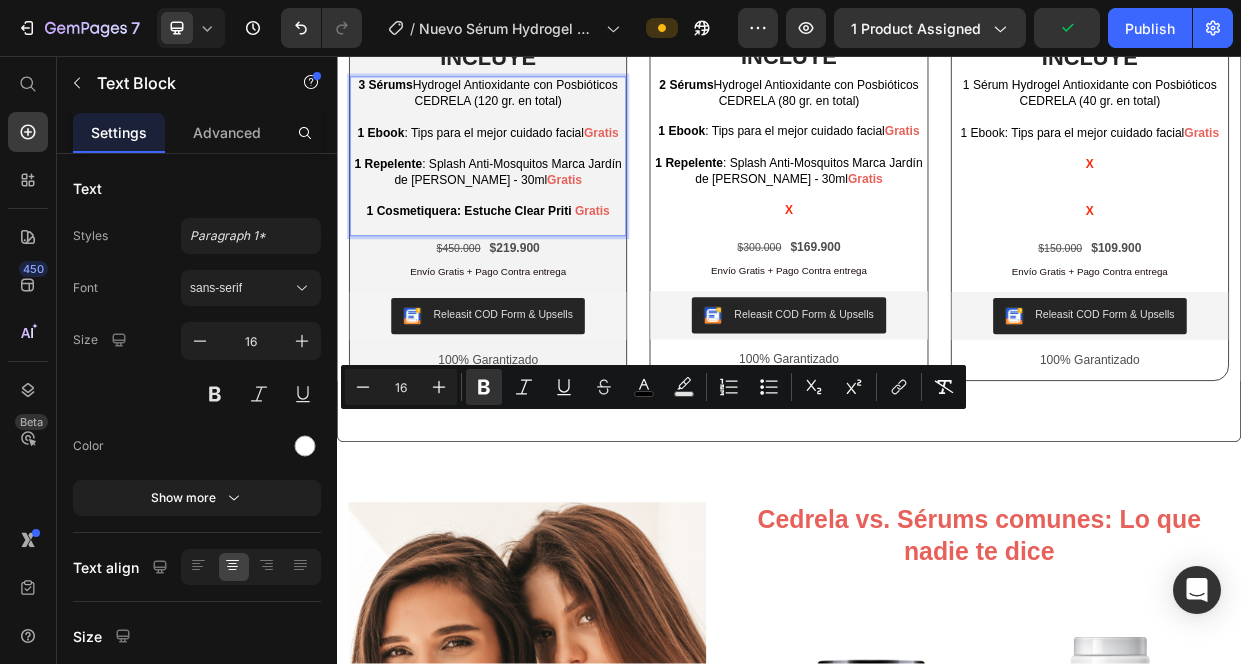 click on "1 Cosmetiquera: Estuche Clear Priti" at bounding box center (512, 262) 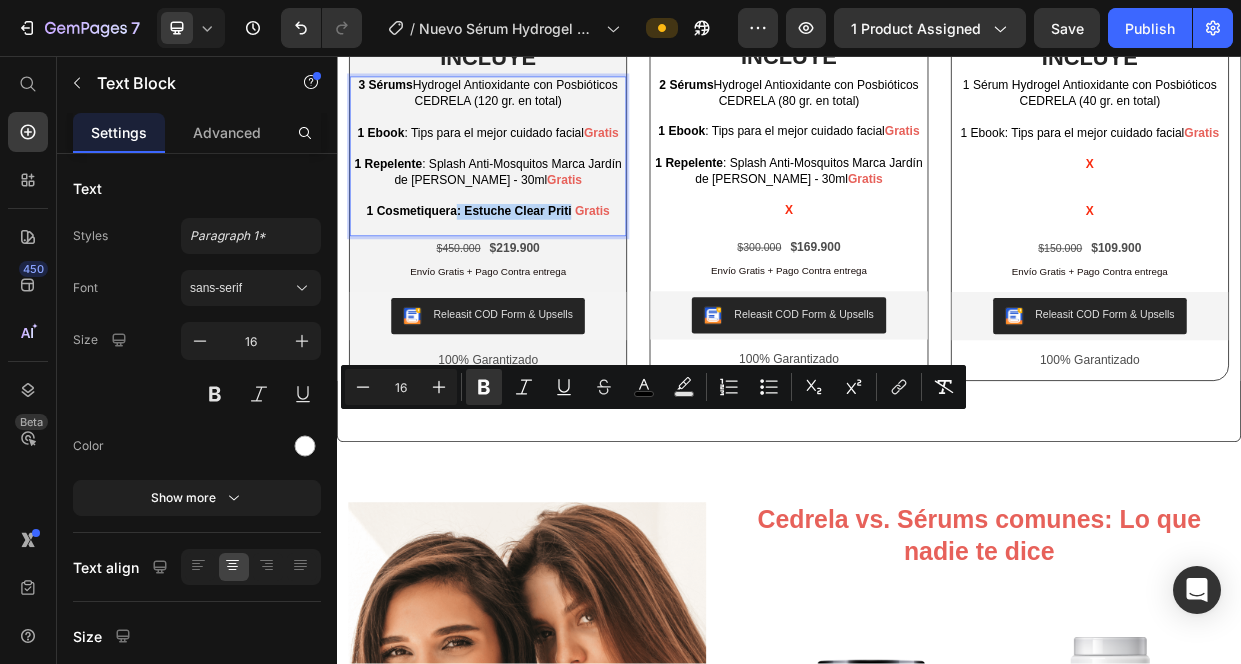 drag, startPoint x: 497, startPoint y: 543, endPoint x: 636, endPoint y: 537, distance: 139.12944 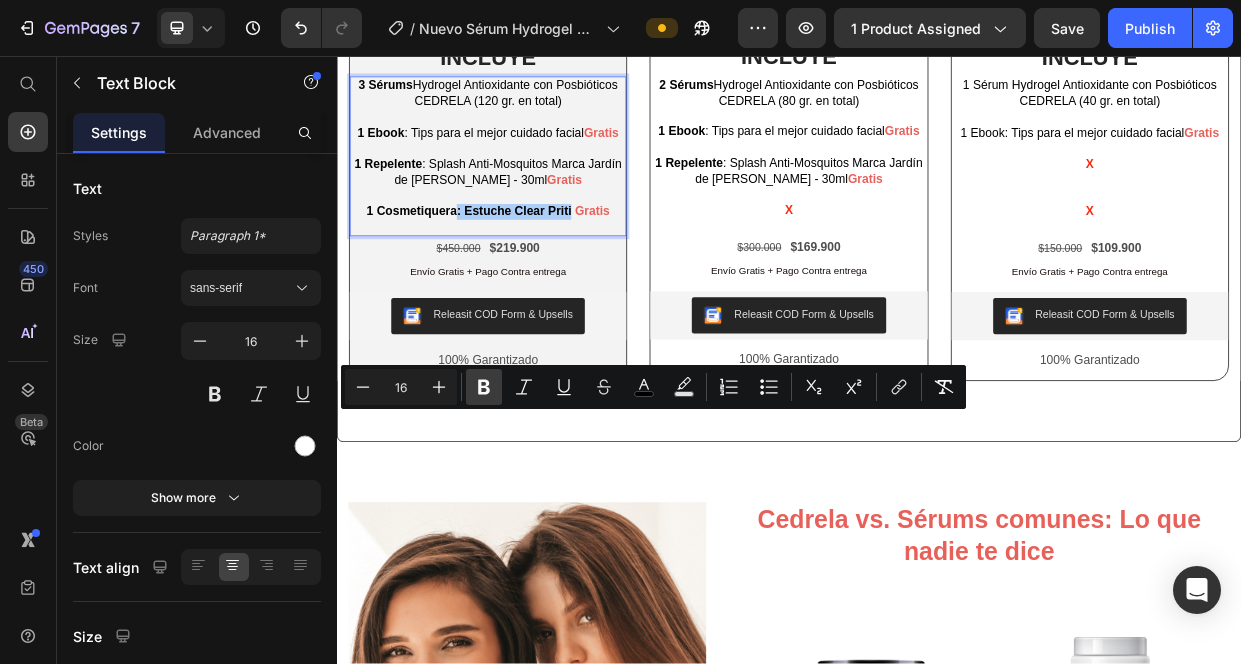 click 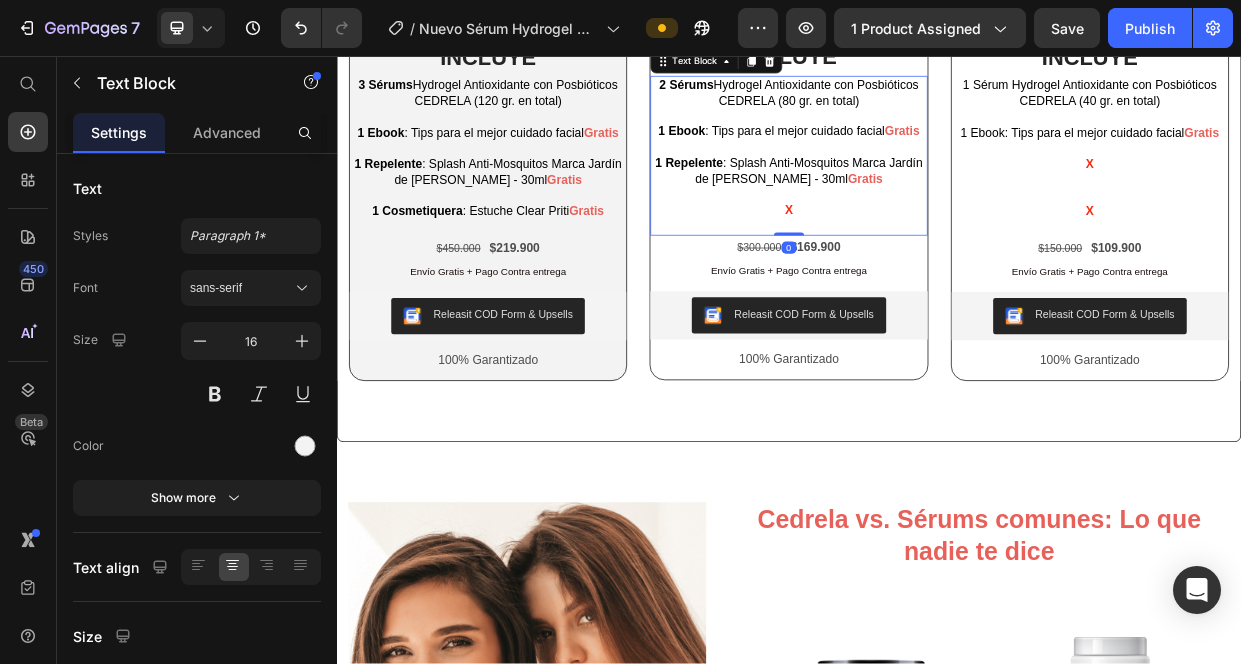 click at bounding box center (936, 282) 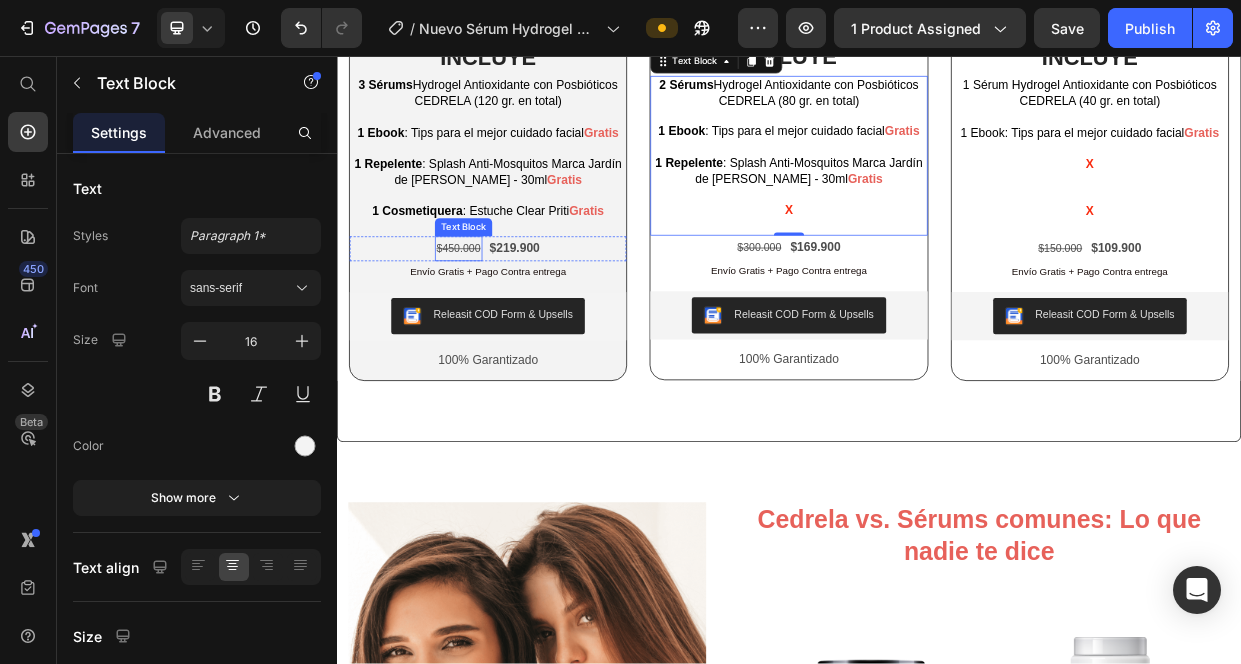 click on "$450.000" at bounding box center [498, 312] 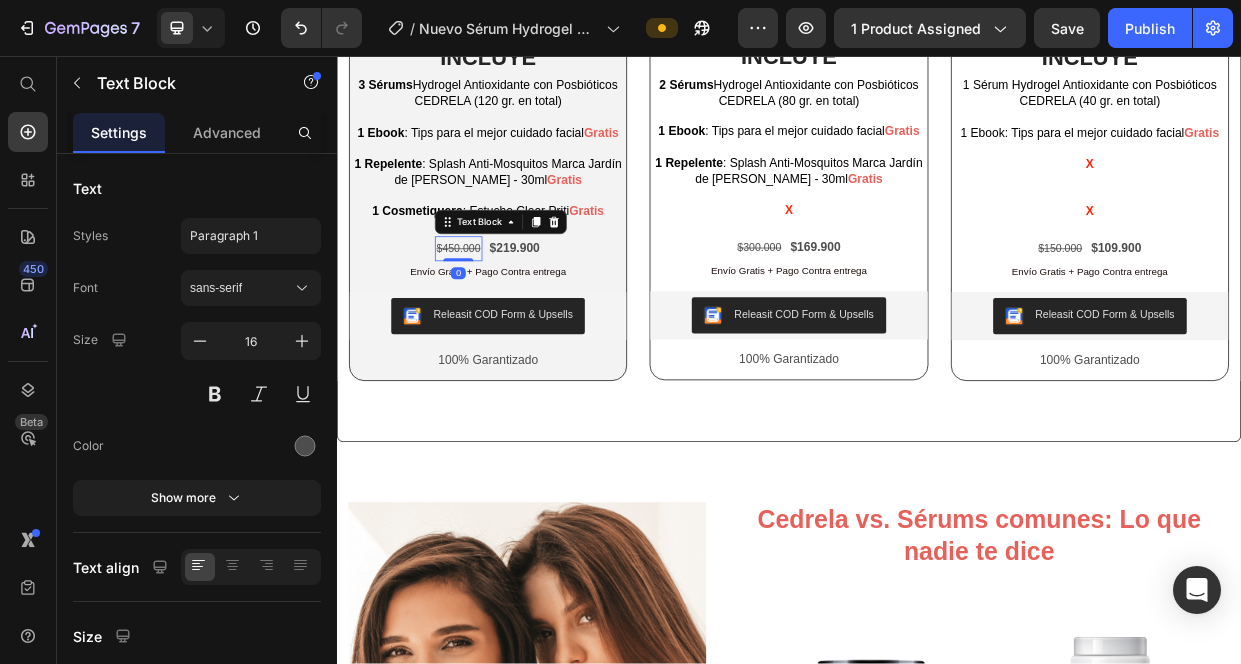 click on "$450.000" at bounding box center [498, 312] 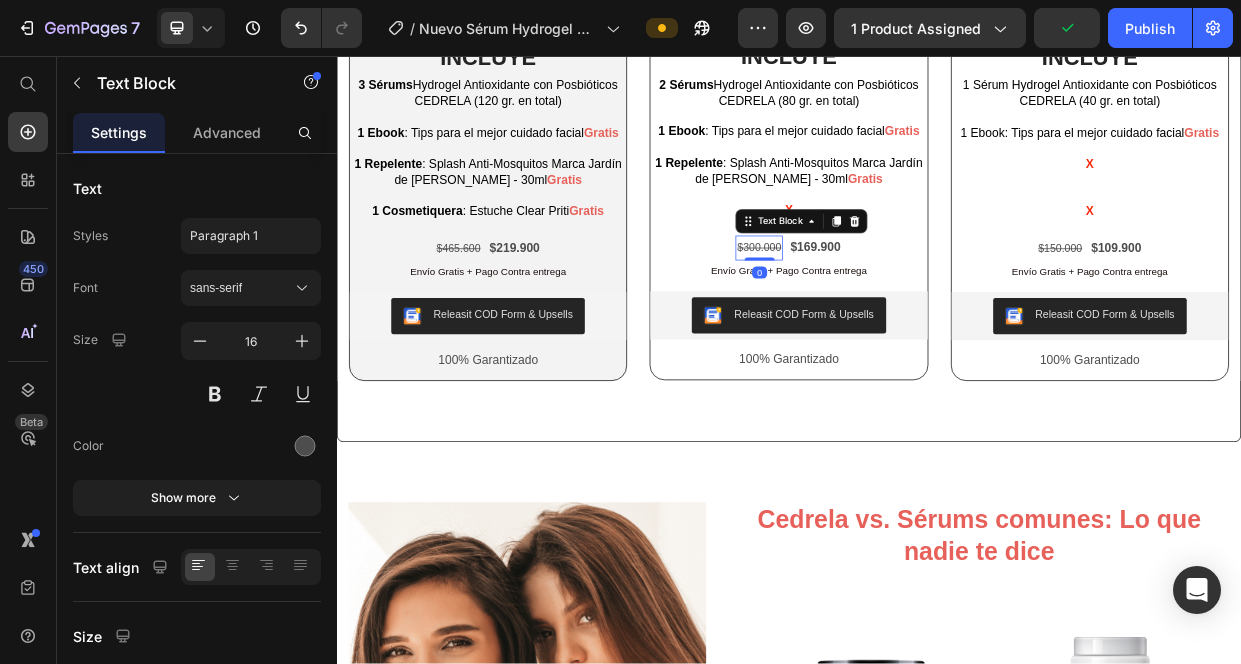 click on "$300.000" at bounding box center [897, 311] 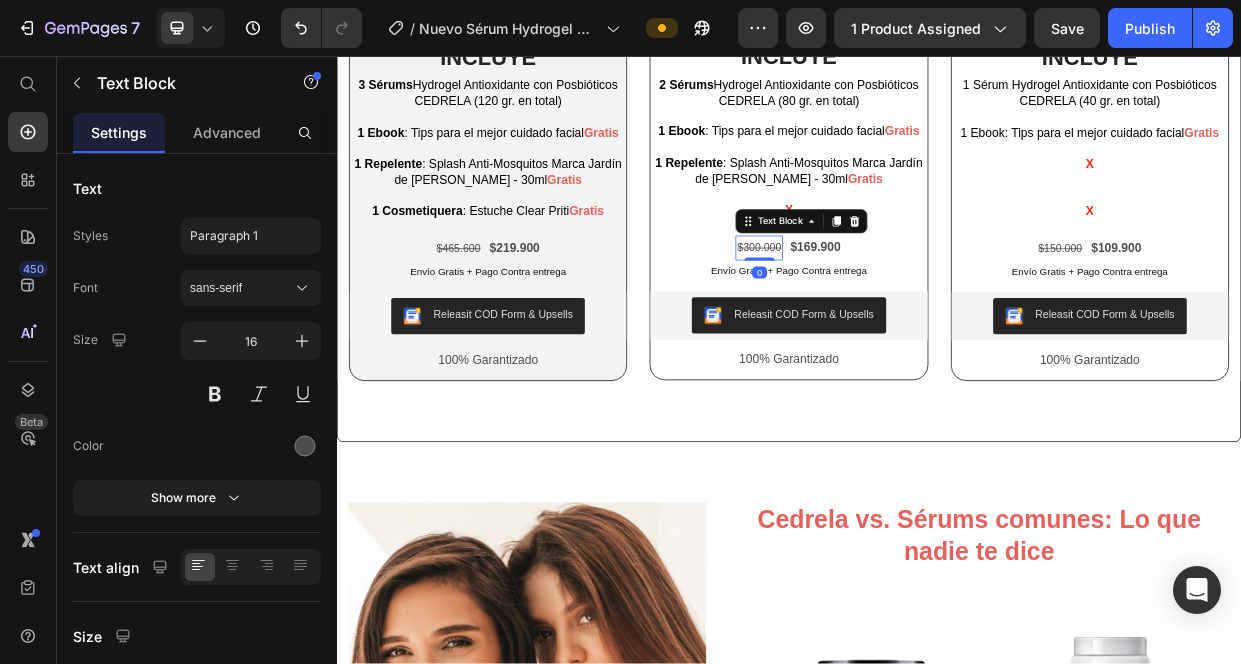 click on "$300.000" at bounding box center [897, 311] 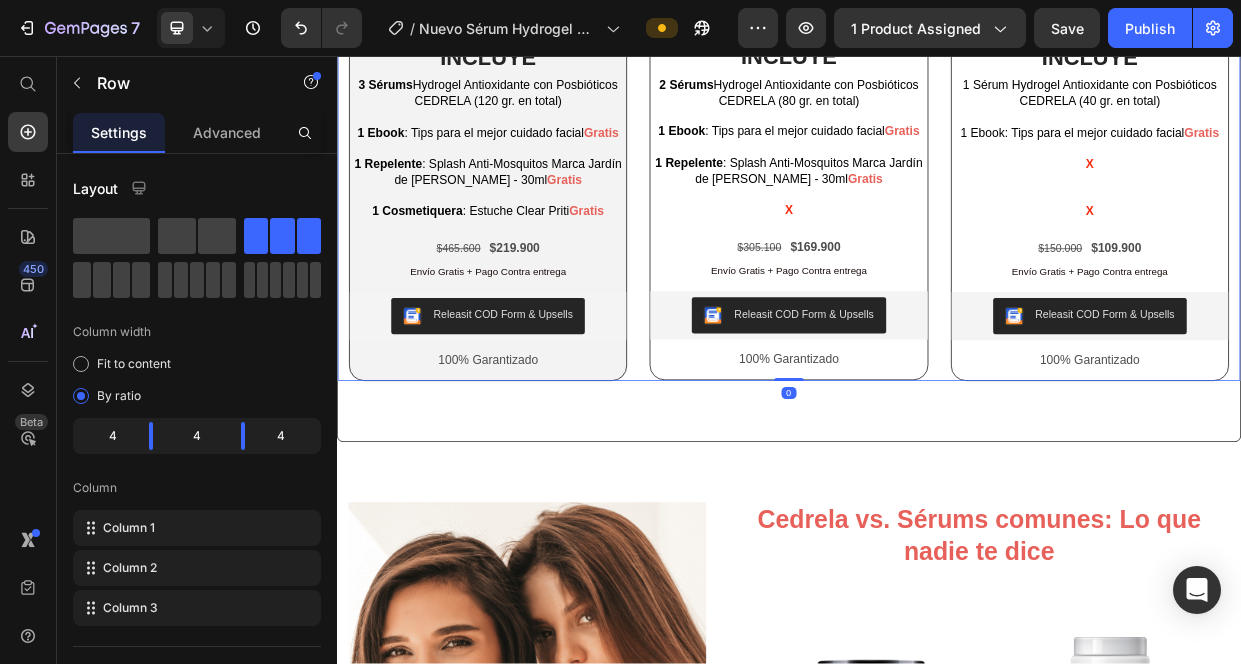 click on "MÁS VENDIDO Text Block Row Image INCLUYE Heading  3 Sérums  Hydrogel Antioxidante con Posbióticos CEDRELA (120 gr. en total) 1 Ebook : Tips para el mejor cuidado facial  Gratis 1 Repelente : Splash Anti-Mosquitos Marca Jardín de [PERSON_NAME] - 30ml  Gratis 1 Cosmetiquera : Estuche Clear Priti  Gratis Text Block $465.600 Text Block $219.900 Text Block Row Envío Gratis + Pago Contra entrega Text Block Releasit COD Form & Upsells Releasit COD Form & Upsells 100% Garantizado Text Block Row Row Product Row ¡ESTA OFERTA ESTA A PUNTO DE EXPIRAR! Text Block Row Image INCLUYE Heading 2 Sérums  Hydrogel Antioxidante con Posbióticos CEDRELA (80 gr. en total) 1 Ebook : Tips para el mejor cuidado facial  Gratis 1 Repelente : Splash Anti-Mosquitos Marca Jardín de [PERSON_NAME] - 30ml  Gratis X Text Block $305.100 Text Block $169.900 Text Block Row Envío Gratis + Pago Contra entrega Text Block Releasit COD Form & Upsells Releasit COD Form & Upsells 100% Garantizado Text Block Row Row Product POPULAR Text Block Row Image INCLUYE X X" at bounding box center [937, 238] 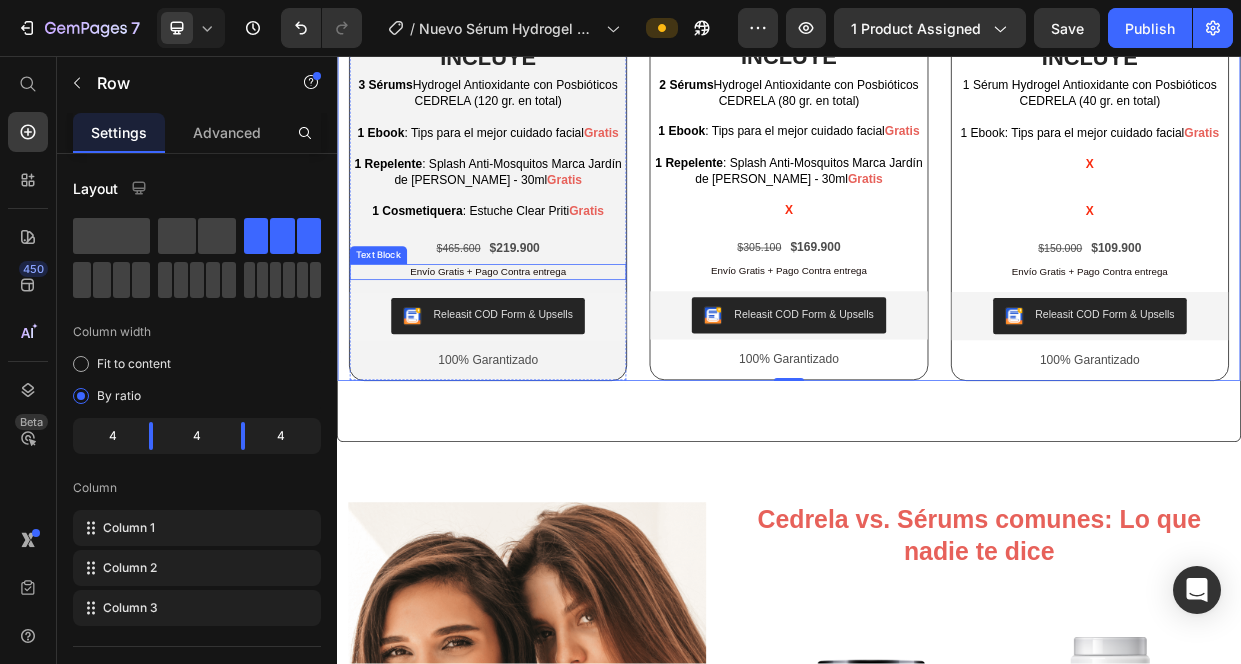 click on "Envío Gratis + Pago Contra entrega" at bounding box center [537, 343] 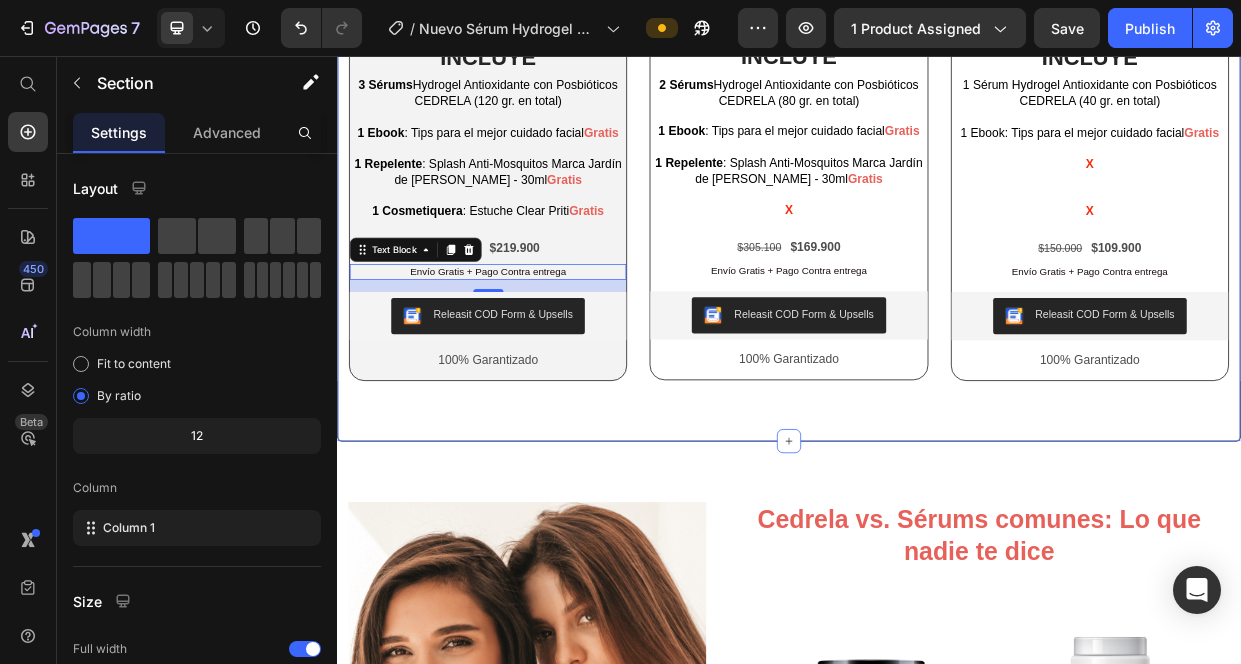 click on "MÁS VENDIDO Text Block Row Image INCLUYE Heading  3 Sérums  Hydrogel Antioxidante con Posbióticos CEDRELA (120 gr. en total) 1 Ebook : Tips para el mejor cuidado facial  Gratis 1 Repelente : Splash Anti-Mosquitos Marca Jardín de [PERSON_NAME] - 30ml  Gratis 1 Cosmetiquera : Estuche Clear Priti  Gratis Text Block $465.600 Text Block $219.900 Text Block Row Envío Gratis + Pago Contra entrega Text Block   16 Releasit COD Form & Upsells Releasit COD Form & Upsells 100% Garantizado Text Block Row Row Product Row ¡ESTA OFERTA ESTA A PUNTO DE EXPIRAR! Text Block Row Image INCLUYE Heading 2 Sérums  Hydrogel Antioxidante con Posbióticos CEDRELA (80 gr. en total) 1 Ebook : Tips para el mejor cuidado facial  Gratis 1 Repelente : Splash Anti-Mosquitos Marca Jardín de [PERSON_NAME] - 30ml  Gratis X Text Block $305.100 Text Block $169.900 Text Block Row Envío Gratis + Pago Contra entrega Text Block Releasit COD Form & Upsells Releasit COD Form & Upsells 100% Garantizado Text Block Row Row Product POPULAR Text Block Row Image Gratis" at bounding box center [937, 238] 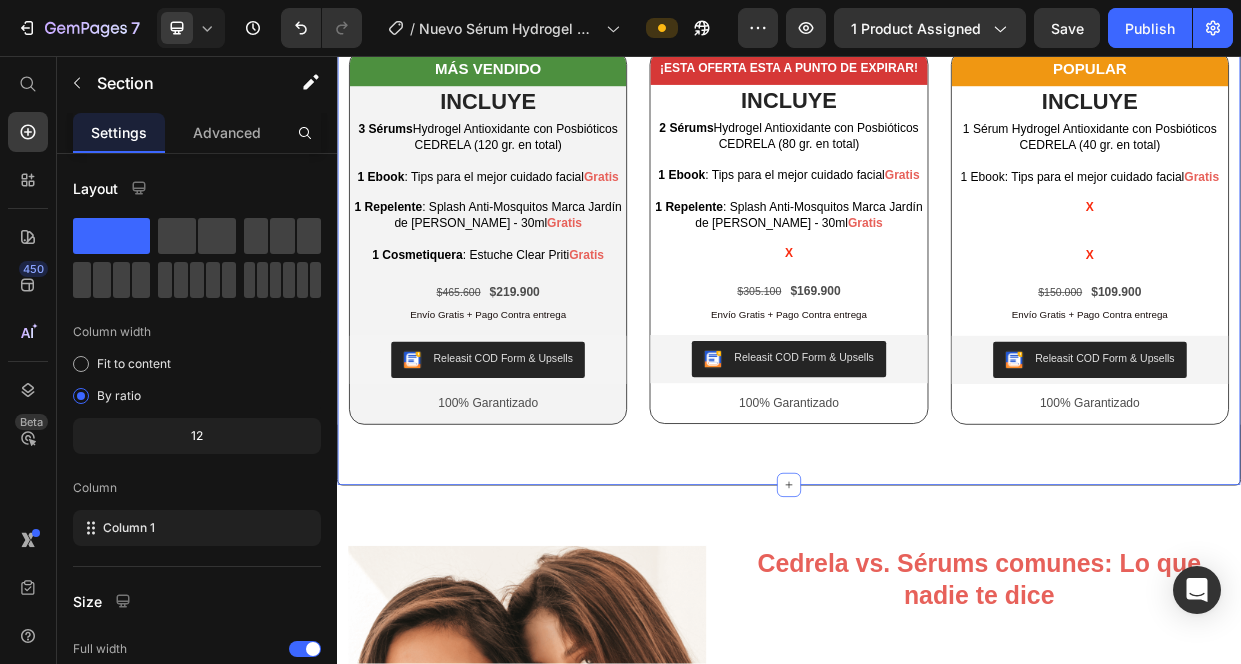 scroll, scrollTop: 3587, scrollLeft: 0, axis: vertical 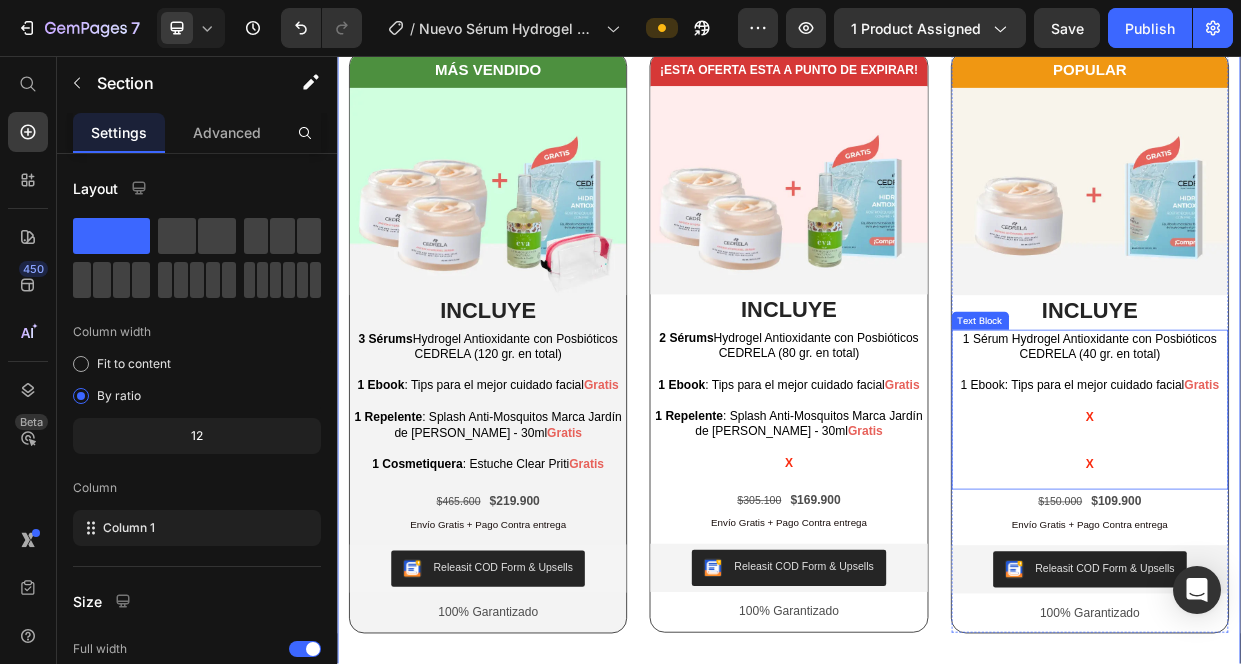 click on "1 Sérum Hydrogel Antioxidante con Posbióticos CEDRELA (40 gr. en total)" at bounding box center [1336, 442] 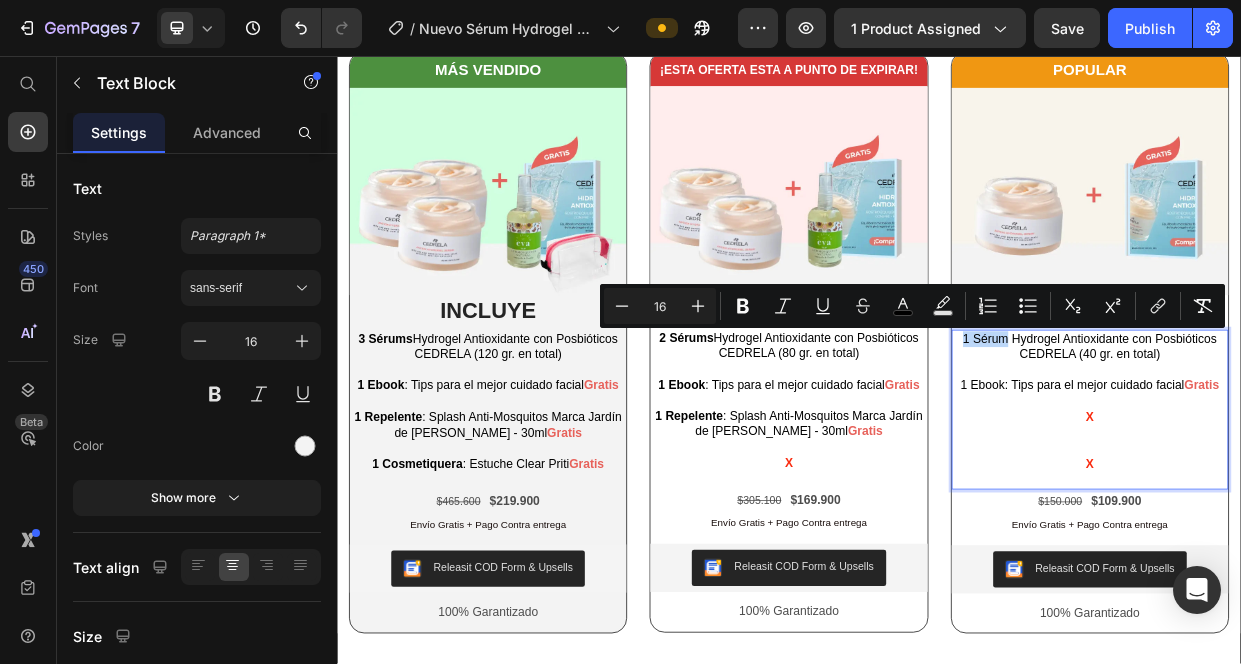 drag, startPoint x: 1228, startPoint y: 431, endPoint x: 1164, endPoint y: 433, distance: 64.03124 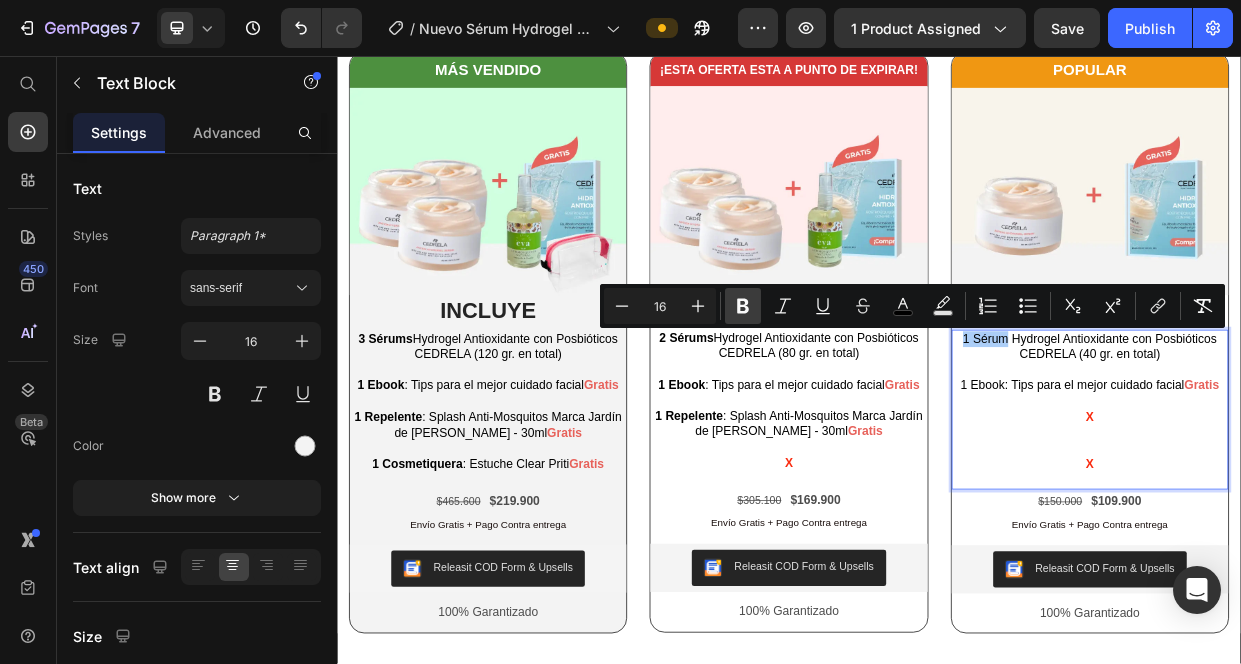 click 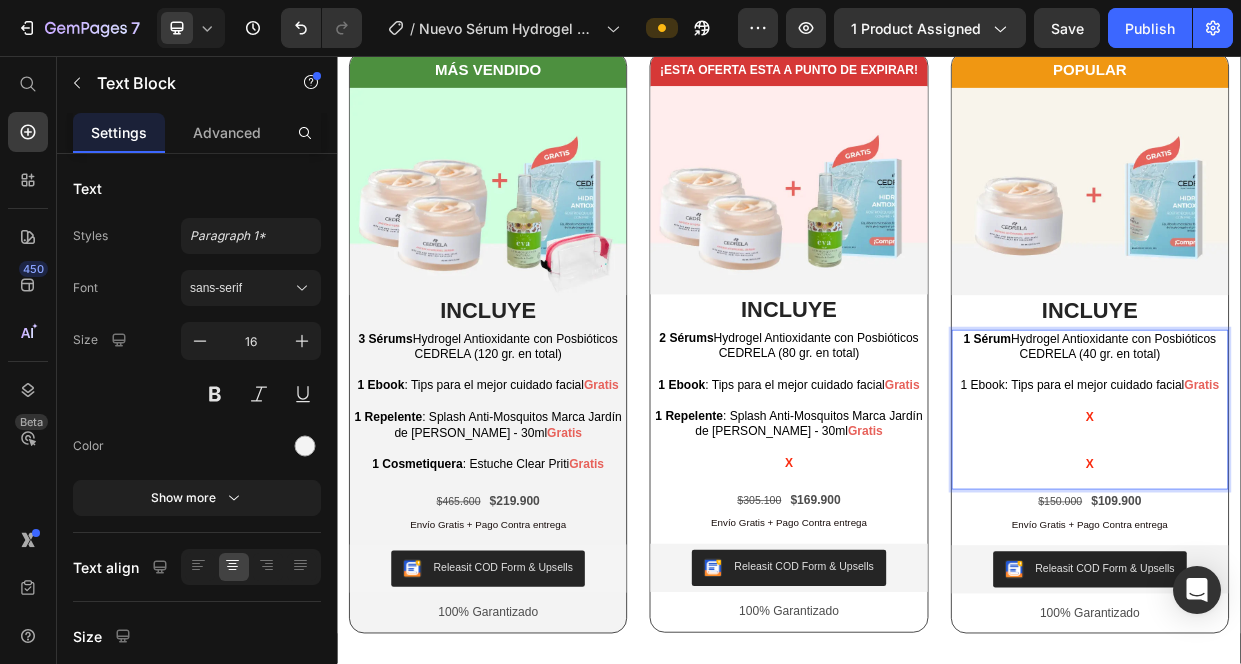 click on "1 Ebook: Tips para el mejor cuidado facial" at bounding box center (1313, 493) 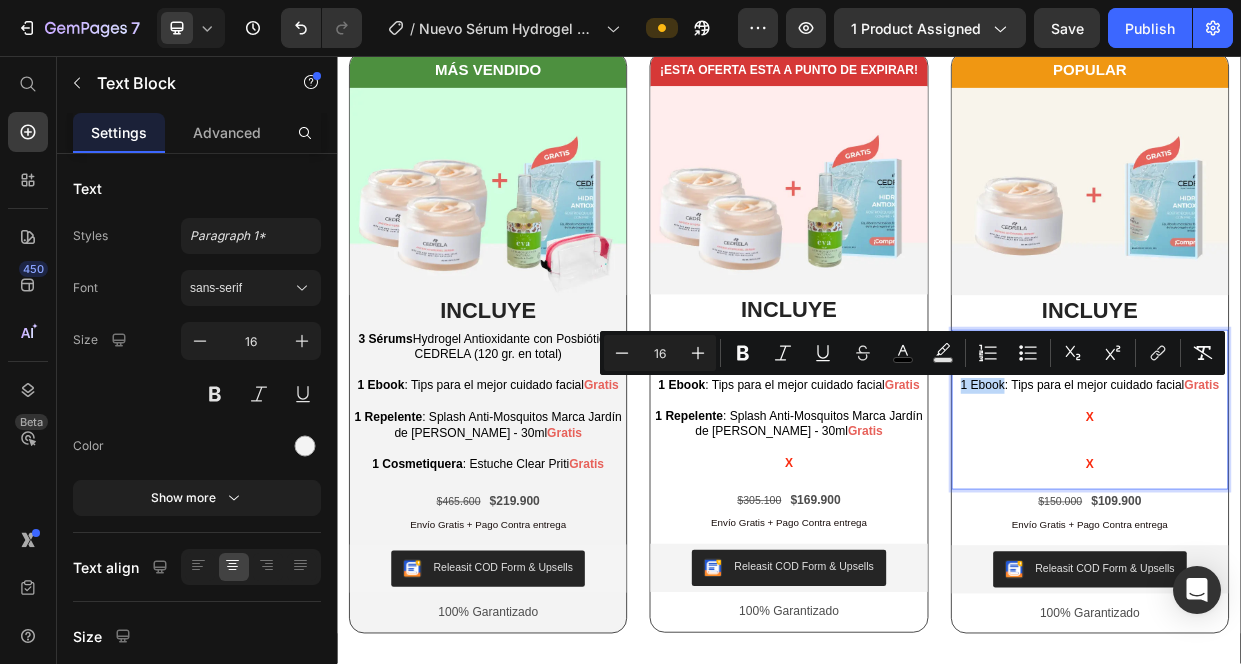 drag, startPoint x: 1220, startPoint y: 495, endPoint x: 1150, endPoint y: 494, distance: 70.00714 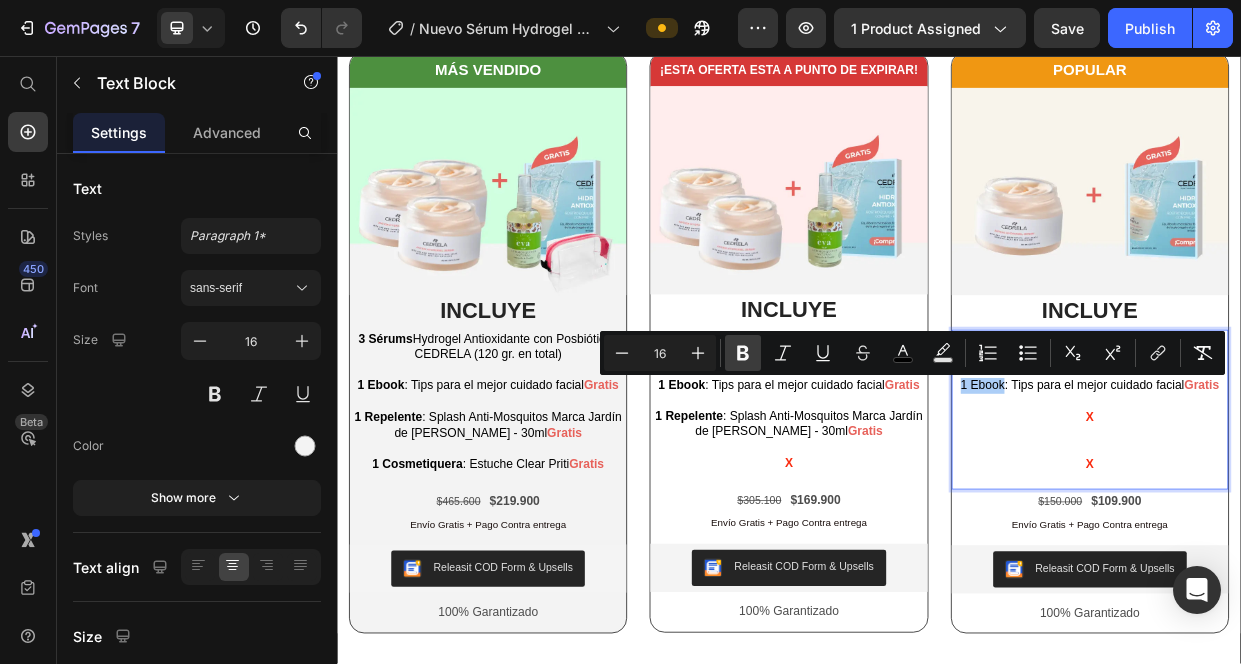 click 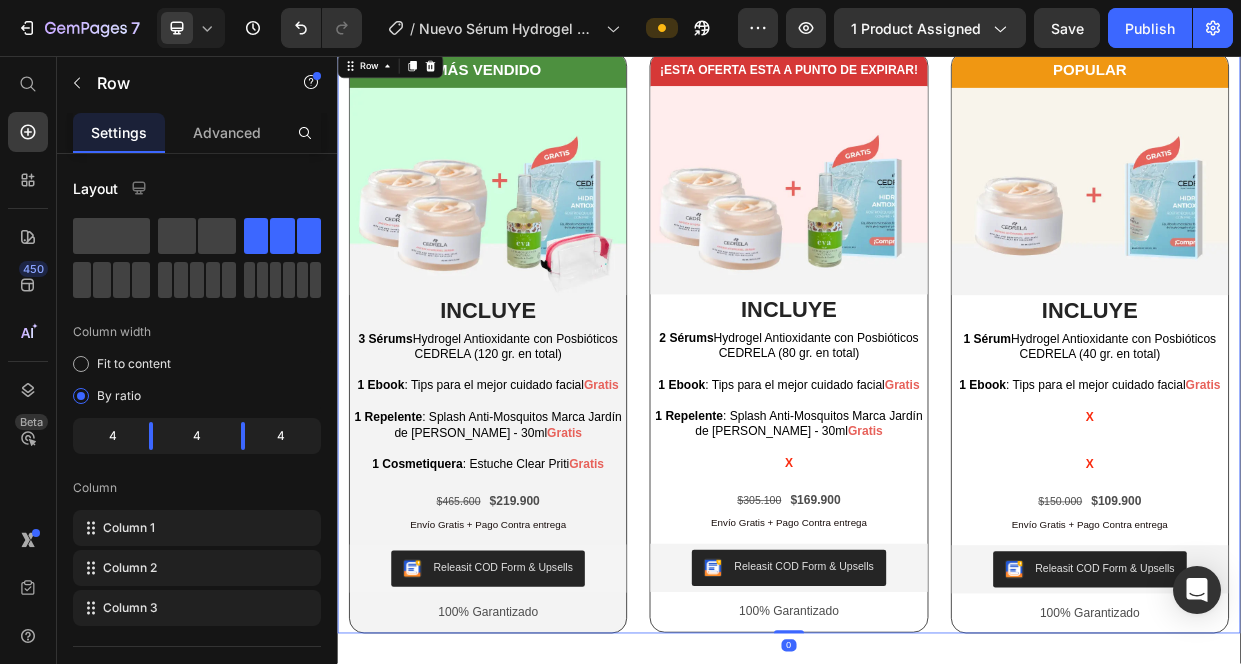 click on "MÁS VENDIDO Text Block Row Image INCLUYE Heading  3 Sérums  Hydrogel Antioxidante con Posbióticos CEDRELA (120 gr. en total) 1 Ebook : Tips para el mejor cuidado facial  Gratis 1 Repelente : Splash Anti-Mosquitos Marca Jardín de [PERSON_NAME] - 30ml  Gratis 1 Cosmetiquera : Estuche Clear Priti  Gratis Text Block $465.600 Text Block $219.900 Text Block Row Envío Gratis + Pago Contra entrega Text Block Releasit COD Form & Upsells Releasit COD Form & Upsells 100% Garantizado Text Block Row Row Product Row ¡ESTA OFERTA ESTA A PUNTO DE EXPIRAR! Text Block Row Image INCLUYE Heading 2 Sérums  Hydrogel Antioxidante con Posbióticos CEDRELA (80 gr. en total) 1 Ebook : Tips para el mejor cuidado facial  Gratis 1 Repelente : Splash Anti-Mosquitos Marca Jardín de [PERSON_NAME] - 30ml  Gratis X Text Block $305.100 Text Block $169.900 Text Block Row Envío Gratis + Pago Contra entrega Text Block Releasit COD Form & Upsells Releasit COD Form & Upsells 100% Garantizado Text Block Row Row Product POPULAR Text Block Row Image INCLUYE X X" at bounding box center (937, 436) 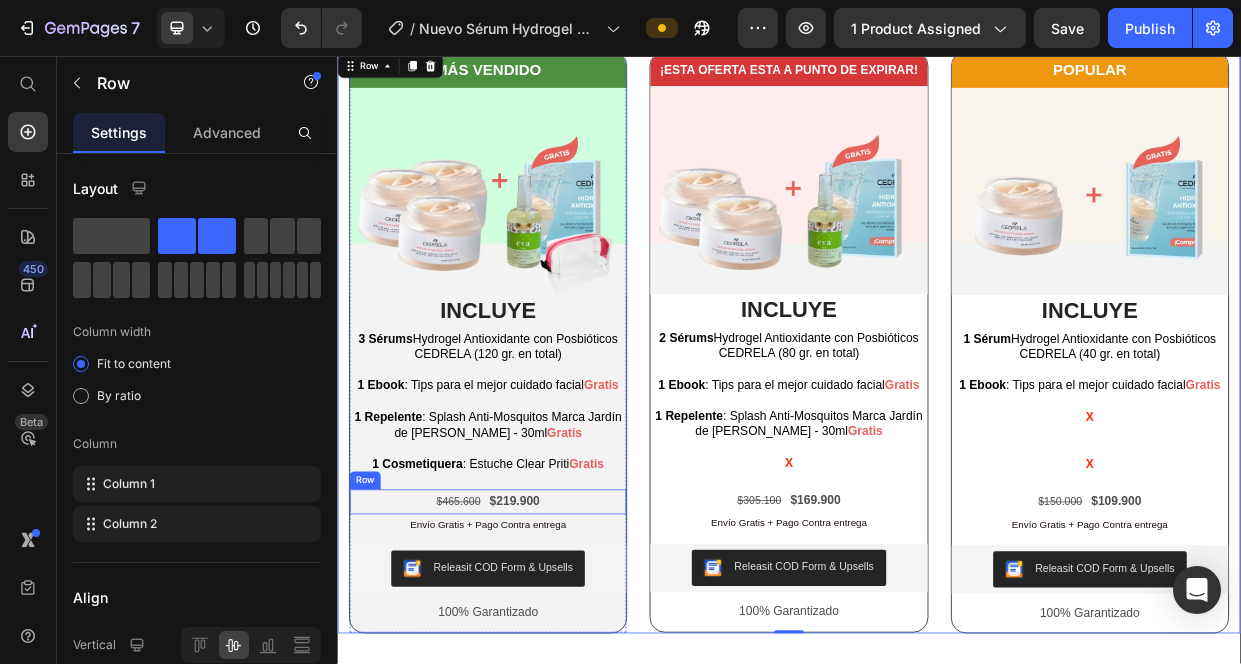 click on "$465.600 Text Block $219.900 Text Block Row" at bounding box center [537, 648] 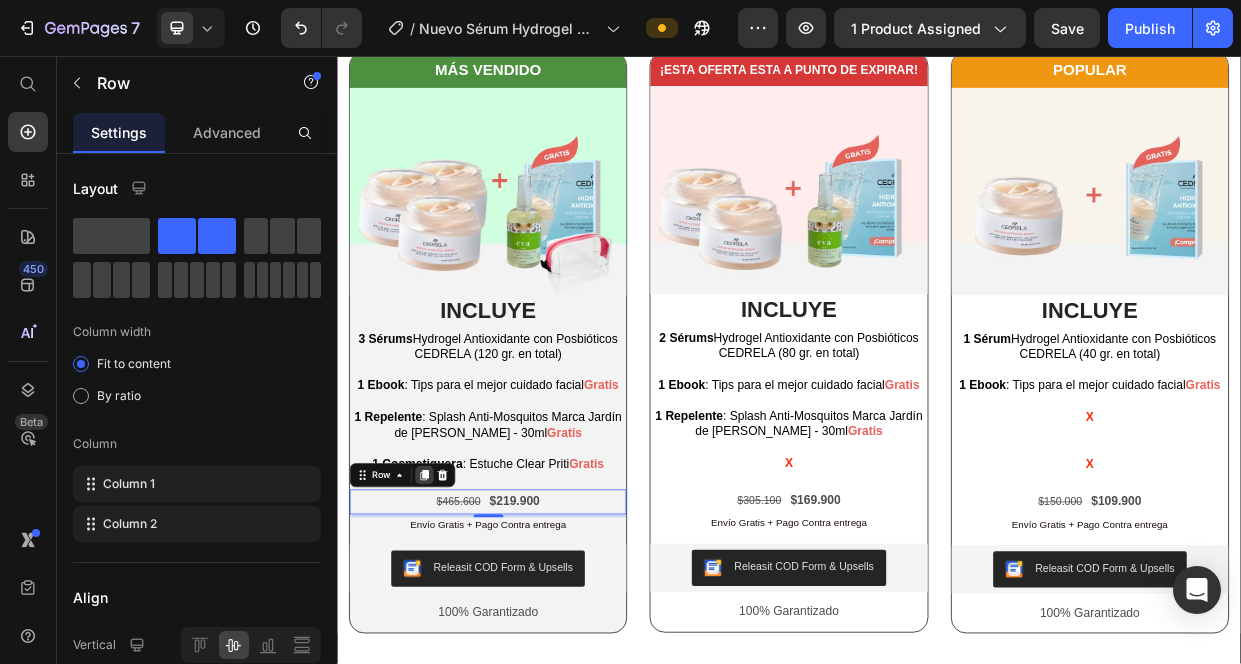 click 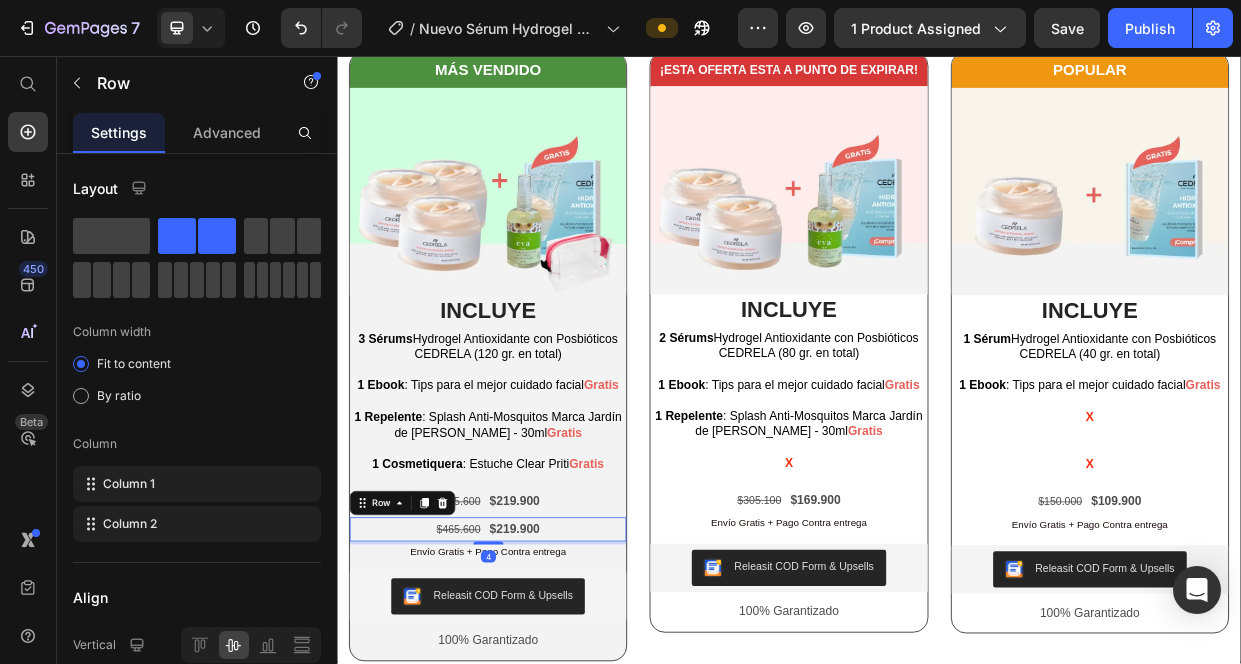 click on "$465.600 Text Block $219.900 Text Block Row   4" at bounding box center (537, 685) 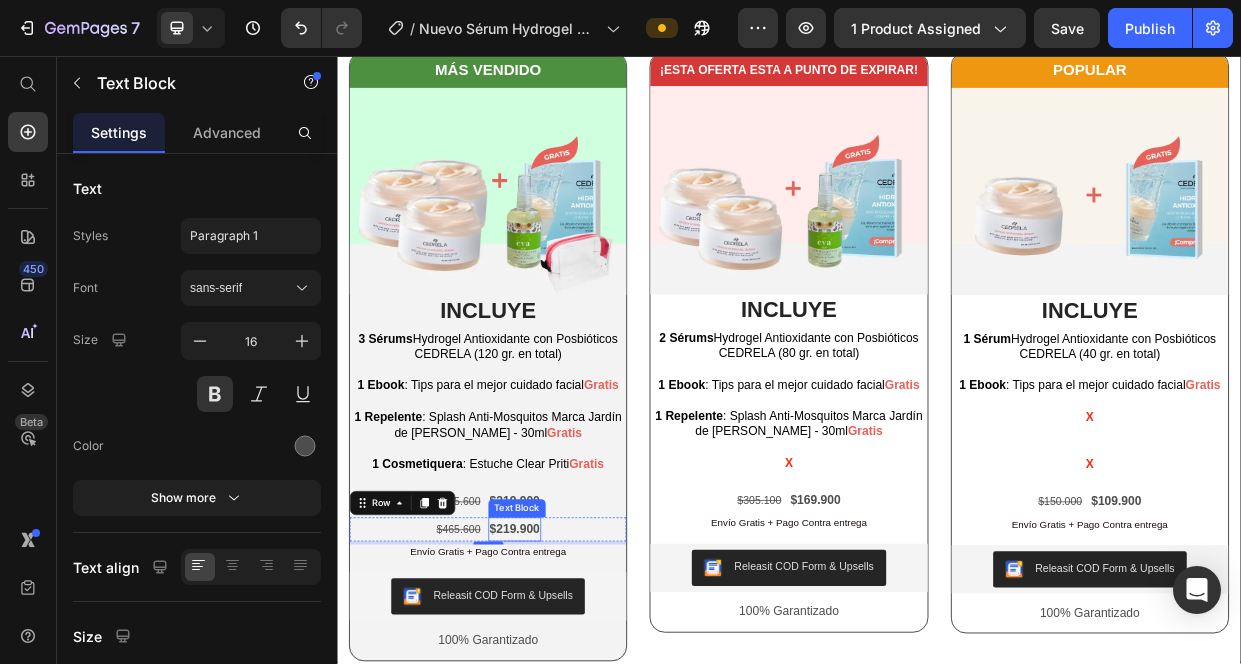 click on "$219.900" at bounding box center [573, 685] 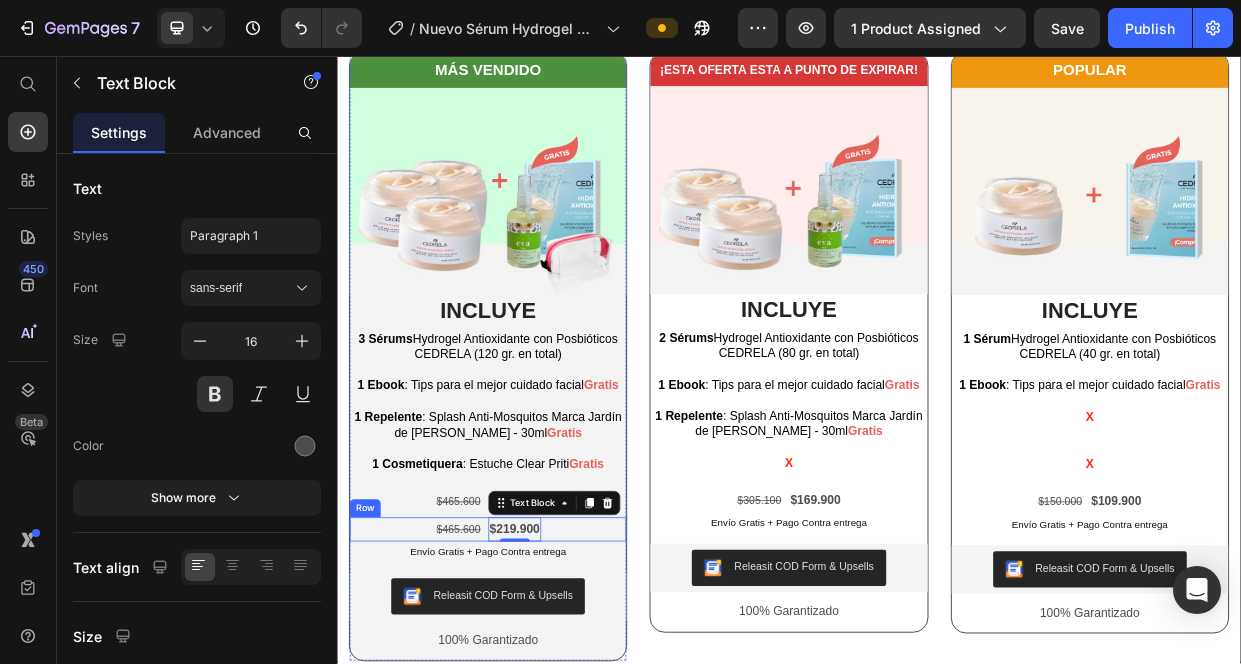 click on "$465.600 Text Block $219.900 Text Block   0 Row" at bounding box center [537, 685] 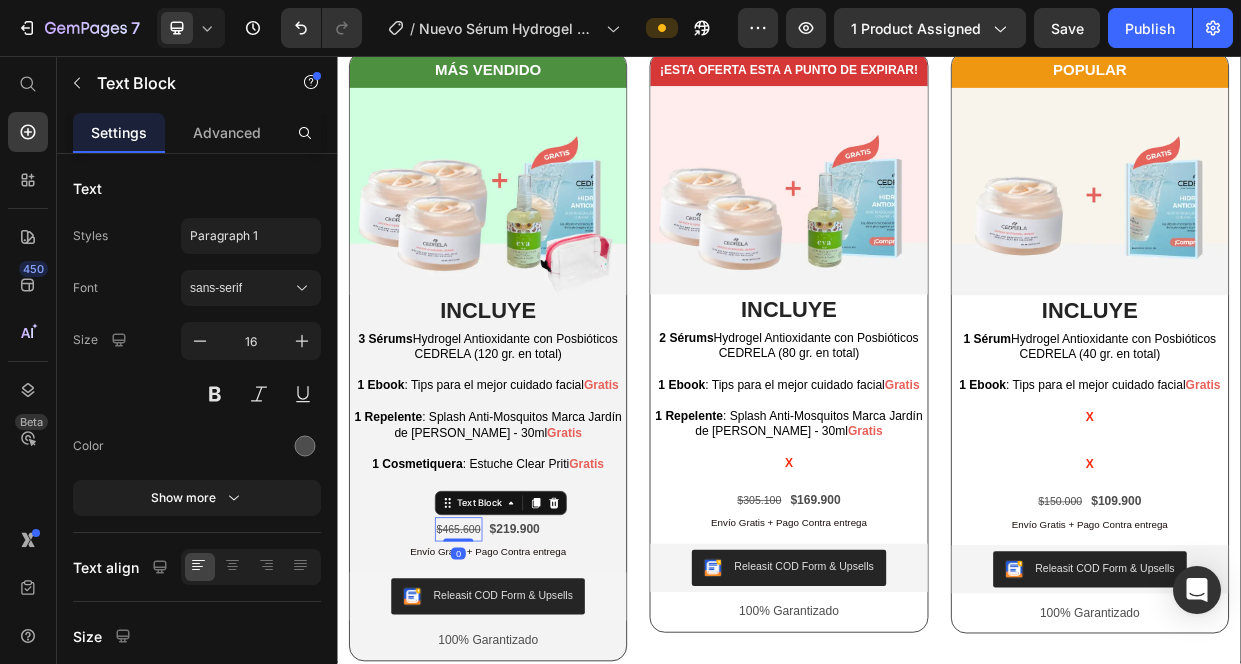 click on "$465.600" at bounding box center (498, 685) 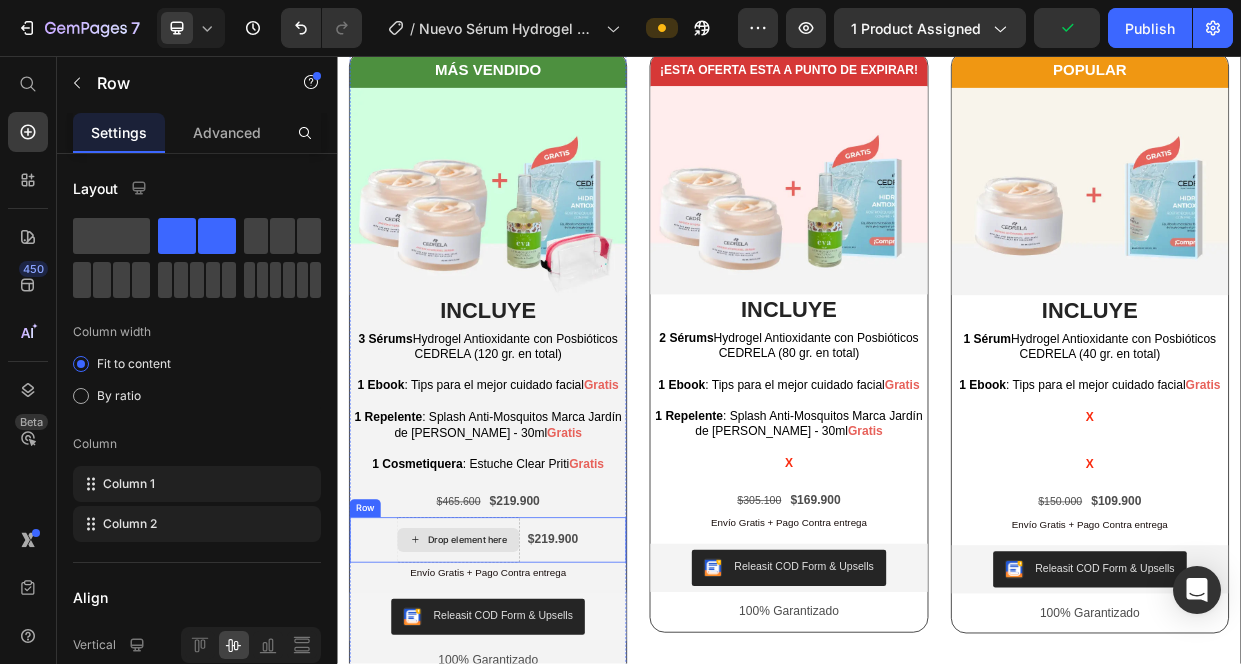 click on "Drop element here" at bounding box center [498, 699] 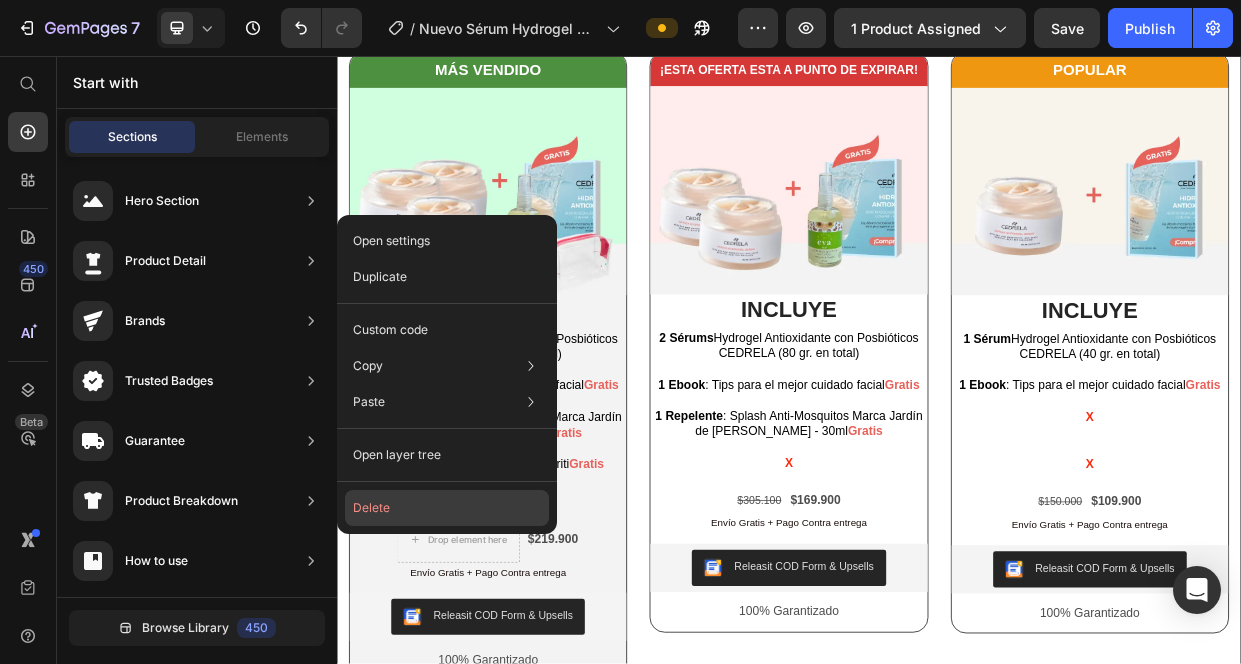 click on "Delete" 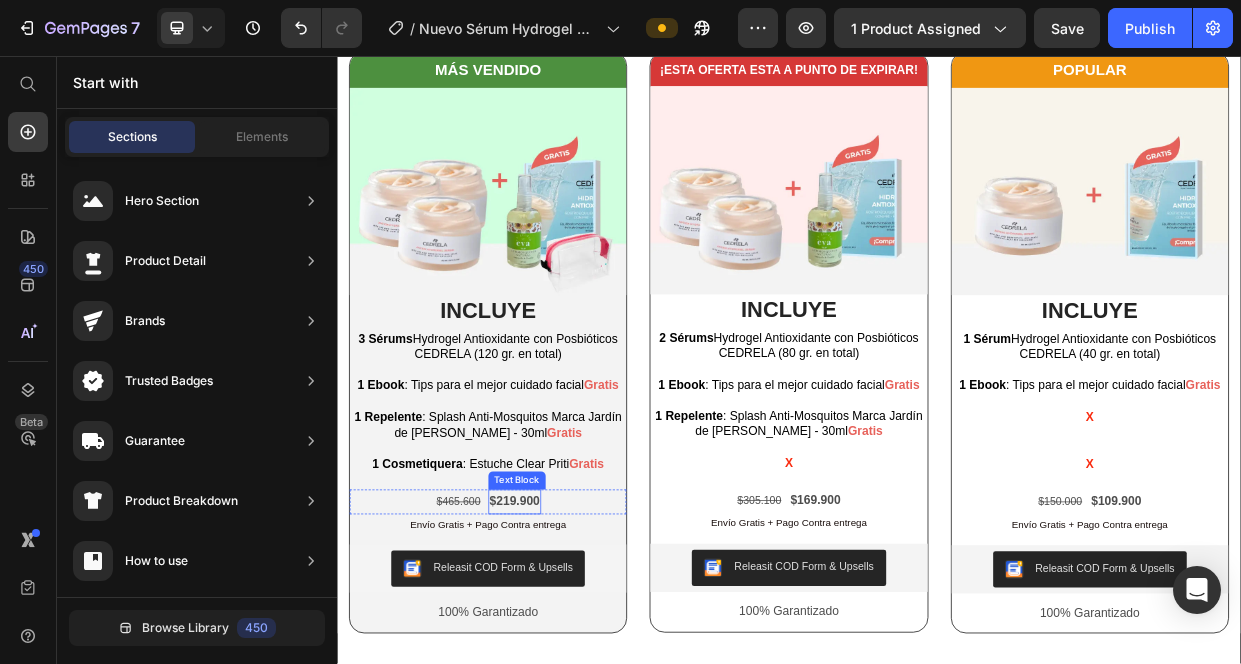 click on "$219.900" at bounding box center [573, 648] 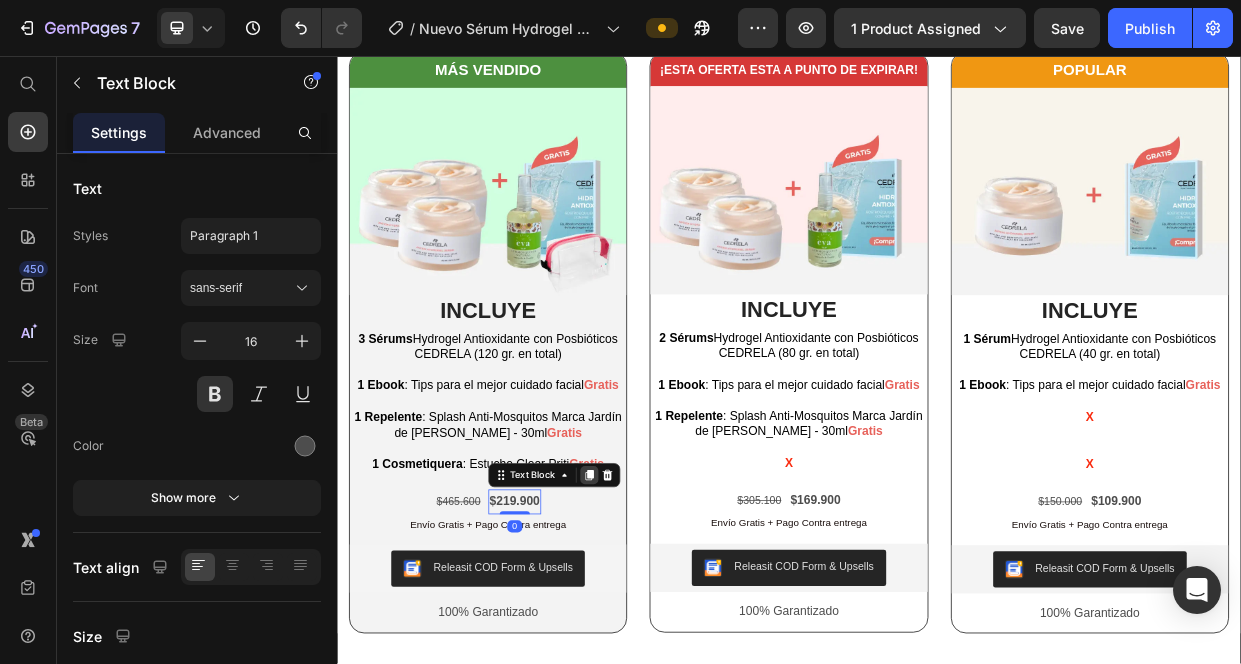 click 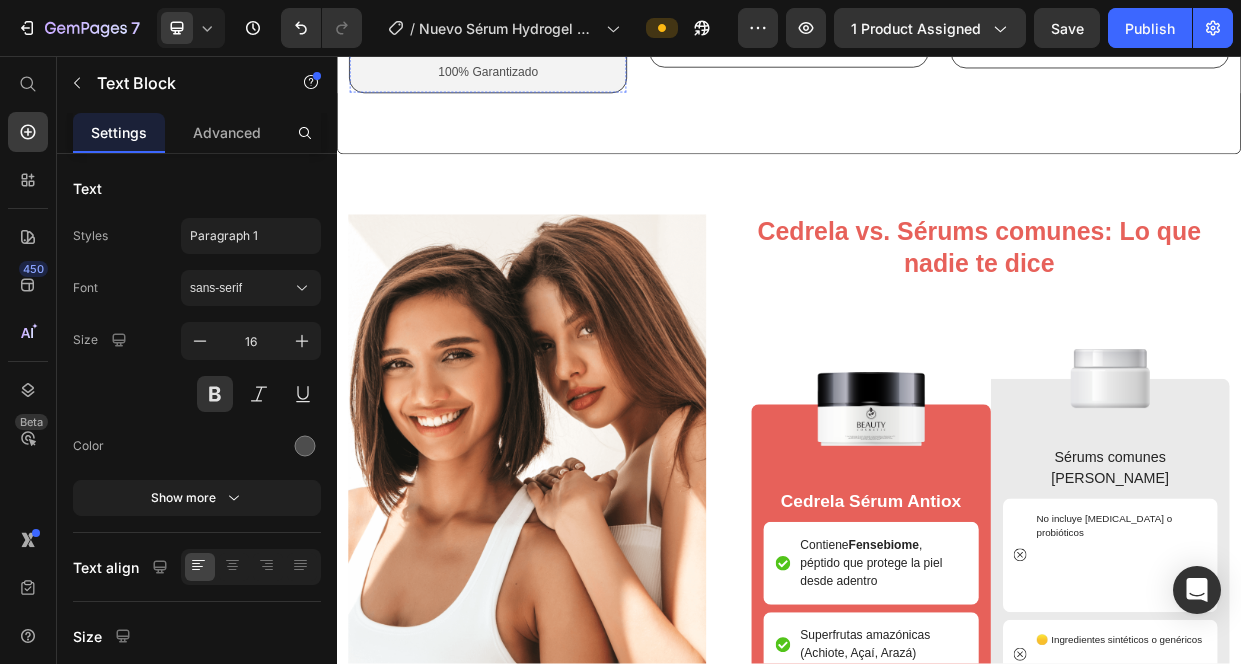 scroll, scrollTop: 3561, scrollLeft: 0, axis: vertical 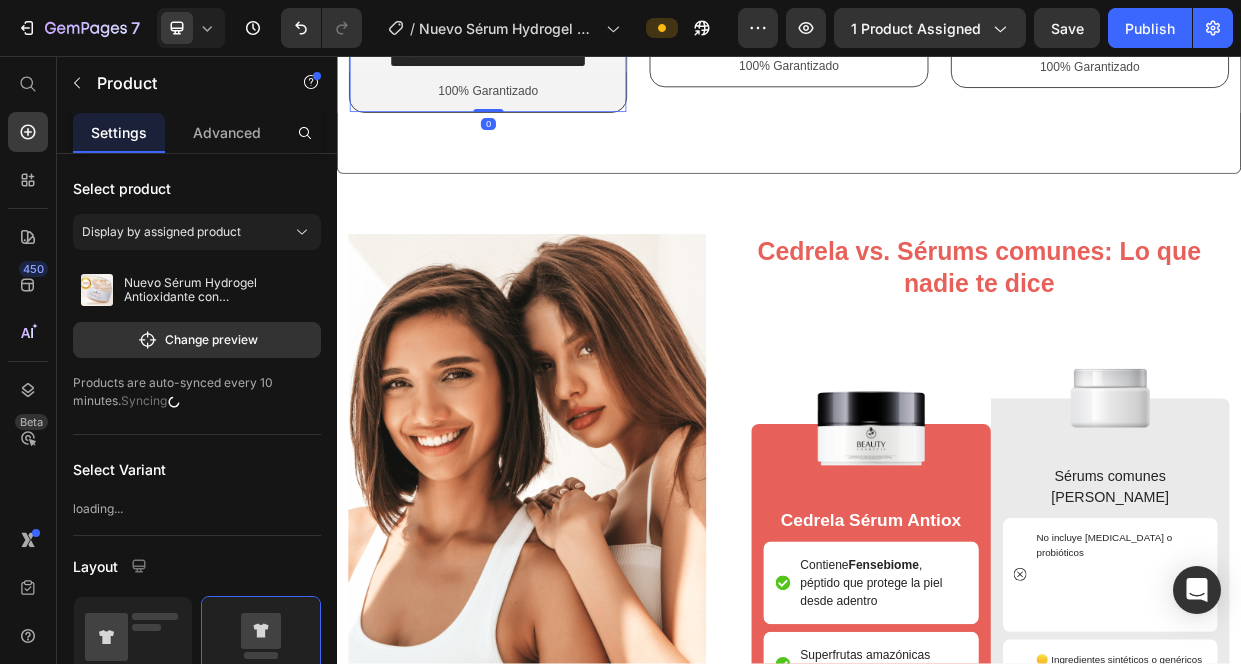 click on "MÁS VENDIDO Text Block Row Image INCLUYE Heading  3 Sérums  Hydrogel Antioxidante con Posbióticos CEDRELA (120 gr. en total) 1 Ebook : Tips para el mejor cuidado facial  Gratis 1 Repelente : Splash Anti-Mosquitos Marca Jardín de [PERSON_NAME] - 30ml  Gratis 1 Cosmetiquera : Estuche Clear Priti  Gratis Text Block $465.600 Text Block $219.900 Text Block $219.900 Text Block Row Envío Gratis + Pago Contra entrega Text Block Releasit COD Form & Upsells Releasit COD Form & Upsells 100% Garantizado Text Block Row Row Product   0" at bounding box center (537, -271) 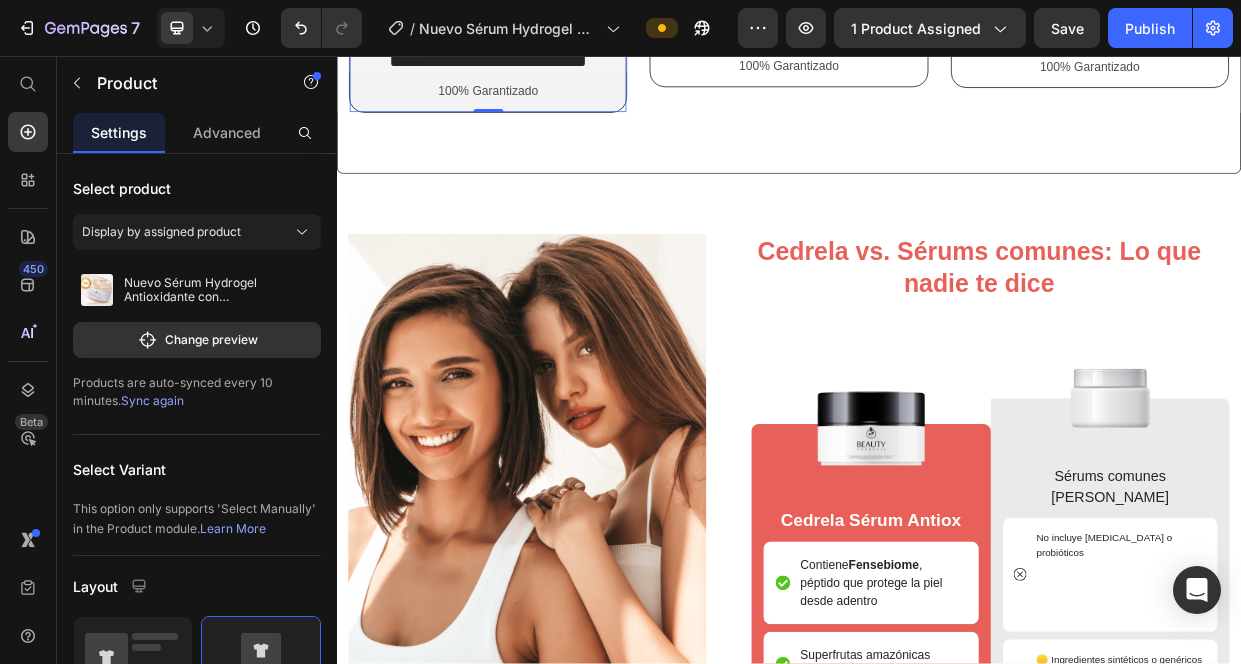 click on "$219.900" at bounding box center (573, -43) 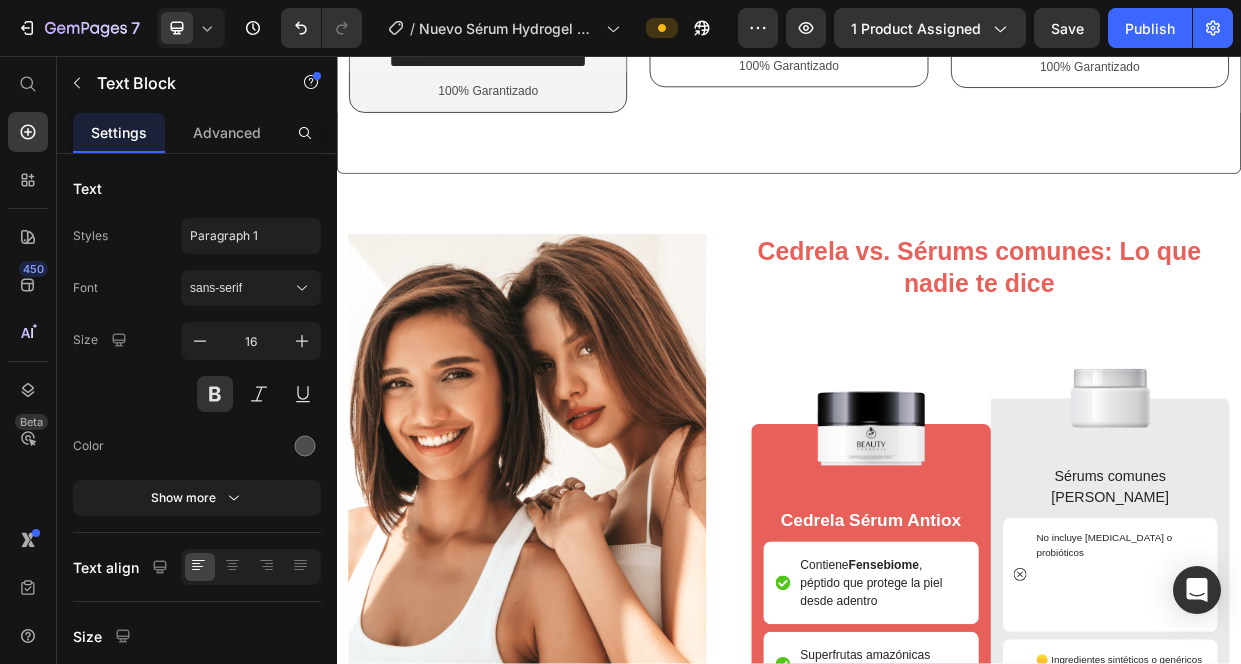 drag, startPoint x: 539, startPoint y: 706, endPoint x: 513, endPoint y: 705, distance: 26.019224 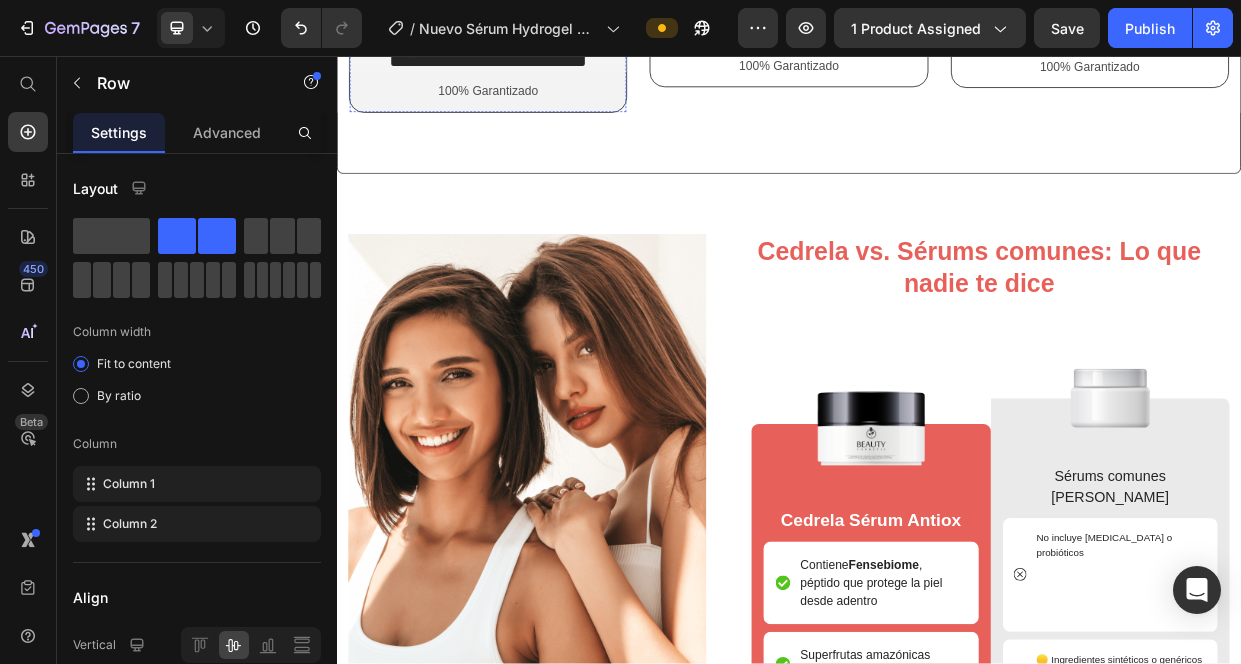 click on "$465.600 Text Block $219.900 Text Block $219.900 Text Block   0 Row" at bounding box center (537, -59) 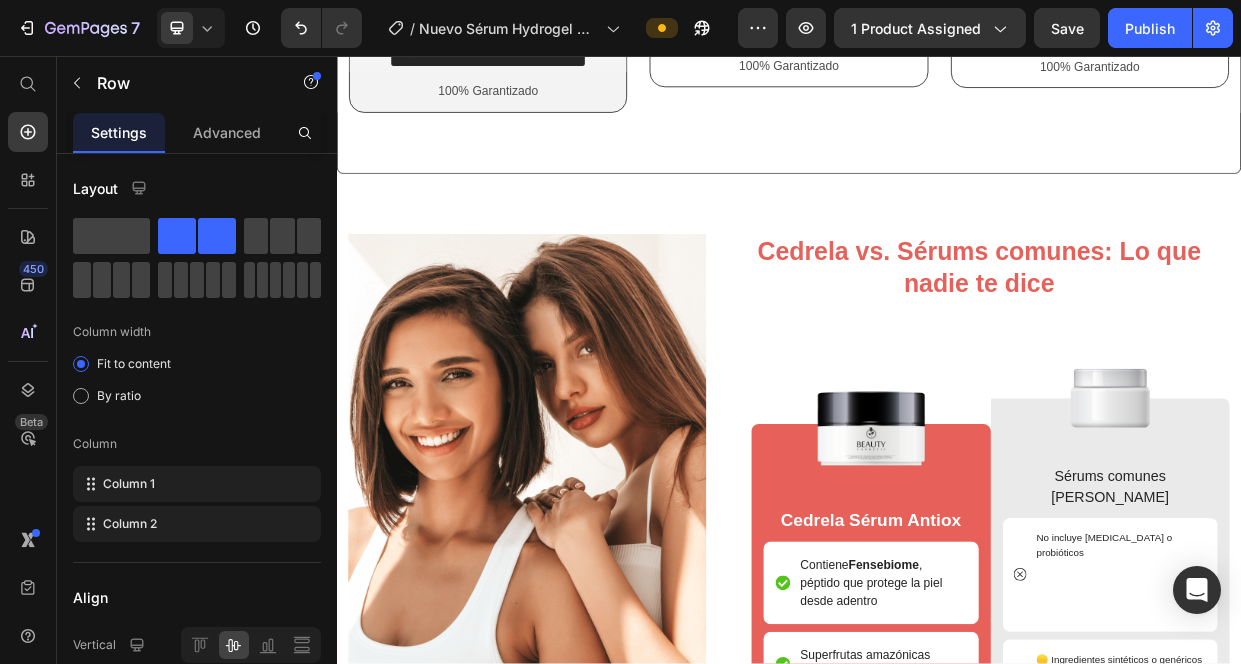 click on "$219.900" at bounding box center [573, -43] 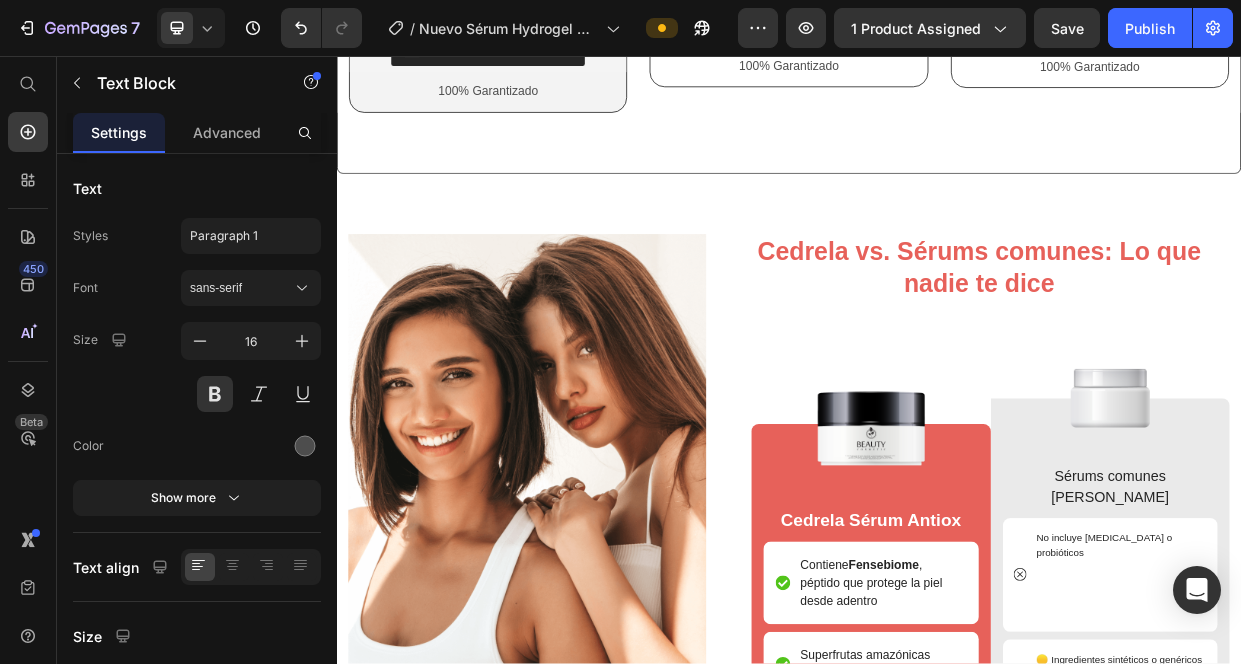 click 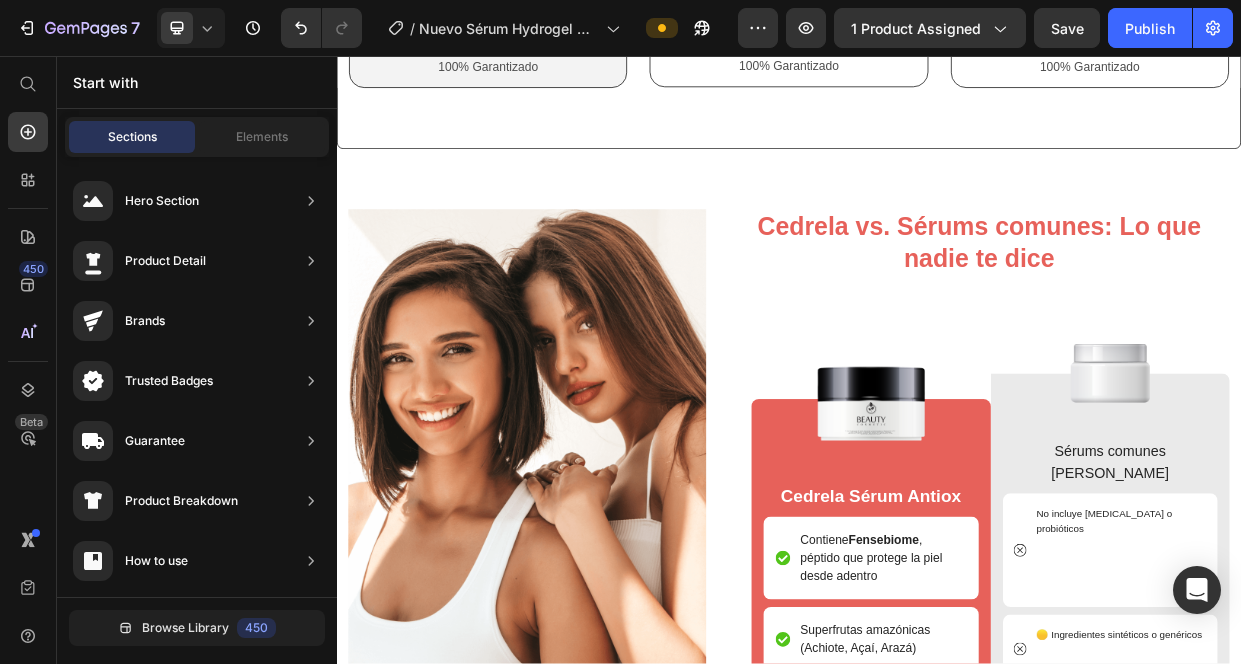 click on "Text Block" at bounding box center [413, -74] 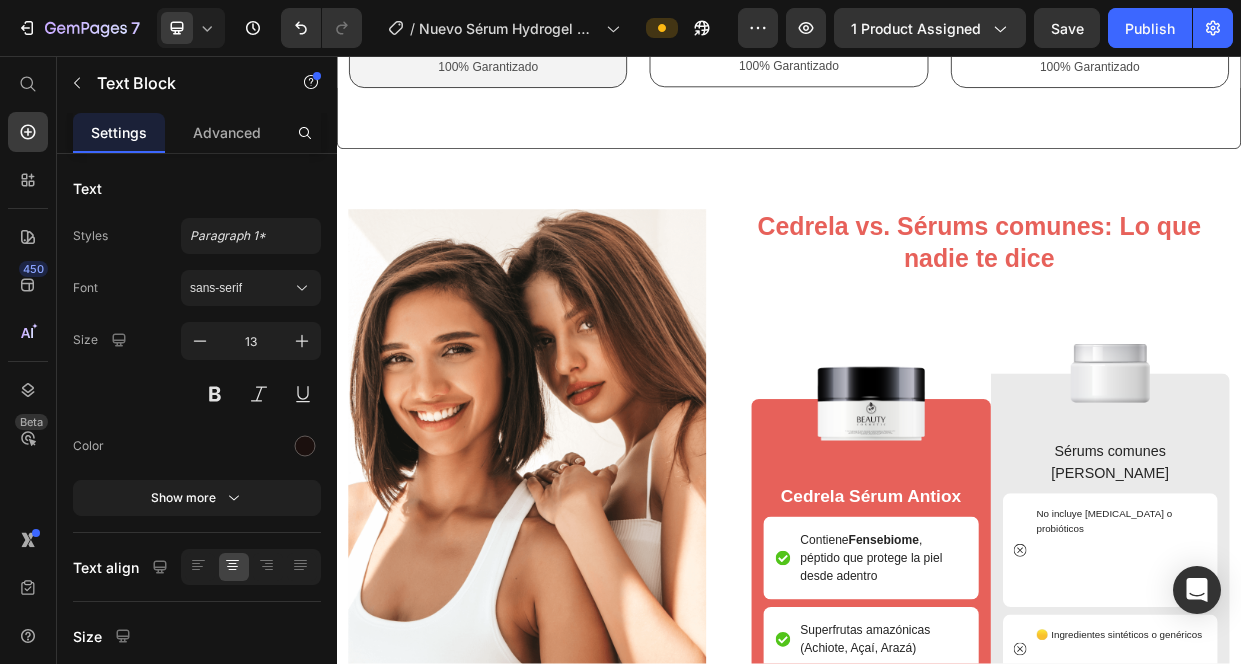 click 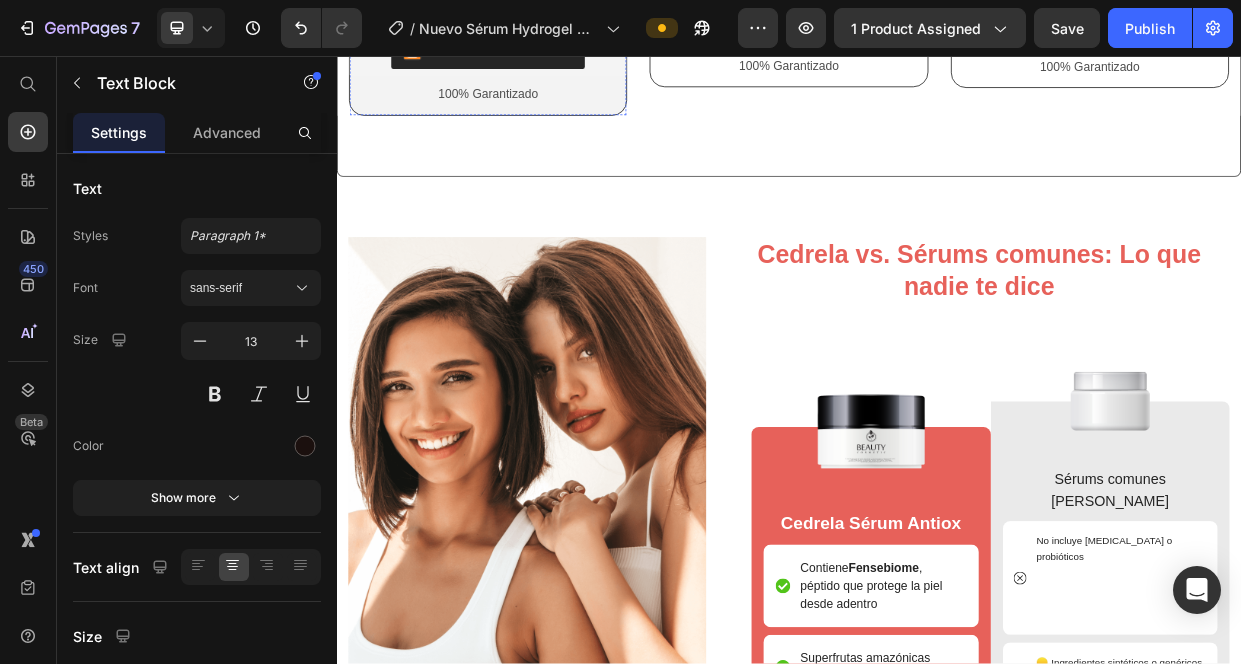click on "Envío Gratis + Pago Contra entrega Text Block" at bounding box center (537, -45) 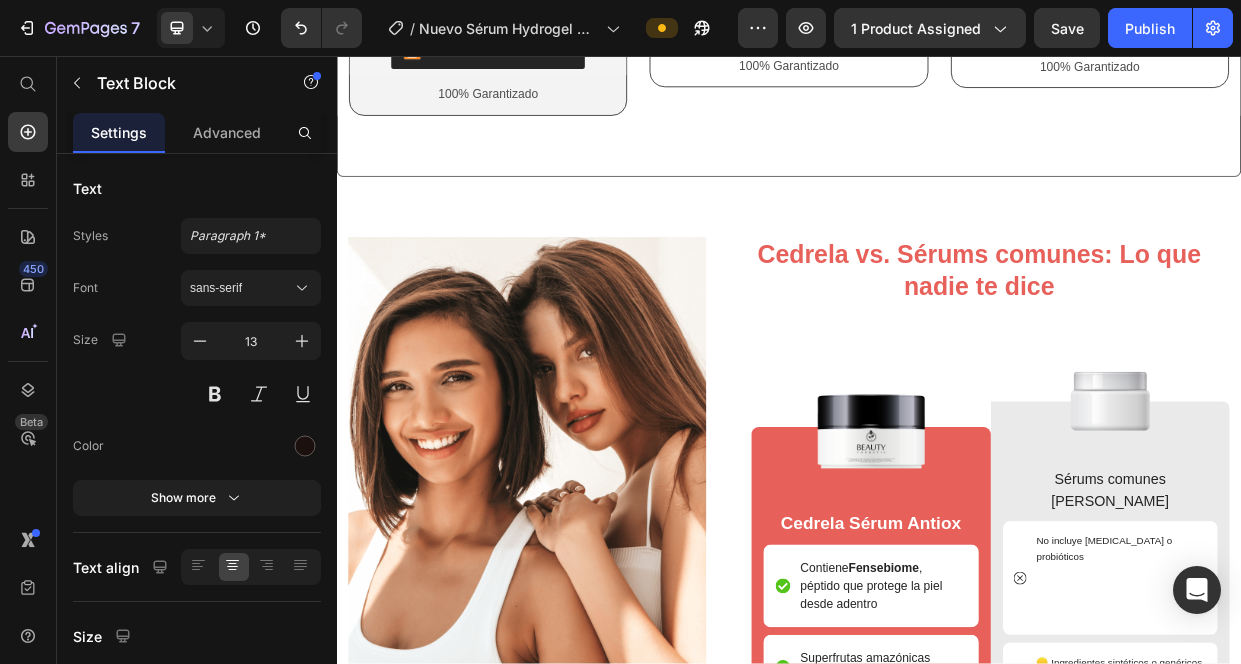 click on "Envío Gratis + Pago Contra entrega" at bounding box center (537, -45) 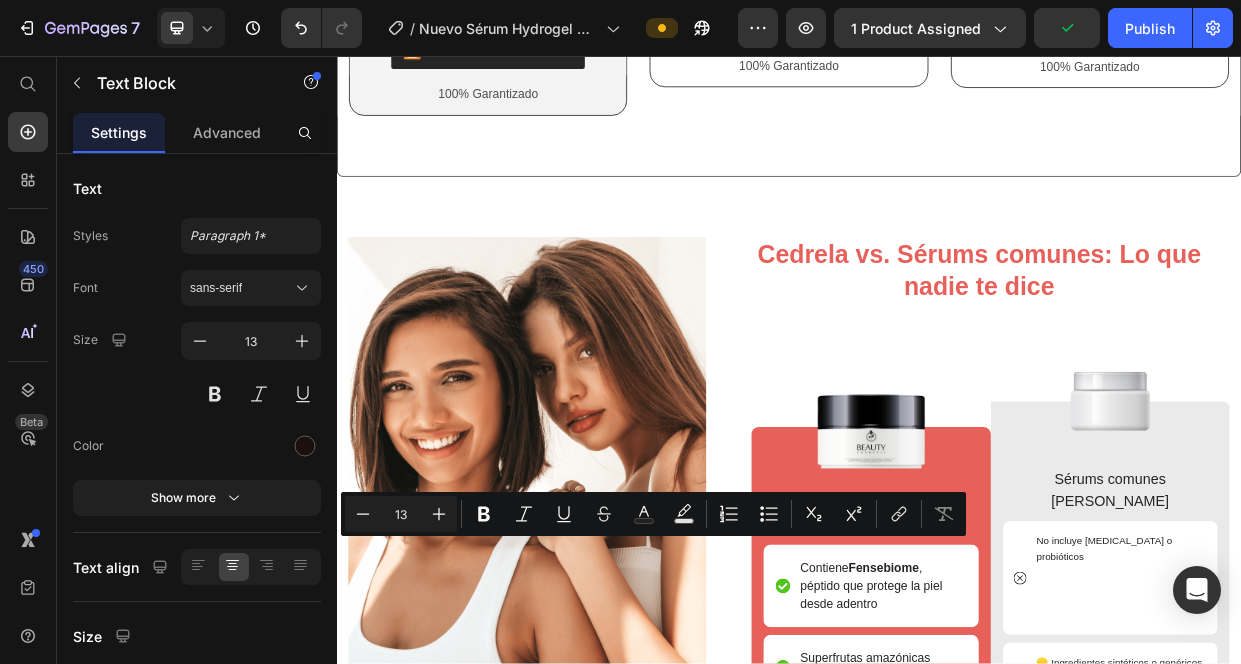 drag, startPoint x: 646, startPoint y: 705, endPoint x: 423, endPoint y: 694, distance: 223.27113 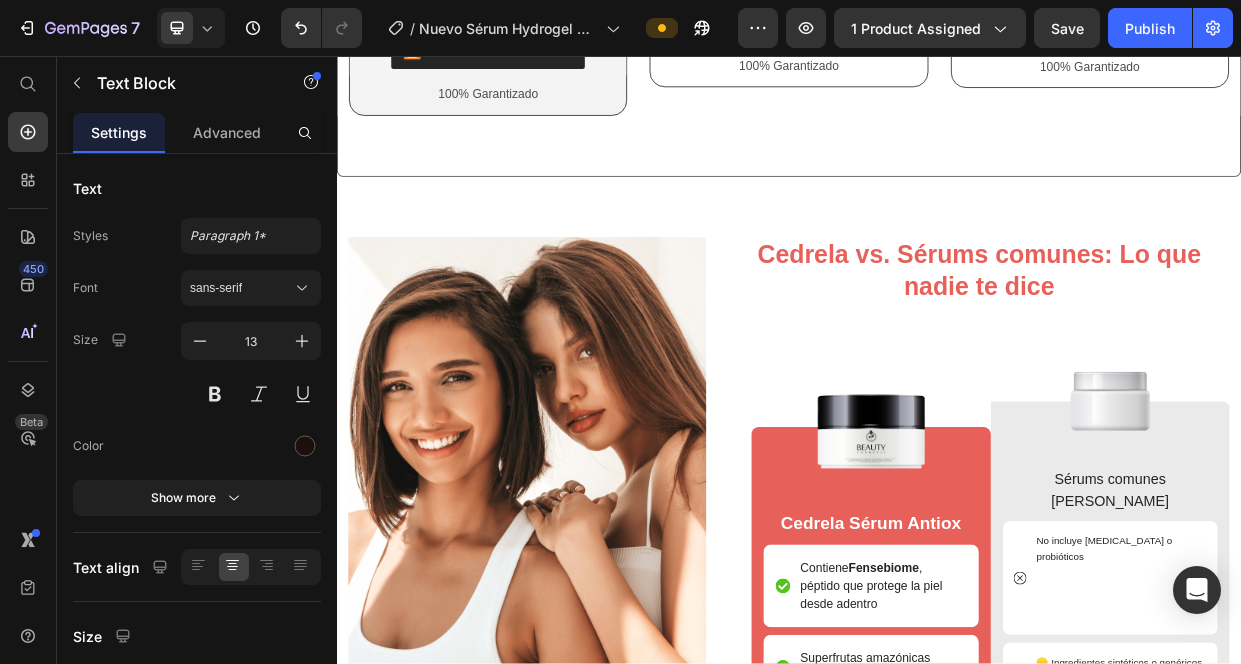 scroll, scrollTop: 341, scrollLeft: 0, axis: vertical 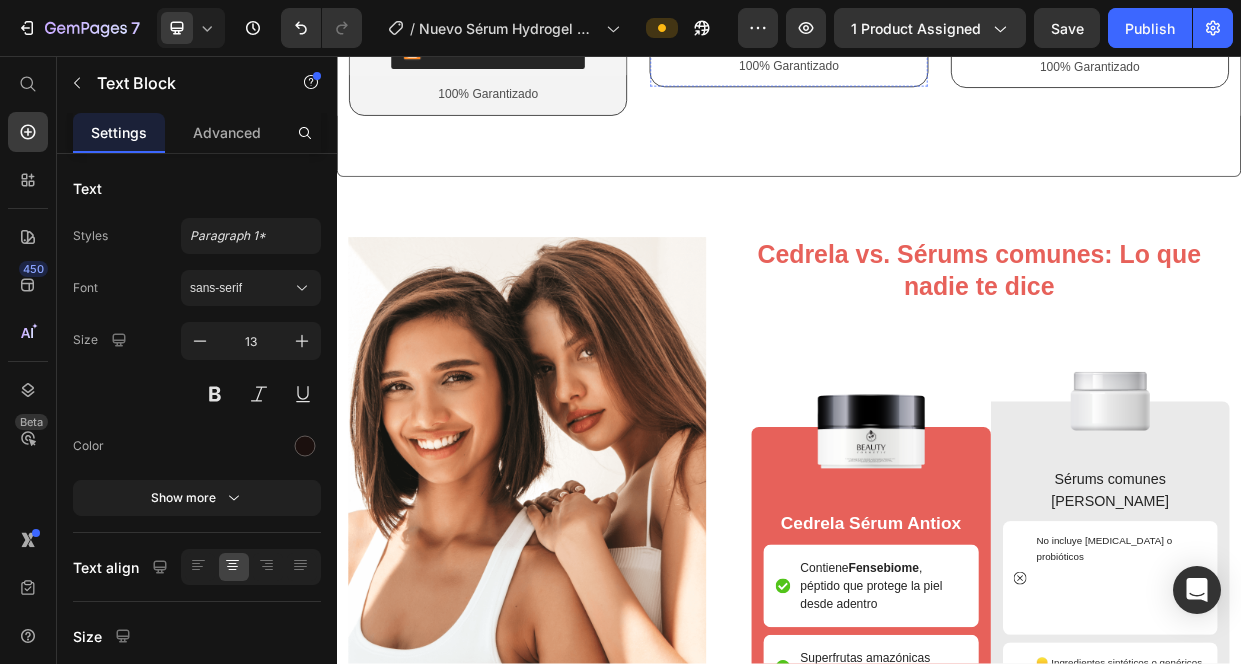 click on "Envío Gratis + Pago Contra entrega" at bounding box center (936, -47) 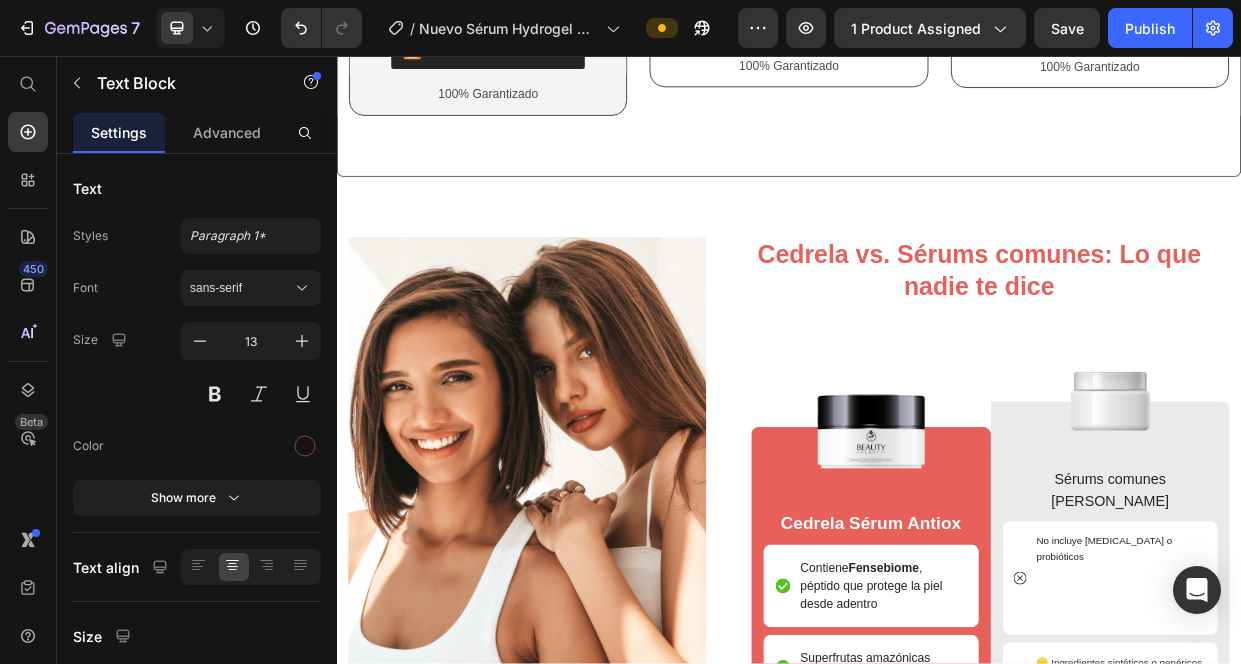 click 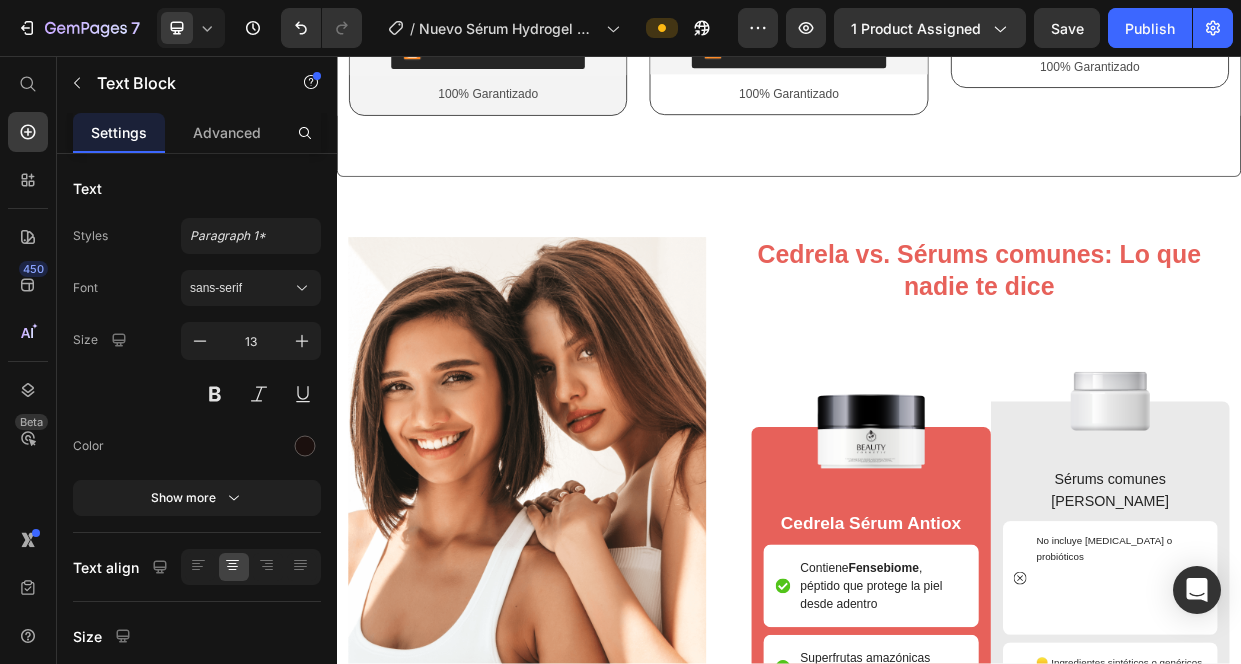 click on "Envío Gratis + Pago Contra entrega" at bounding box center (936, -47) 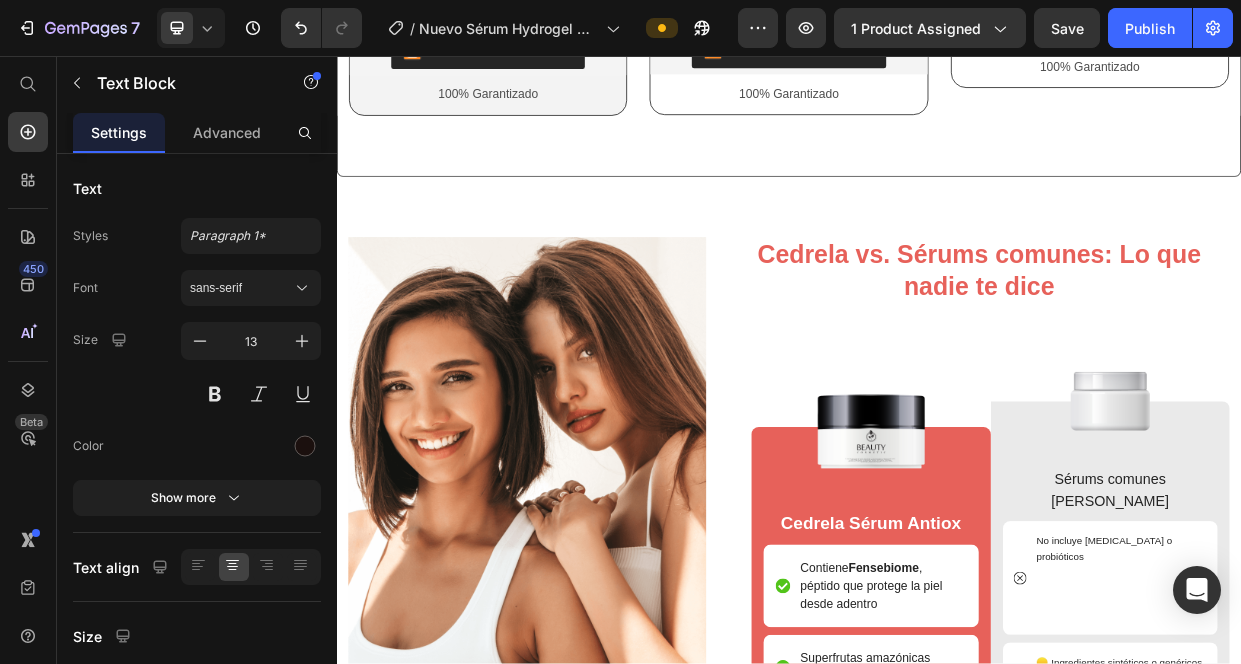 click on "Envío Gratis + Pago Contra entrega" at bounding box center [936, -47] 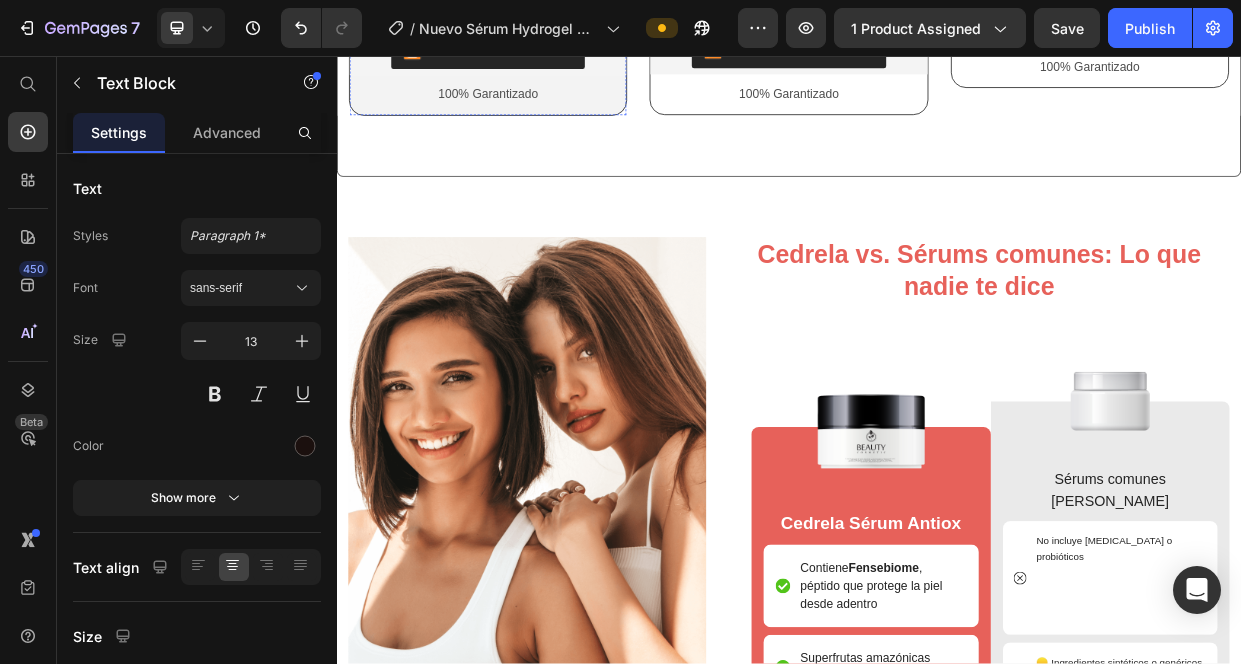 click on "AHORRAS $" at bounding box center [537, -45] 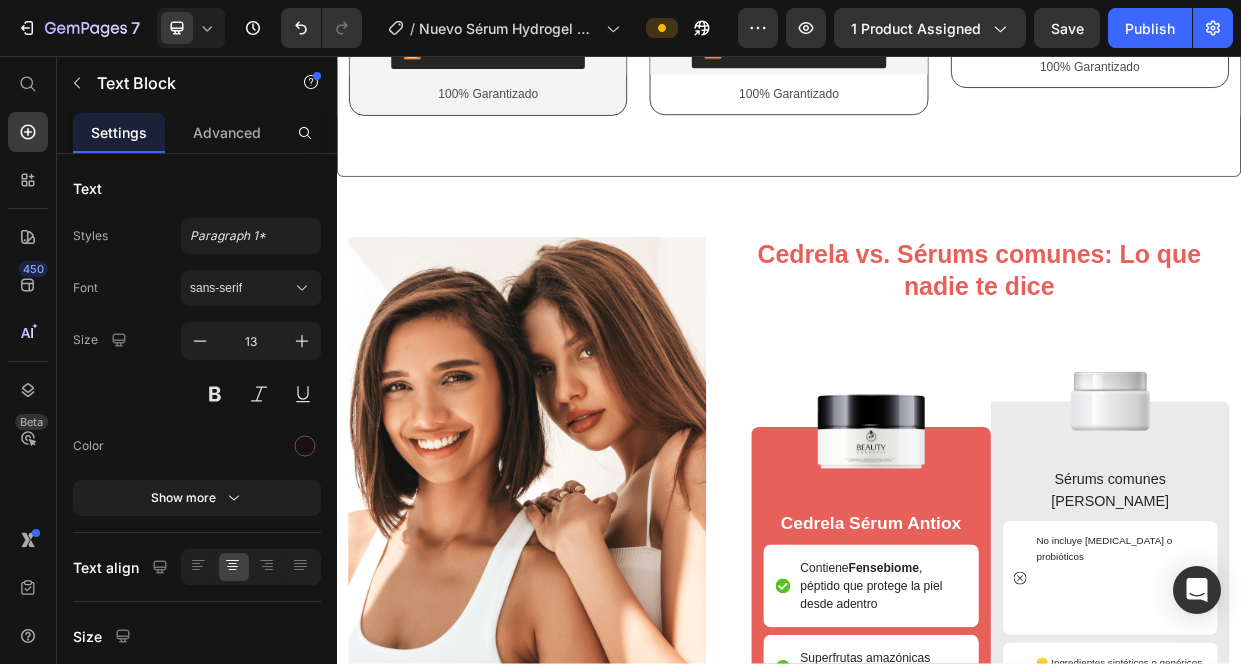 click on "AHORRAS $245.700" at bounding box center (537, -45) 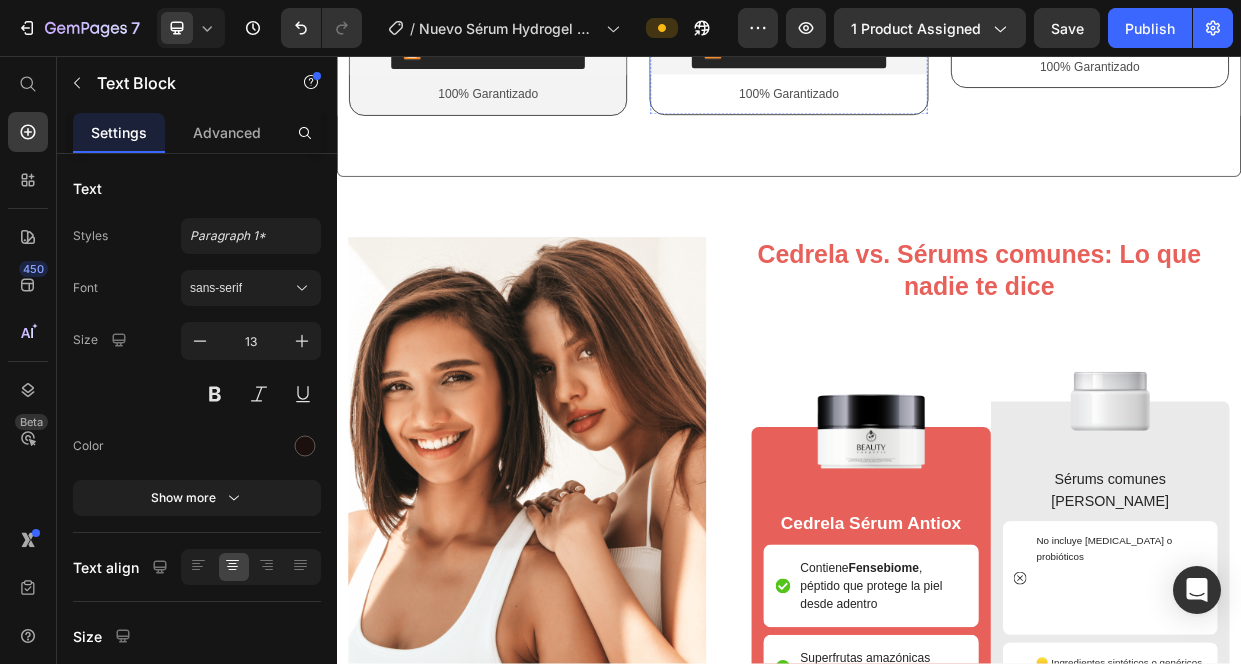 click on "AHORRAS $135.200" at bounding box center [936, -47] 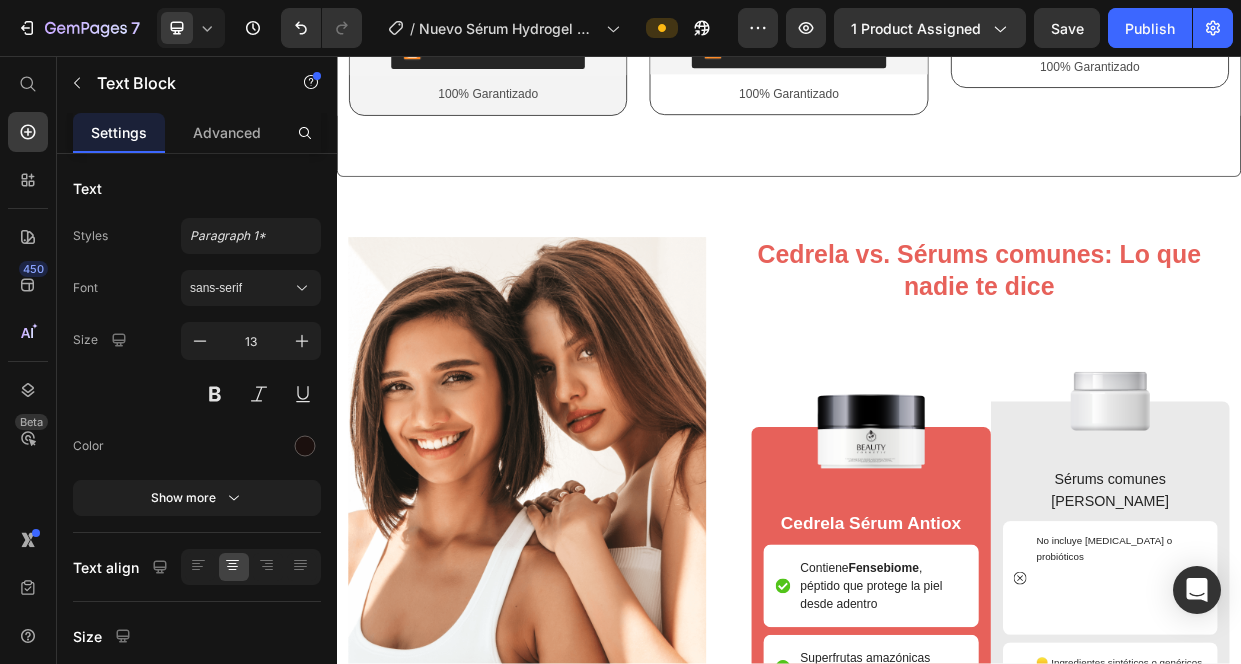 drag, startPoint x: 875, startPoint y: 705, endPoint x: 1000, endPoint y: 704, distance: 125.004 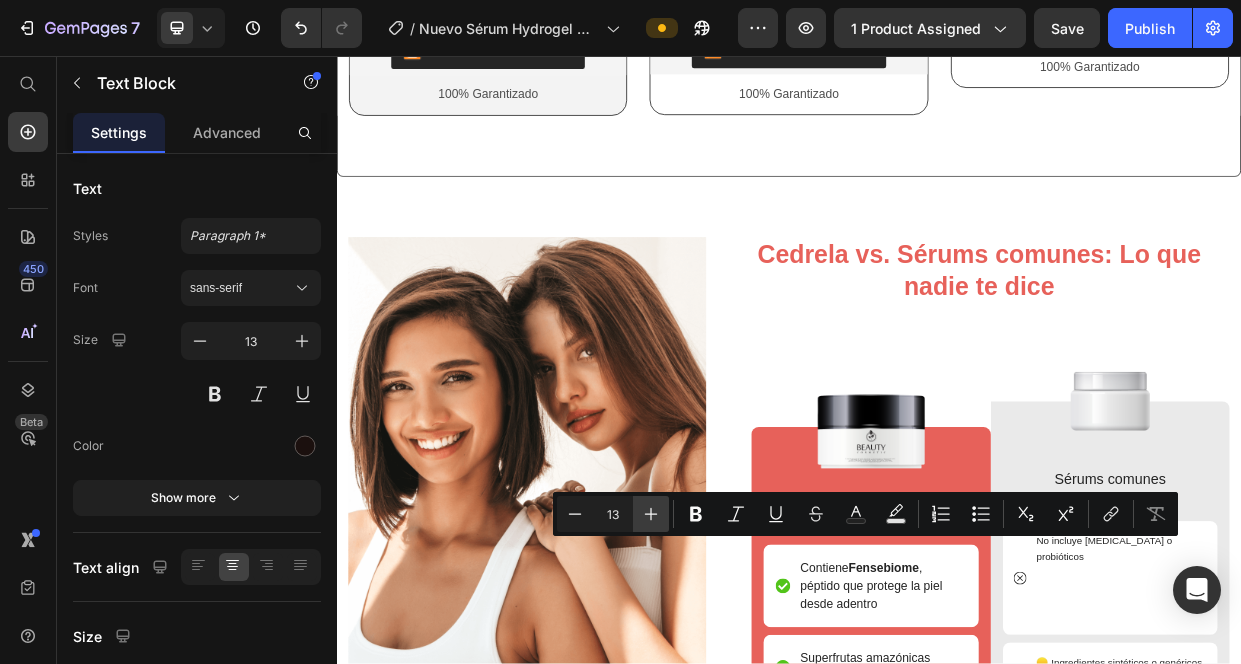 click 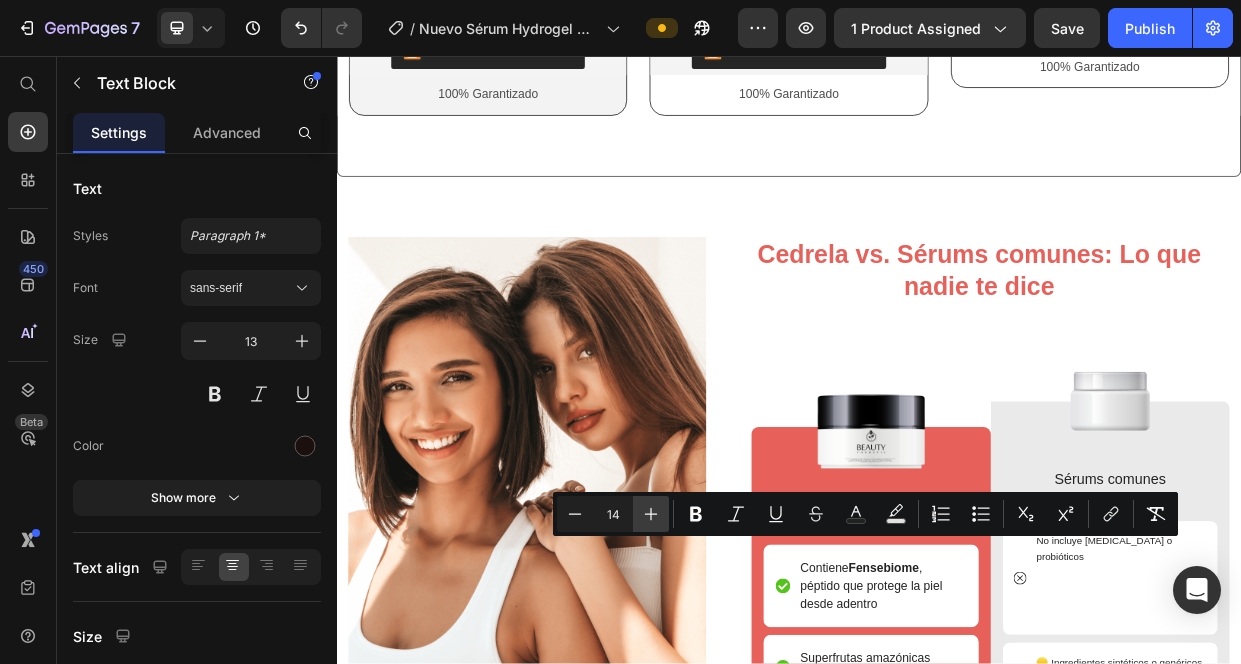 click 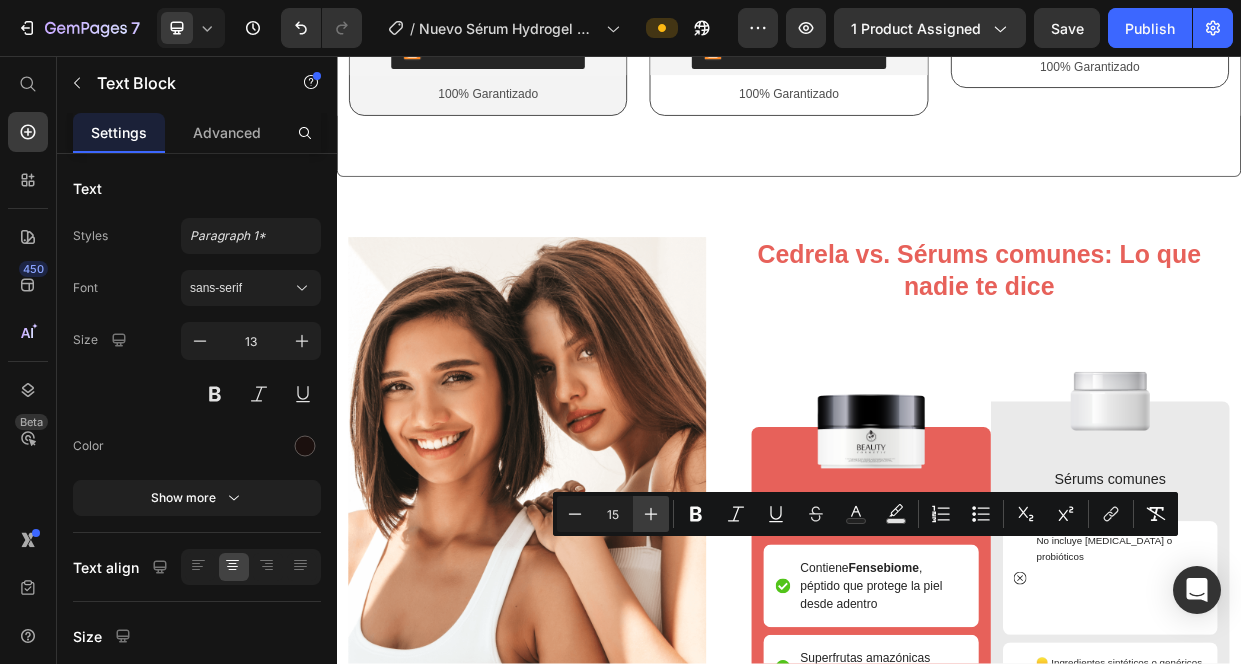 click 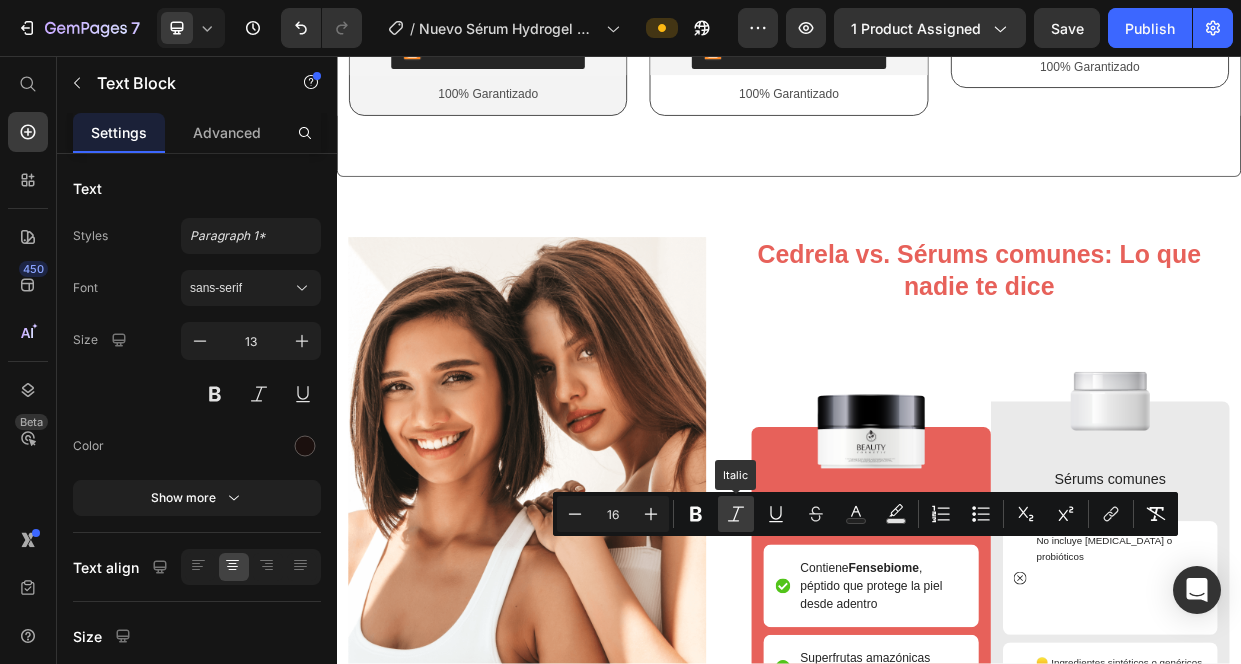 click 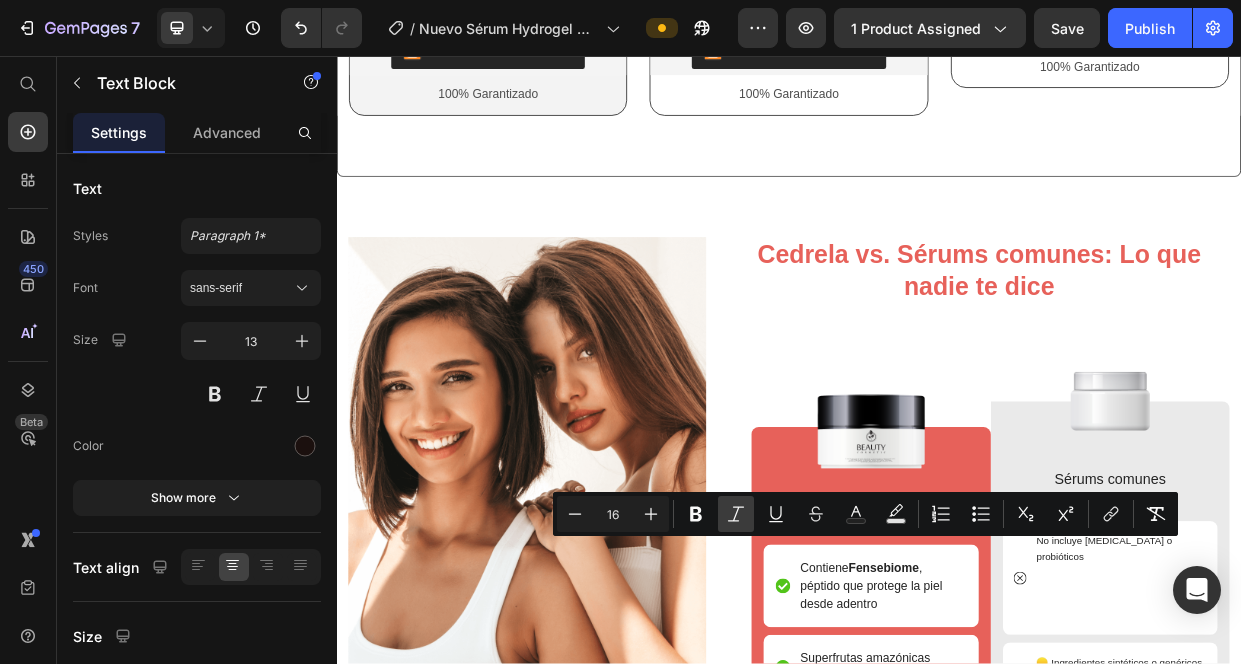 click 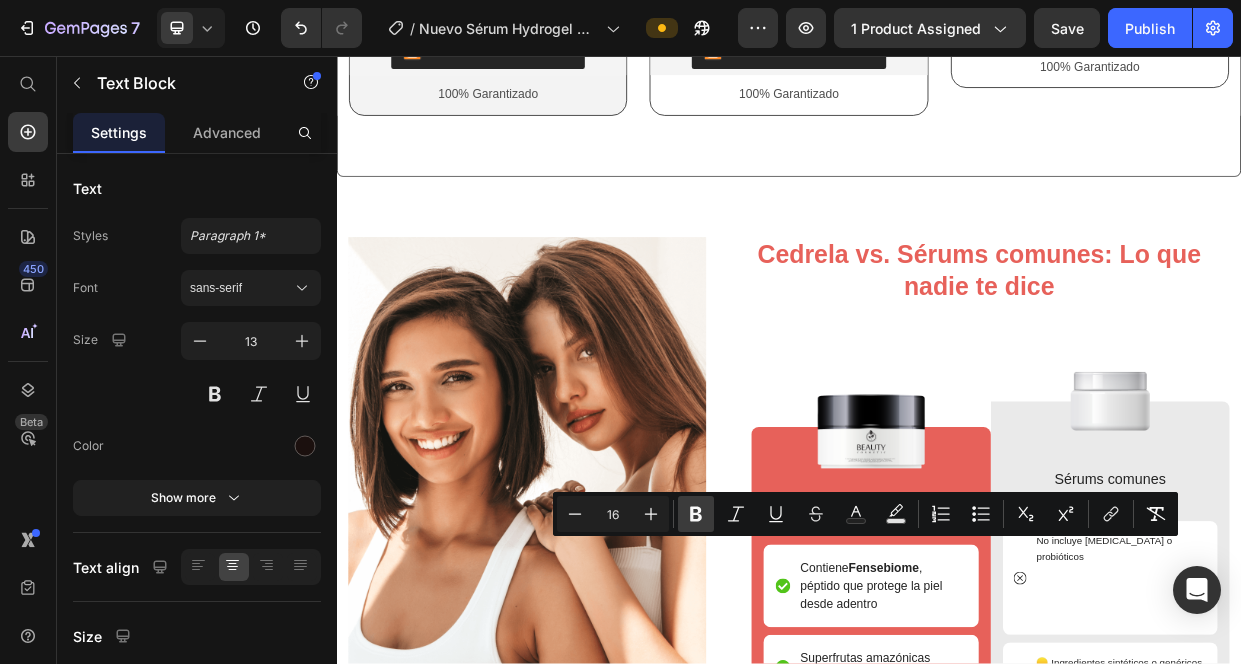 click 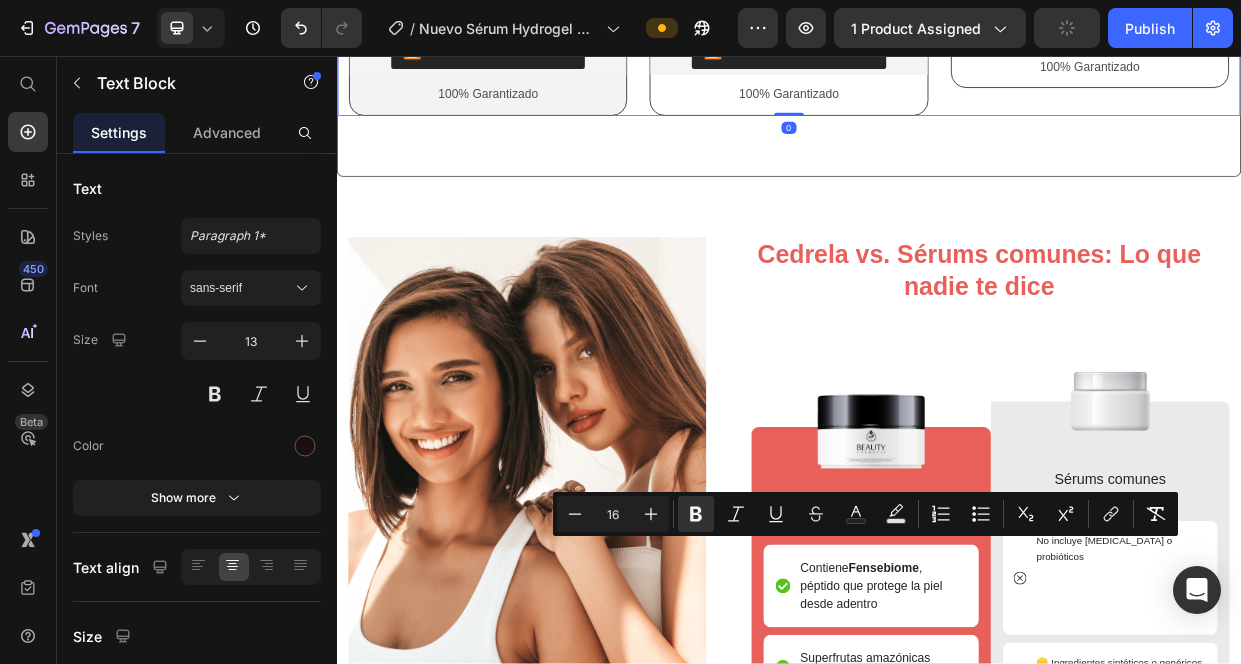 click on "MÁS VENDIDO Text Block Row Image INCLUYE Heading  3 Sérums  Hydrogel Antioxidante con Posbióticos CEDRELA (120 gr. en total) 1 Ebook : Tips para el mejor cuidado facial  Gratis 1 Repelente : Splash Anti-Mosquitos Marca Jardín de [PERSON_NAME] - 30ml  Gratis 1 Cosmetiquera : Estuche Clear Priti  Gratis Text Block $465.600 Text Block $219.900 Text Block Row AHORRAS $245.700 Text Block Envío Gratis + Pago Contra entrega Text Block Releasit COD Form & Upsells Releasit COD Form & Upsells 100% Garantizado Text Block Row Row Product Row ¡ESTA OFERTA ESTA A PUNTO DE EXPIRAR! Text Block Row Image INCLUYE Heading 2 Sérums  Hydrogel Antioxidante con Posbióticos CEDRELA (80 gr. en total) 1 Ebook : Tips para el mejor cuidado facial  Gratis 1 Repelente : Splash Anti-Mosquitos Marca Jardín de [PERSON_NAME] - 30ml  Gratis X Text Block $305.100 Text Block $169.900 Text Block Row AHORRAS $135.200 Text Block Envío Gratis + Pago Contra entrega Text Block Releasit COD Form & Upsells Releasit COD Form & Upsells 100% Garantizado Text Block" at bounding box center (937, -269) 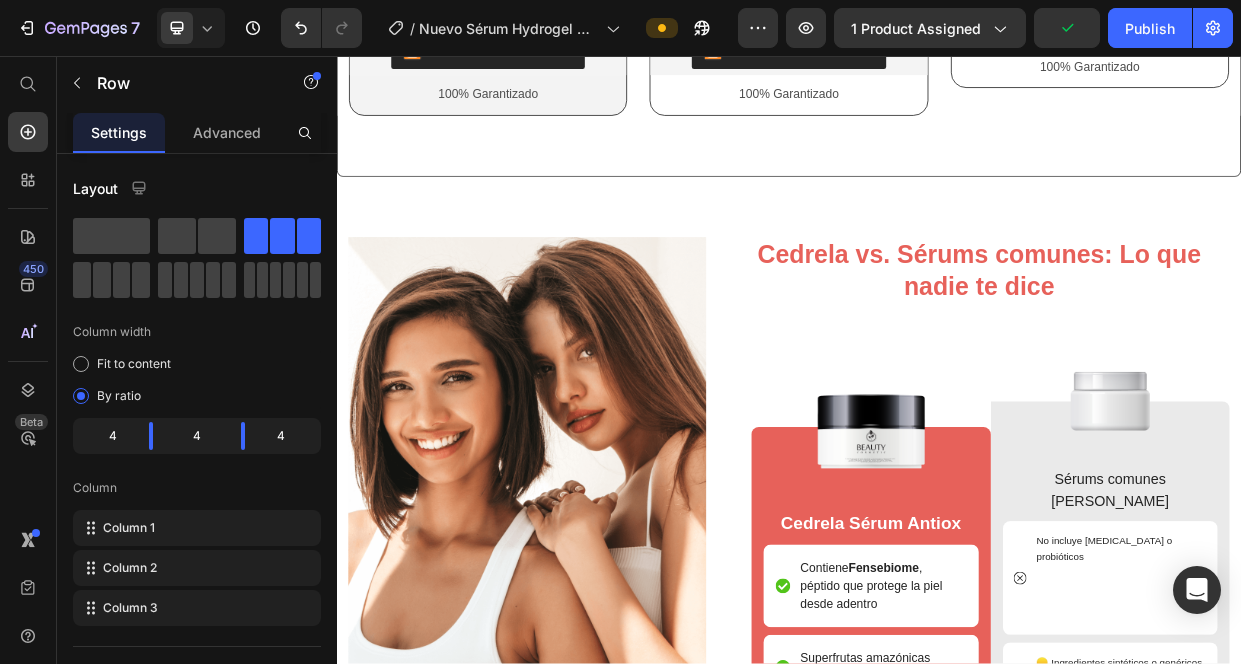 click on "AHORRAS $135.200" at bounding box center (937, -48) 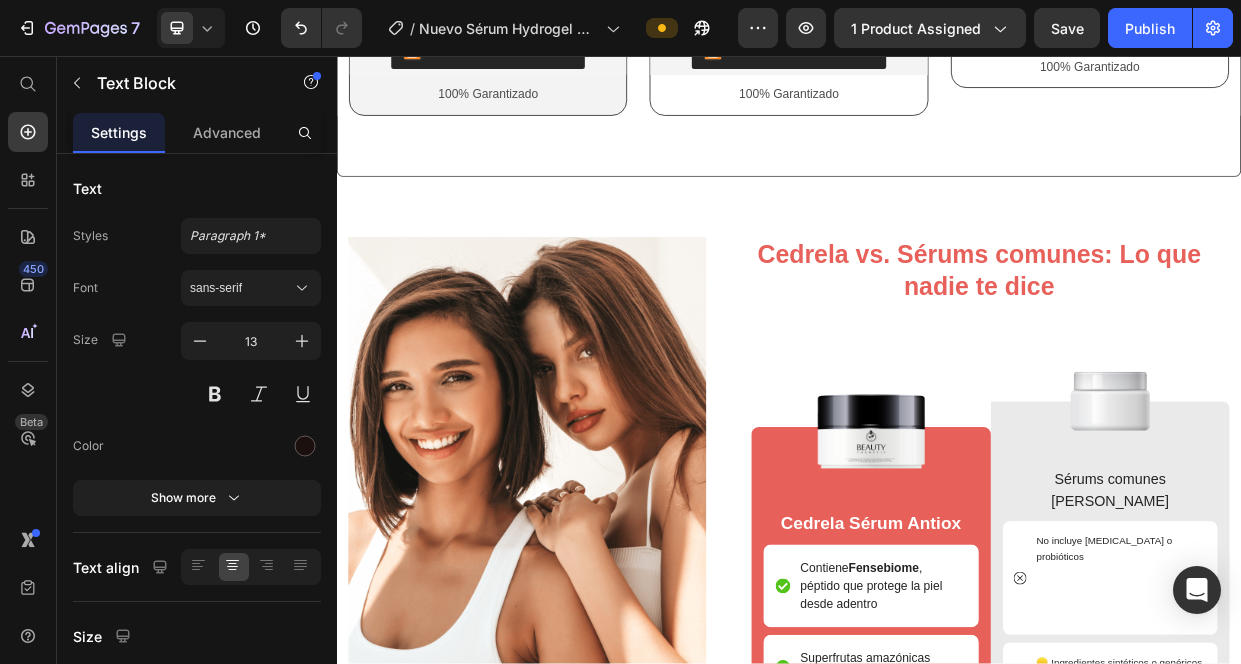 drag, startPoint x: 1019, startPoint y: 703, endPoint x: 863, endPoint y: 703, distance: 156 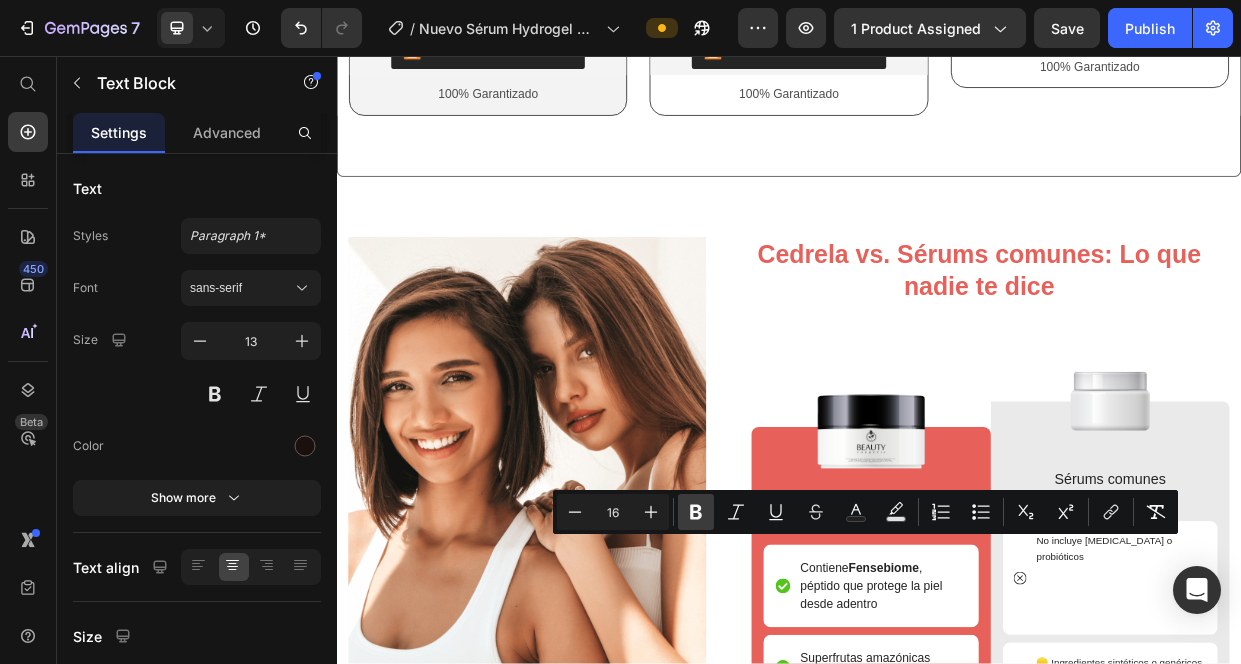 click 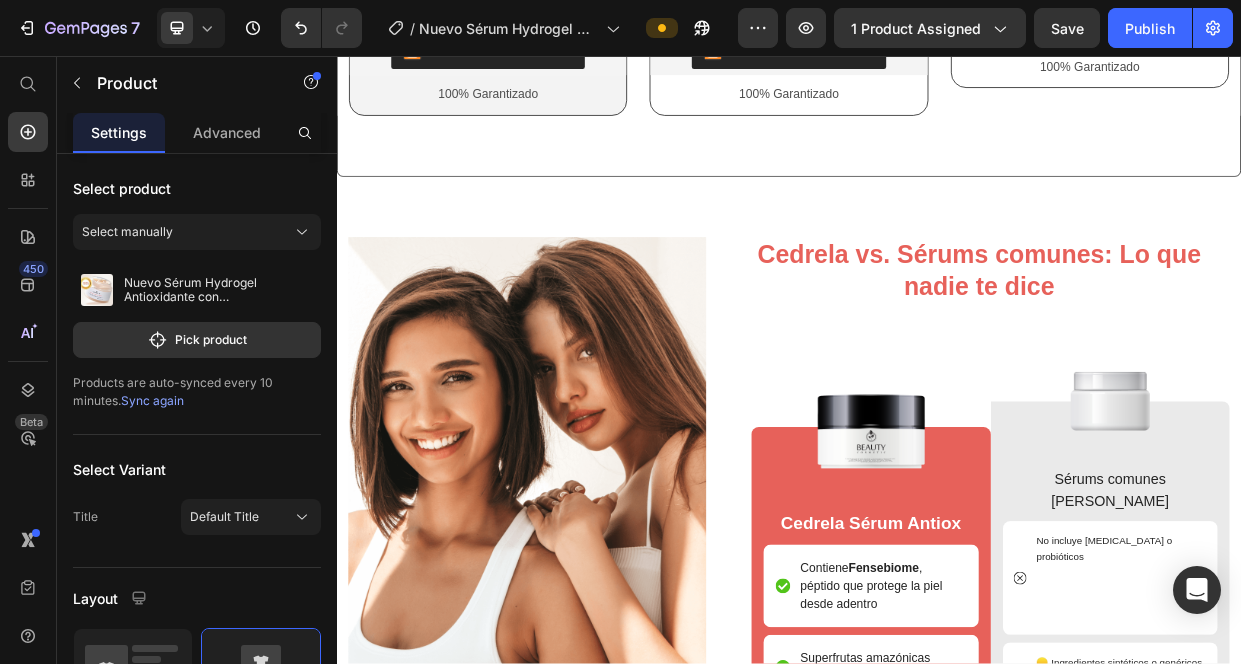 click on "$169.900" at bounding box center [972, -78] 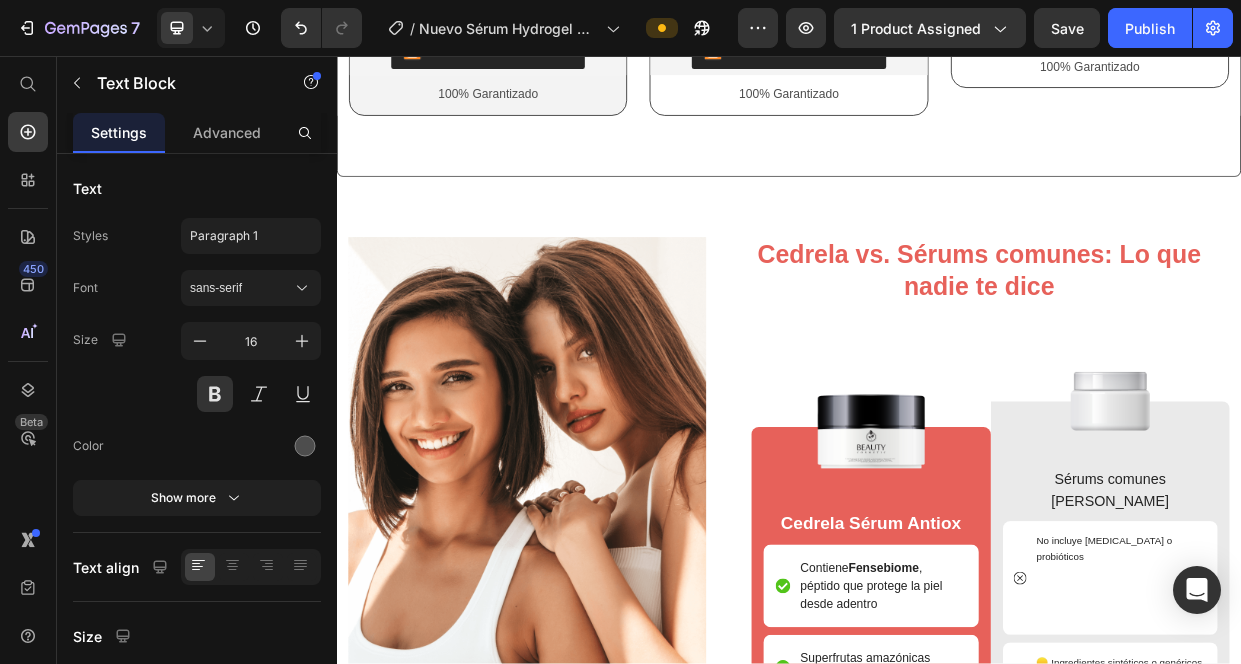 click on "$169.900" at bounding box center [972, -78] 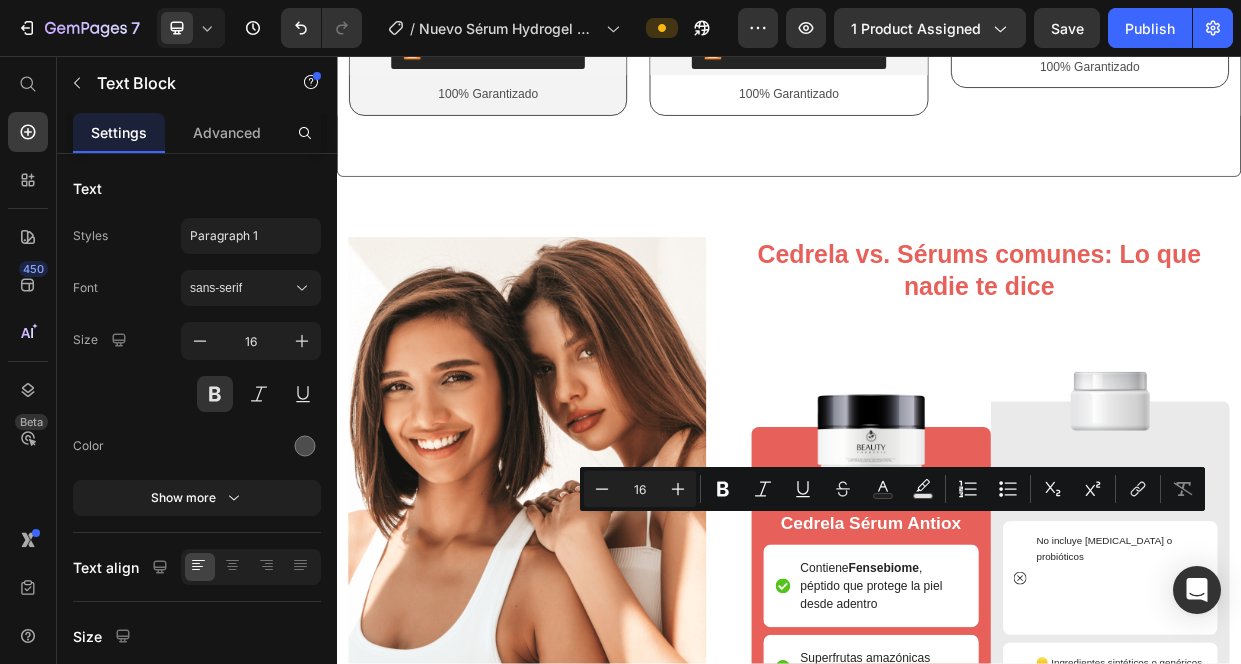 drag, startPoint x: 940, startPoint y: 675, endPoint x: 1000, endPoint y: 676, distance: 60.00833 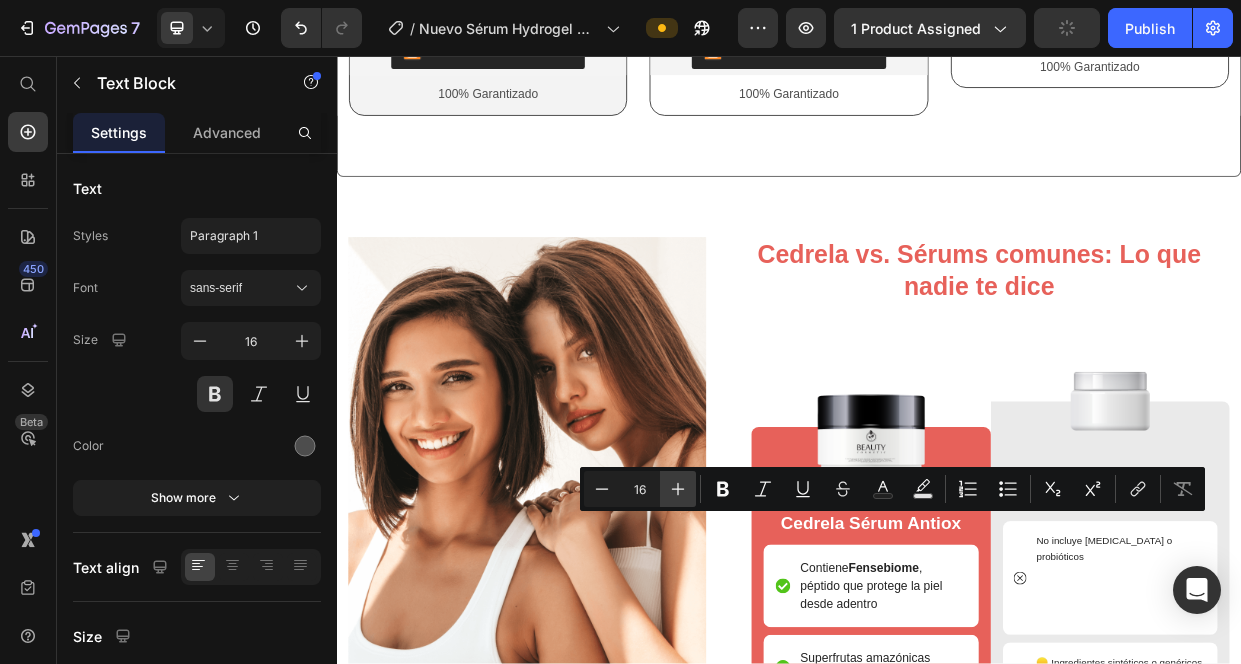 click 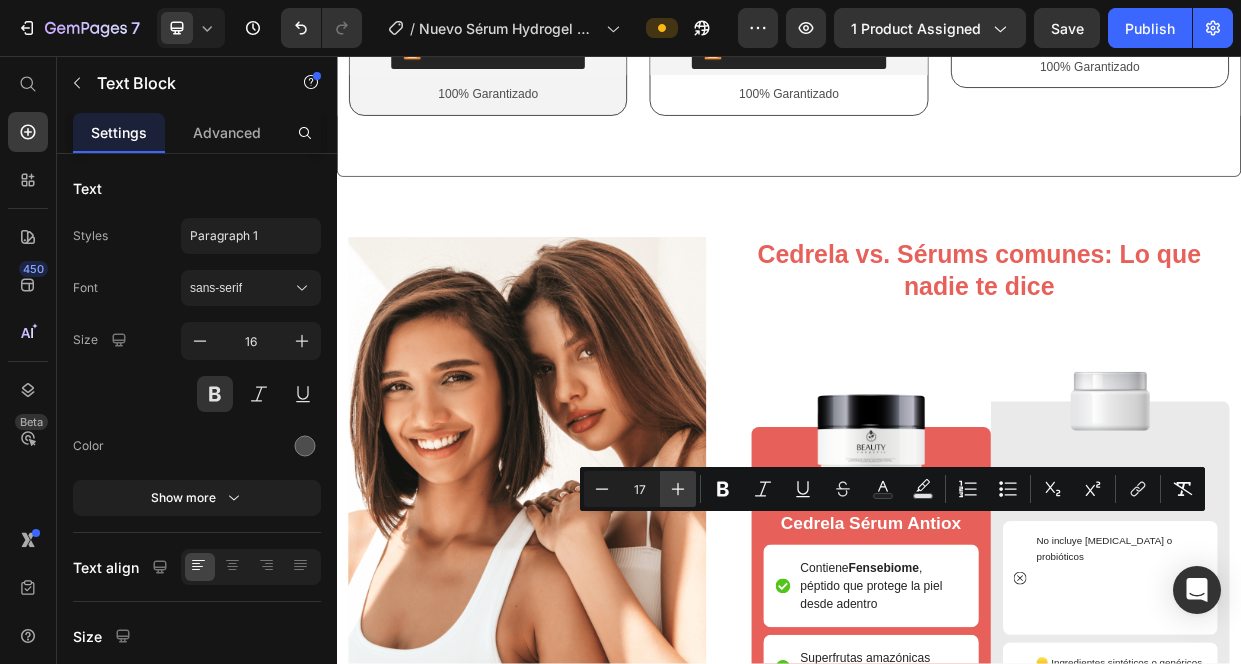 click 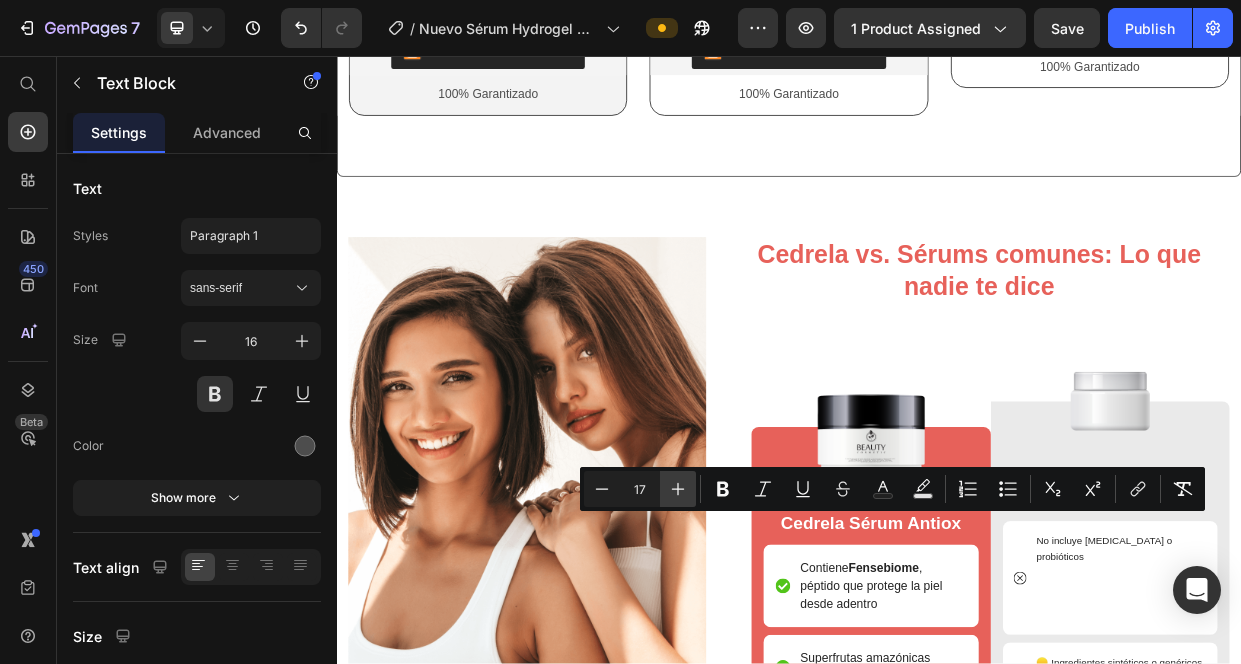 click 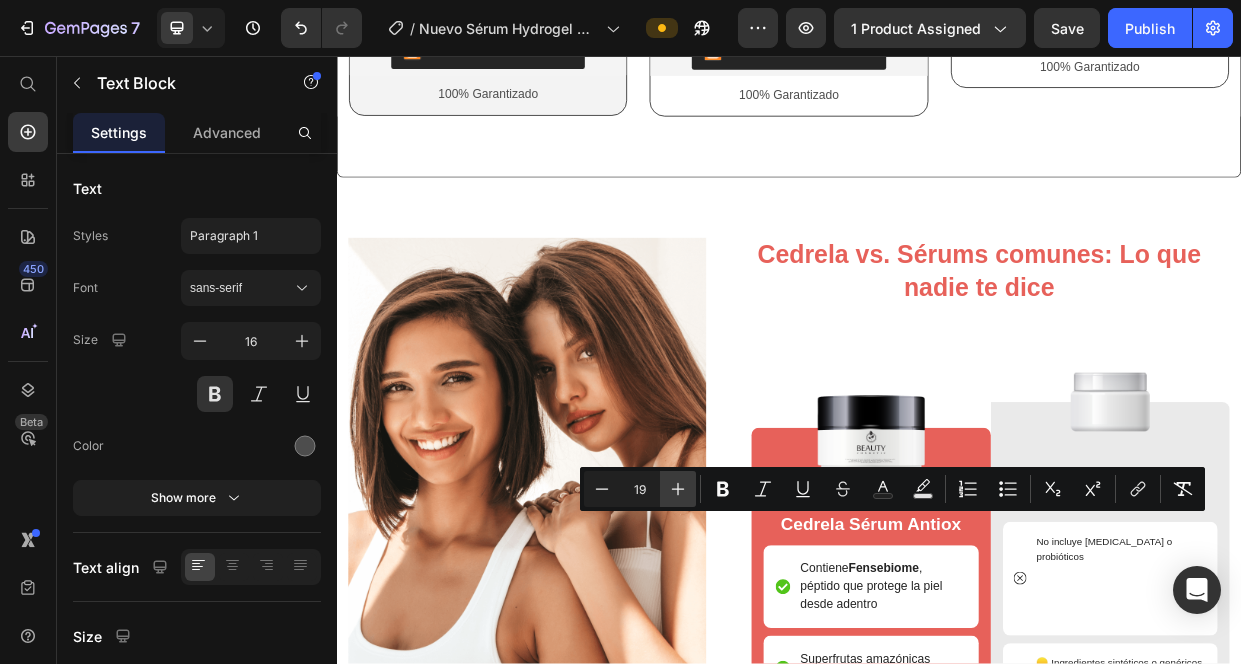 click 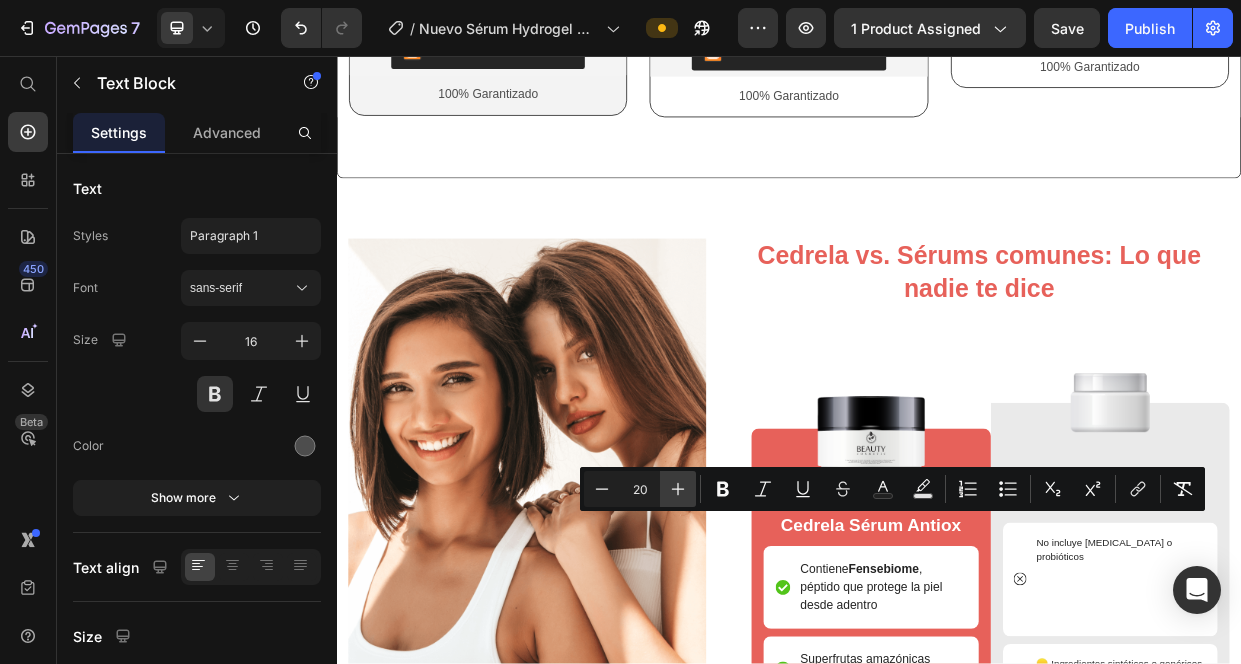 click 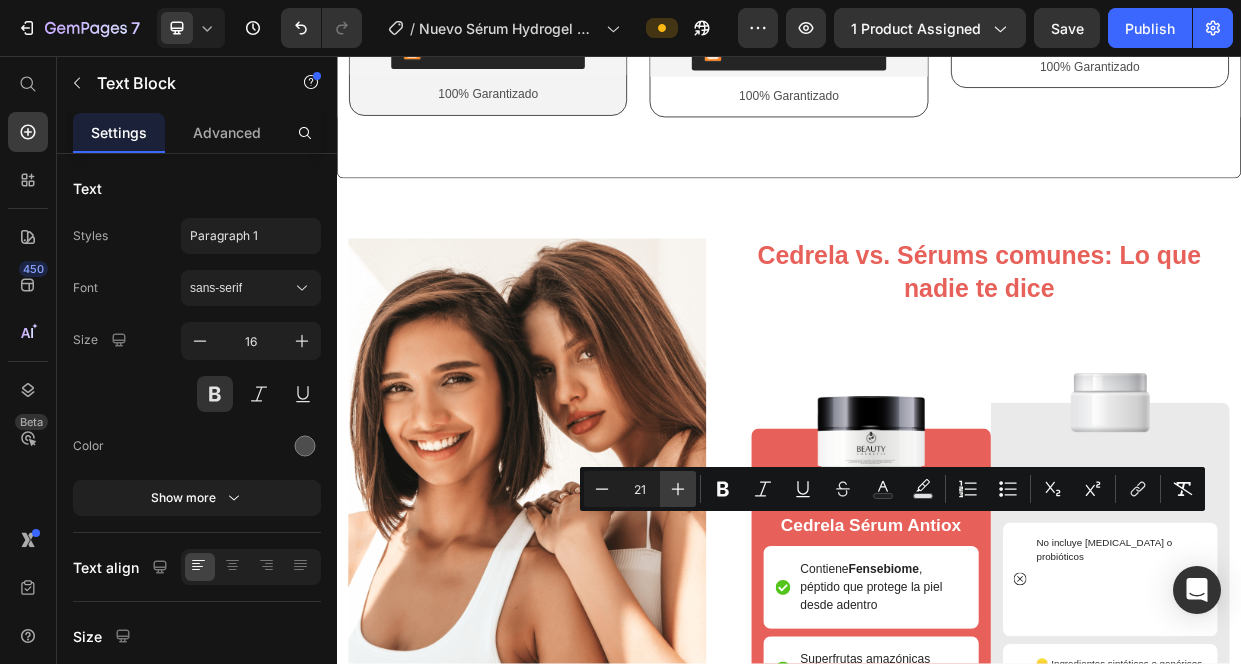 click 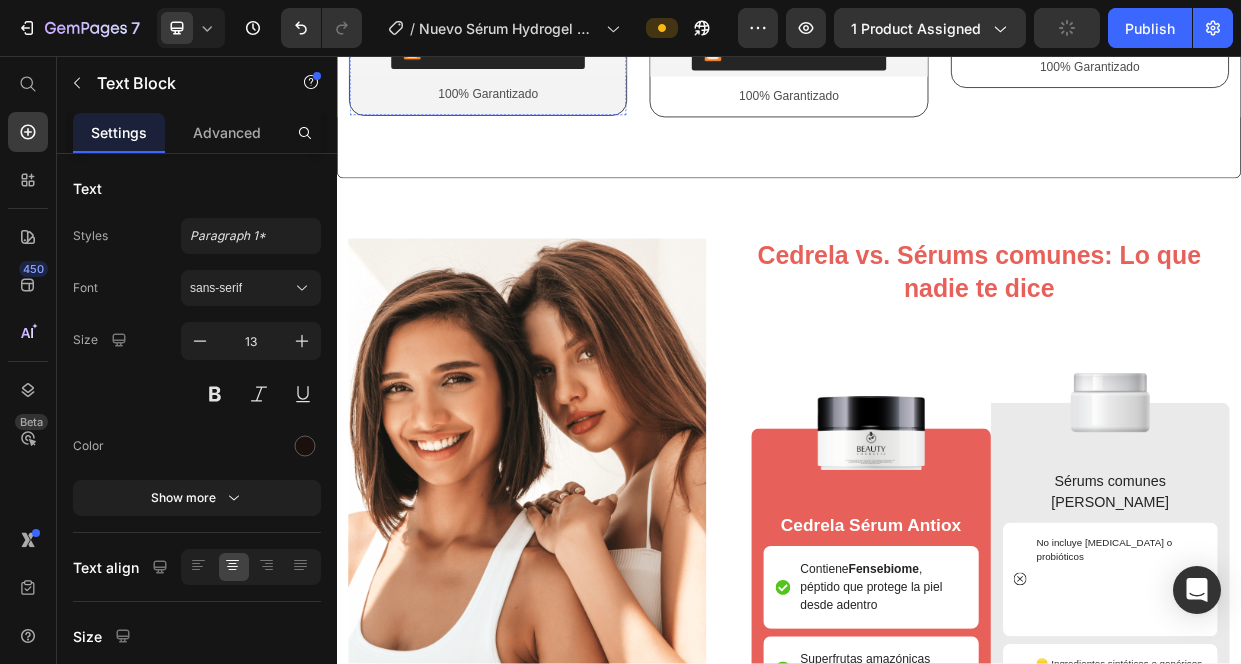 click on "AHORRAS $245.700" at bounding box center (537, -45) 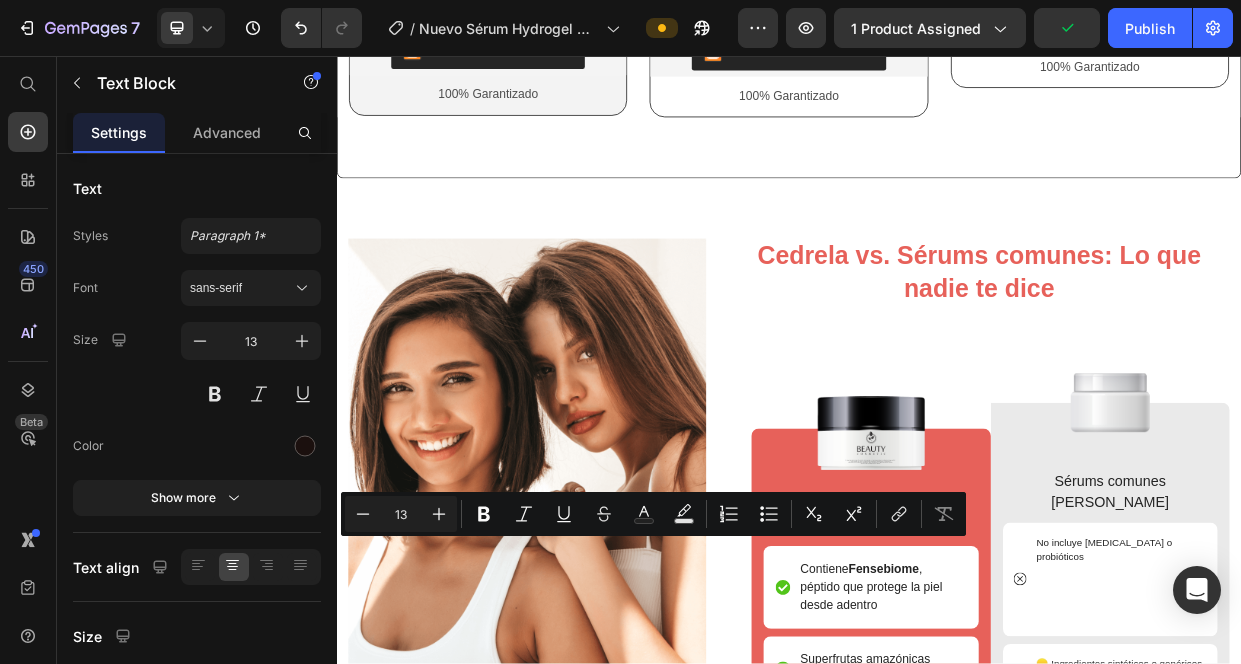drag, startPoint x: 603, startPoint y: 705, endPoint x: 461, endPoint y: 702, distance: 142.0317 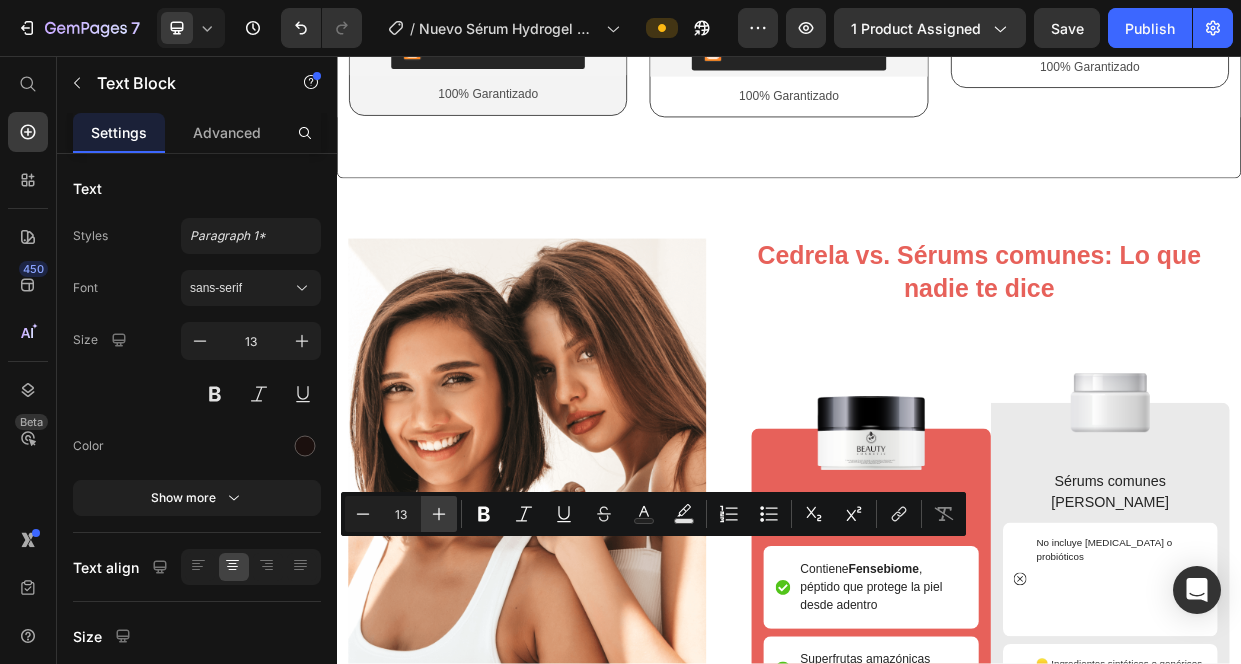 click 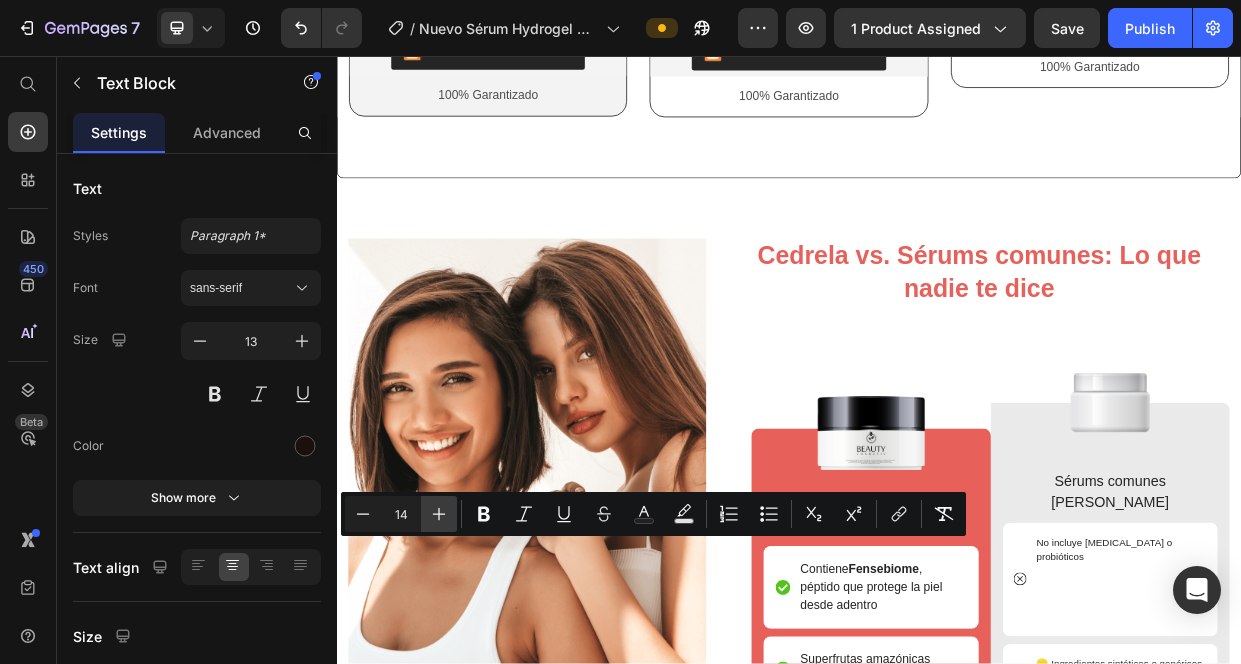 click 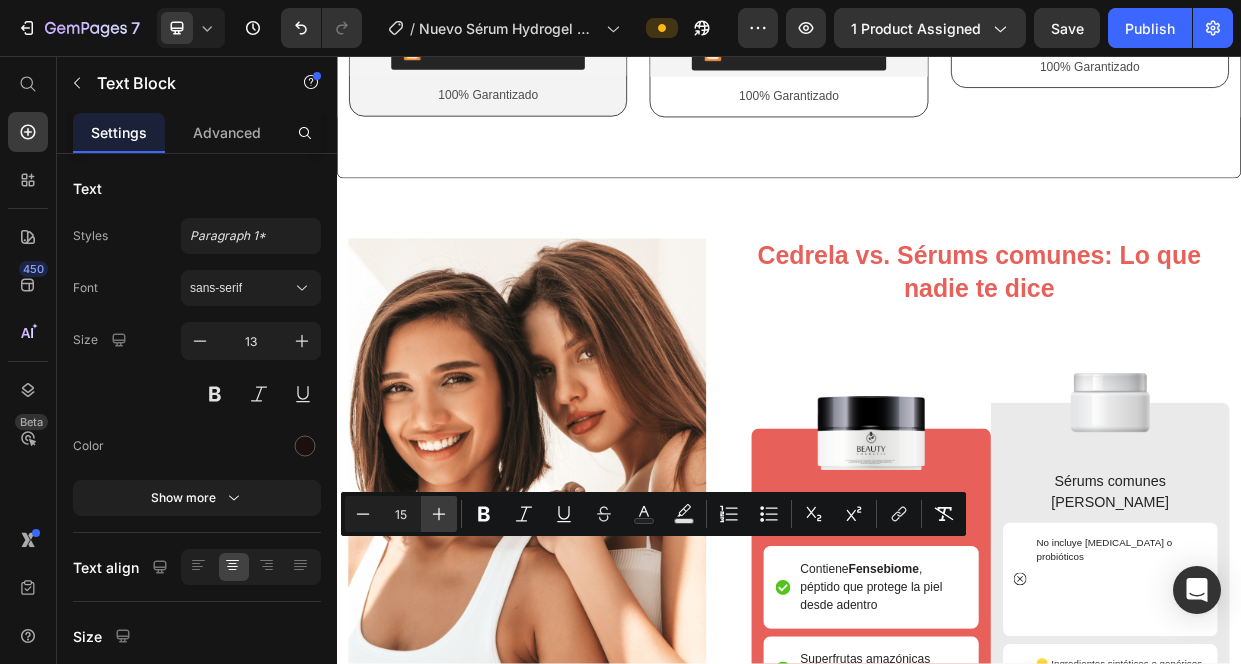 click 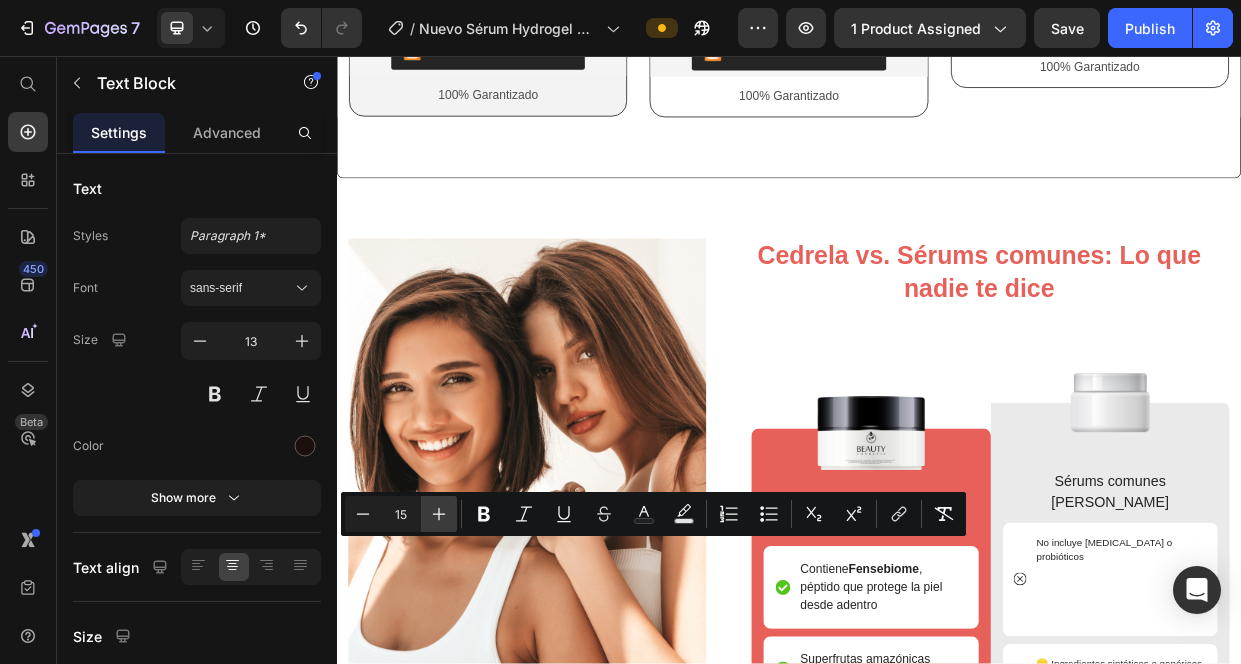 type on "16" 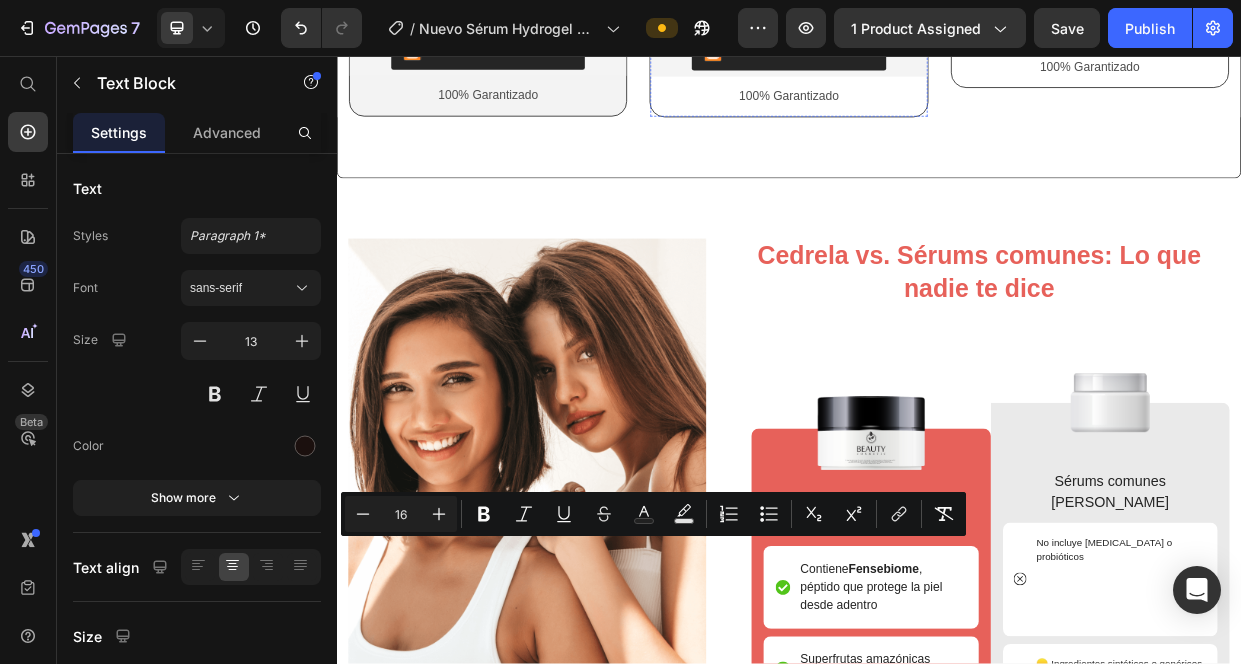 click on "AHORRAS $135.200" at bounding box center (937, -46) 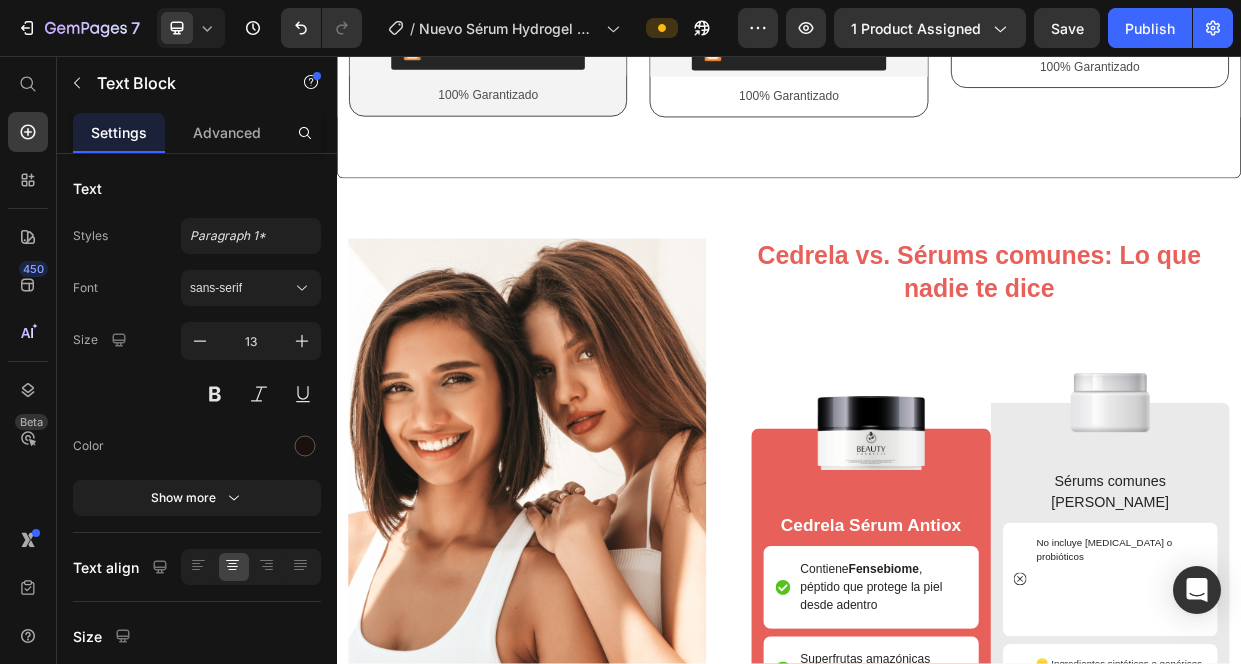 click on "AHORRAS $135.200" at bounding box center (937, -46) 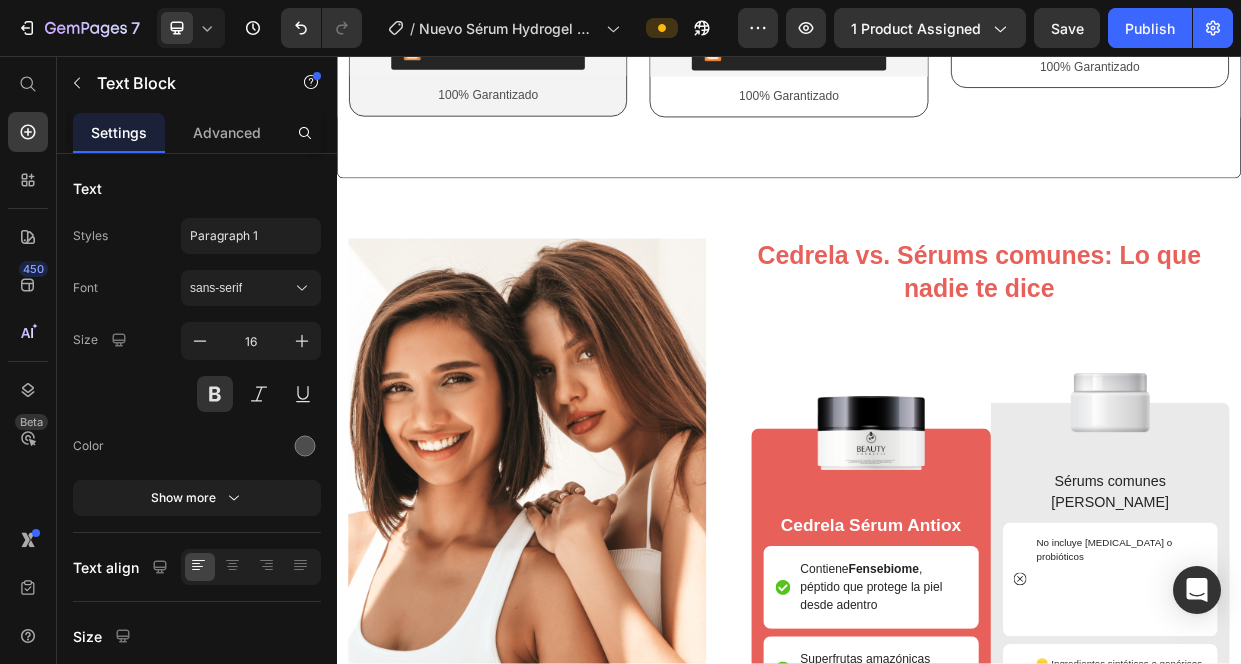 click on "$219.900" at bounding box center (573, -76) 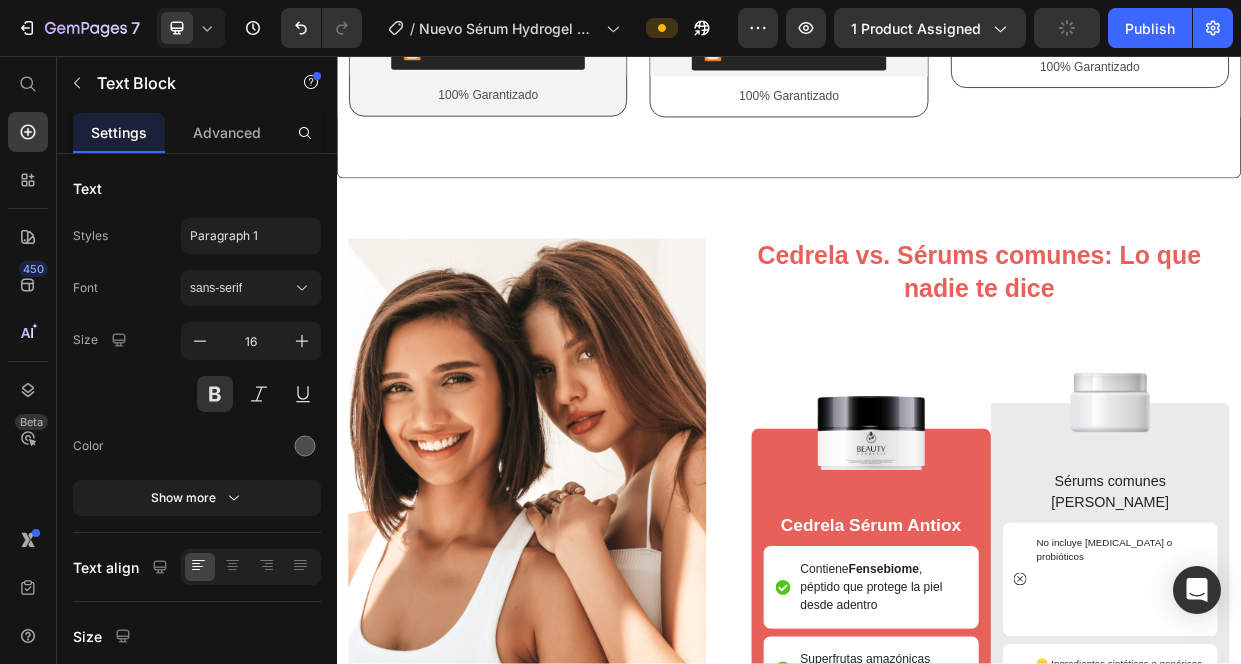 click on "$219.900" at bounding box center (573, -76) 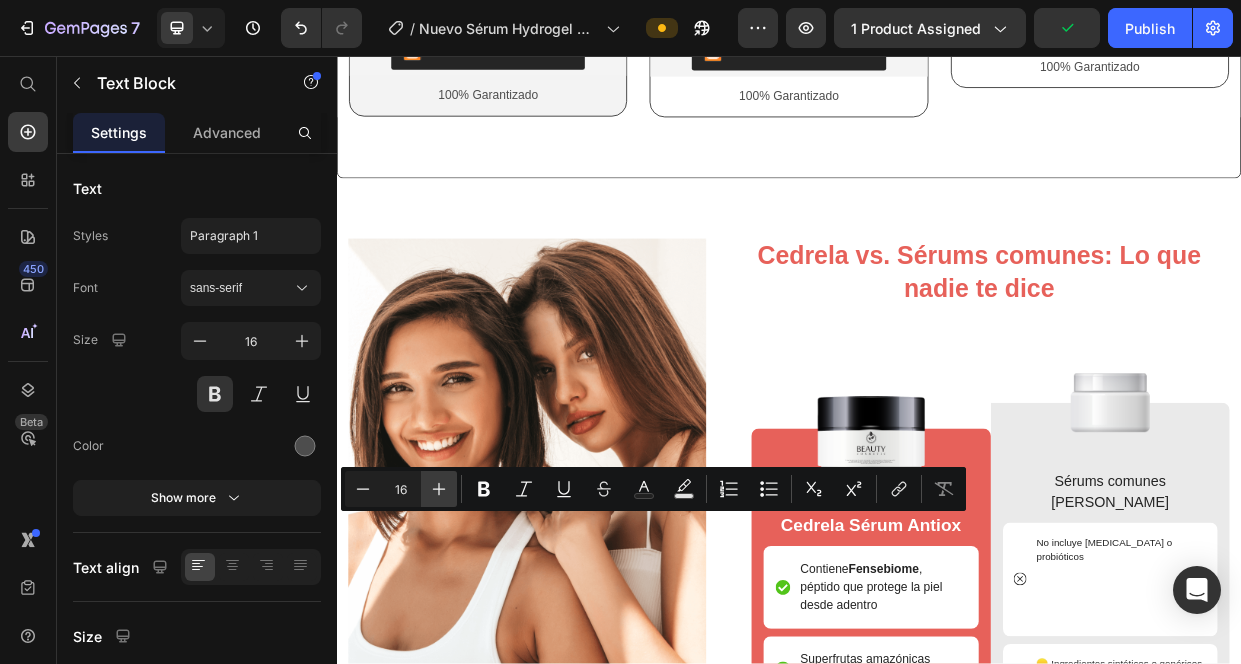 click 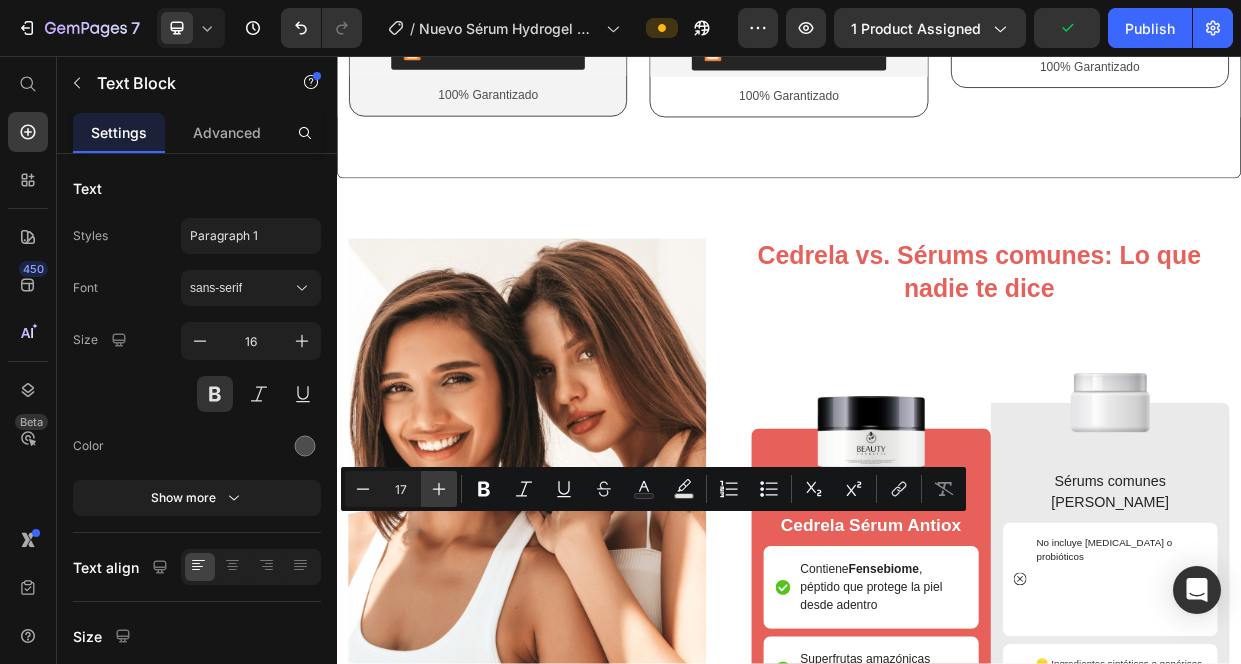 click 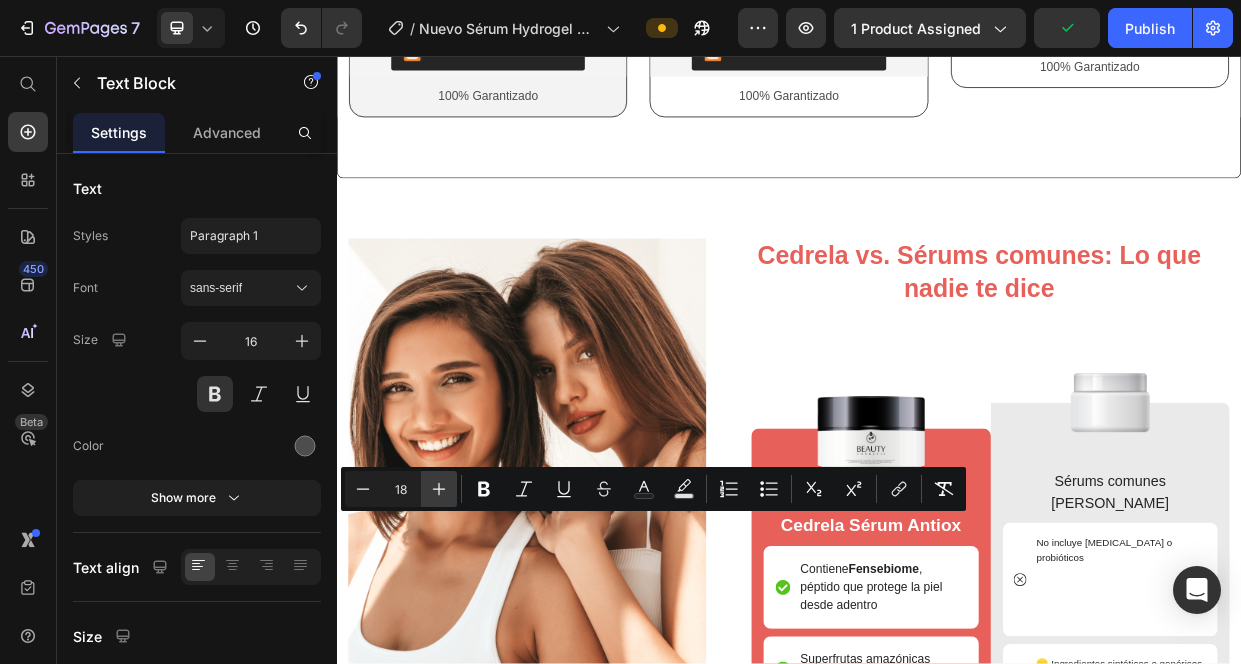 click 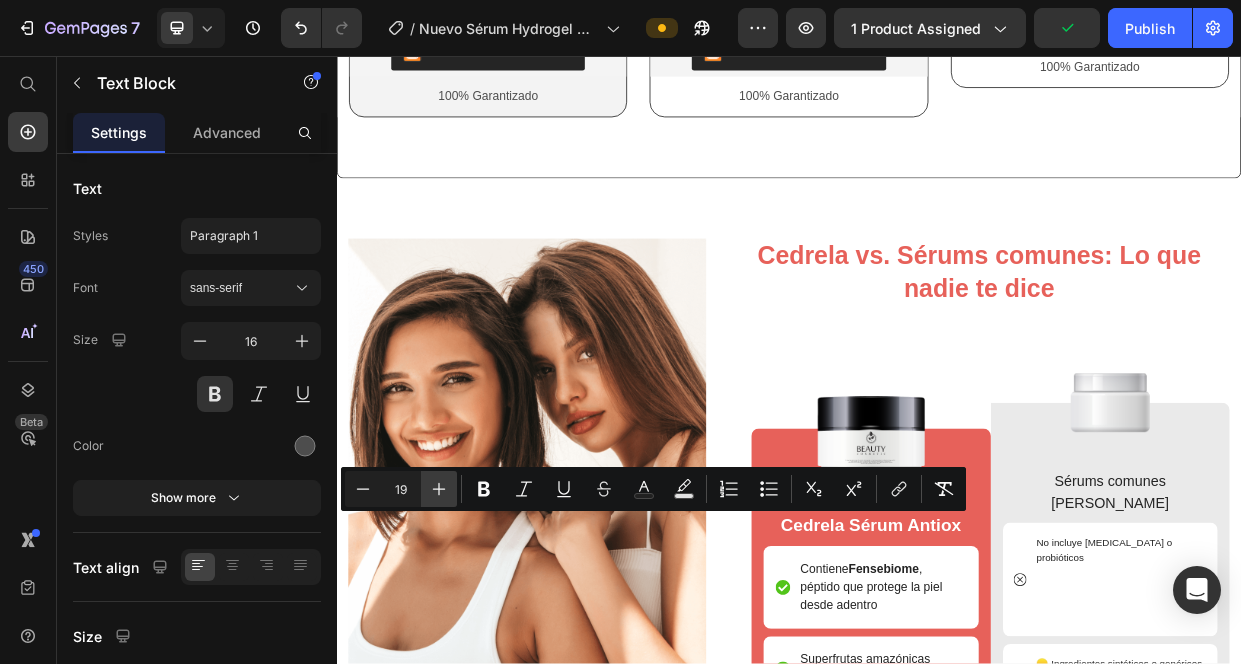 click 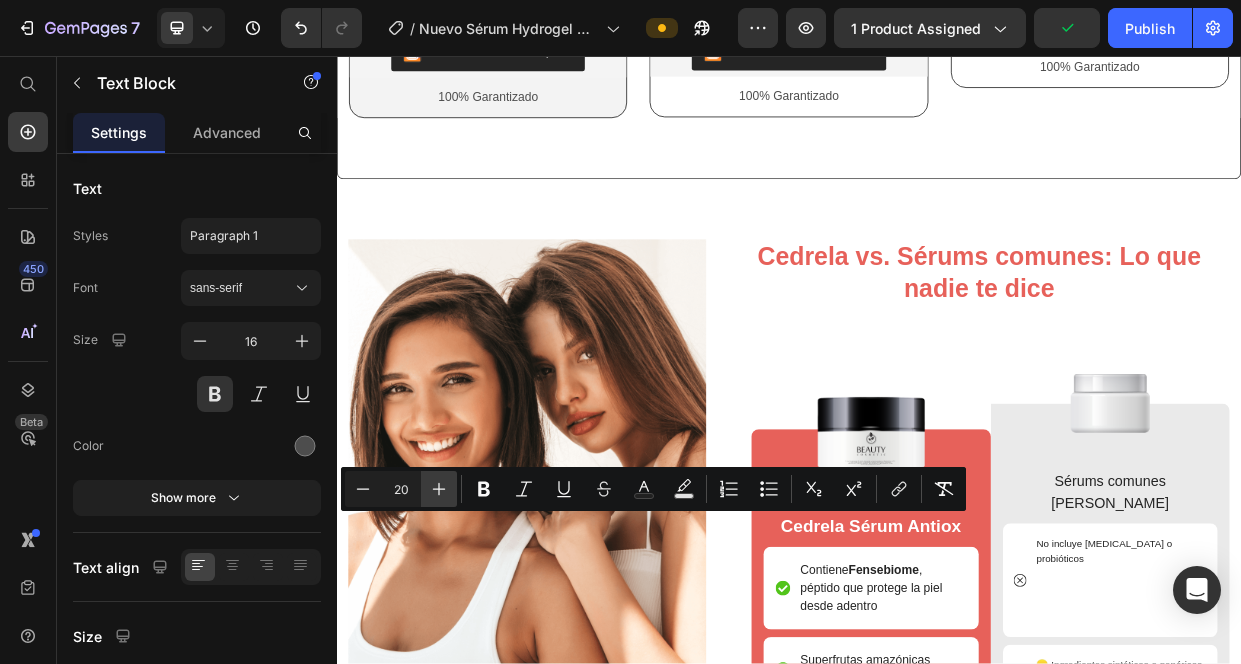 click 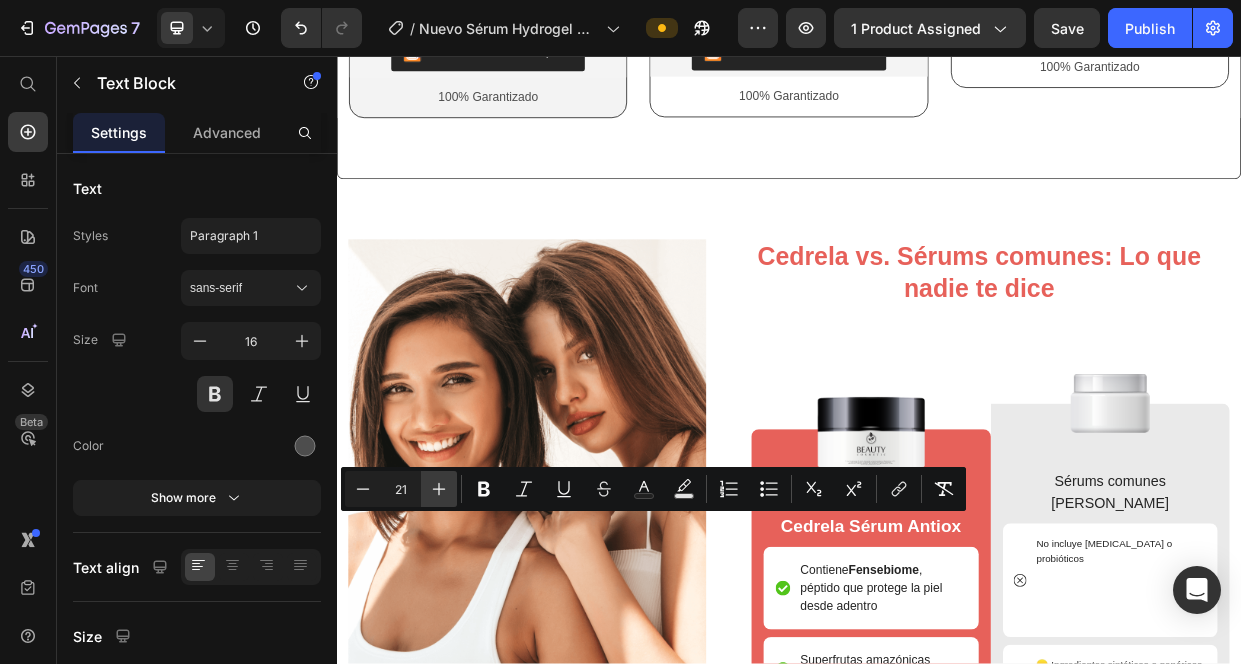 click 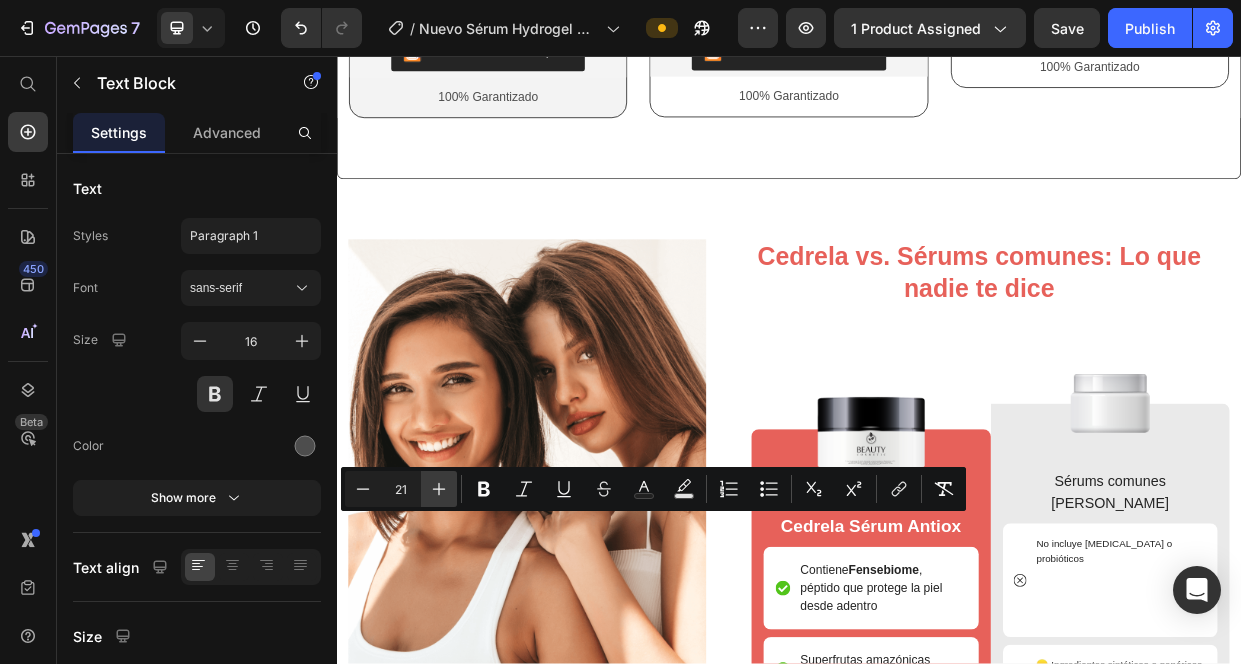 type on "22" 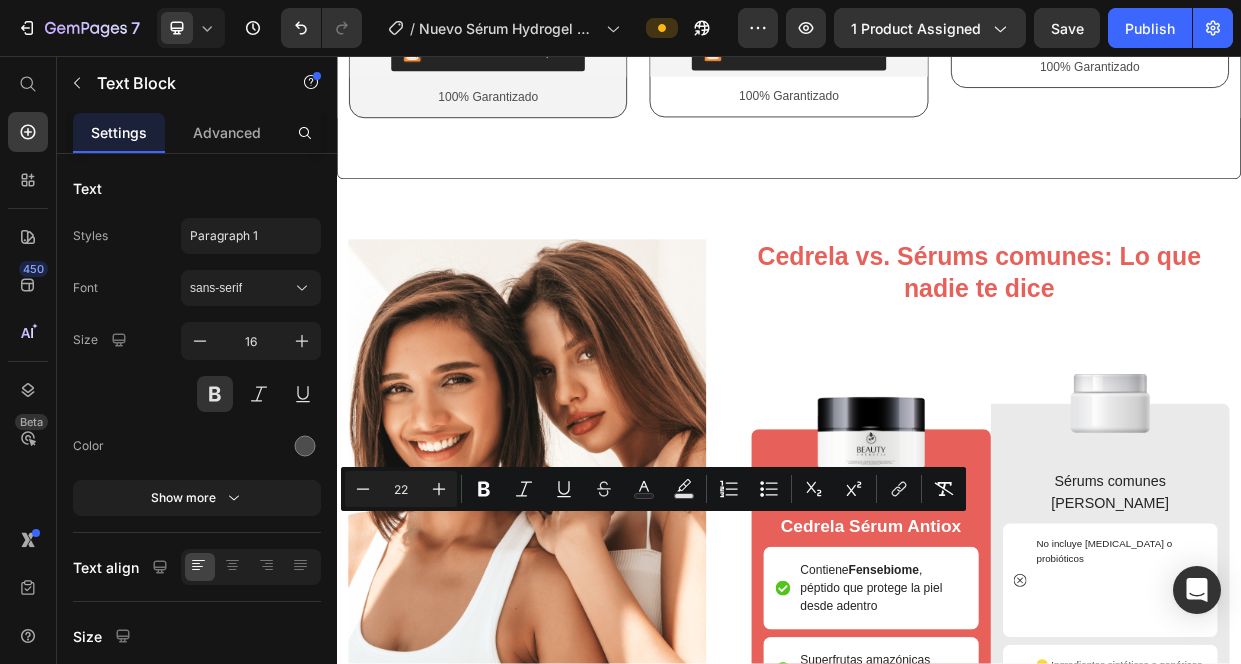 click on "$109.900" at bounding box center (1371, -76) 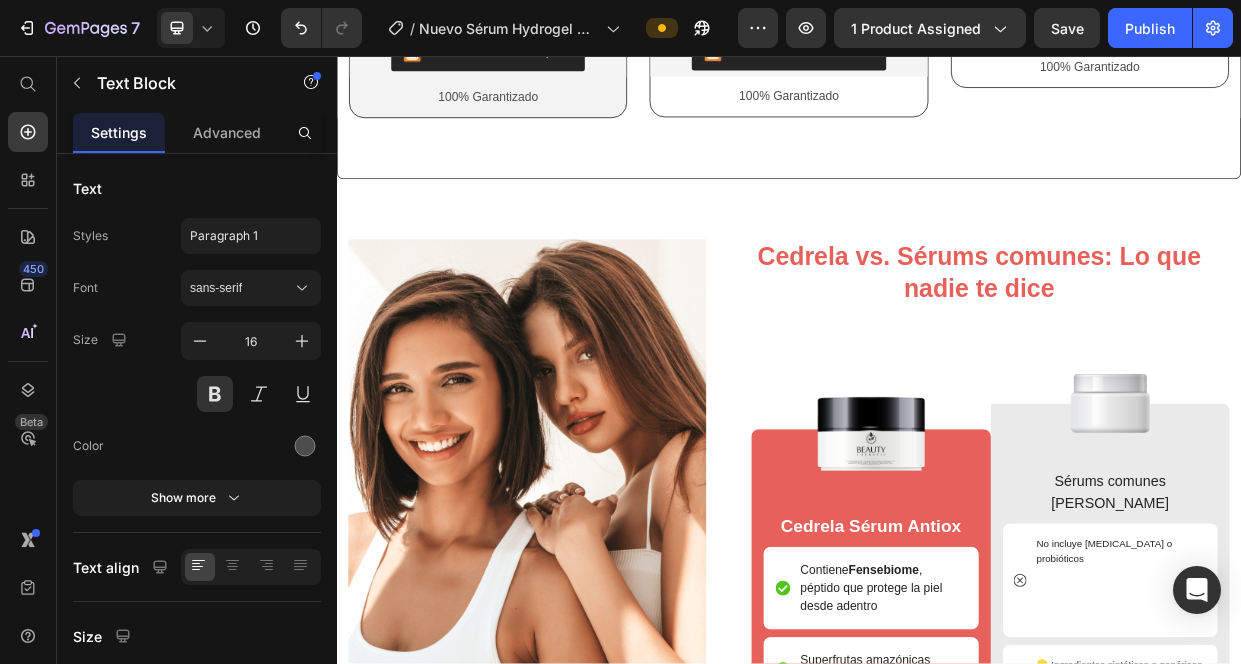click on "$109.900" at bounding box center (1371, -76) 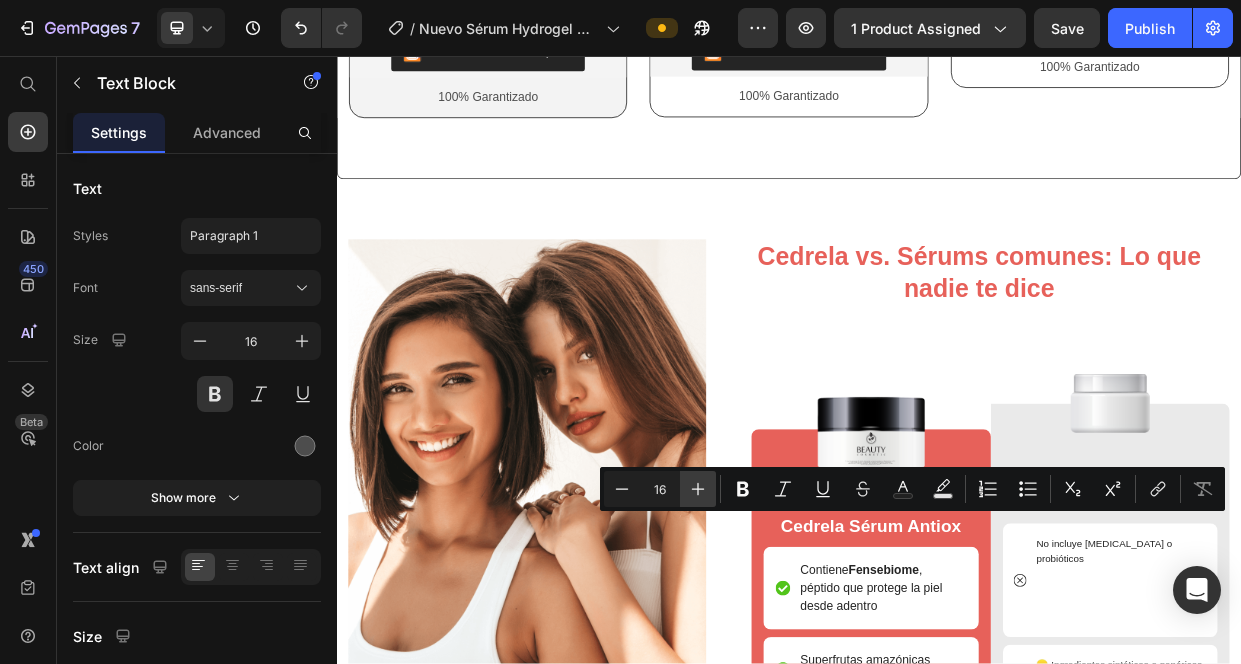 click 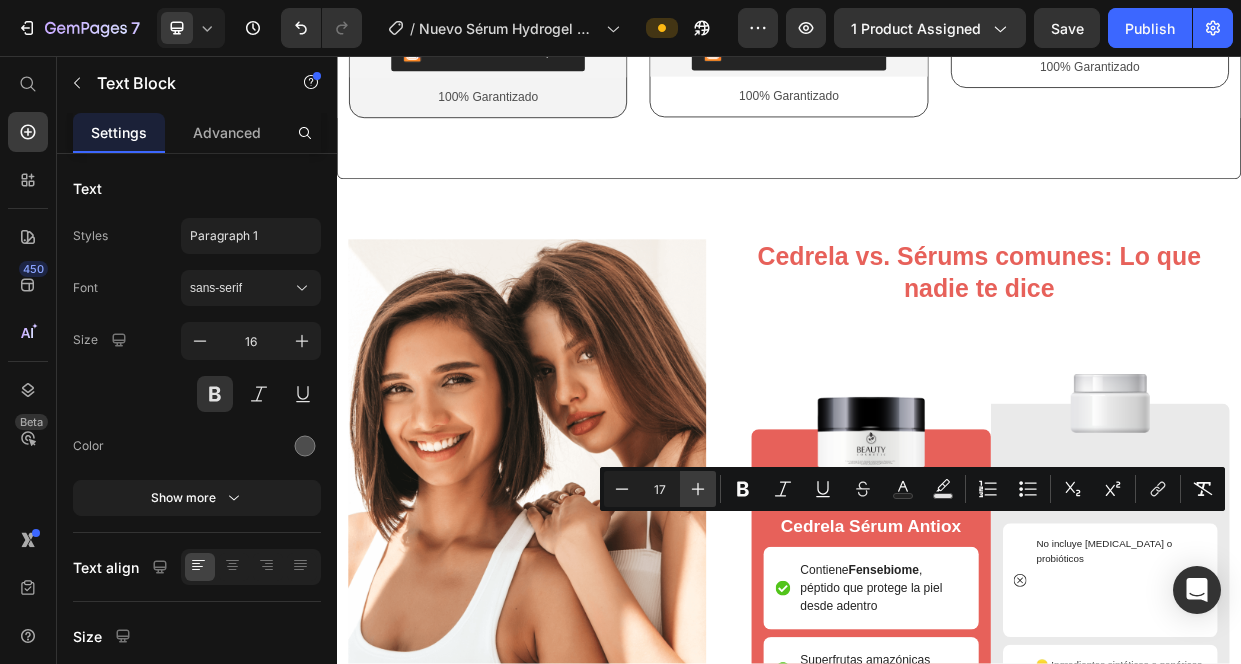 click 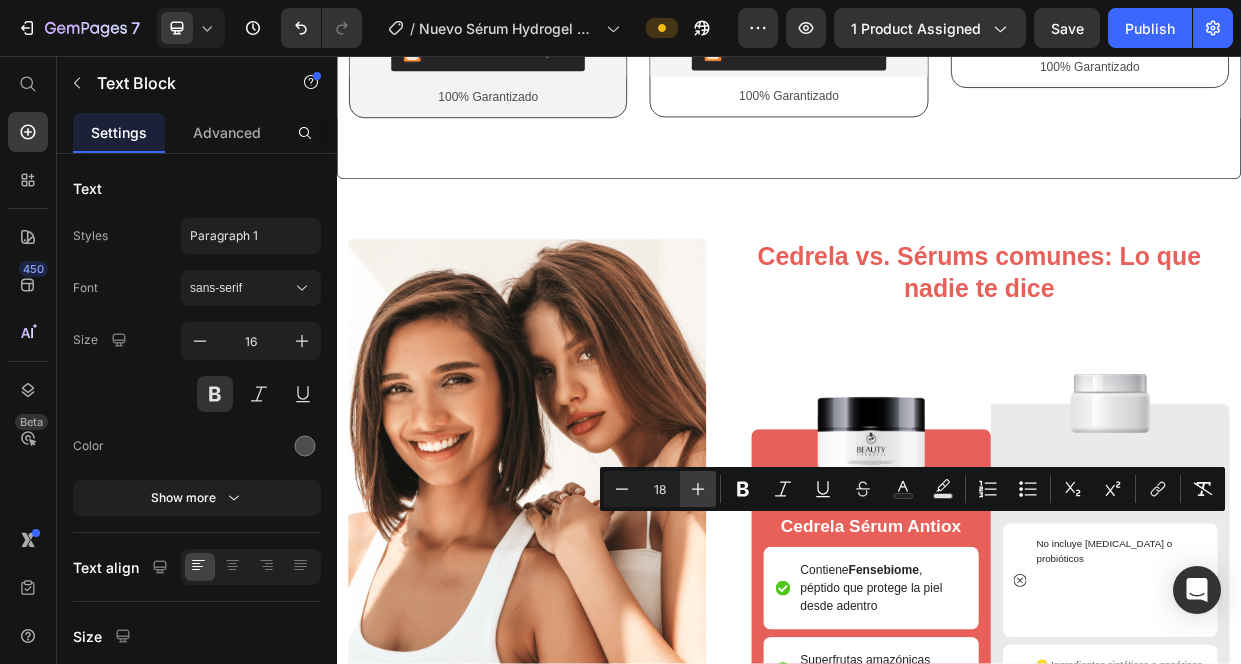 click 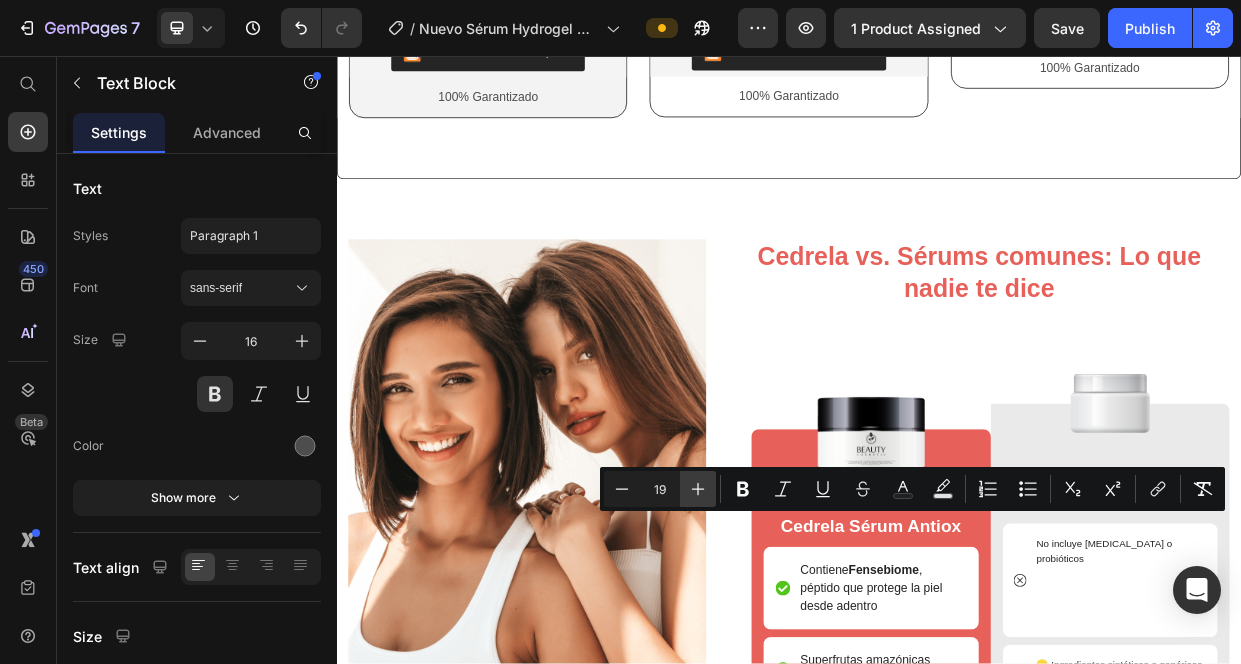 click 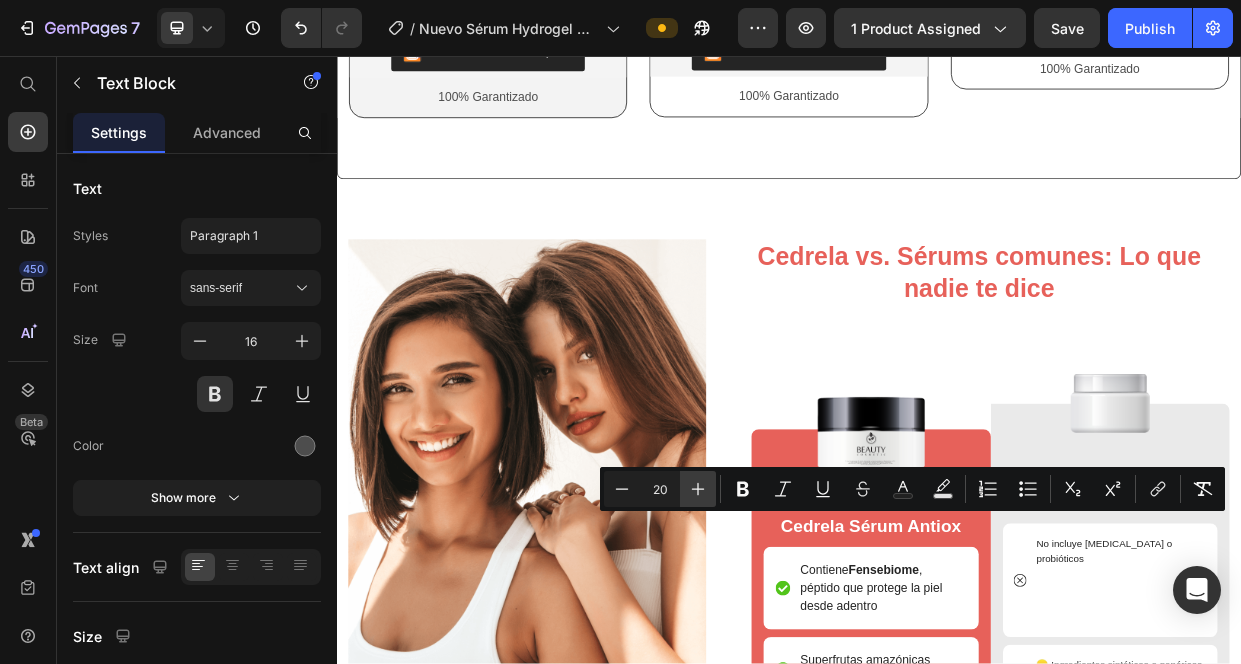 click 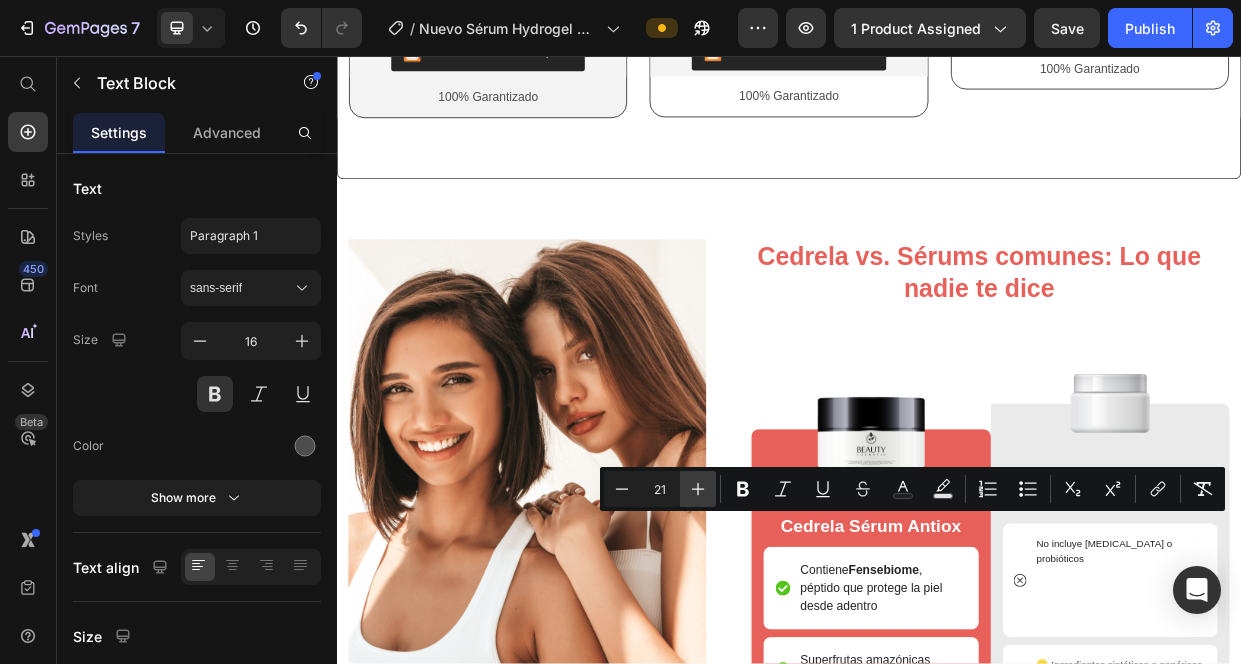 click 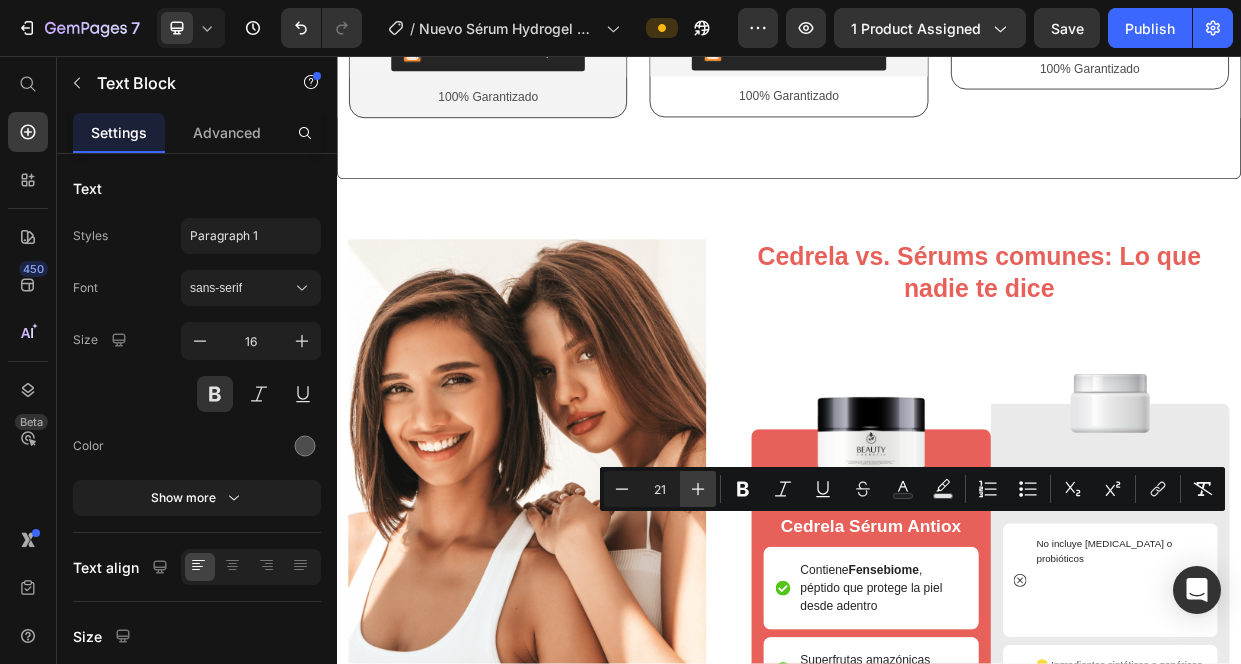 type on "22" 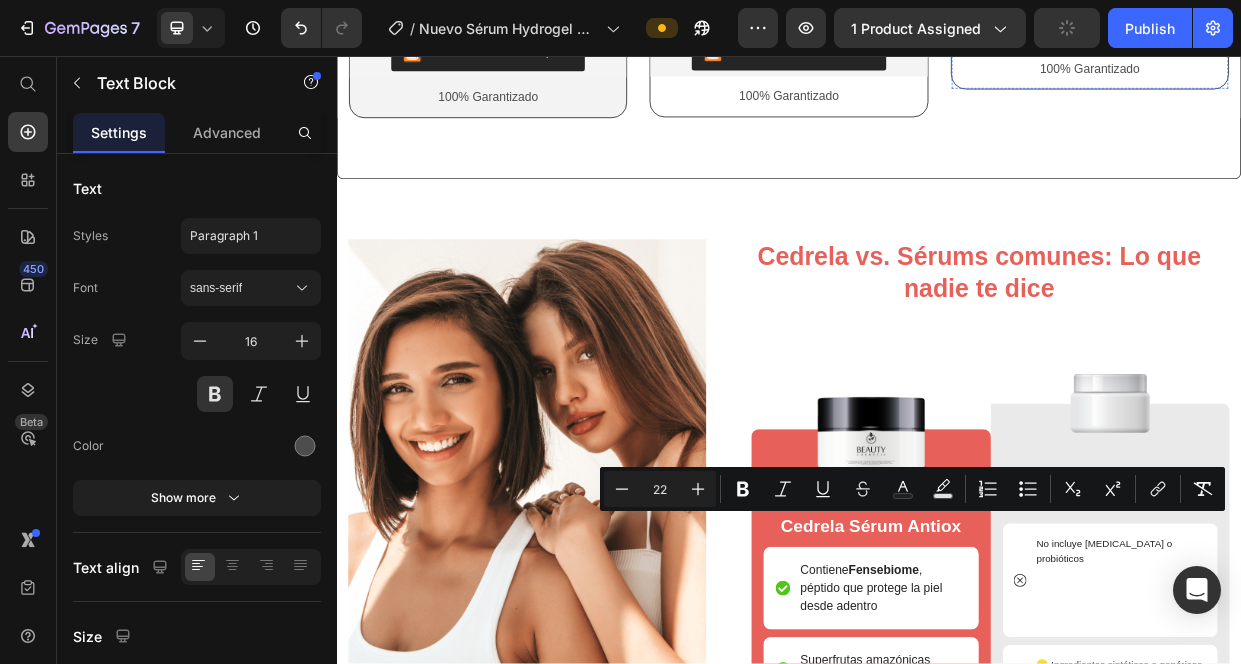 click on "Envío Gratis + Pago Contra entrega" at bounding box center (1336, -43) 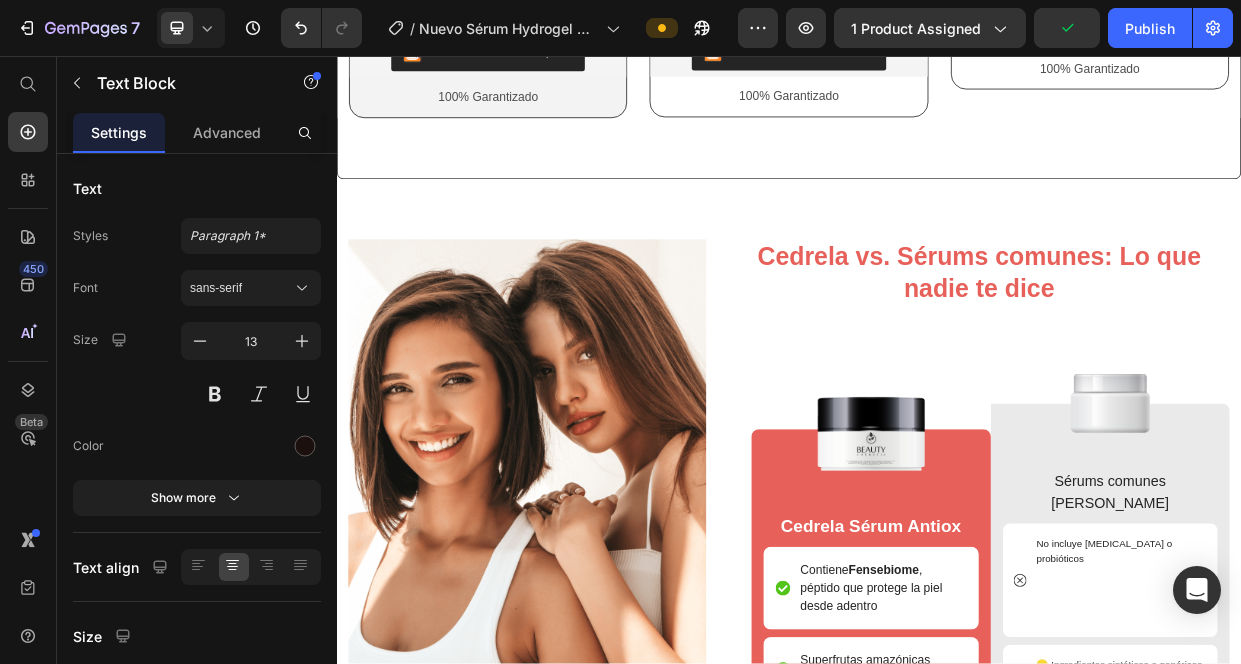 click 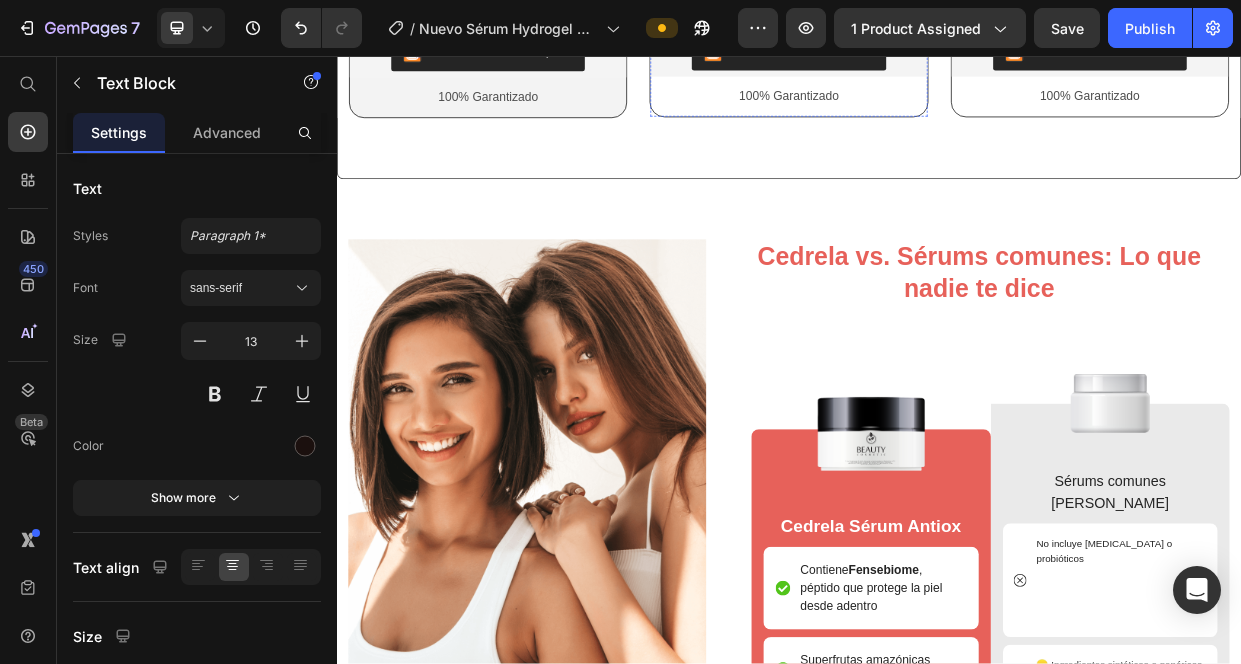 click on "AHORRAS $135.200" at bounding box center (937, -46) 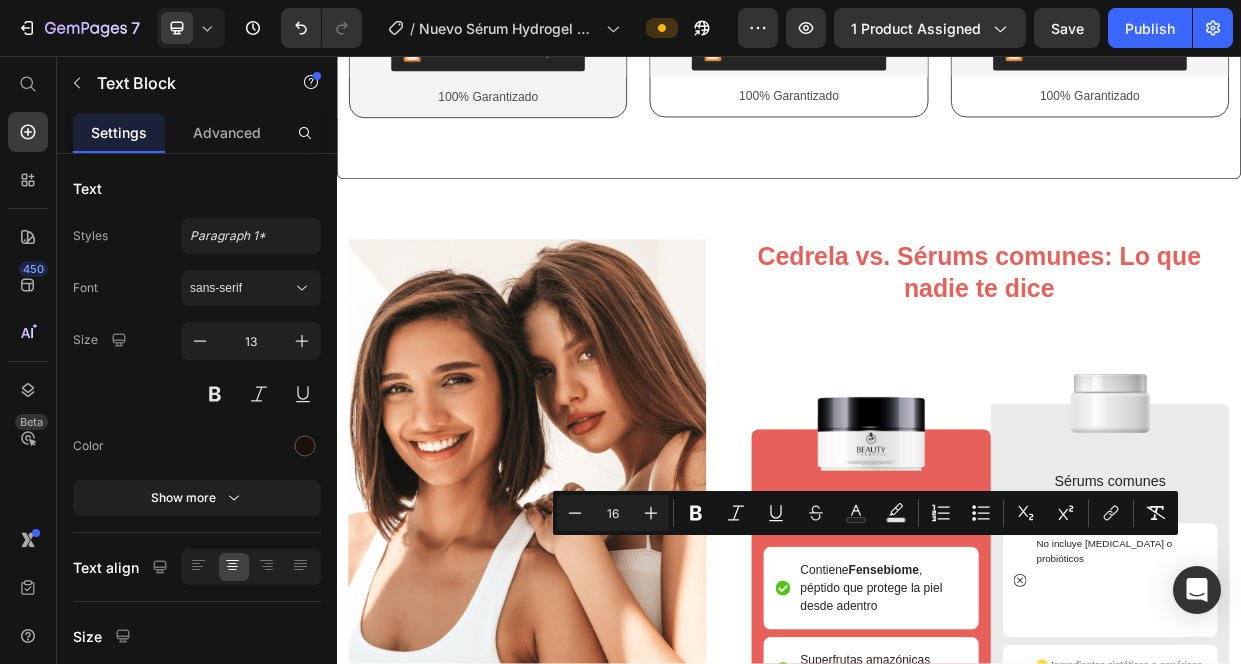 drag, startPoint x: 1008, startPoint y: 707, endPoint x: 887, endPoint y: 708, distance: 121.004135 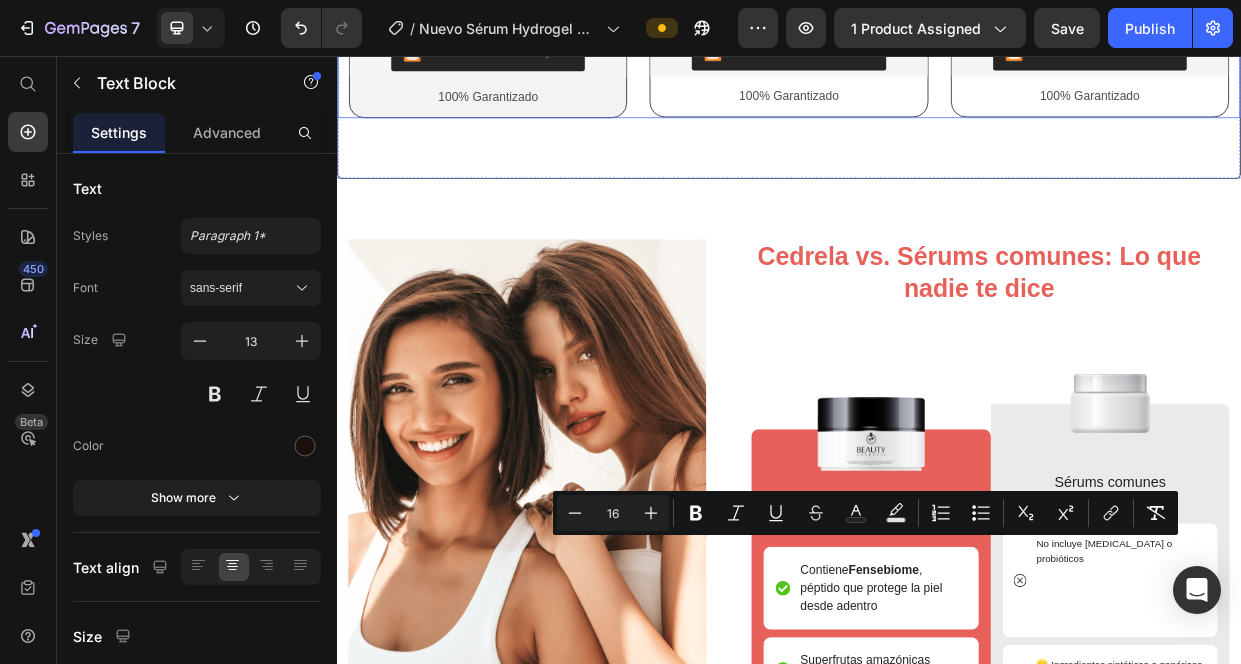 copy on "AHORRAS $135.200" 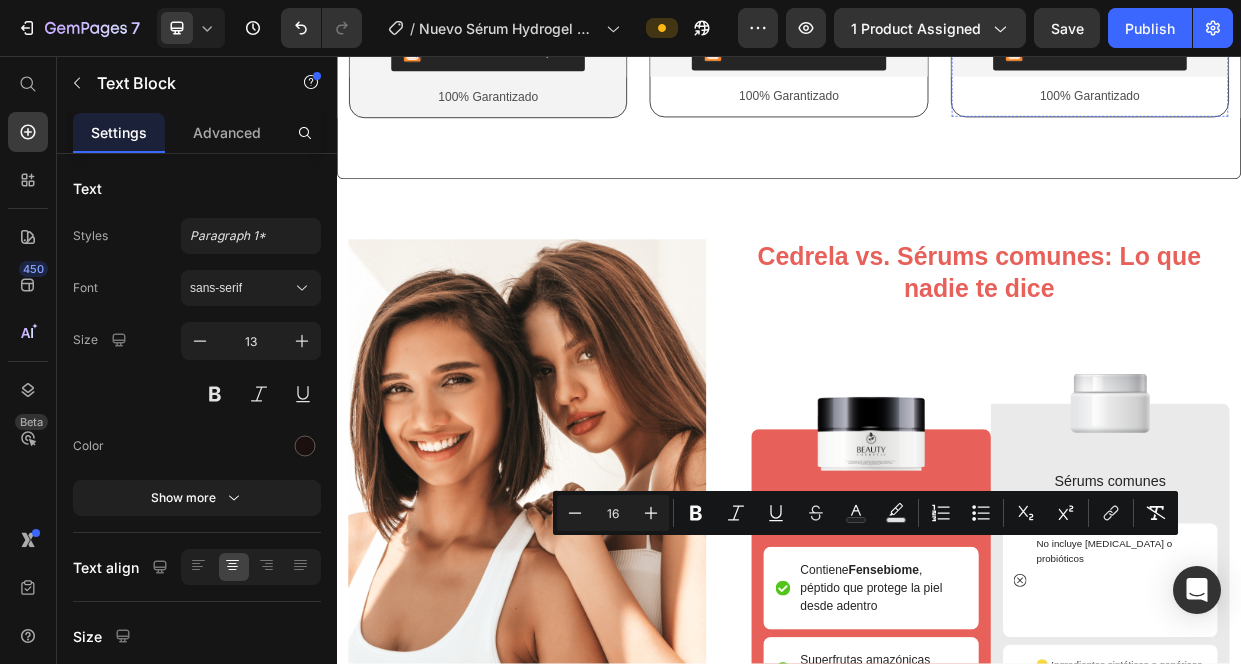 click on "Envío Gratis + Pago Contra entrega" at bounding box center [1336, -43] 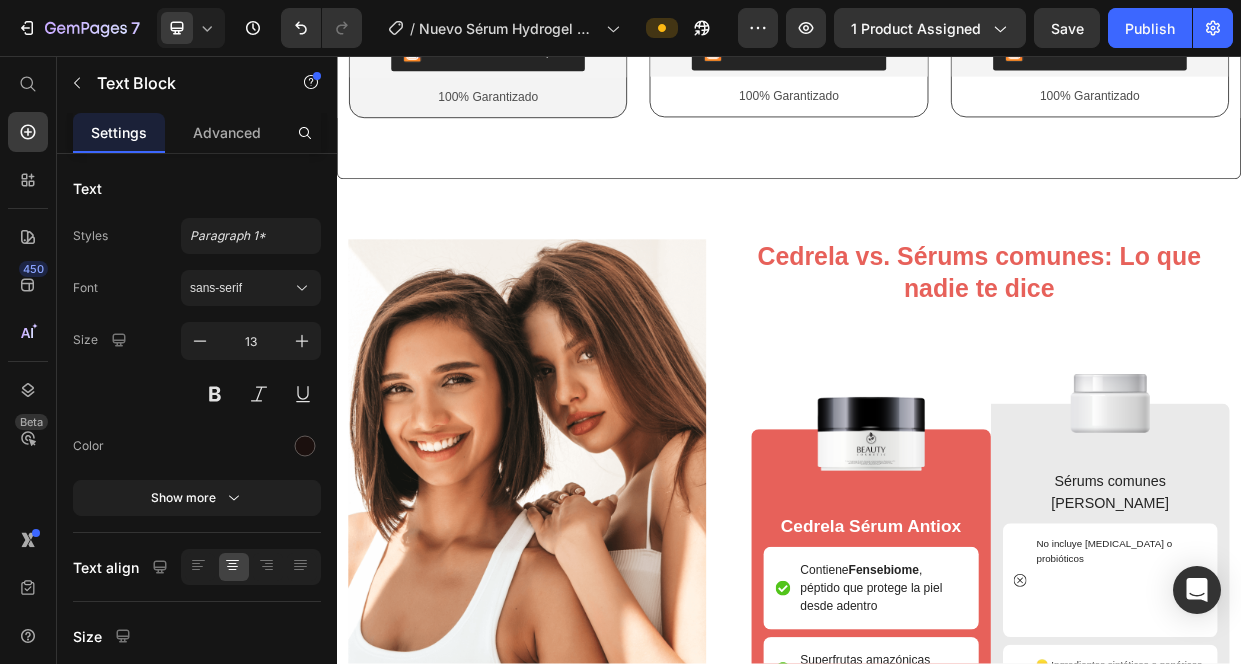 click on "Envío Gratis + Pago Contra entrega" at bounding box center (1336, -43) 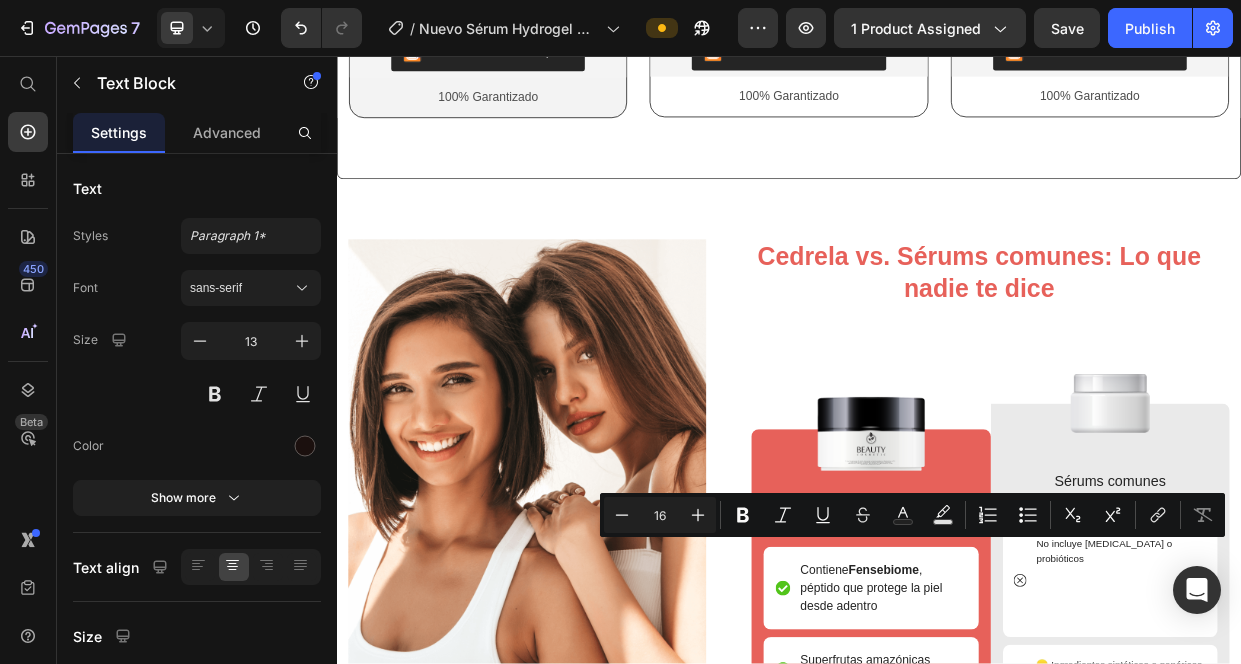 scroll, scrollTop: 71, scrollLeft: 0, axis: vertical 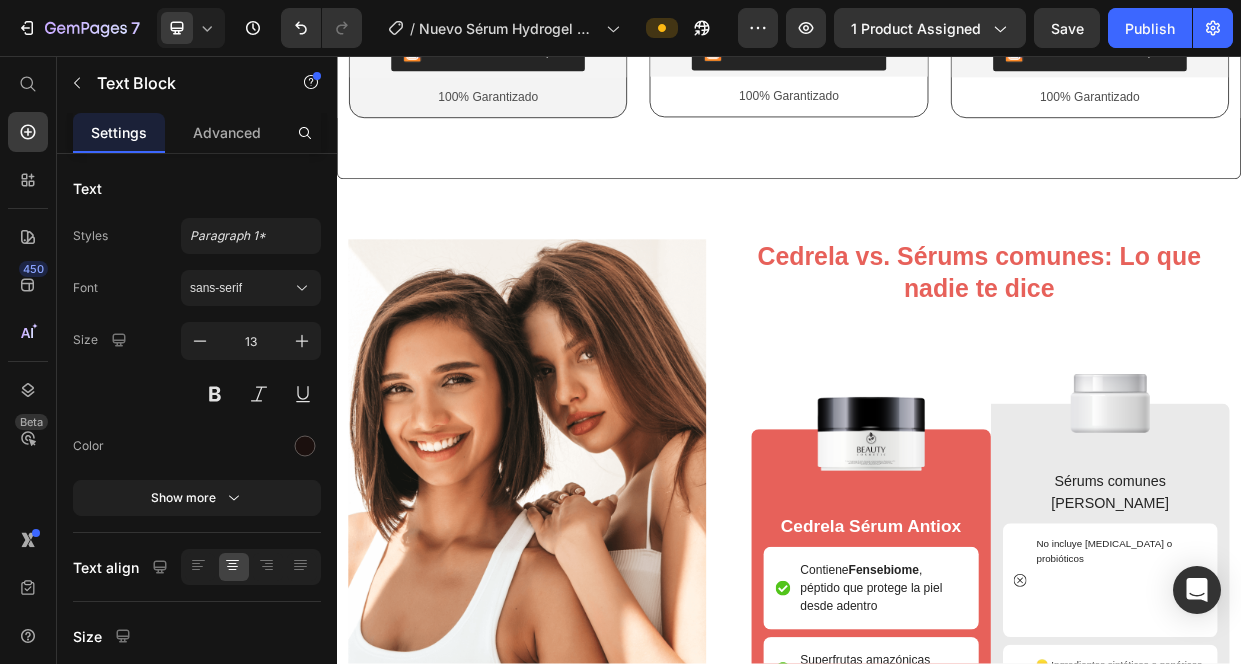 click on "AHORRAS $135.200" at bounding box center [1336, -44] 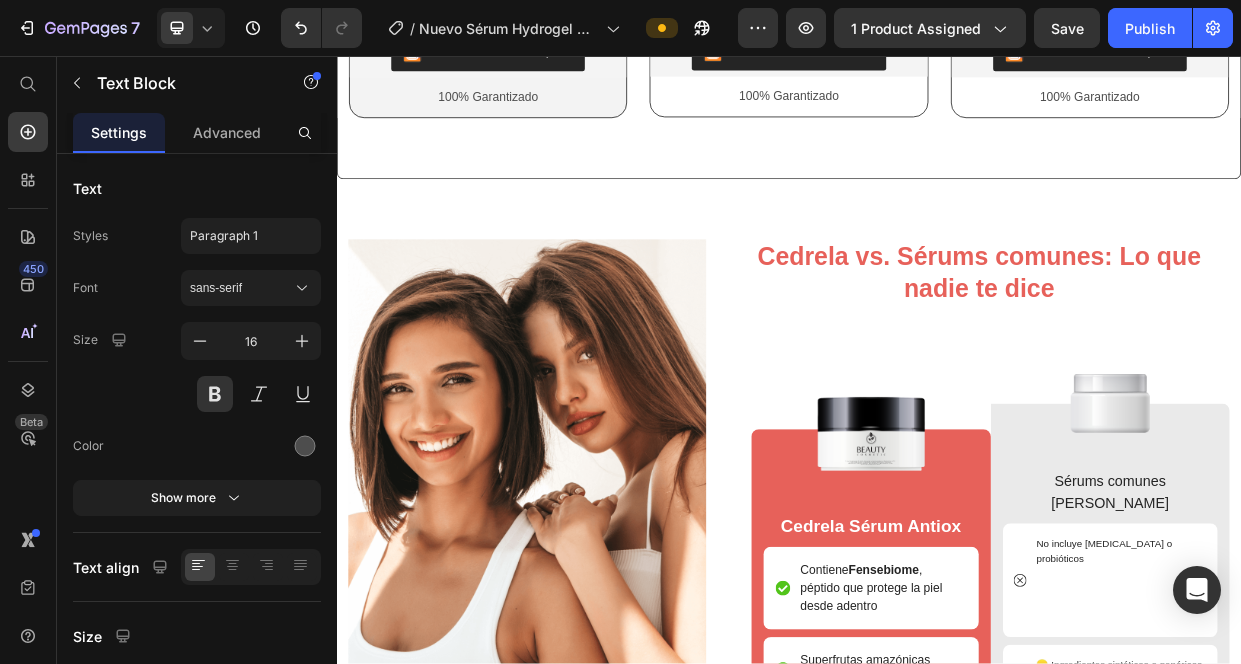 scroll, scrollTop: 0, scrollLeft: 0, axis: both 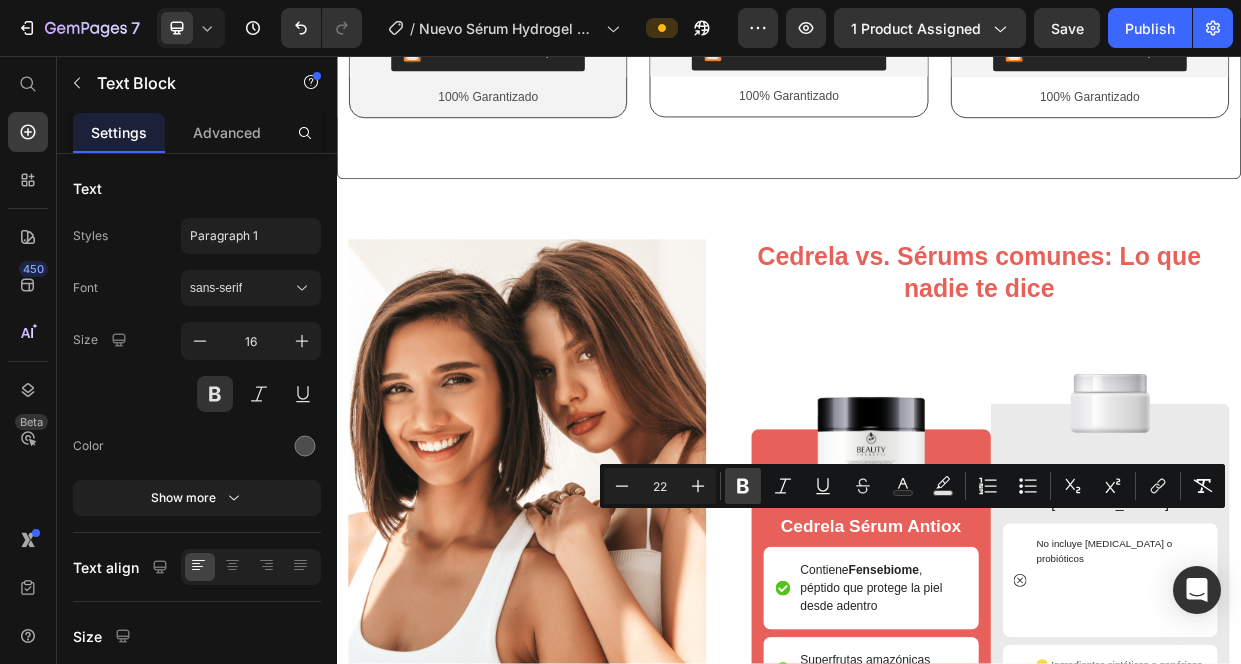 click 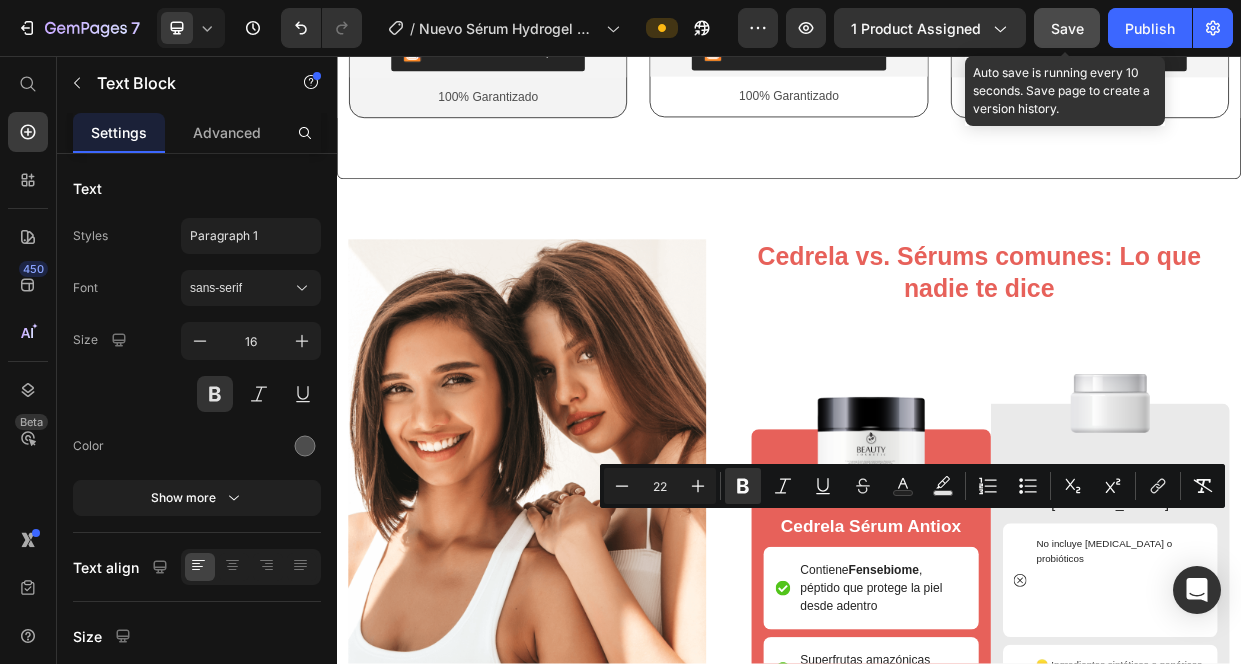 click on "Save" at bounding box center (1067, 28) 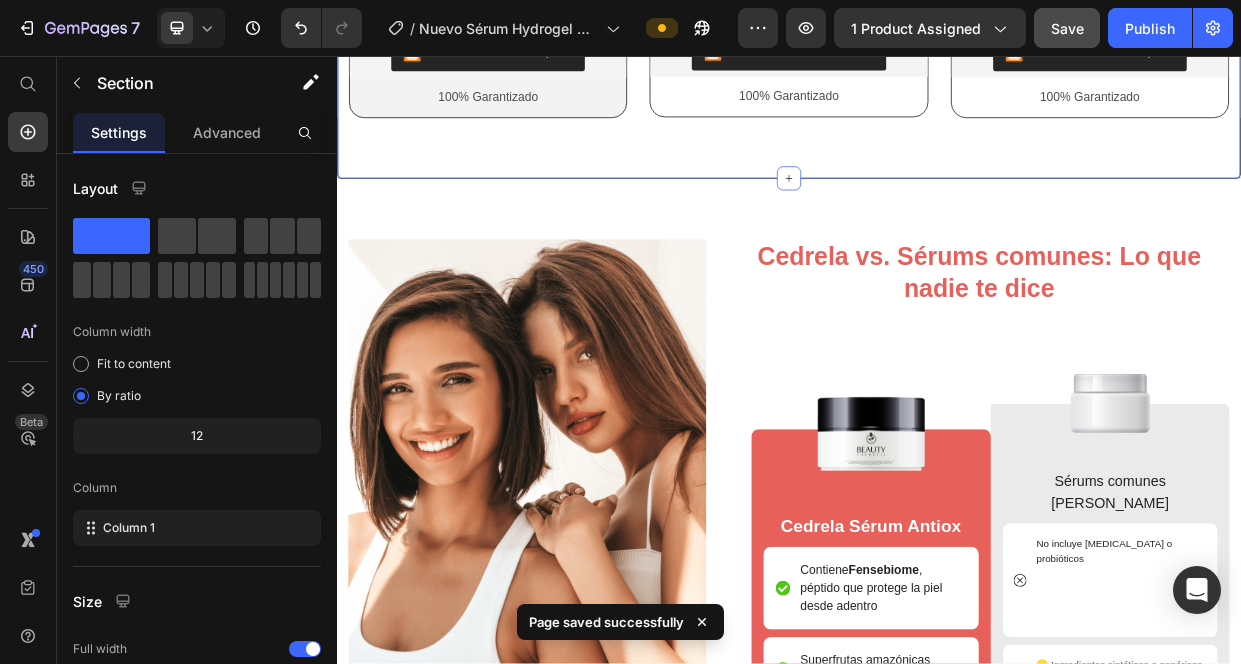 click on "MÁS VENDIDO Text Block Row Image INCLUYE Heading  3 Sérums  Hydrogel Antioxidante con Posbióticos CEDRELA (120 gr. en total) 1 Ebook : Tips para el mejor cuidado facial  Gratis 1 Repelente : Splash Anti-Mosquitos Marca Jardín de [PERSON_NAME] - 30ml  Gratis 1 Cosmetiquera : Estuche Clear Priti  Gratis Text Block $465.600 Text Block $219.900 Text Block Row AHORRAS $245.700 Text Block Envío Gratis + Pago Contra entrega Text Block Releasit COD Form & Upsells Releasit COD Form & Upsells 100% Garantizado Text Block Row Row Product Row ¡ESTA OFERTA ESTA A PUNTO DE EXPIRAR! Text Block Row Image INCLUYE Heading 2 Sérums  Hydrogel Antioxidante con Posbióticos CEDRELA (80 gr. en total)   1 Ebook : Tips para el mejor cuidado facial  Gratis   1 Repelente : Splash Anti-Mosquitos Marca Jardín de [PERSON_NAME] - 30ml  Gratis   X   Text Block $305.100 Text Block $169.900 Text Block Row AHORRAS $135.200 Text Block Envío Gratis + Pago Contra entrega Text Block Releasit COD Form & Upsells Releasit COD Form & Upsells 100% Garantizado" at bounding box center (937, -268) 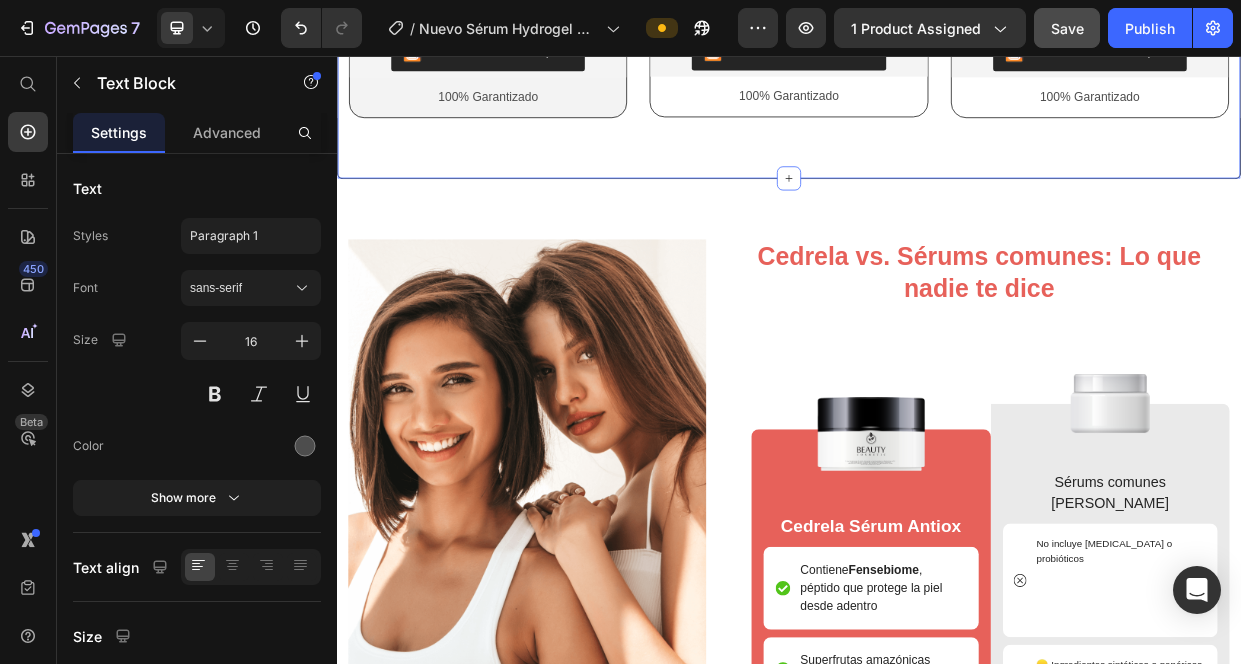 click on "$465.600" at bounding box center (486, -75) 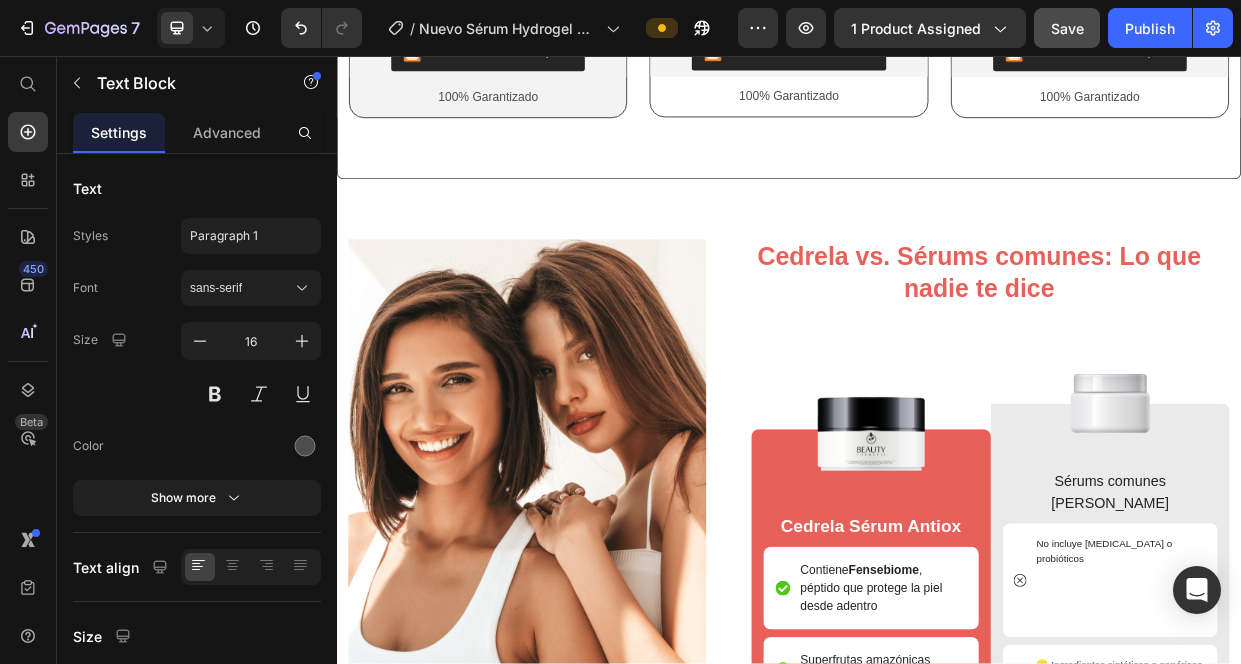 click on "$465.600" at bounding box center (486, -75) 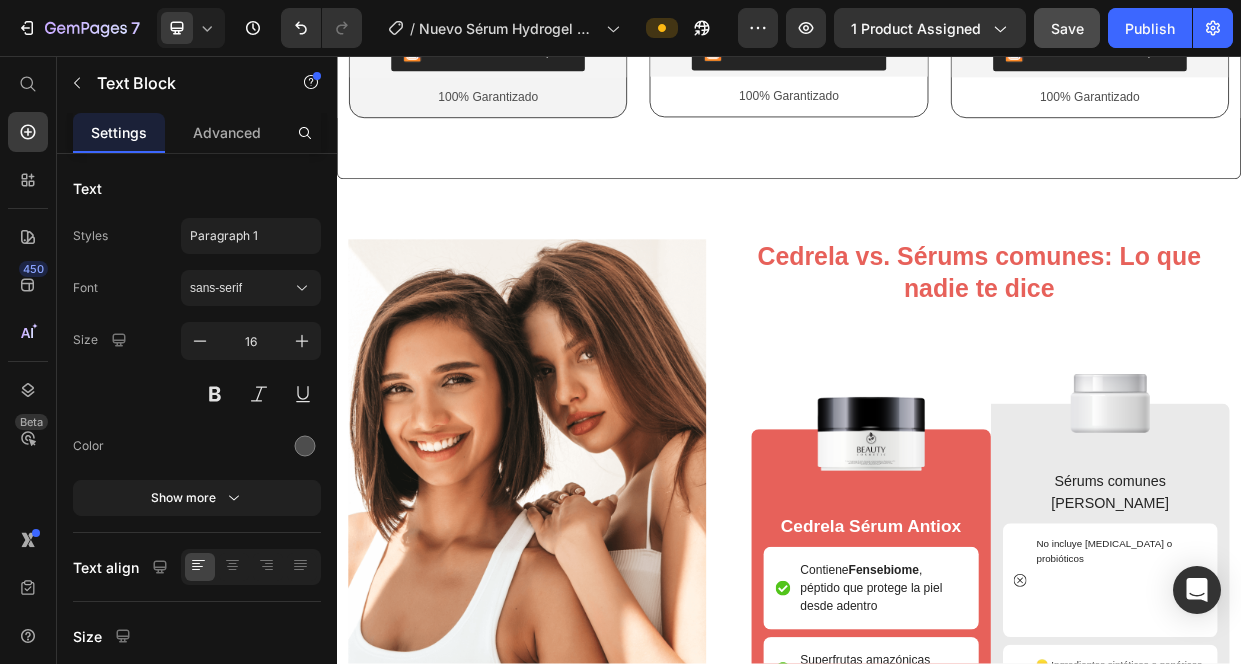 click on "$465.600" at bounding box center [486, -75] 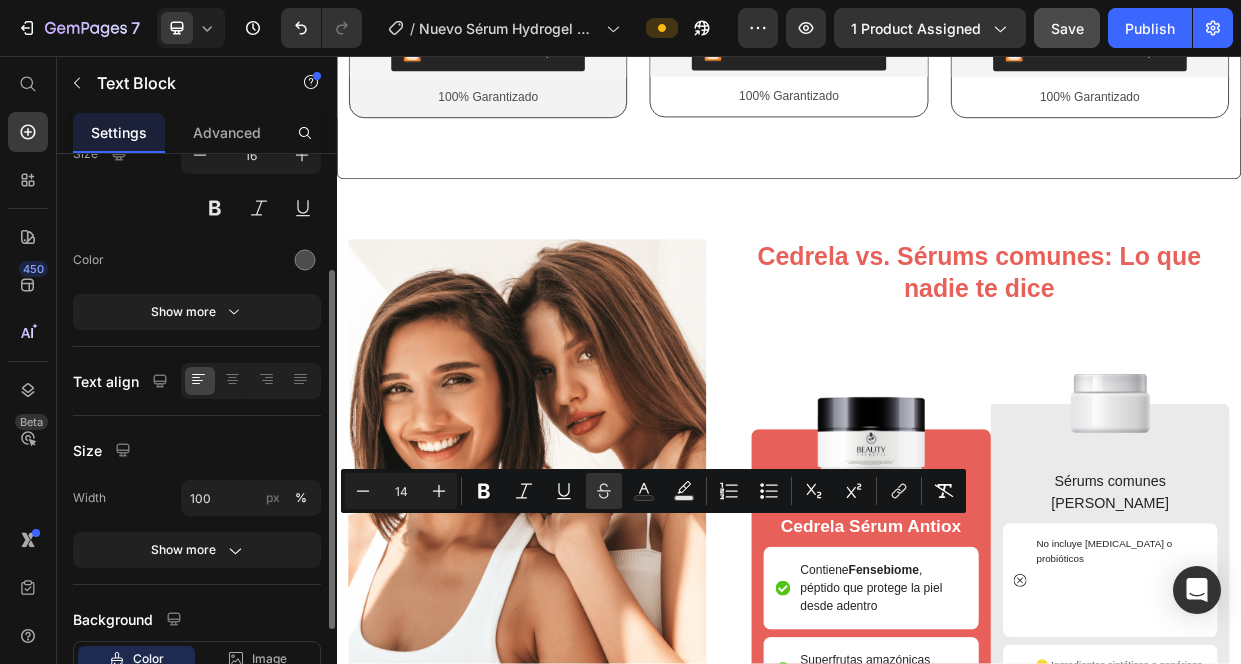 scroll, scrollTop: 190, scrollLeft: 0, axis: vertical 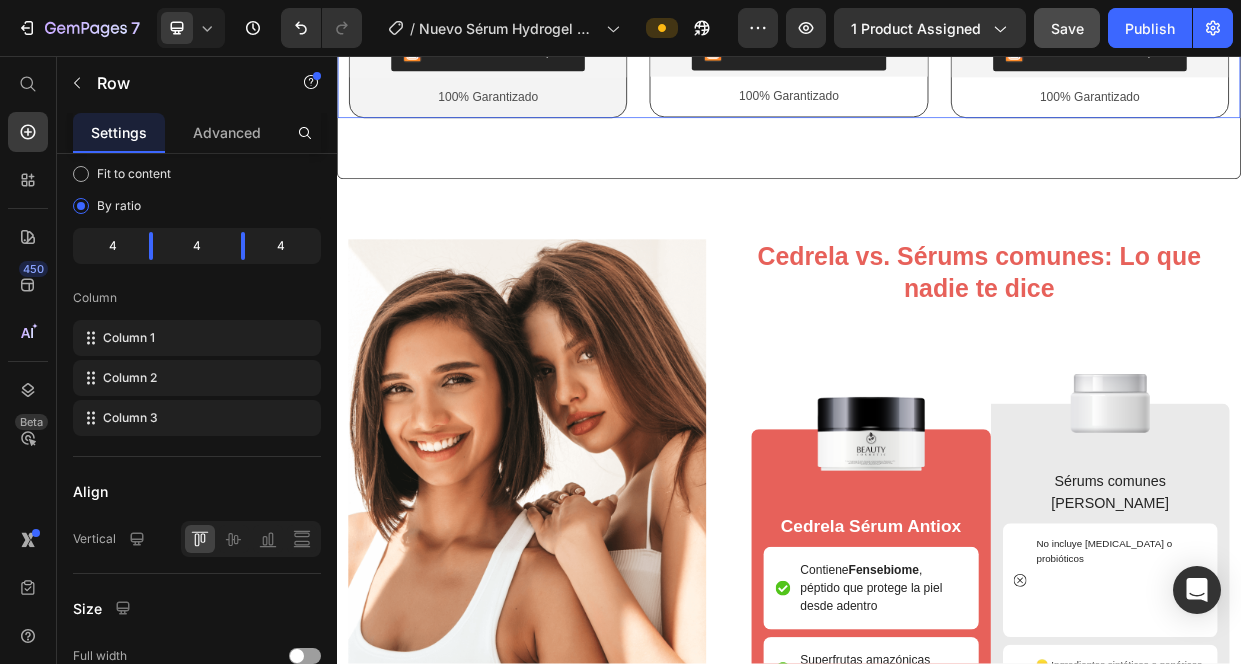 click on "MÁS VENDIDO Text Block Row Image INCLUYE Heading  3 Sérums  Hydrogel Antioxidante con Posbióticos CEDRELA (120 gr. en total) 1 Ebook : Tips para el mejor cuidado facial  Gratis 1 Repelente : Splash Anti-Mosquitos Marca Jardín de [PERSON_NAME] - 30ml  Gratis 1 Cosmetiquera : Estuche Clear Priti  Gratis Text Block $465.600 Text Block   0 $219.900 Text Block Row AHORRAS $245.700 Text Block Envío Gratis + Pago Contra entrega Text Block Releasit COD Form & Upsells Releasit COD Form & Upsells 100% Garantizado Text Block Row Row Product Row ¡ESTA OFERTA ESTA A PUNTO DE EXPIRAR! Text Block Row Image INCLUYE Heading 2 Sérums  Hydrogel Antioxidante con Posbióticos CEDRELA (80 gr. en total)   1 Ebook : Tips para el mejor cuidado facial  Gratis   1 Repelente : Splash Anti-Mosquitos Marca Jardín de [PERSON_NAME] - 30ml  Gratis   X   Text Block $305.100 Text Block $169.900 Text Block Row AHORRAS $135.200 Text Block Envío Gratis + Pago Contra entrega Text Block Releasit COD Form & Upsells Releasit COD Form & Upsells Text Block X" at bounding box center (937, -268) 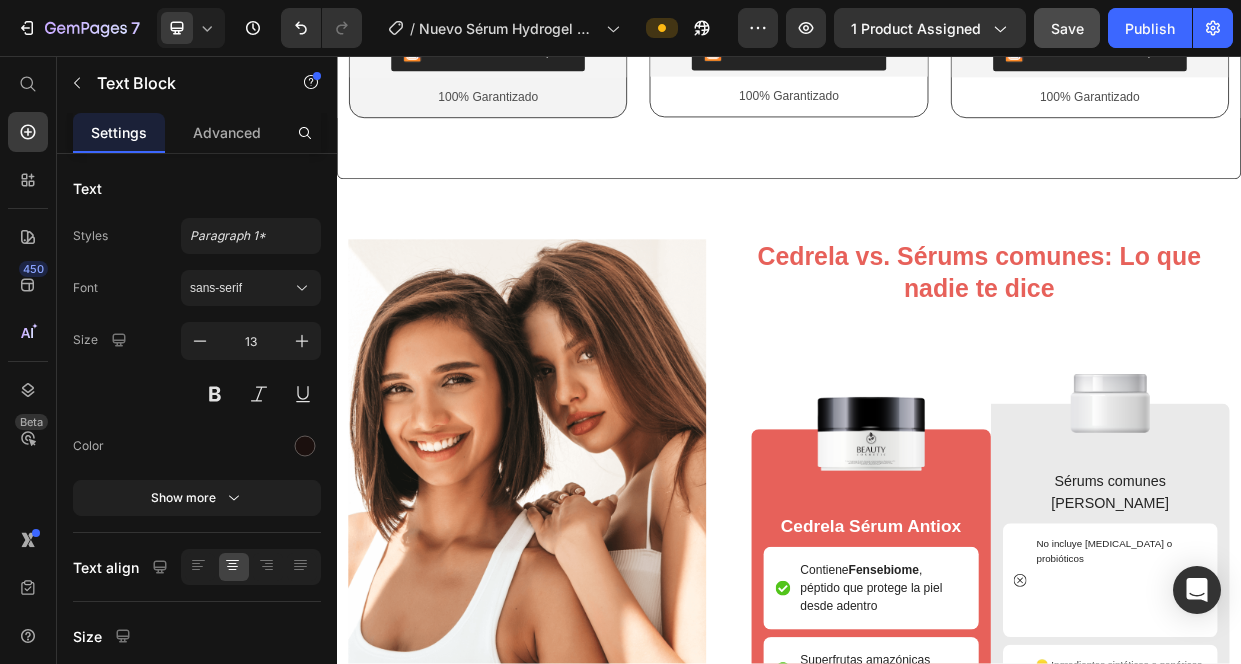 click on "AHORRAS $245.700" at bounding box center [538, -44] 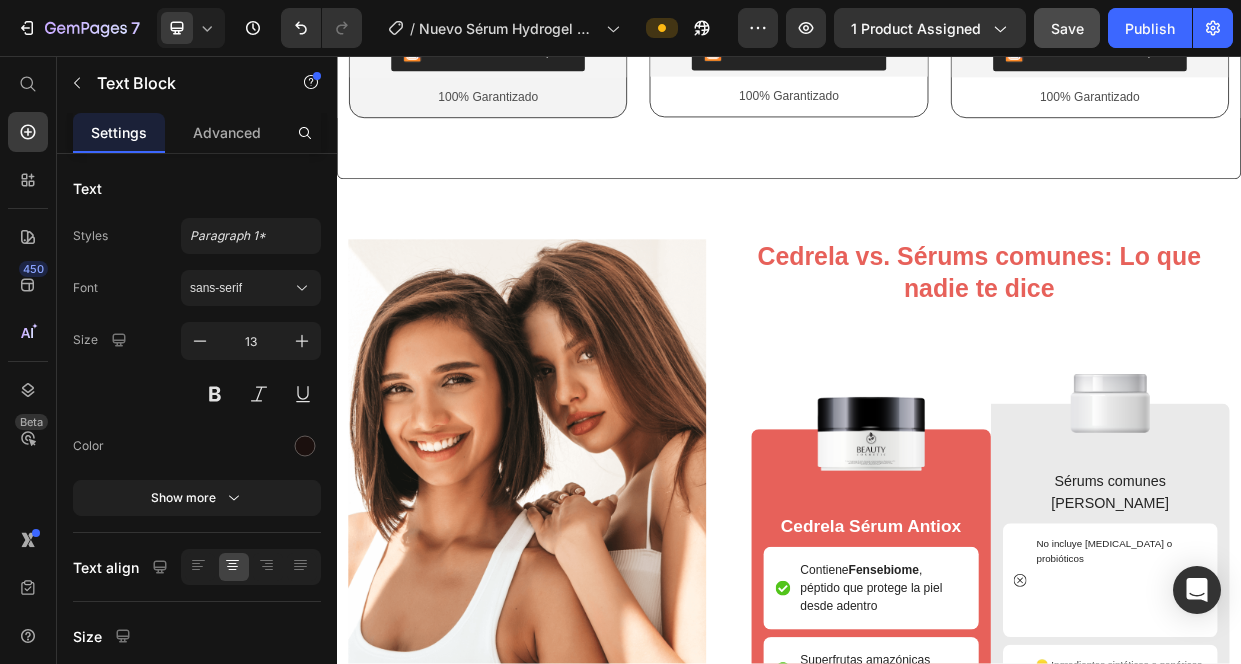 click on "AHORRAS $245.700" at bounding box center (538, -44) 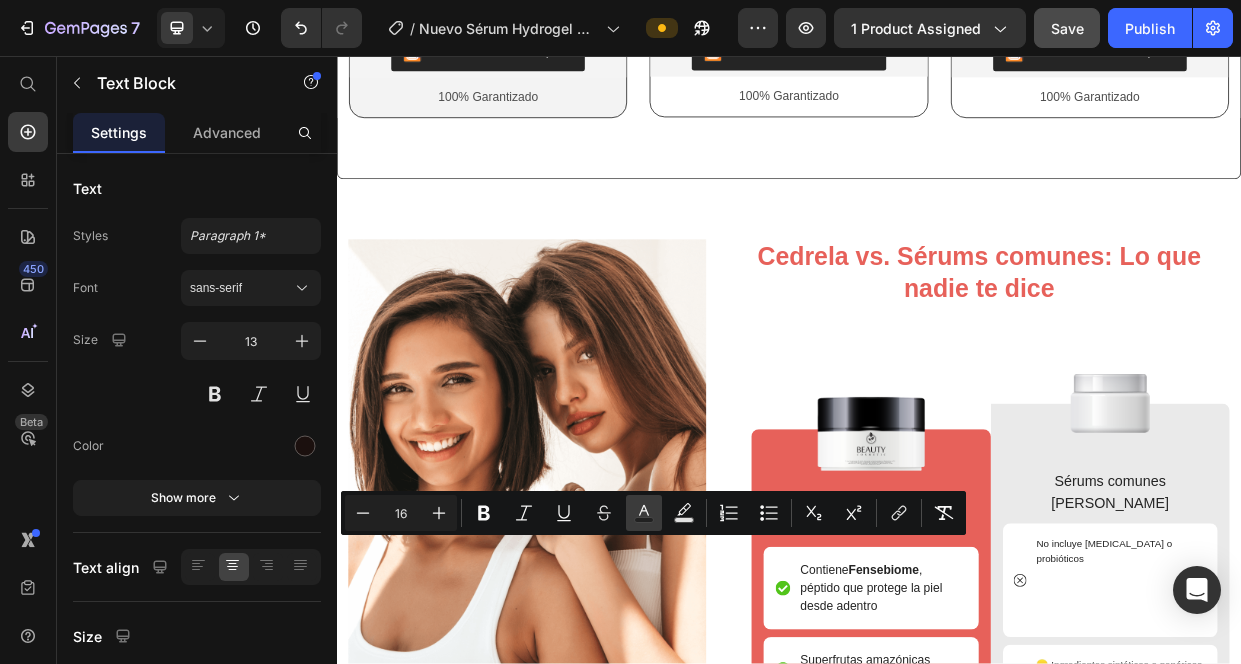 click 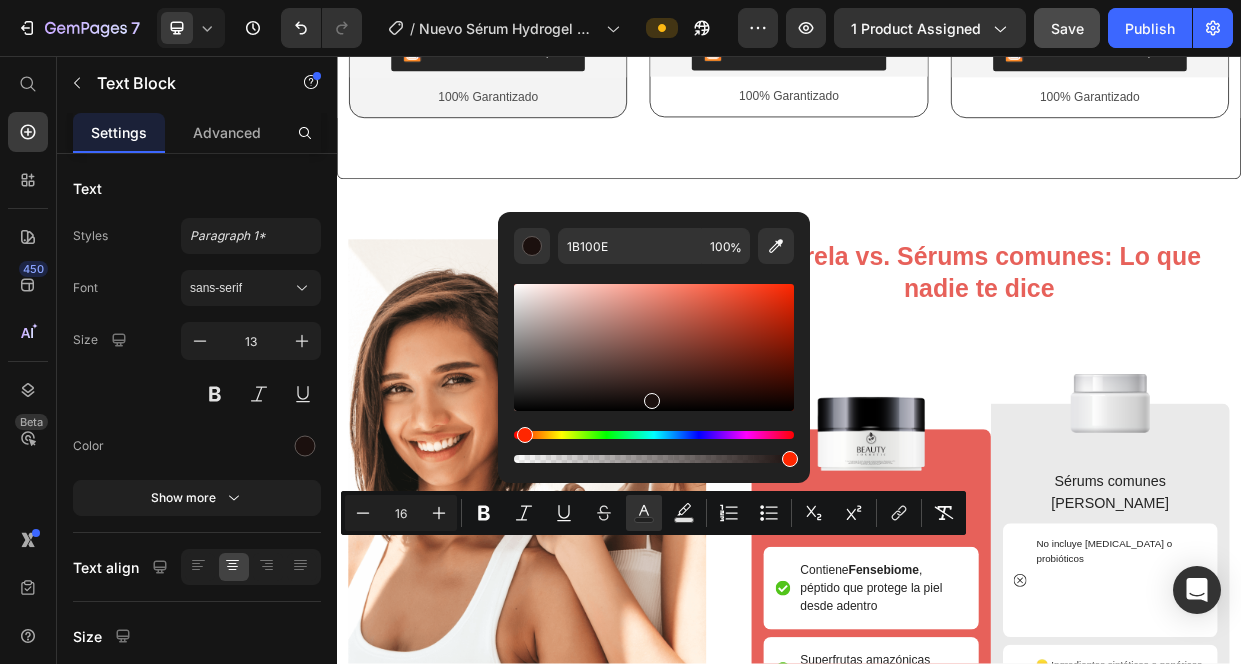 click at bounding box center (654, 435) 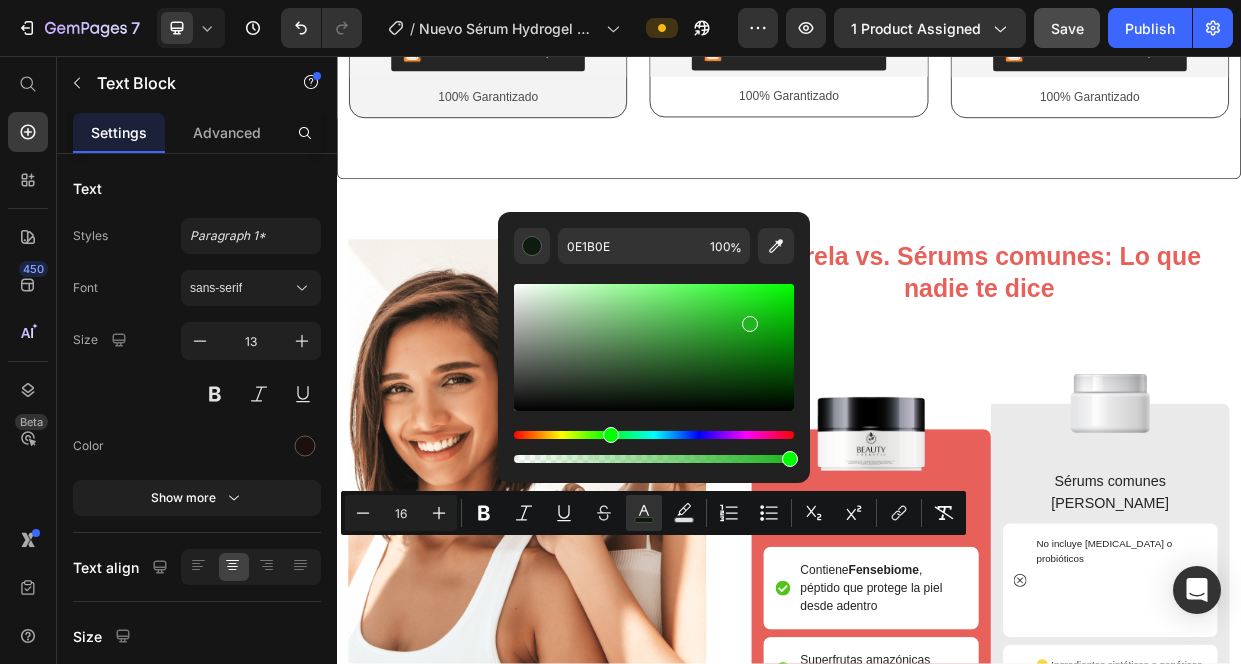 click at bounding box center [654, 347] 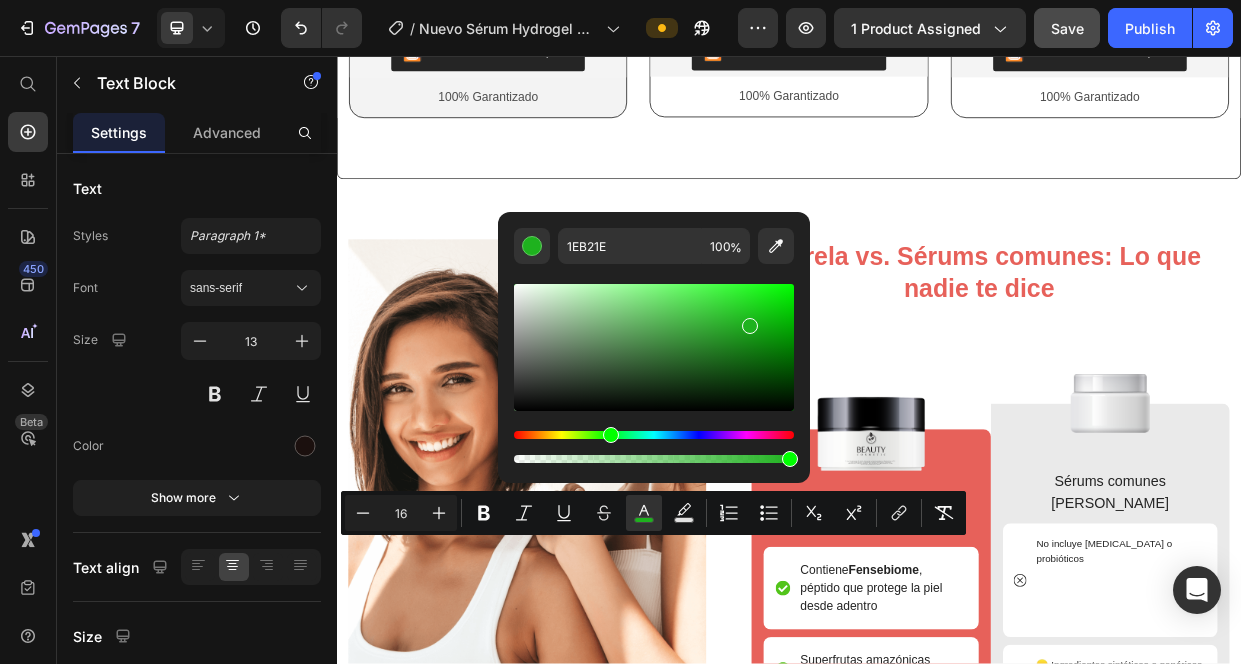 click at bounding box center [654, 347] 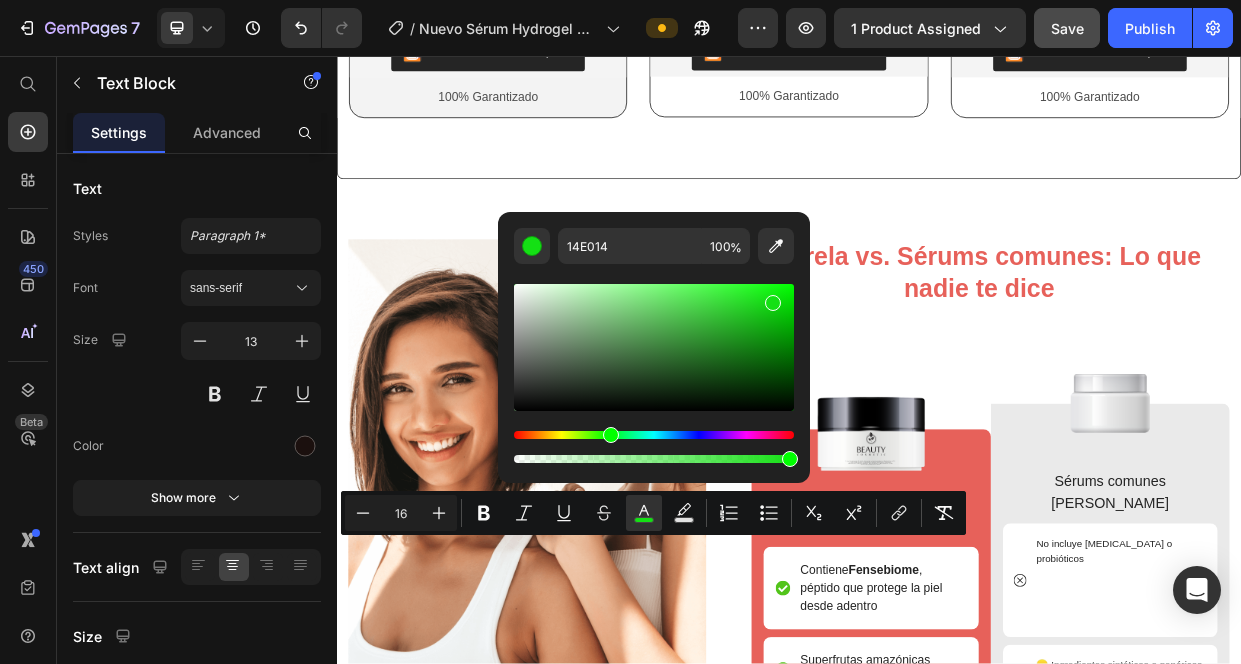 click at bounding box center (654, 347) 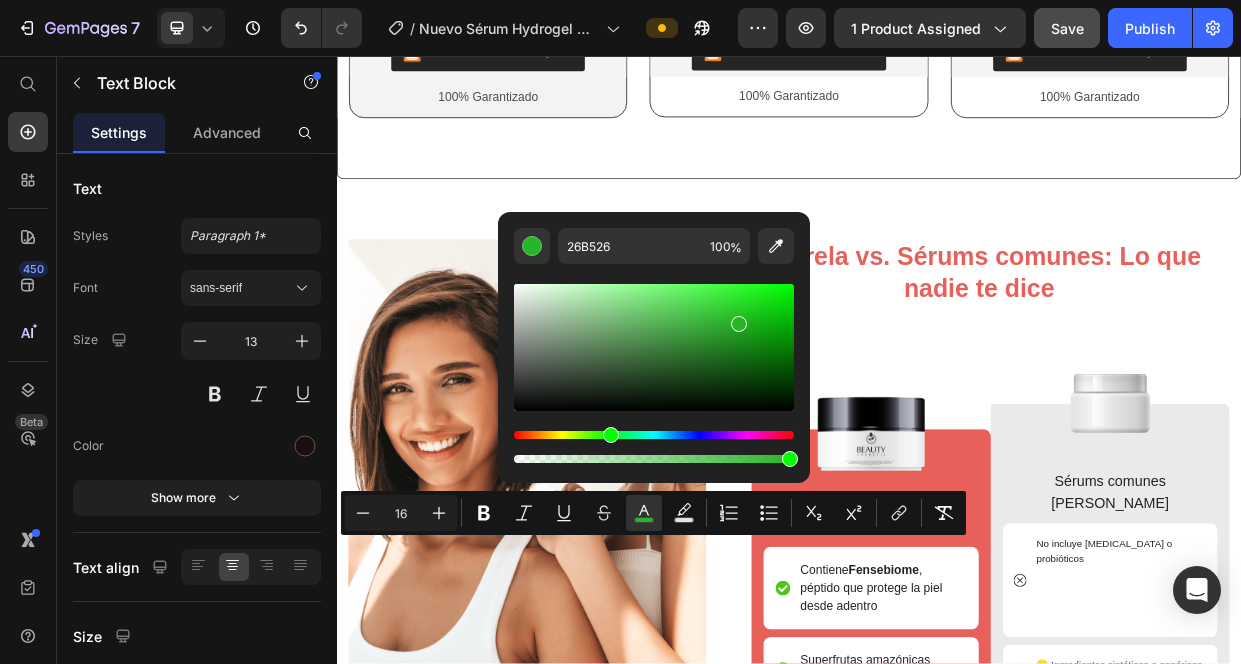 click at bounding box center (654, 347) 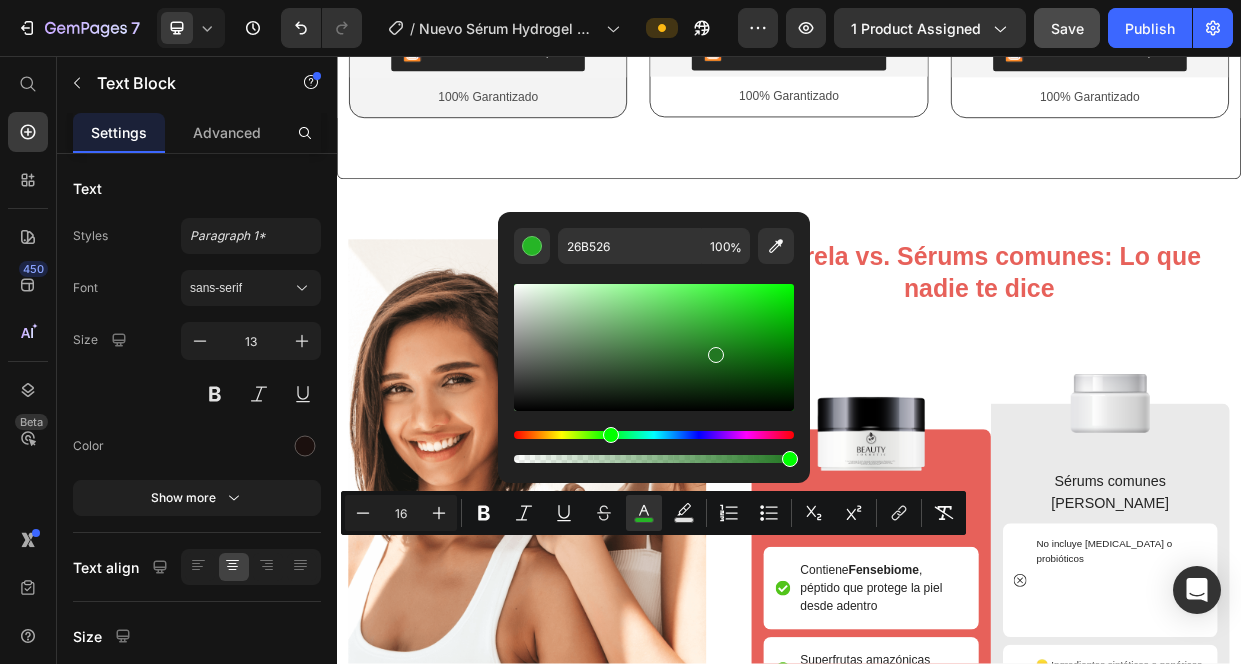 type on "227722" 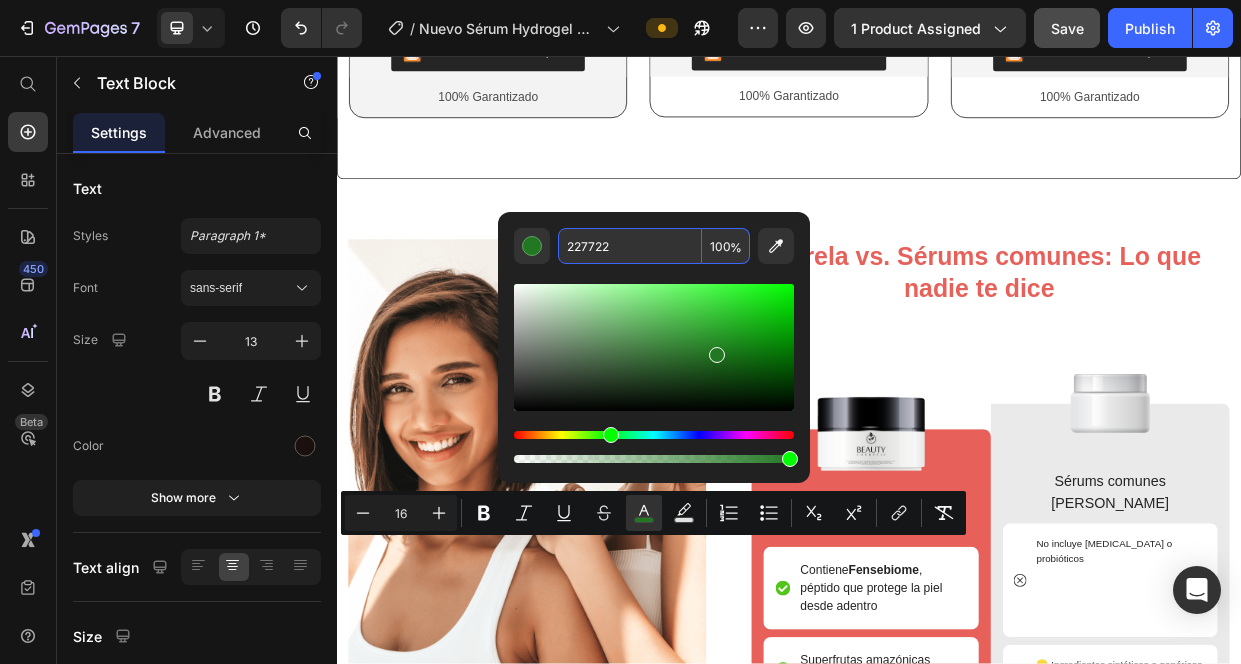 click on "227722" at bounding box center [630, 246] 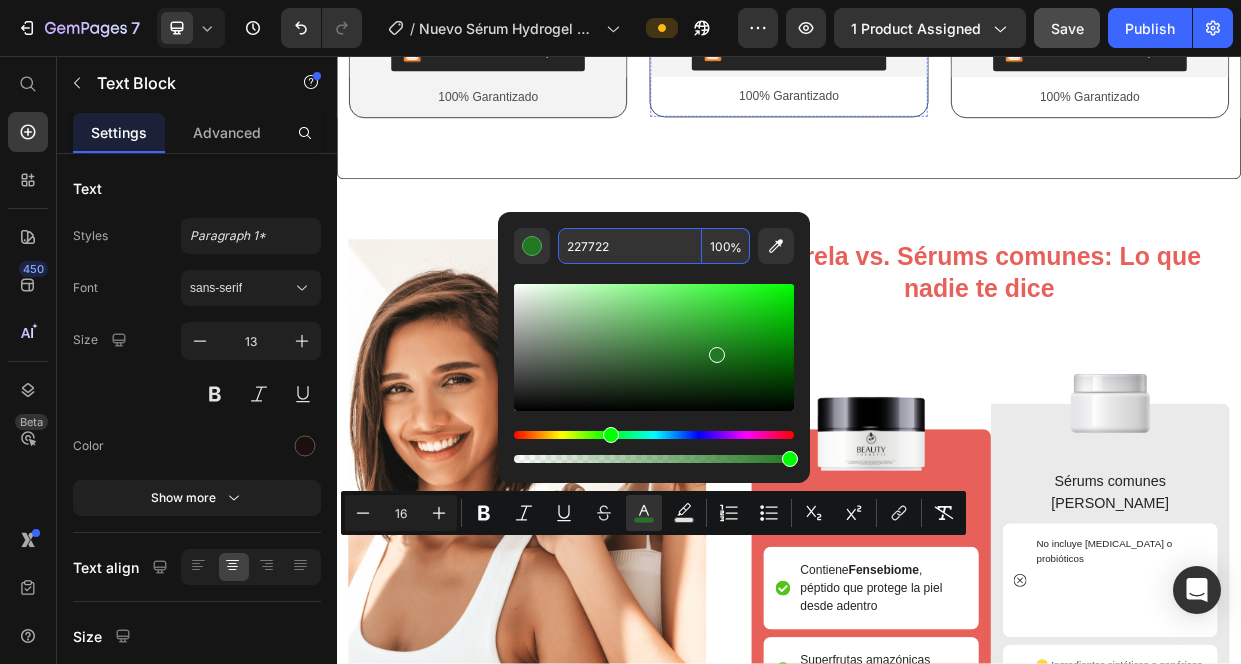 click on "AHORRAS $135.200" at bounding box center [937, -46] 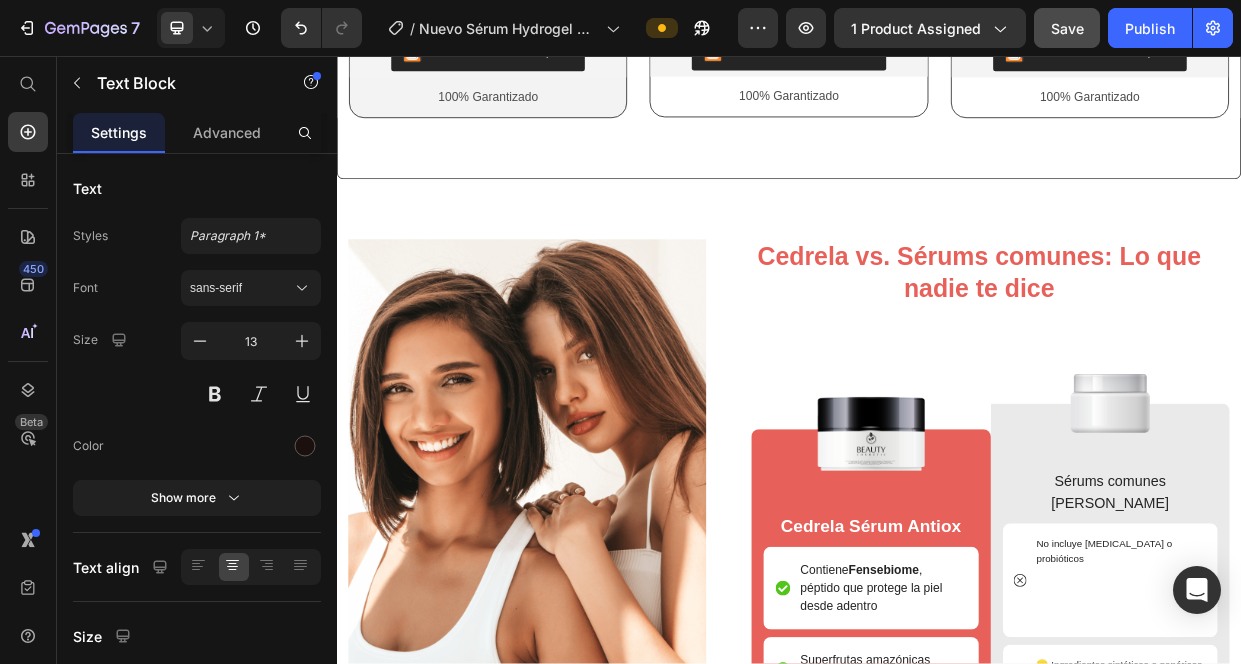 click on "AHORRAS $135.200" at bounding box center [937, -46] 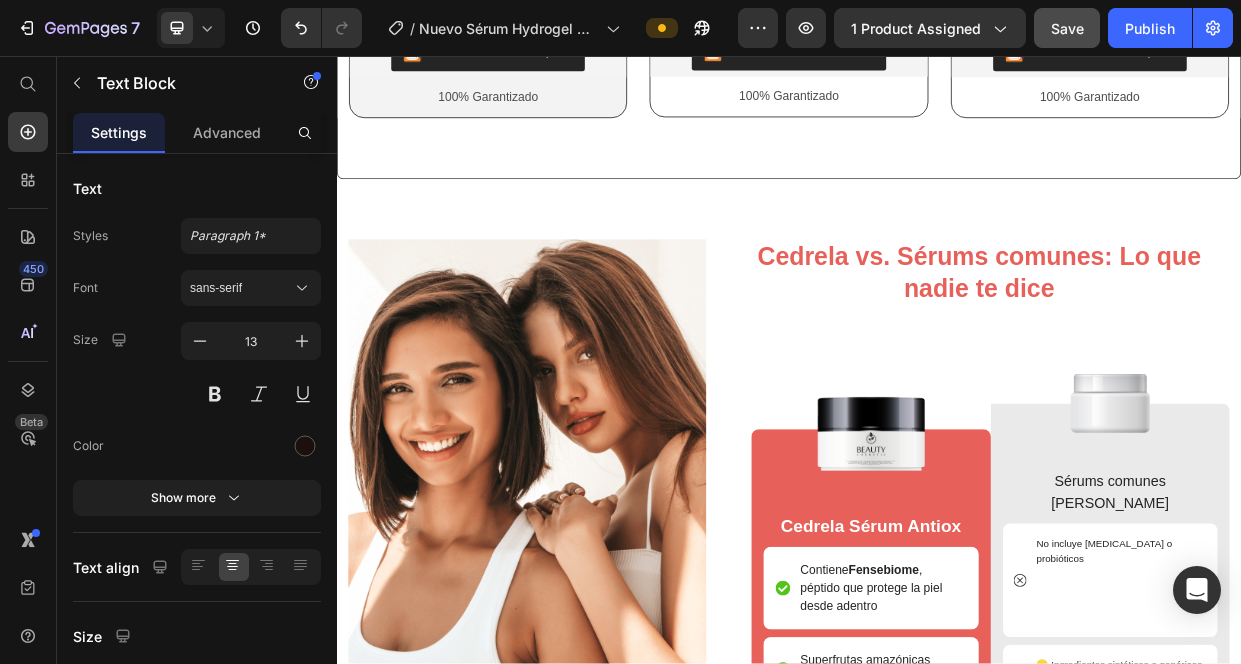 click on "AHORRAS $135.200" at bounding box center (937, -46) 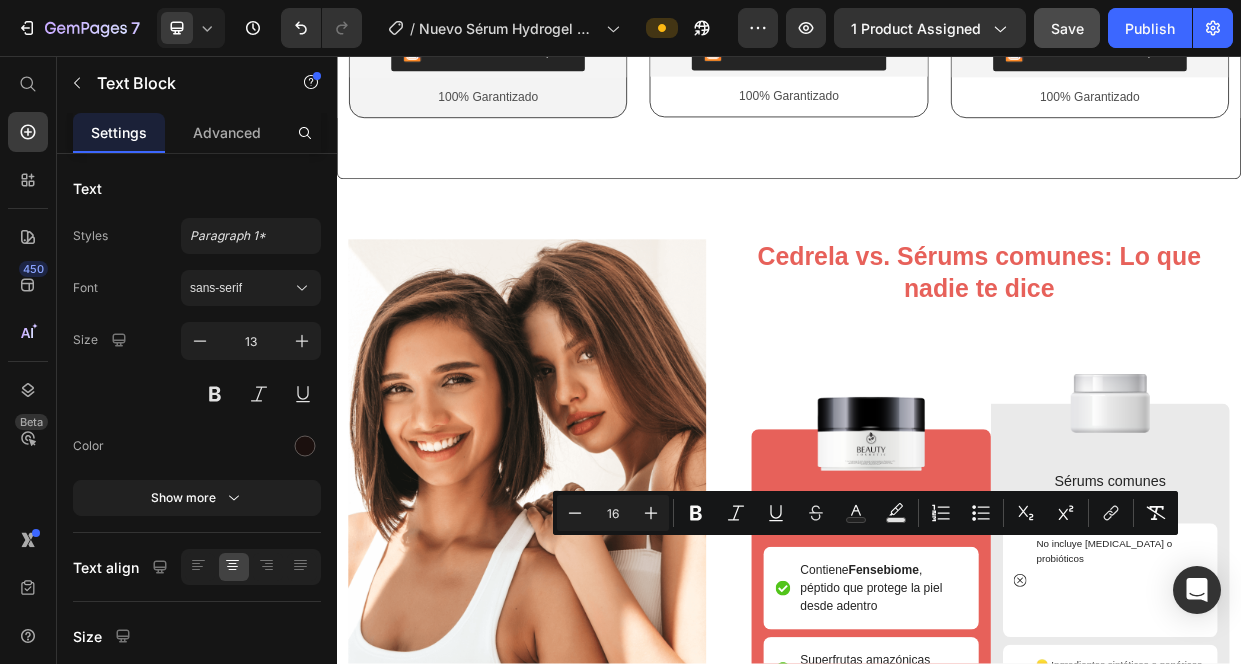 click on "AHORRAS $135.200" at bounding box center [937, -46] 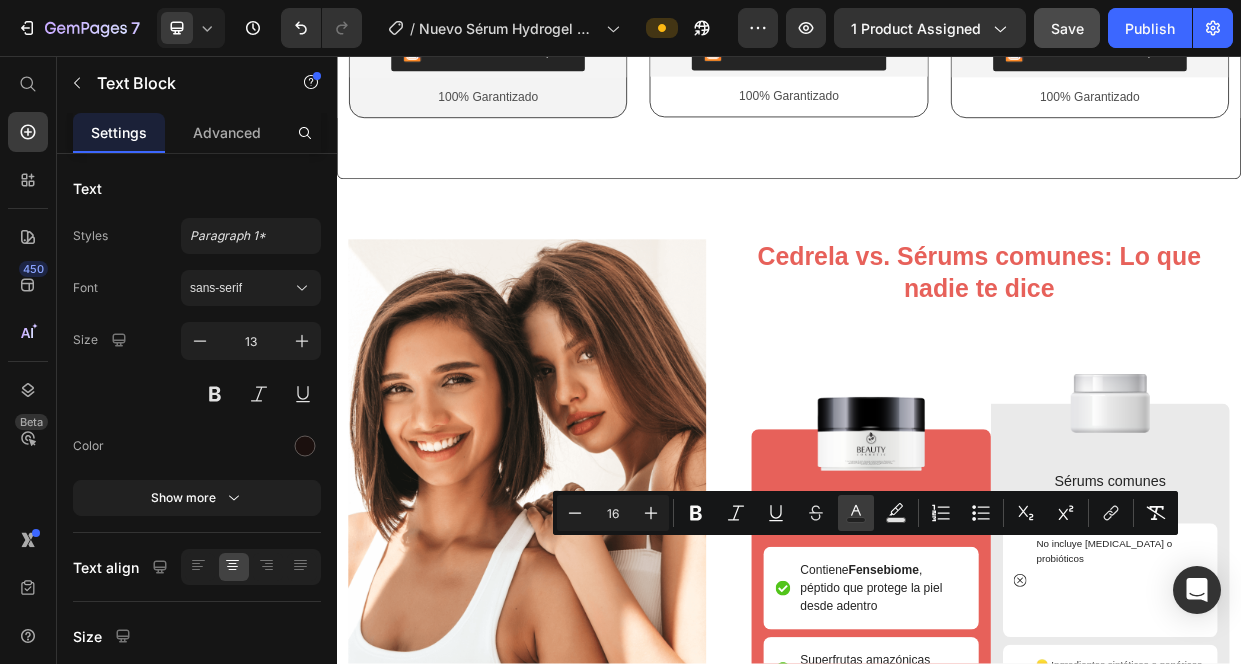 click 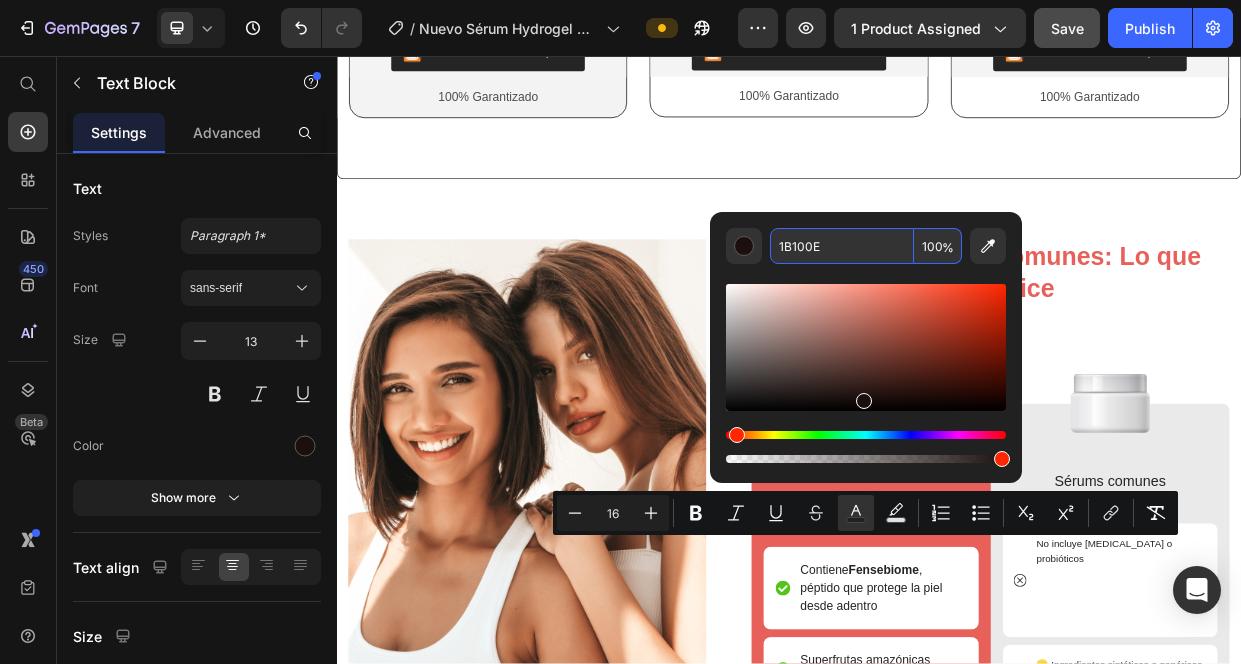click on "1B100E" at bounding box center (842, 246) 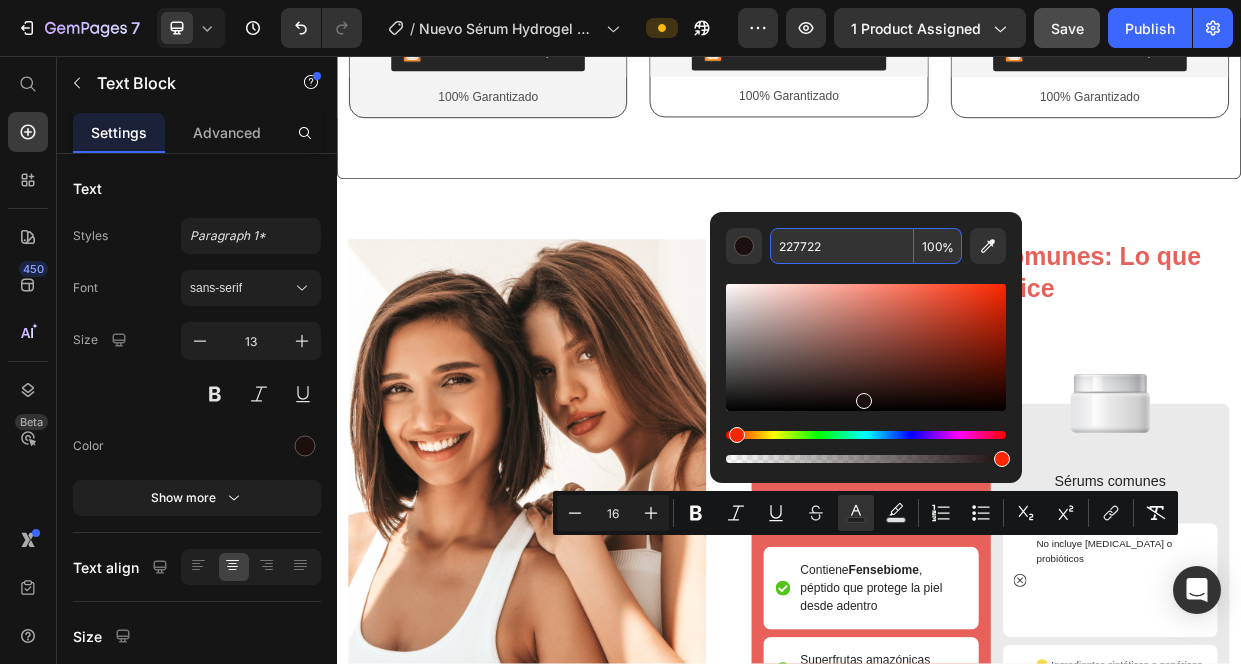 type on "227722" 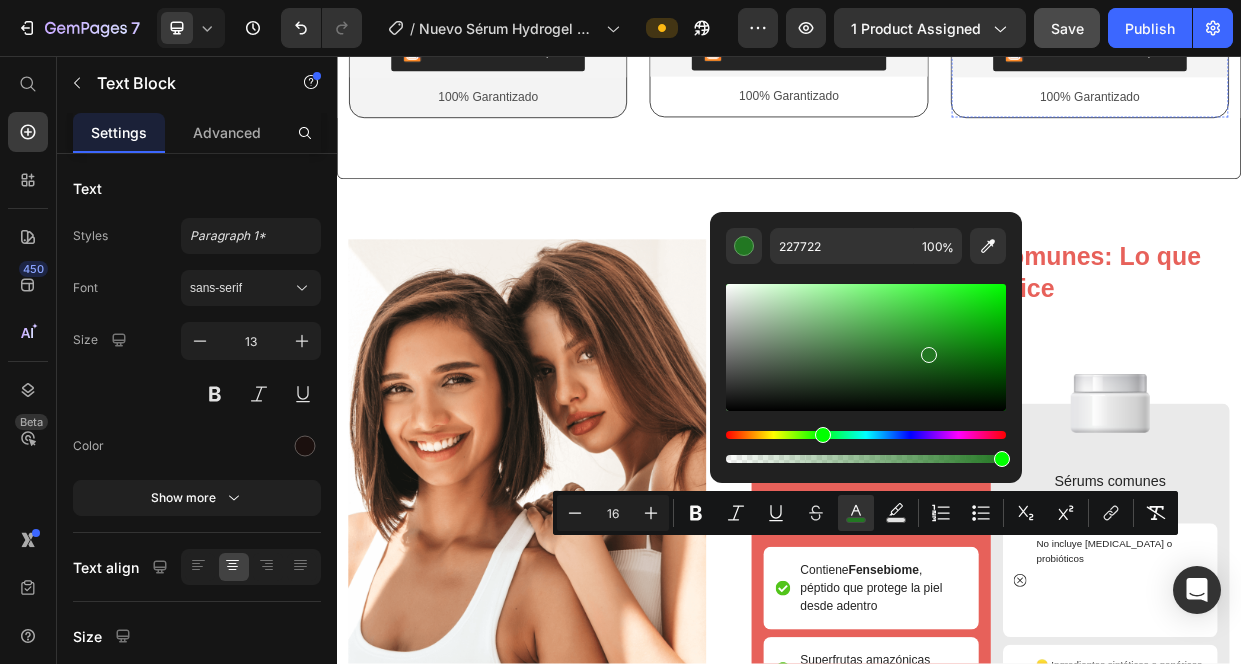 click on "AHORRAS $40.100" at bounding box center [1336, -44] 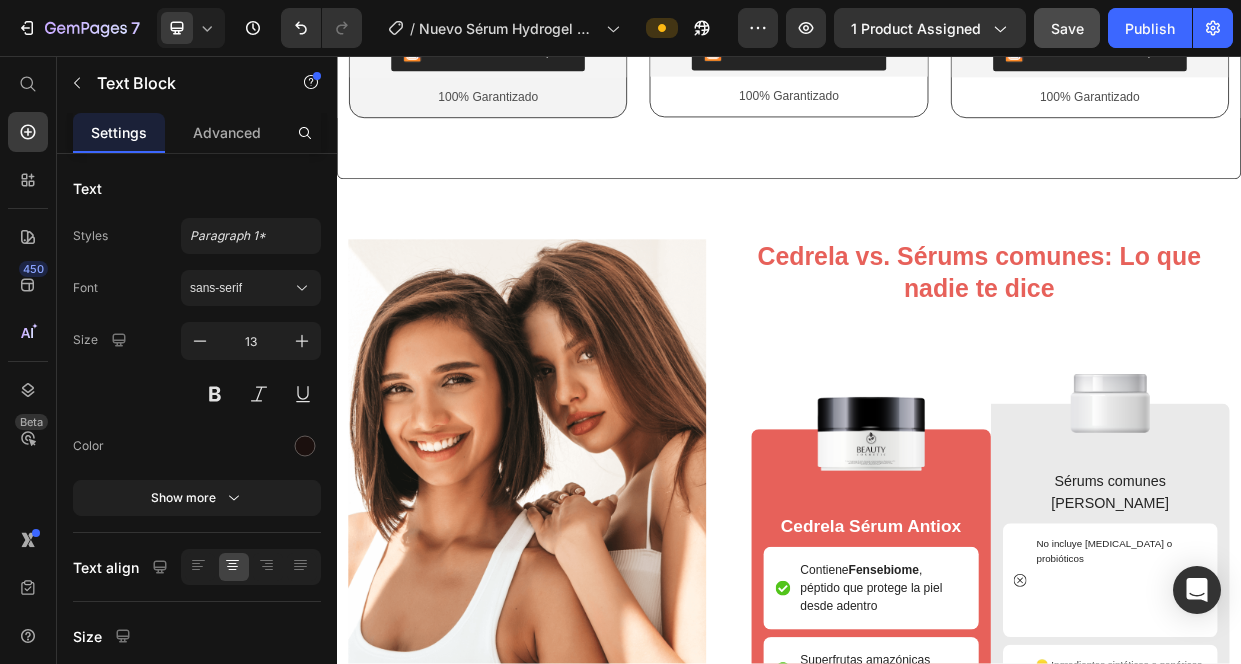 click on "AHORRAS $40.100" at bounding box center [1336, -44] 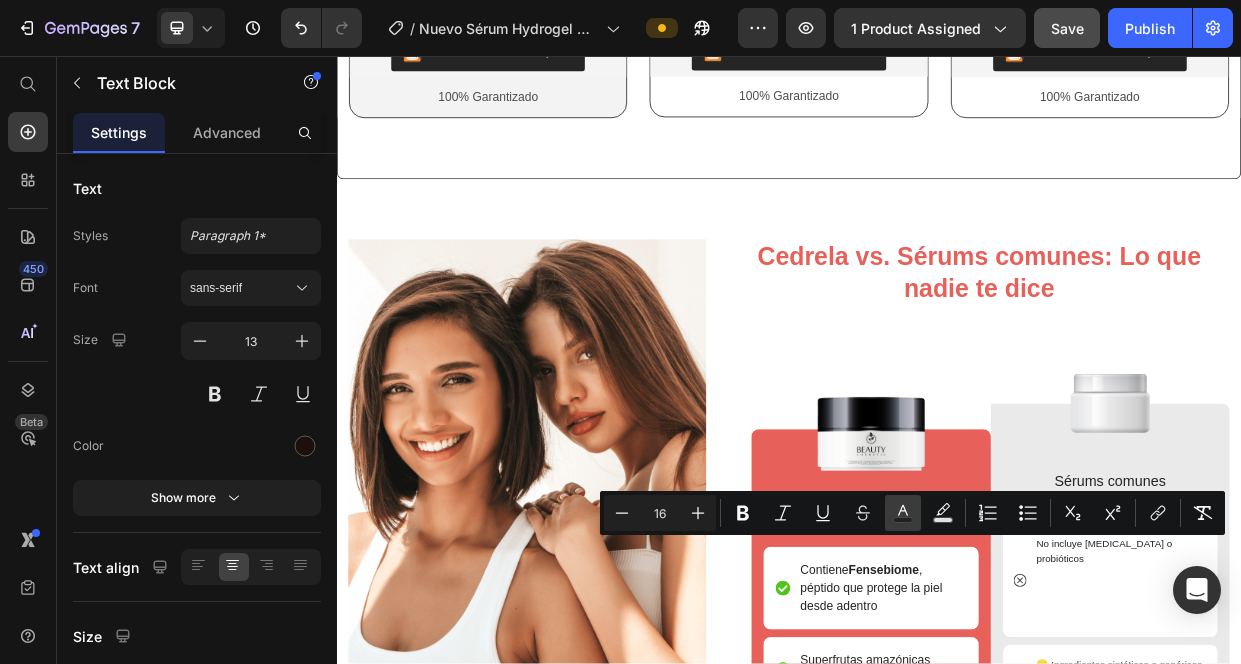 click 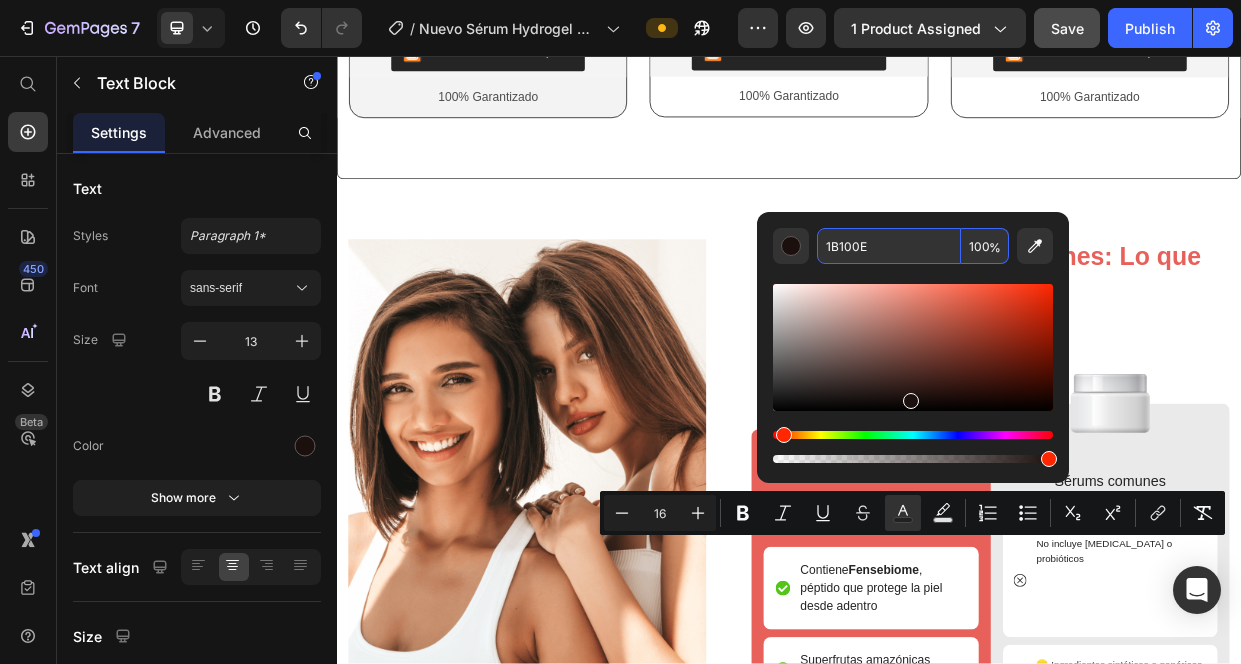 click on "1B100E" at bounding box center (889, 246) 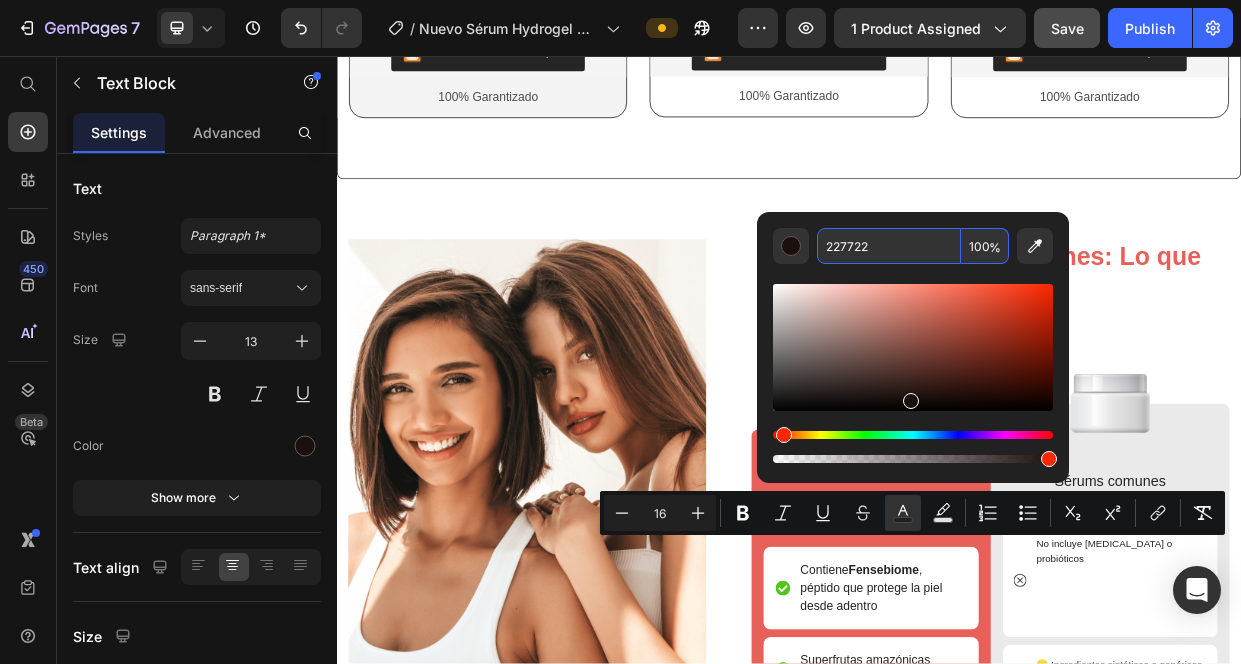 type on "227722" 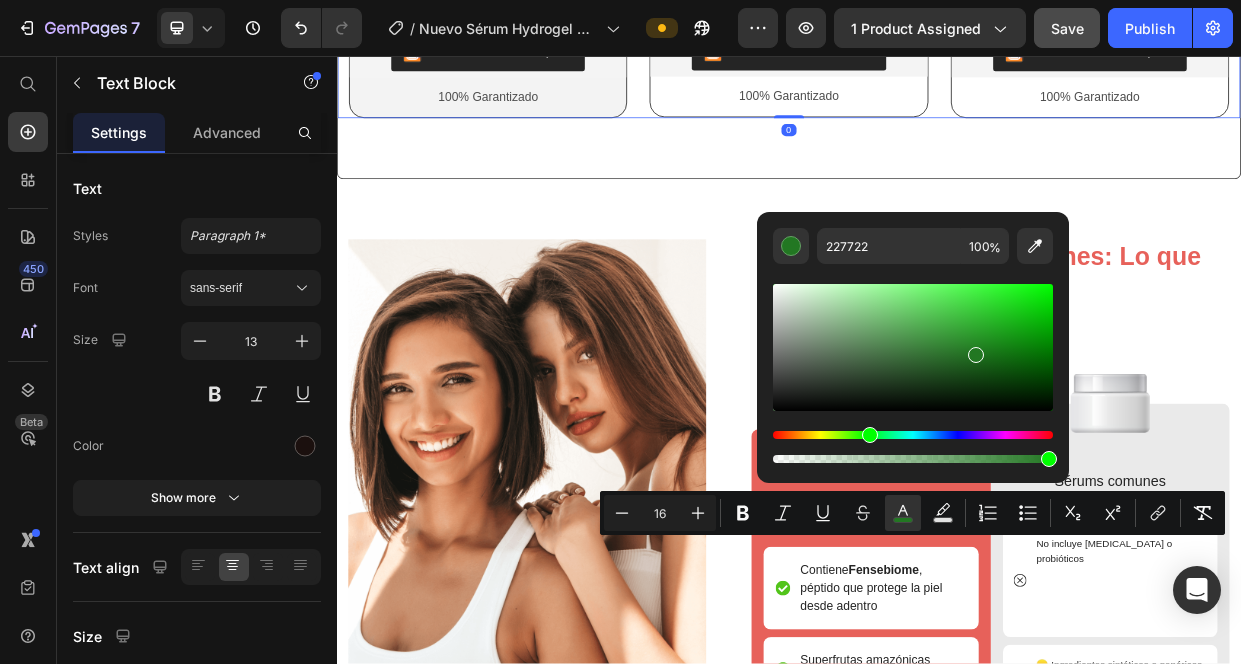 click on "MÁS VENDIDO Text Block Row Image INCLUYE Heading  3 Sérums  Hydrogel Antioxidante con Posbióticos CEDRELA (120 gr. en total) 1 Ebook : Tips para el mejor cuidado facial  Gratis 1 Repelente : Splash Anti-Mosquitos Marca Jardín de [PERSON_NAME] - 30ml  Gratis 1 Cosmetiquera : Estuche Clear Priti  Gratis Text Block $465.600 Text Block $219.900 Text Block Row AHORRAS $245.700 Text Block Envío Gratis + Pago Contra entrega Text Block Releasit COD Form & Upsells Releasit COD Form & Upsells 100% Garantizado Text Block Row Row Product Row ¡ESTA OFERTA ESTA A PUNTO DE EXPIRAR! Text Block Row Image INCLUYE Heading 2 Sérums  Hydrogel Antioxidante con Posbióticos CEDRELA (80 gr. en total)   1 Ebook : Tips para el mejor cuidado facial  Gratis   1 Repelente : Splash Anti-Mosquitos Marca Jardín de [PERSON_NAME] - 30ml  Gratis   X   Text Block $305.100 Text Block $169.900 Text Block Row AHORRAS $135.200 Text Block Envío Gratis + Pago Contra entrega Text Block Releasit COD Form & Upsells Releasit COD Form & Upsells 100% Garantizado" at bounding box center [937, -268] 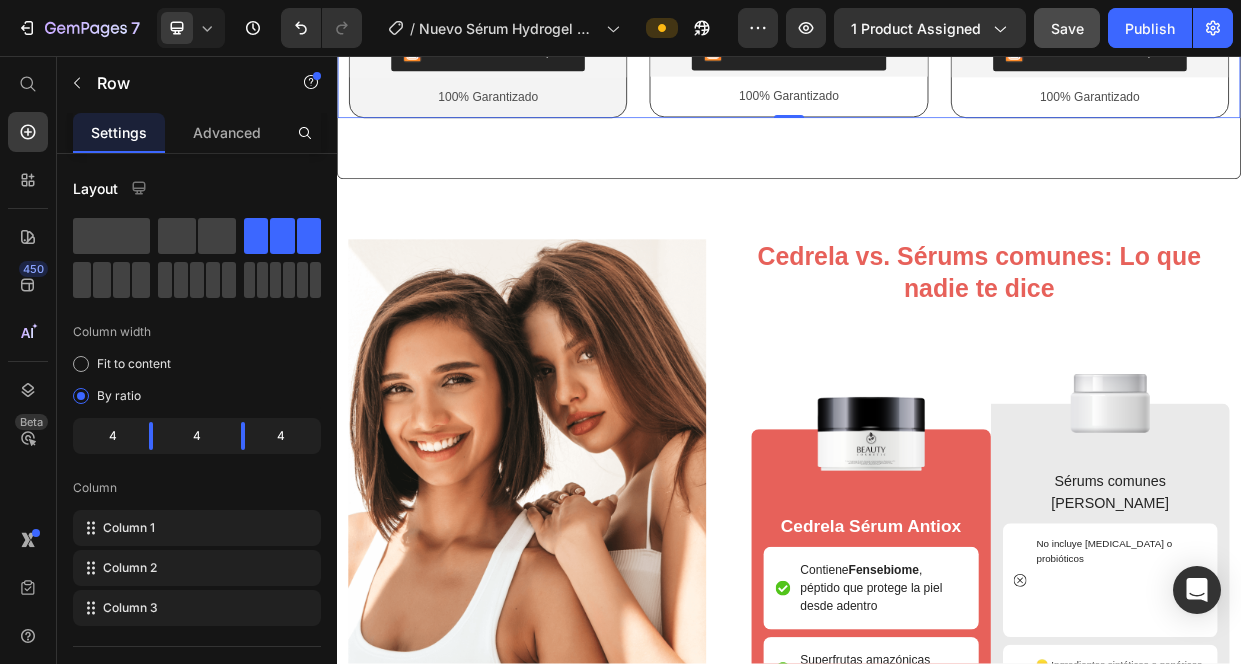 click on "$465.600" at bounding box center [486, -75] 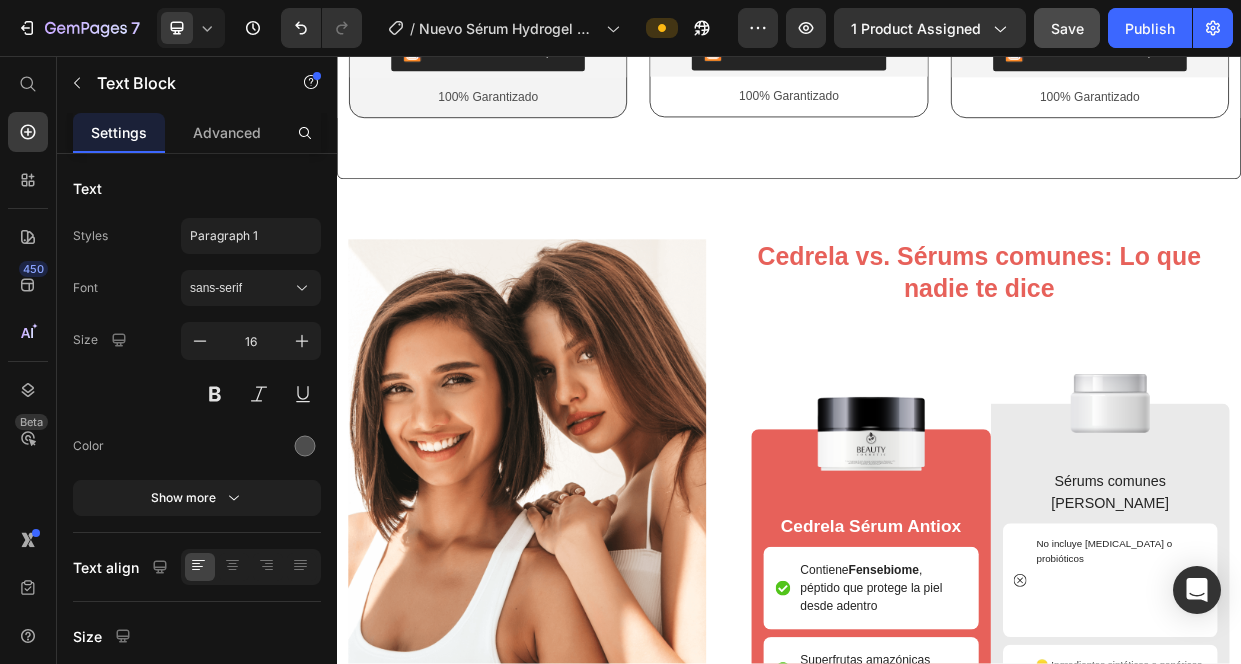 click on "$465.600" at bounding box center [486, -75] 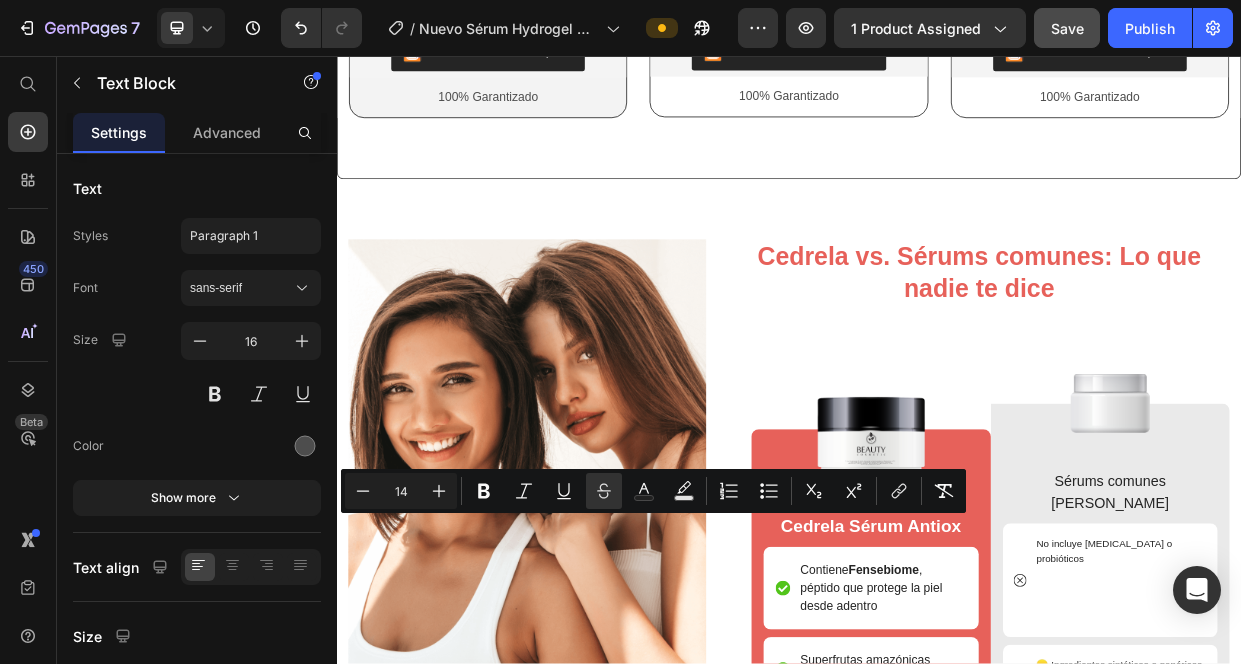 click on "$465.600" at bounding box center [486, -75] 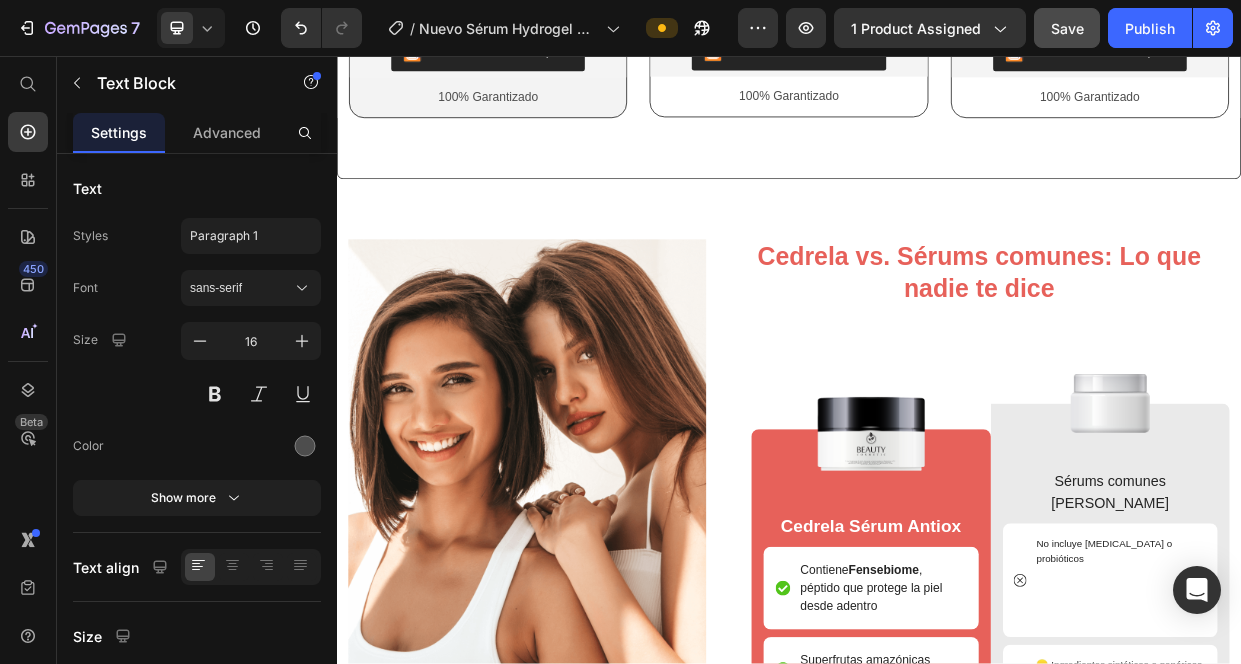 click on "$465.600" at bounding box center [486, -75] 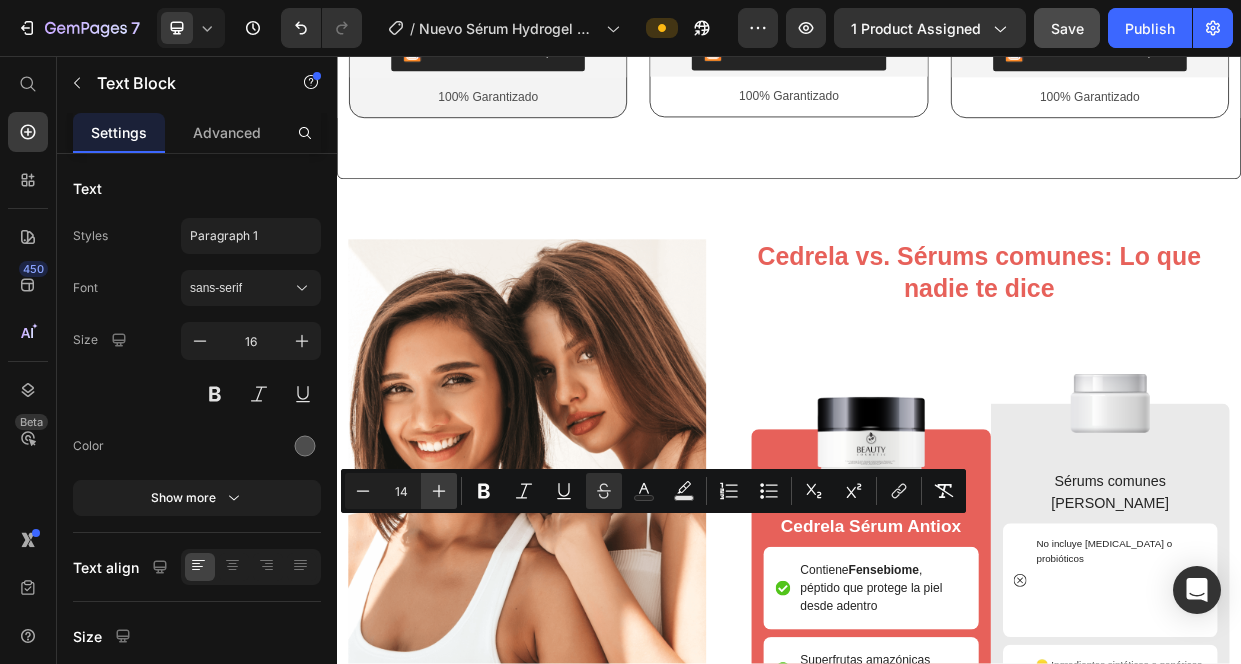click 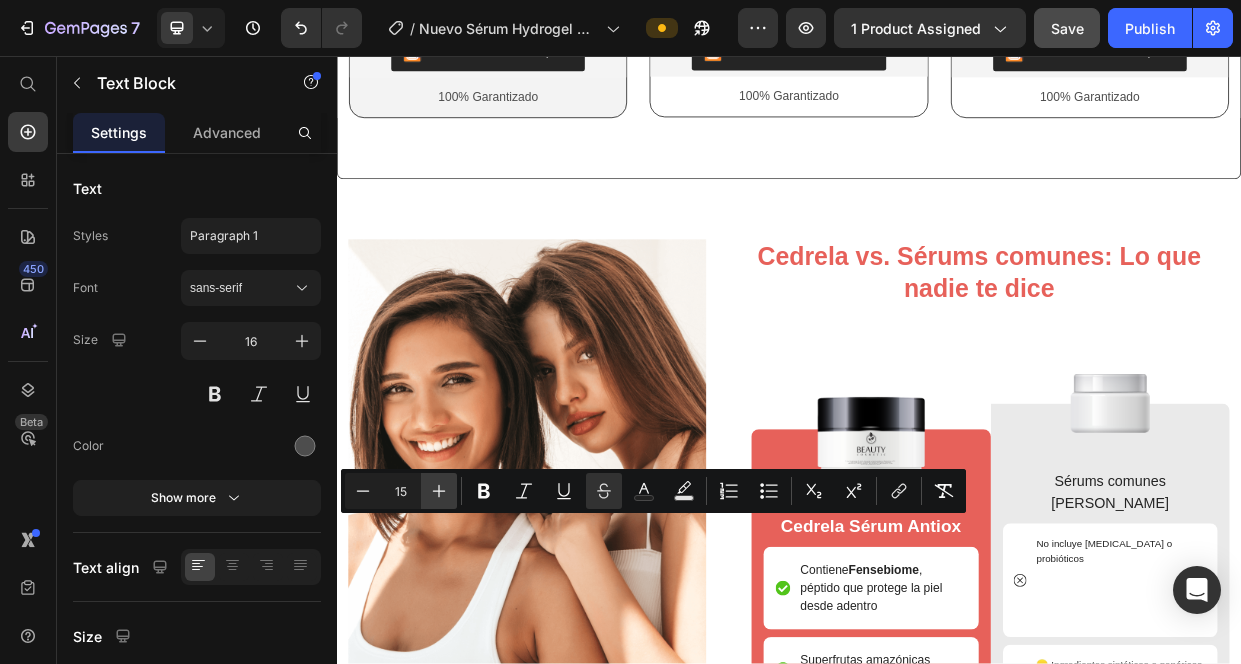 click 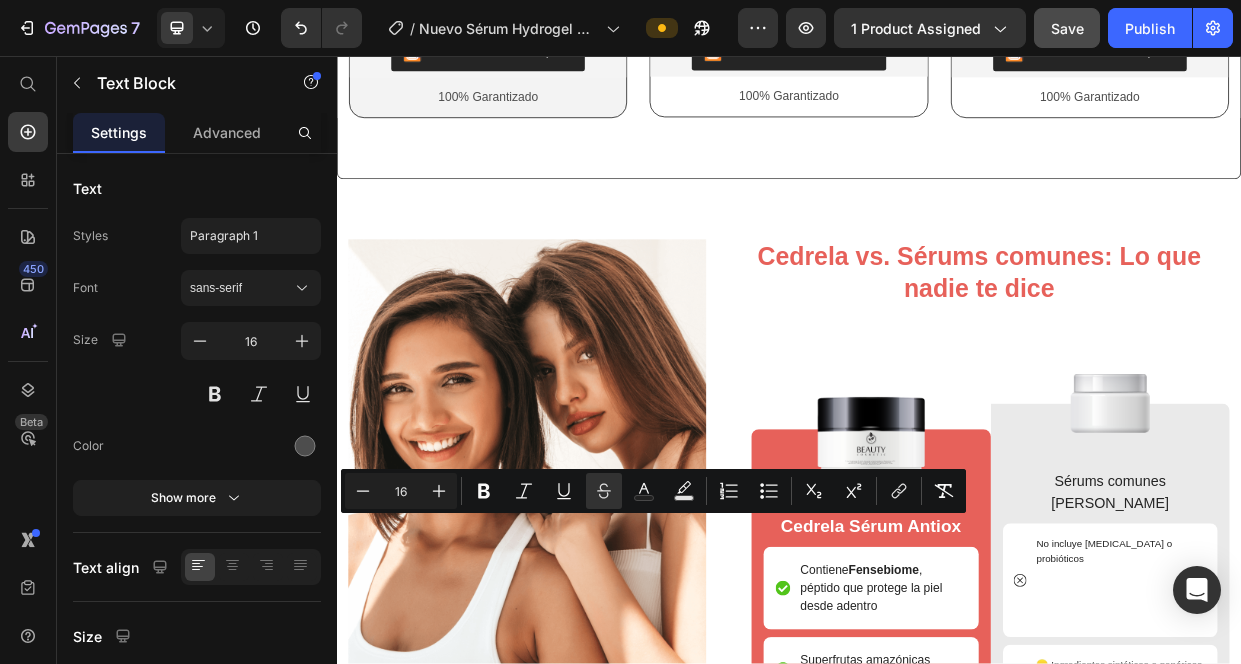 click on "$305.100" at bounding box center [885, -77] 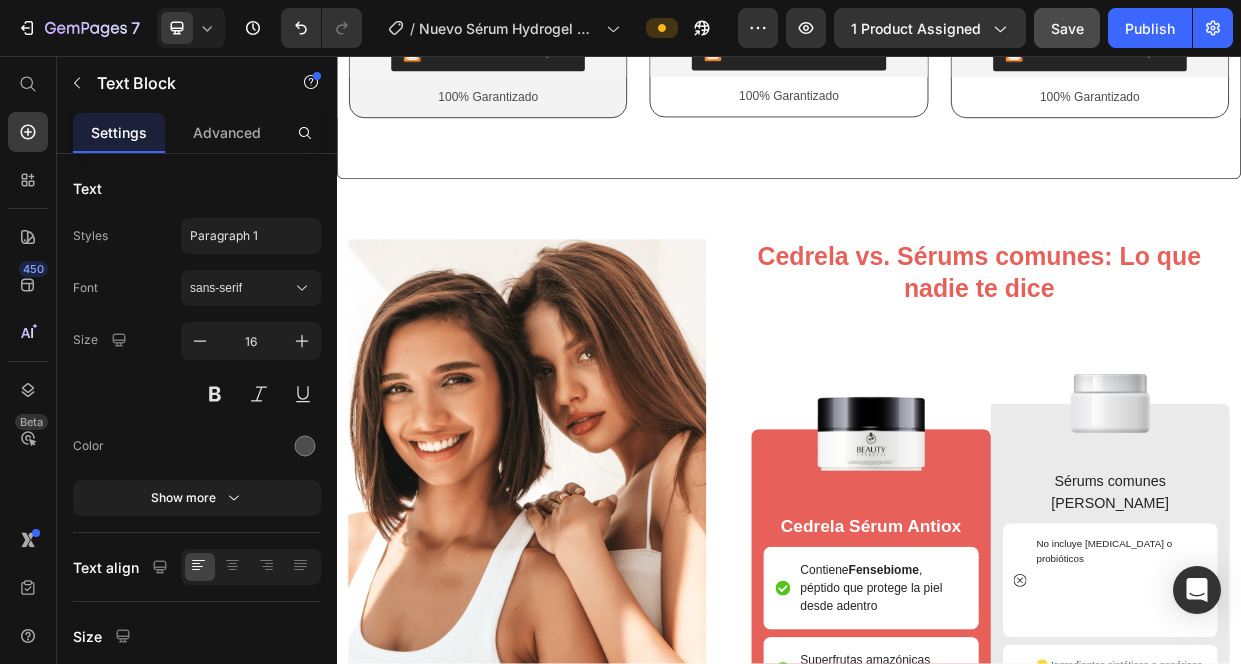 click on "$305.100" at bounding box center (885, -77) 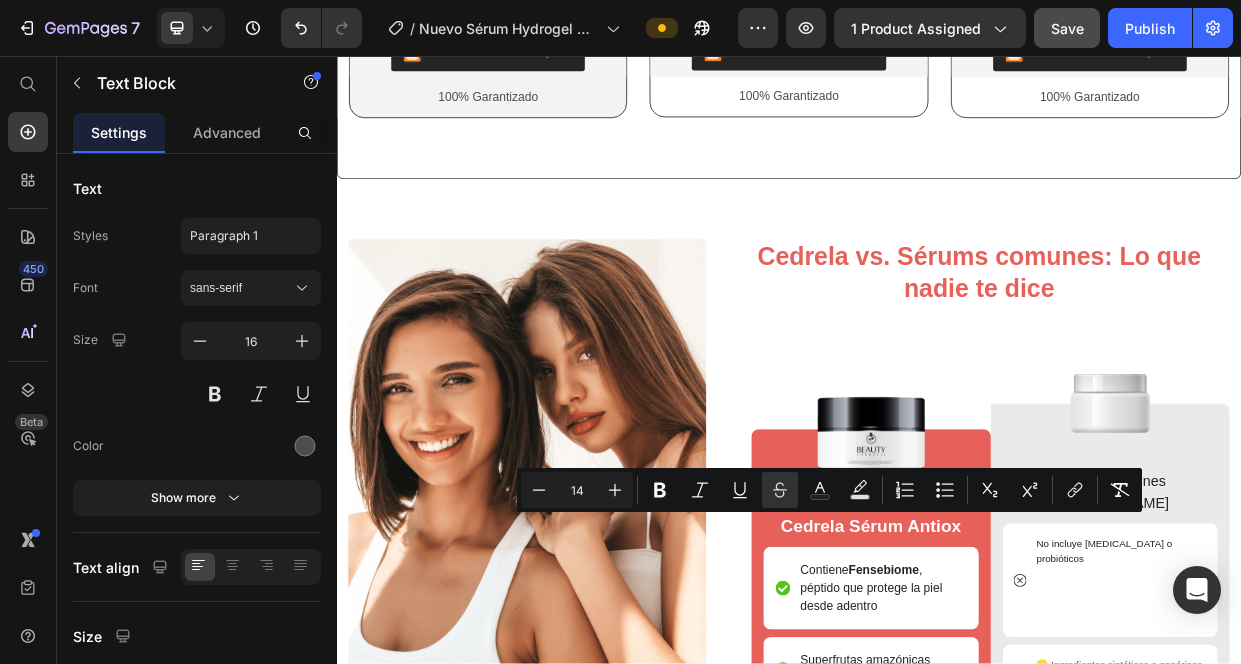 click on "$305.100" at bounding box center [885, -77] 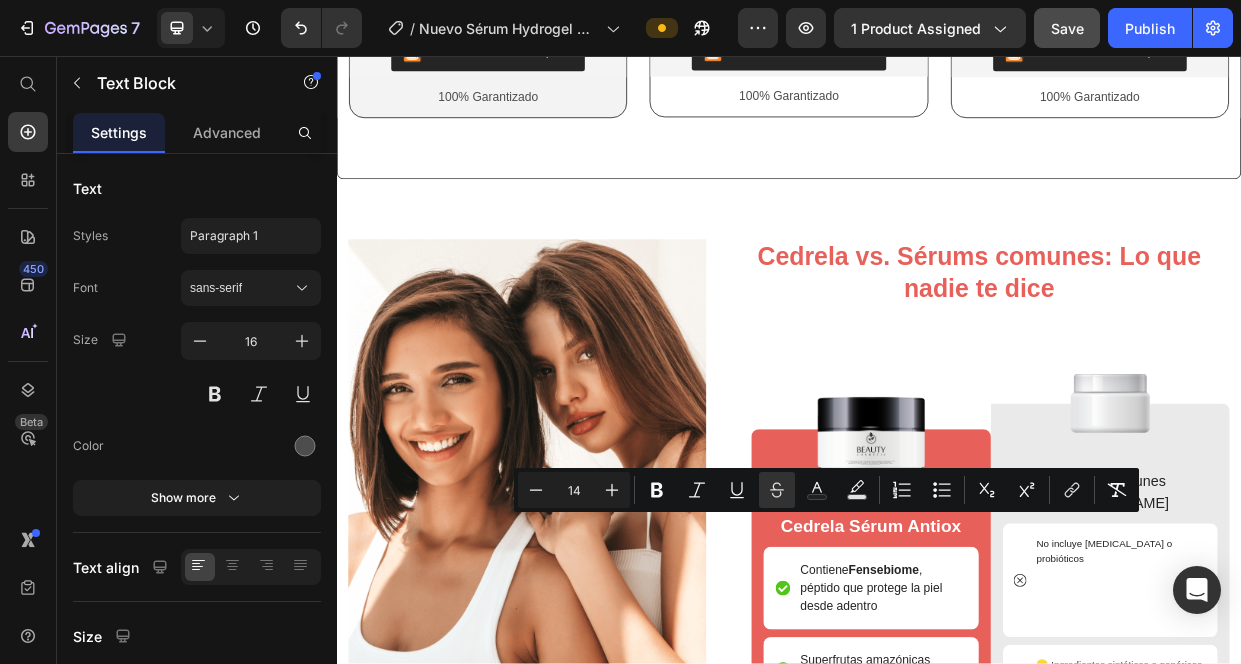 click on "$305.100" at bounding box center [885, -77] 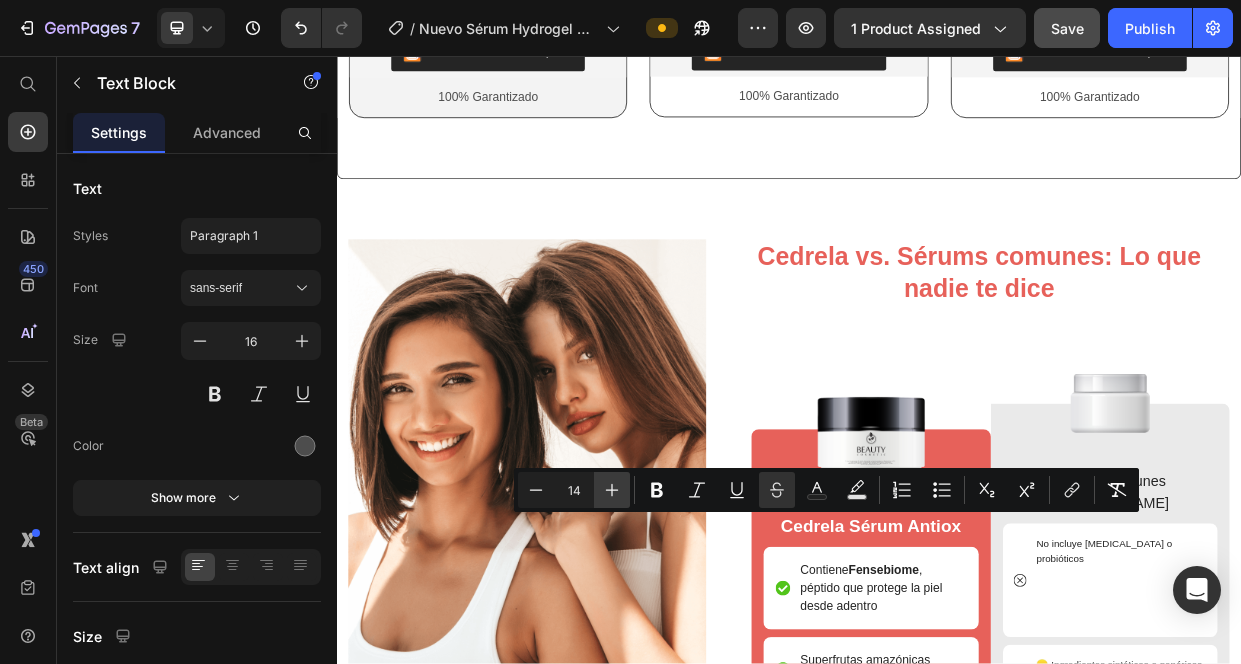 click 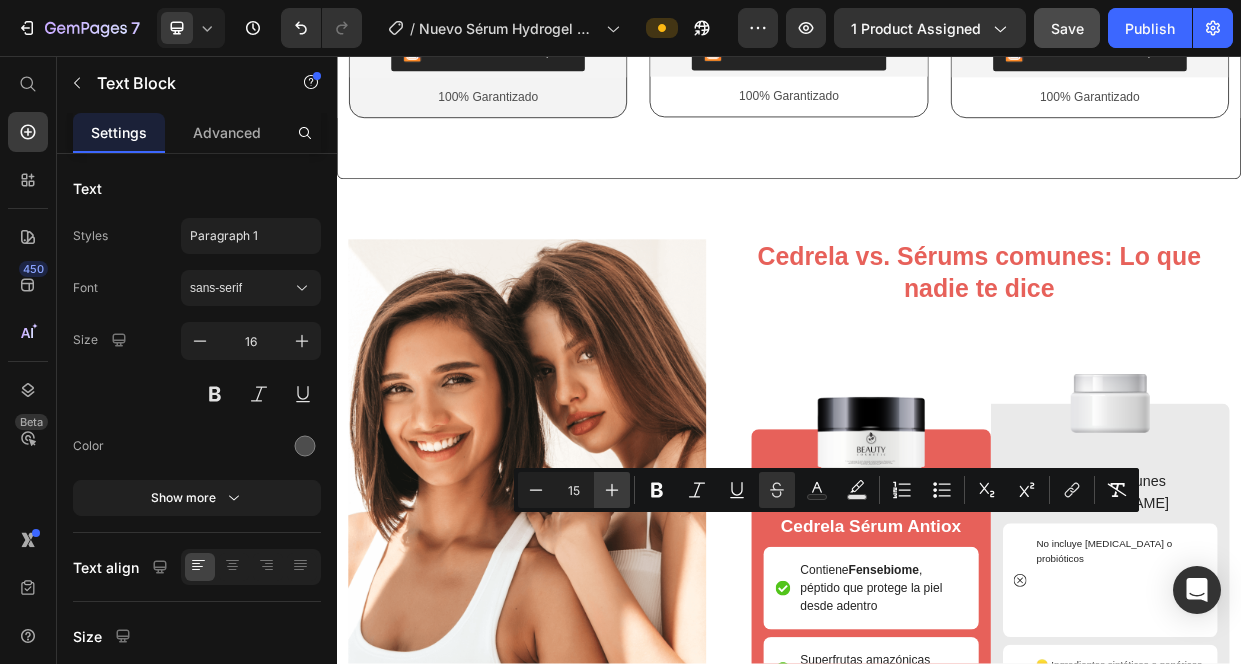 click 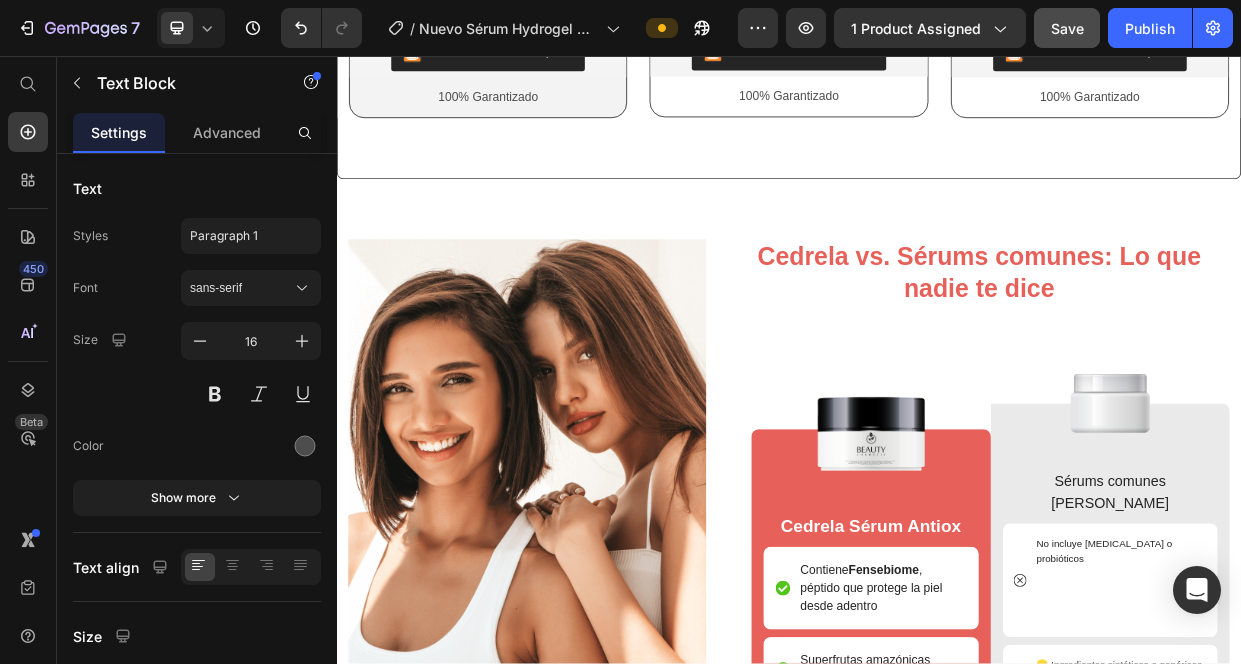 click on "$150.000" at bounding box center [1284, -75] 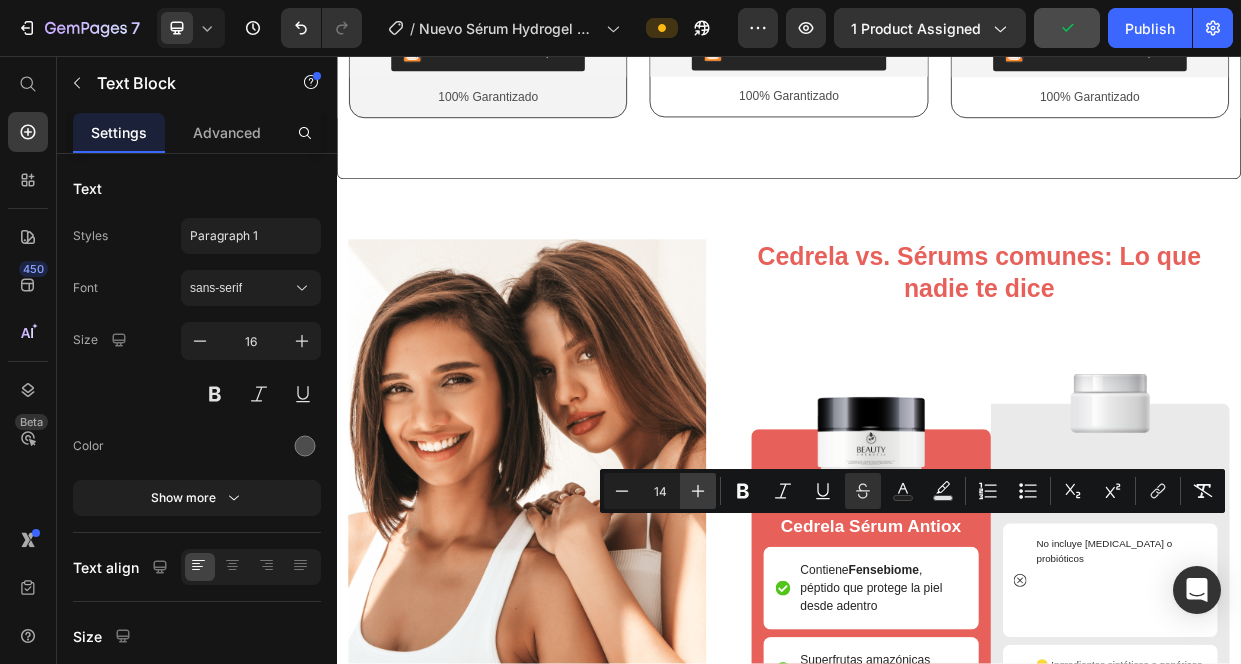 click 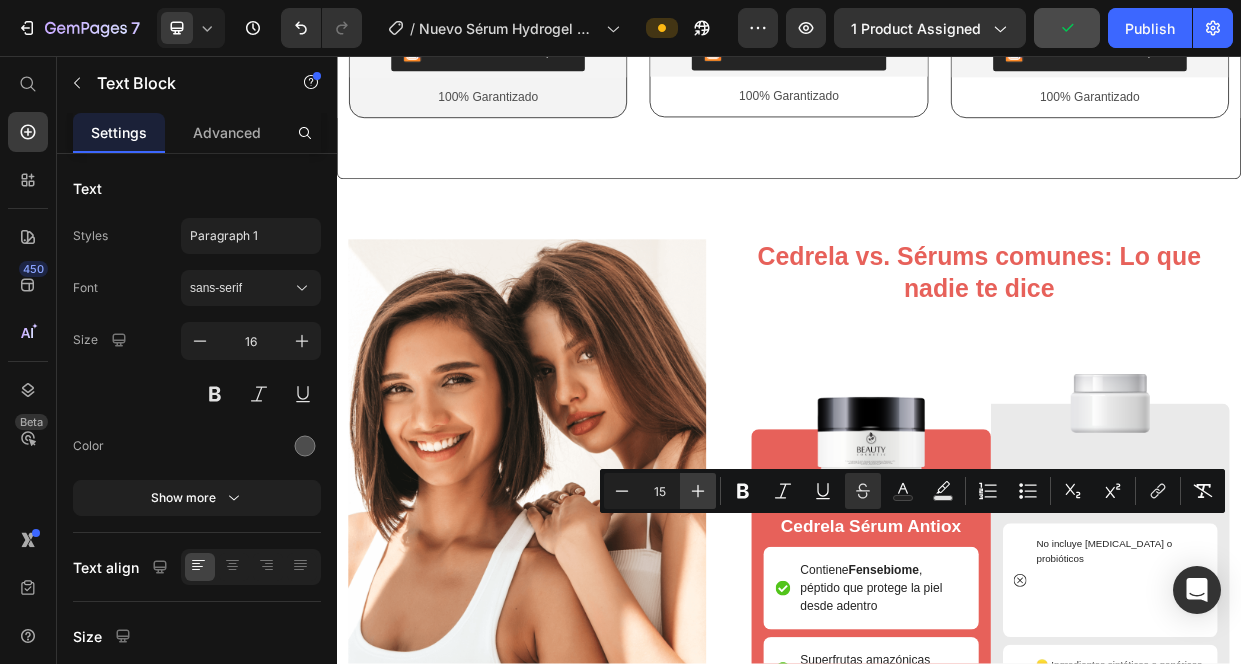 click 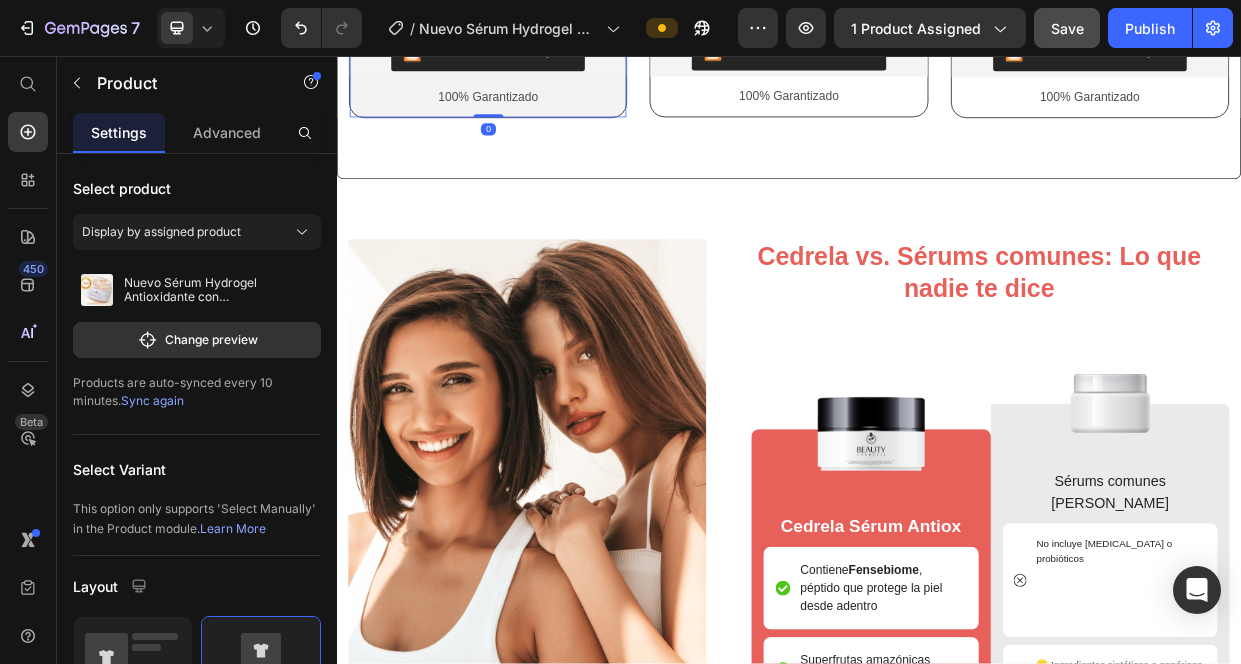 click on "$465.600 Text Block $219.900 Text Block Row AHORRAS $245.700 Text Block Envío Gratis + Pago Contra entrega Text Block Releasit COD Form & Upsells Releasit COD Form & Upsells 100% Garantizado Text Block Row Row" at bounding box center [537, 23] 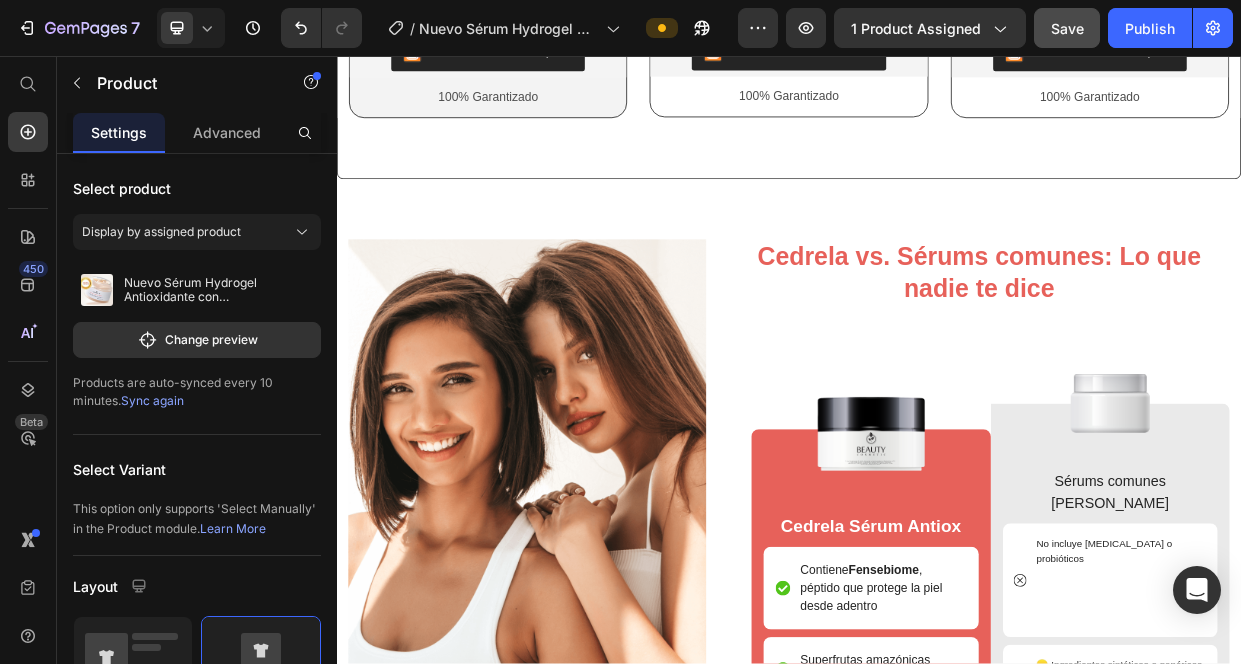 click on "AHORRAS $245.700" at bounding box center (537, -42) 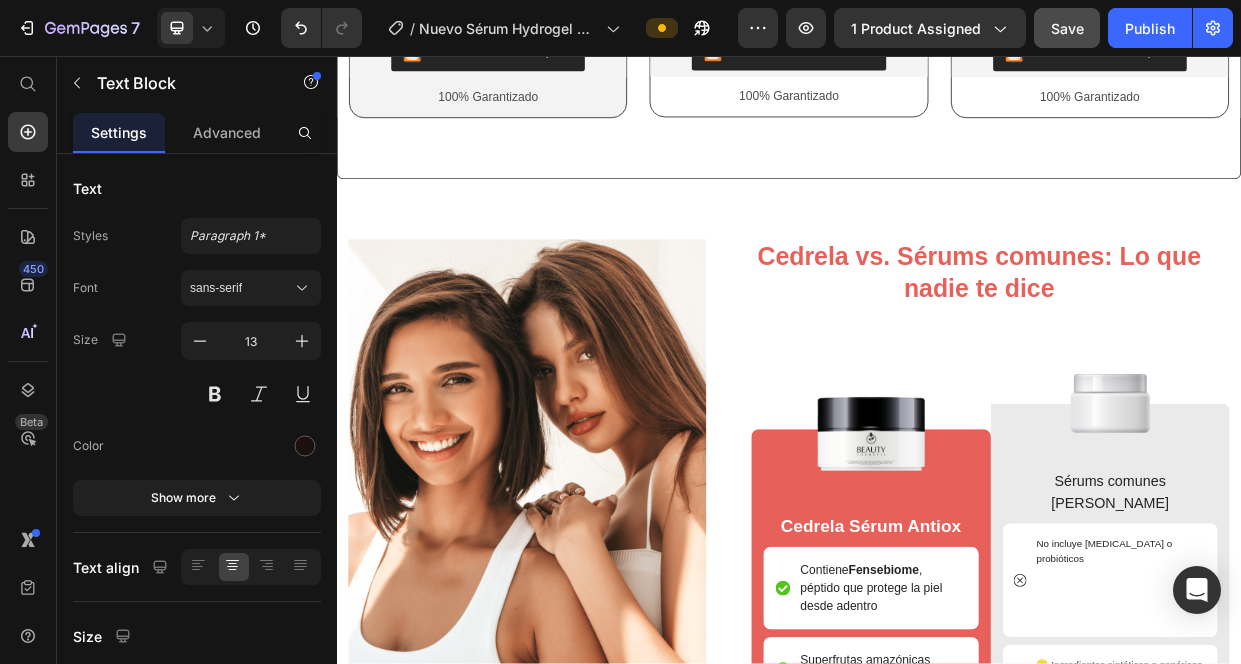 click on "AHORRAS $245.700" at bounding box center [537, -42] 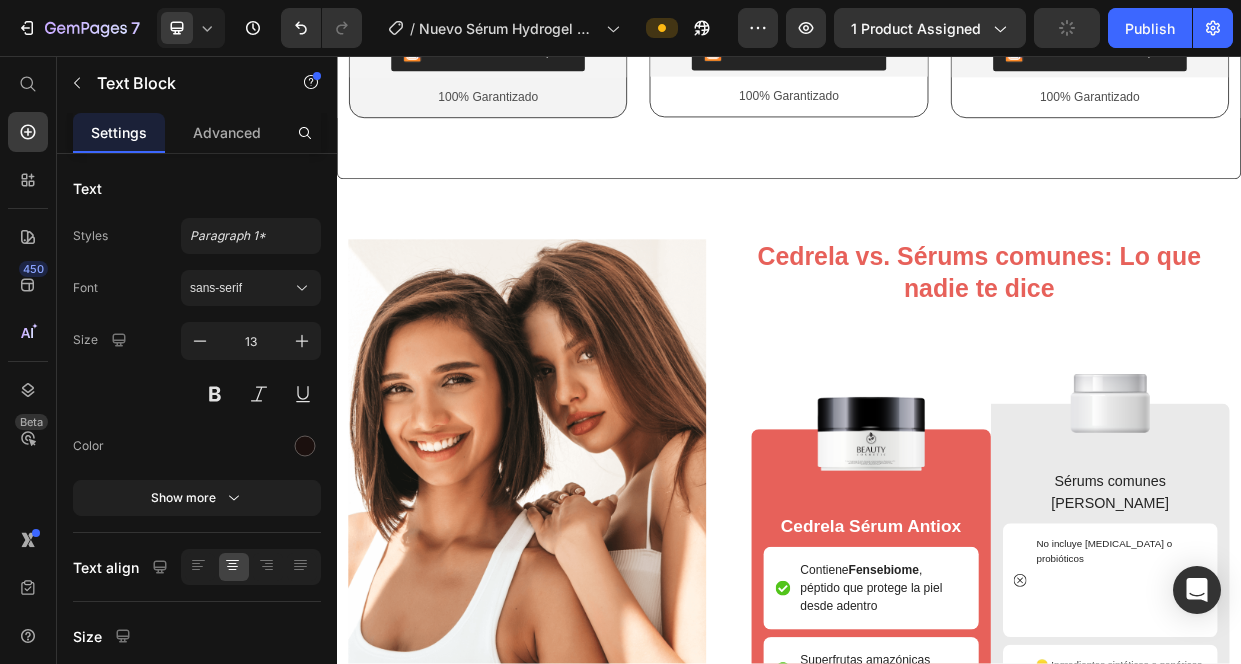 click on "AHORRAS $245.700" at bounding box center [537, -42] 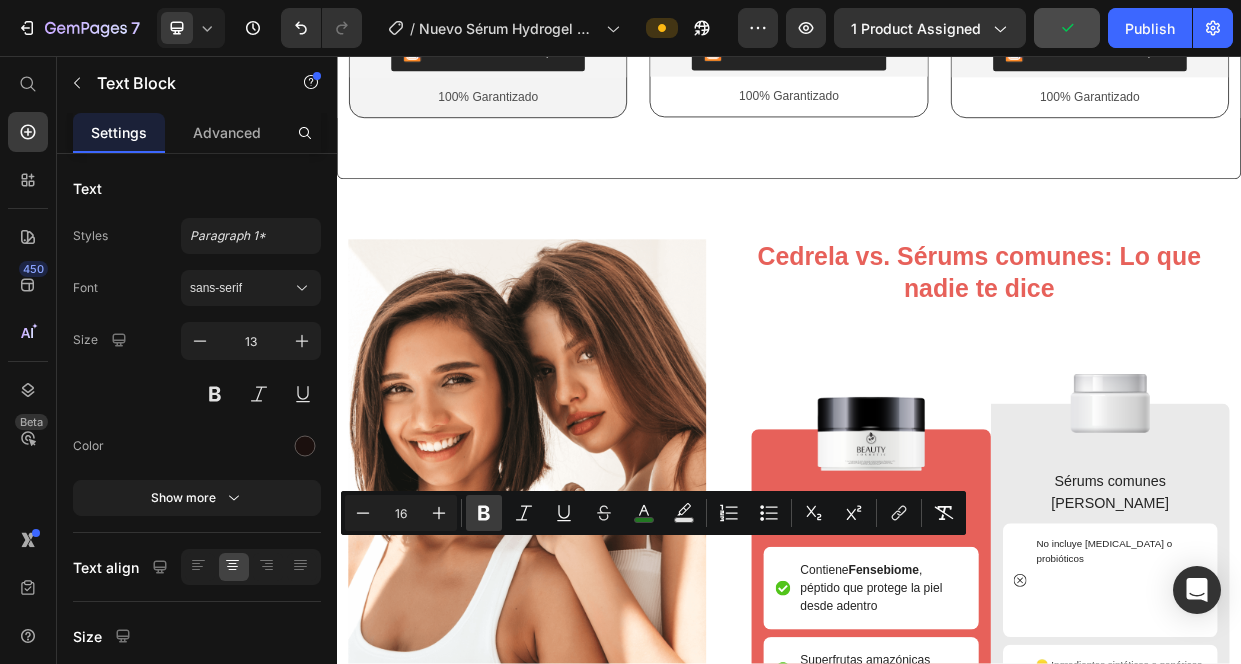 click 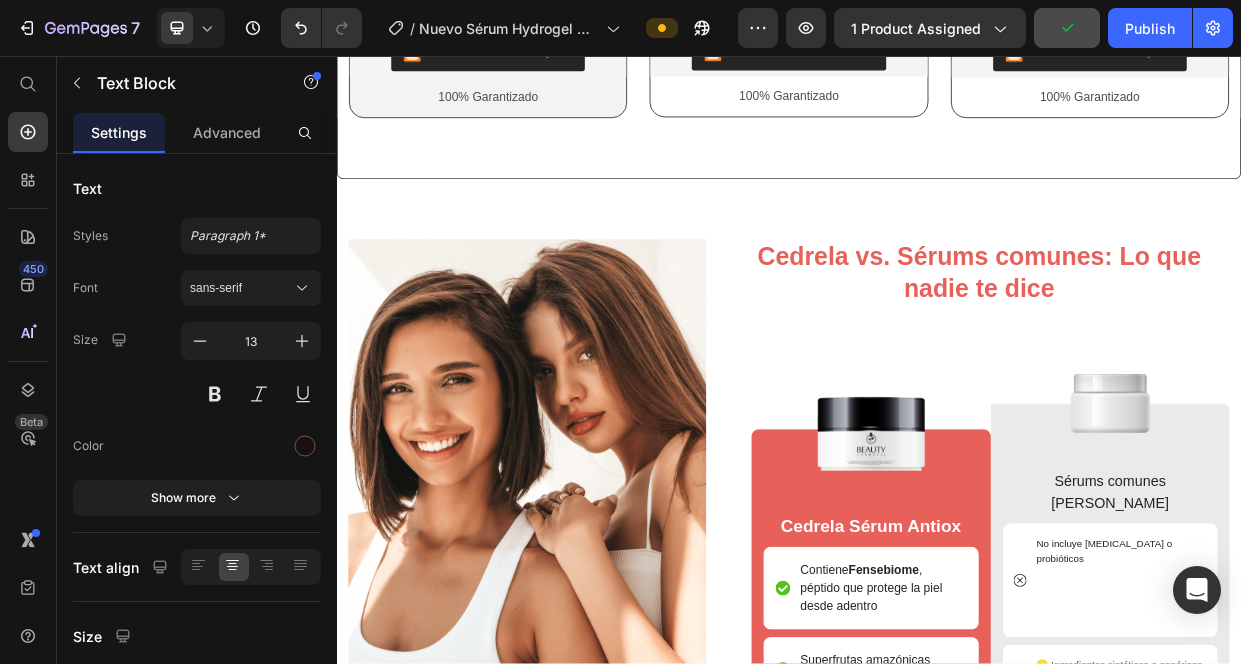 click on "AHORRAS $135.200" at bounding box center (937, -46) 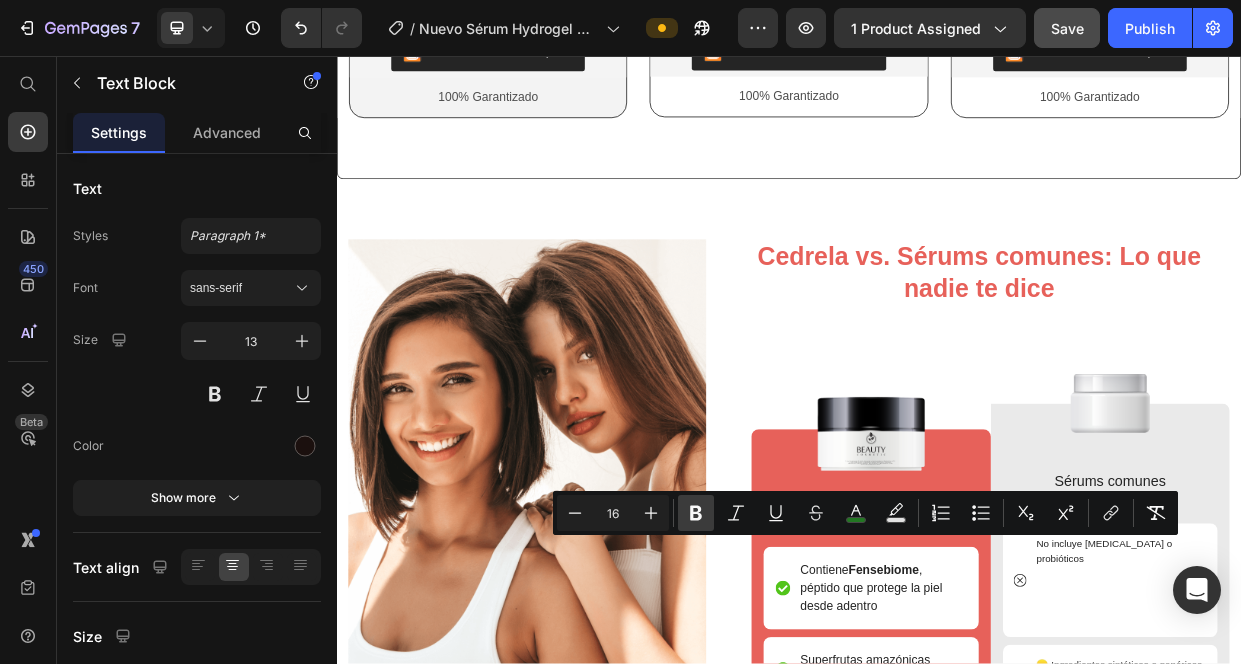 click 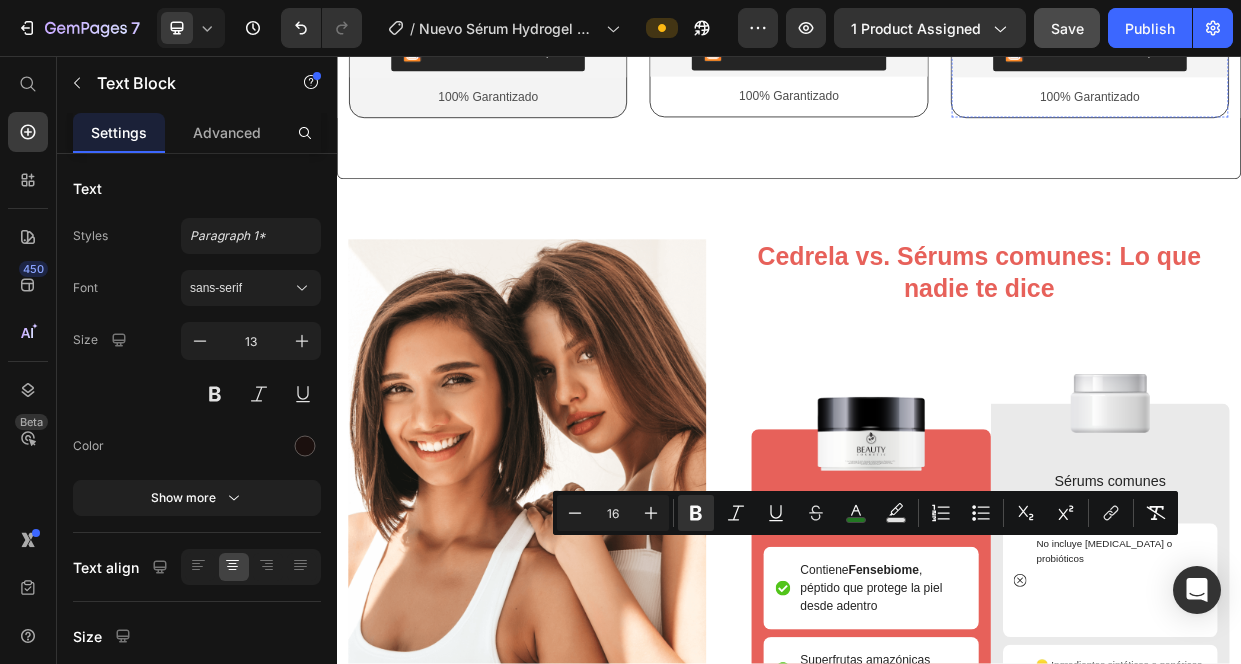 click on "AHORRAS $40.100" at bounding box center [1336, -44] 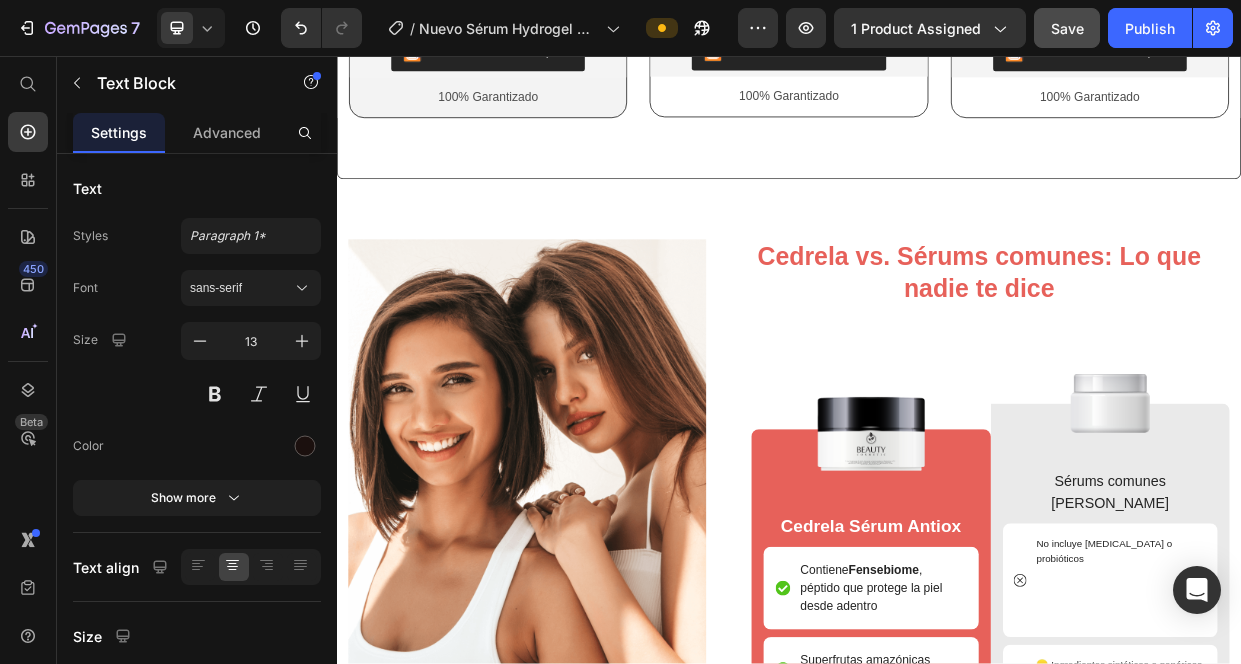 click on "AHORRAS $40.100" at bounding box center (1336, -44) 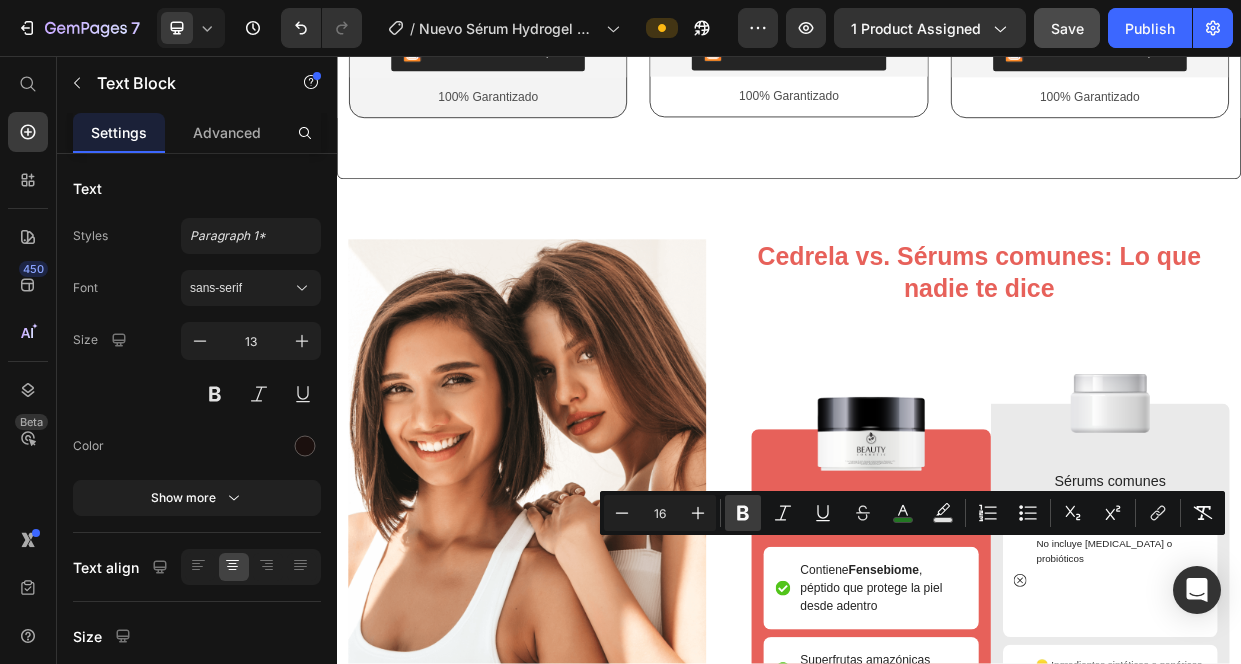 click 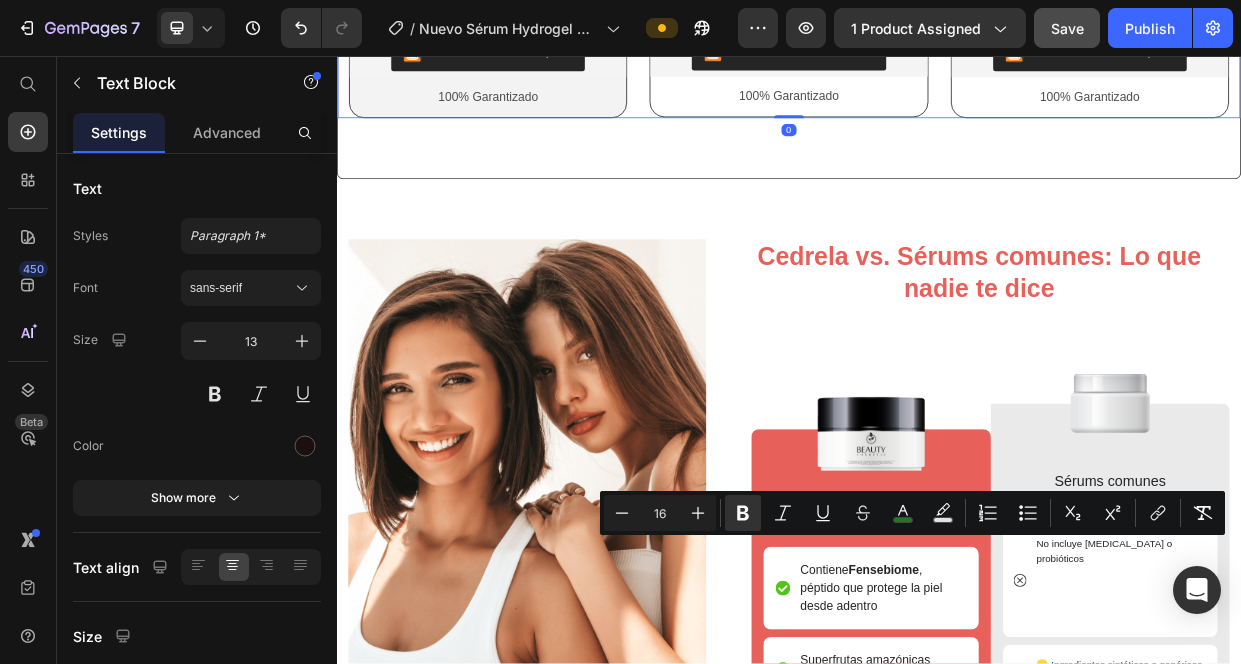 click on "MÁS VENDIDO Text Block Row Image INCLUYE Heading  3 Sérums  Hydrogel Antioxidante con Posbióticos CEDRELA (120 gr. en total) 1 Ebook : Tips para el mejor cuidado facial  Gratis 1 Repelente : Splash Anti-Mosquitos Marca Jardín de [PERSON_NAME] - 30ml  Gratis 1 Cosmetiquera : Estuche Clear Priti  Gratis Text Block $465.600 Text Block $219.900 Text Block Row AHORRAS $245.700 Text Block Envío Gratis + Pago Contra entrega Text Block Releasit COD Form & Upsells Releasit COD Form & Upsells 100% Garantizado Text Block Row Row Product Row ¡ESTA OFERTA ESTA A PUNTO DE EXPIRAR! Text Block Row Image INCLUYE Heading 2 Sérums  Hydrogel Antioxidante con Posbióticos CEDRELA (80 gr. en total)   1 Ebook : Tips para el mejor cuidado facial  Gratis   1 Repelente : Splash Anti-Mosquitos Marca Jardín de [PERSON_NAME] - 30ml  Gratis   X   Text Block $305.100 Text Block $169.900 Text Block Row AHORRAS $135.200 Text Block Envío Gratis + Pago Contra entrega Text Block Releasit COD Form & Upsells Releasit COD Form & Upsells 100% Garantizado" at bounding box center (937, -268) 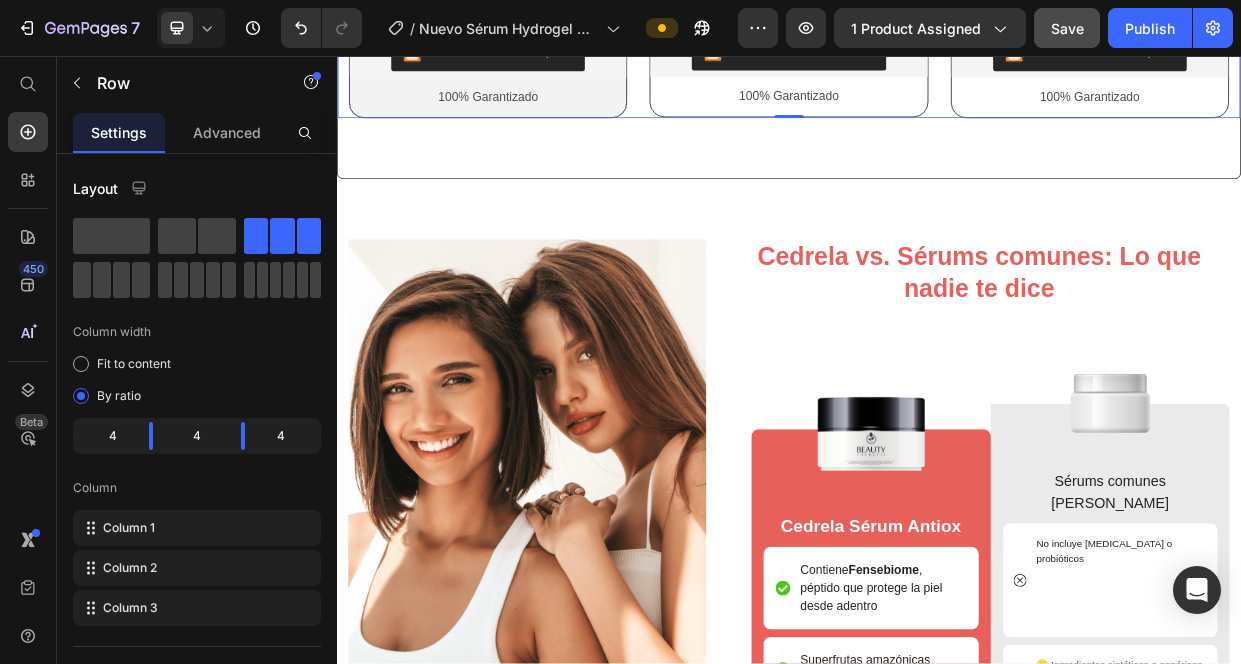 click on "$219.900" at bounding box center [577, -77] 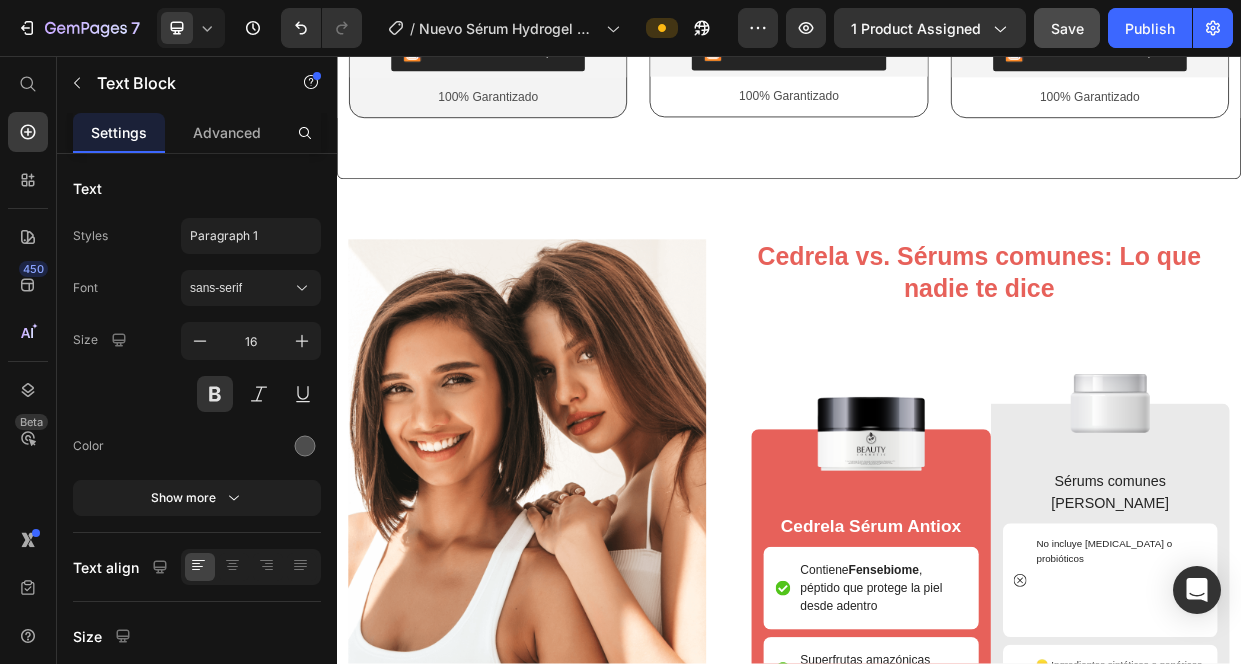 click on "$219.900" at bounding box center (577, -77) 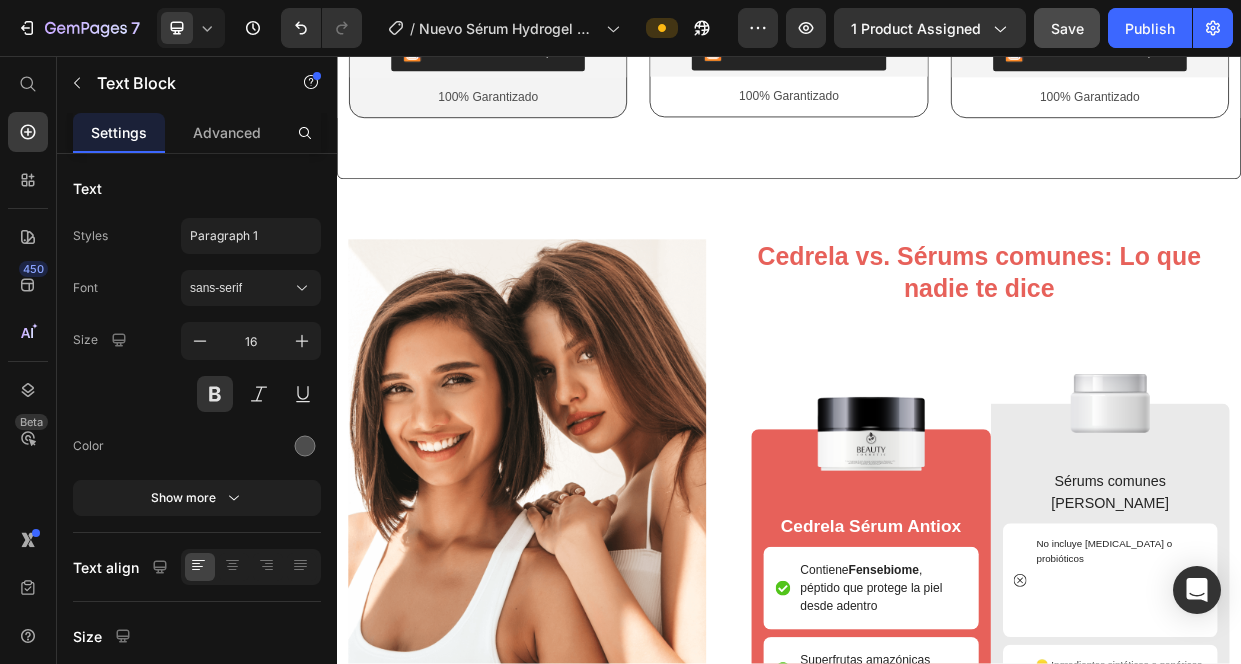 click on "$219.900" at bounding box center (577, -77) 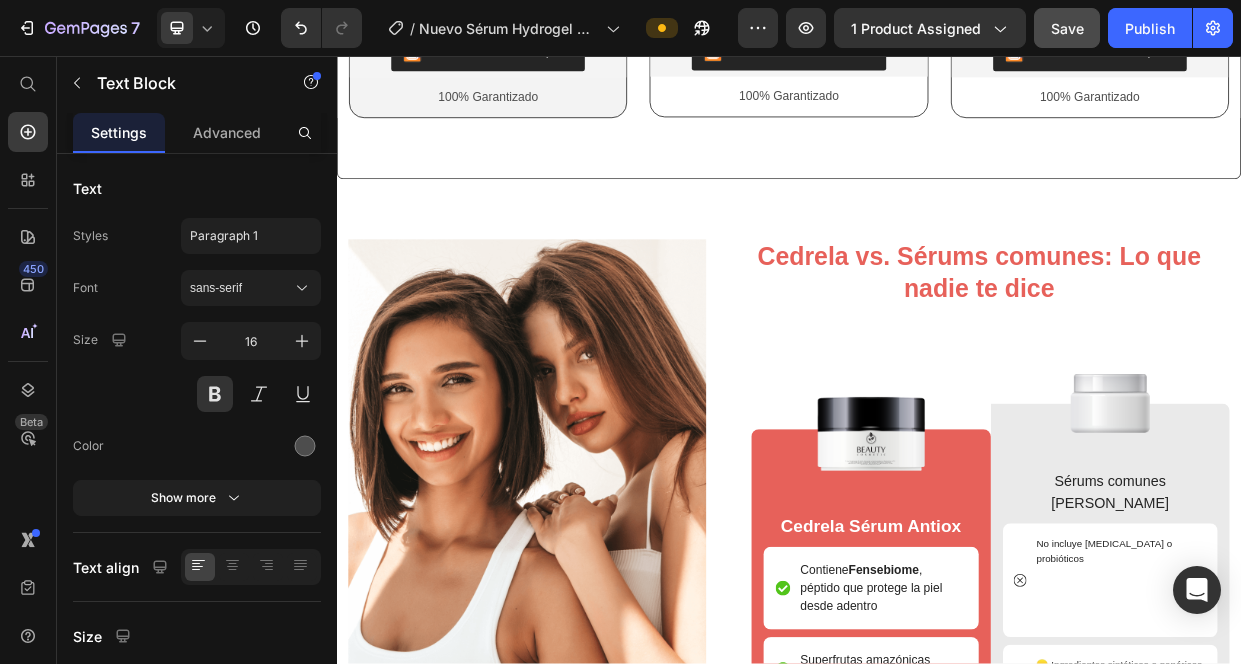 click on "$219.900" at bounding box center (577, -77) 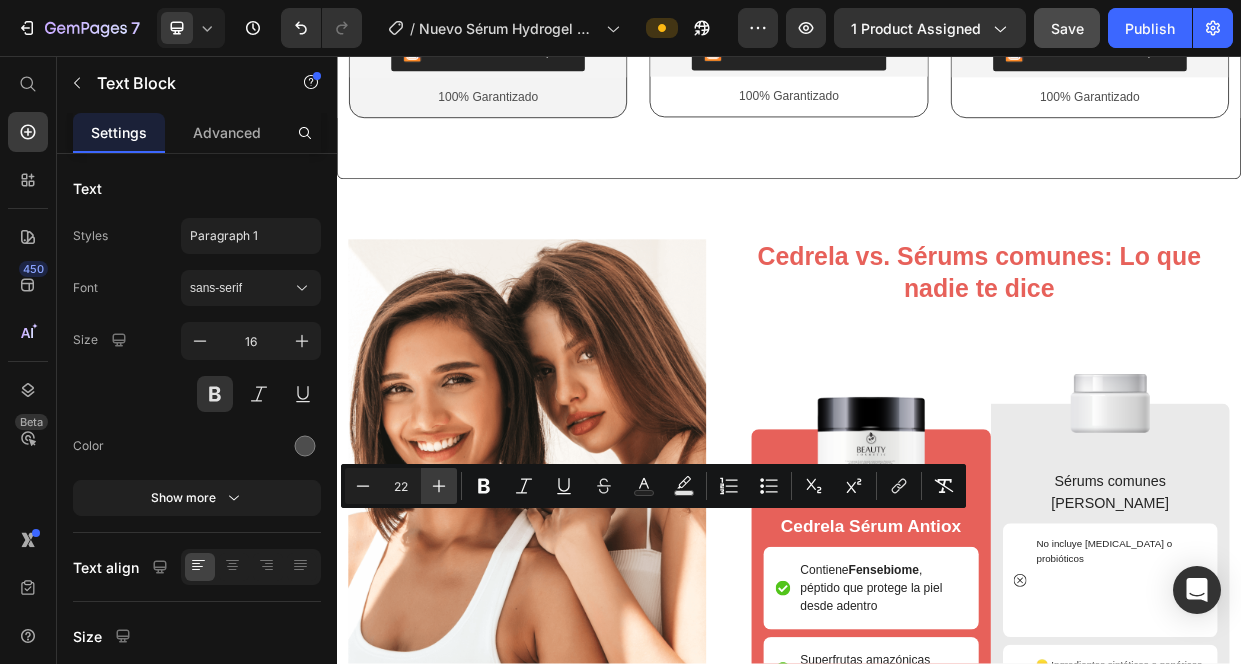 click 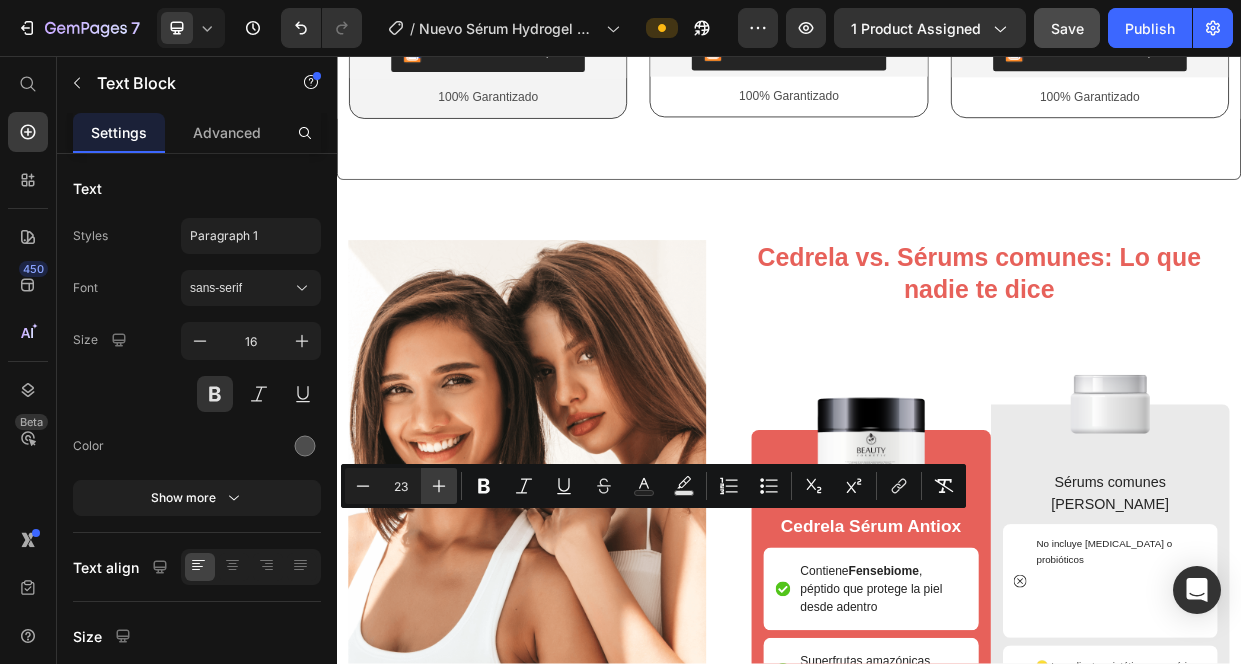click 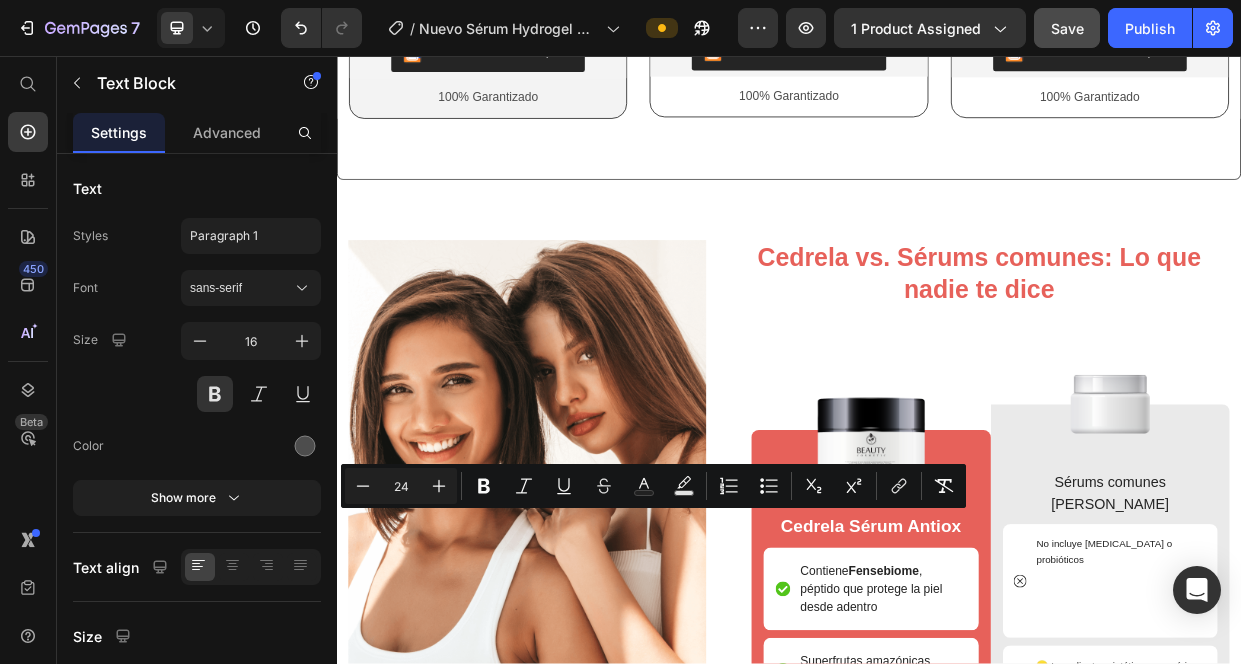 click on "$169.900" at bounding box center [976, -79] 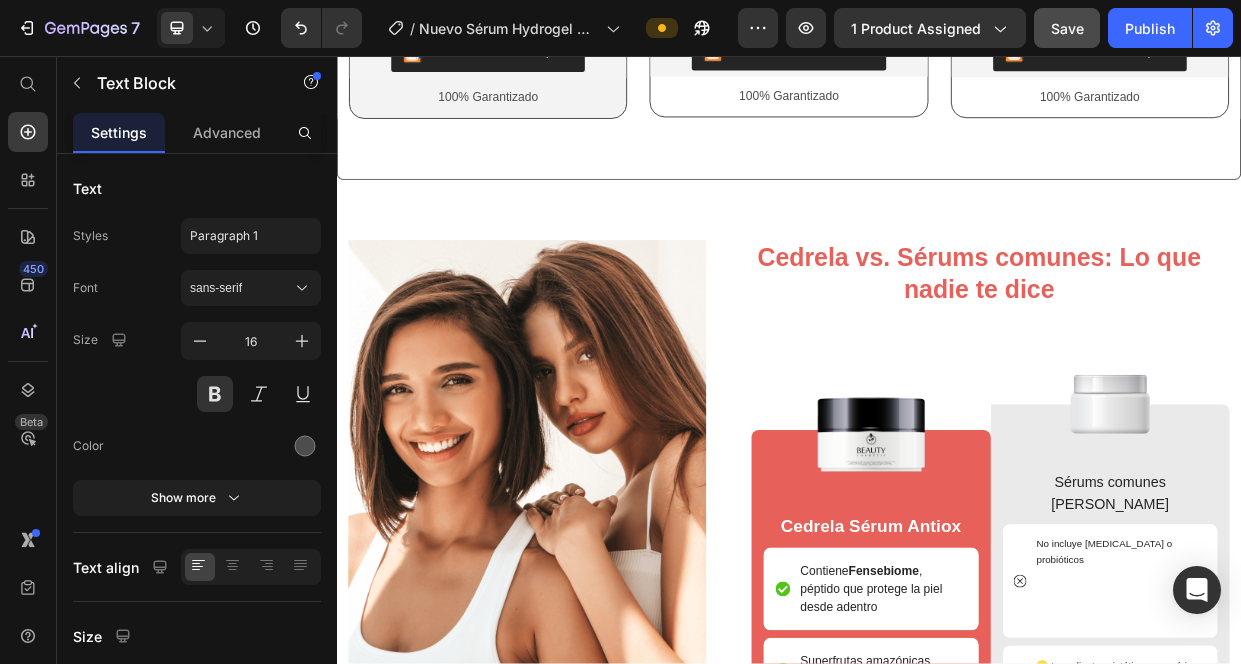 click on "$169.900" at bounding box center [976, -79] 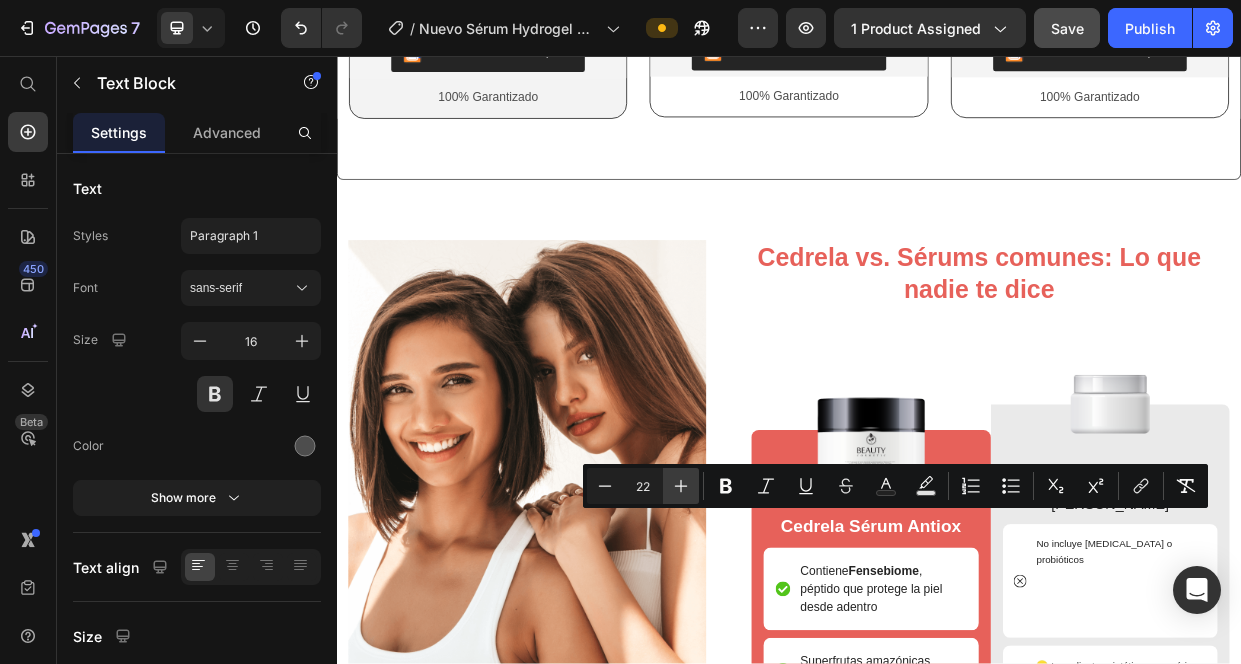 click 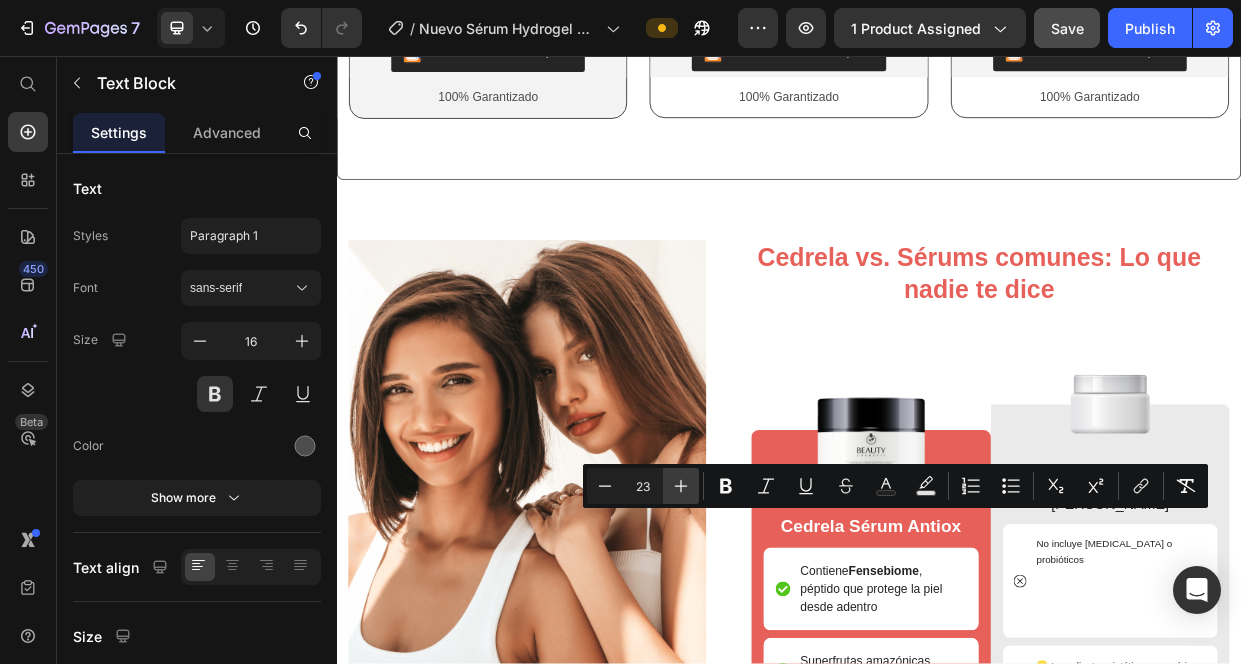 click 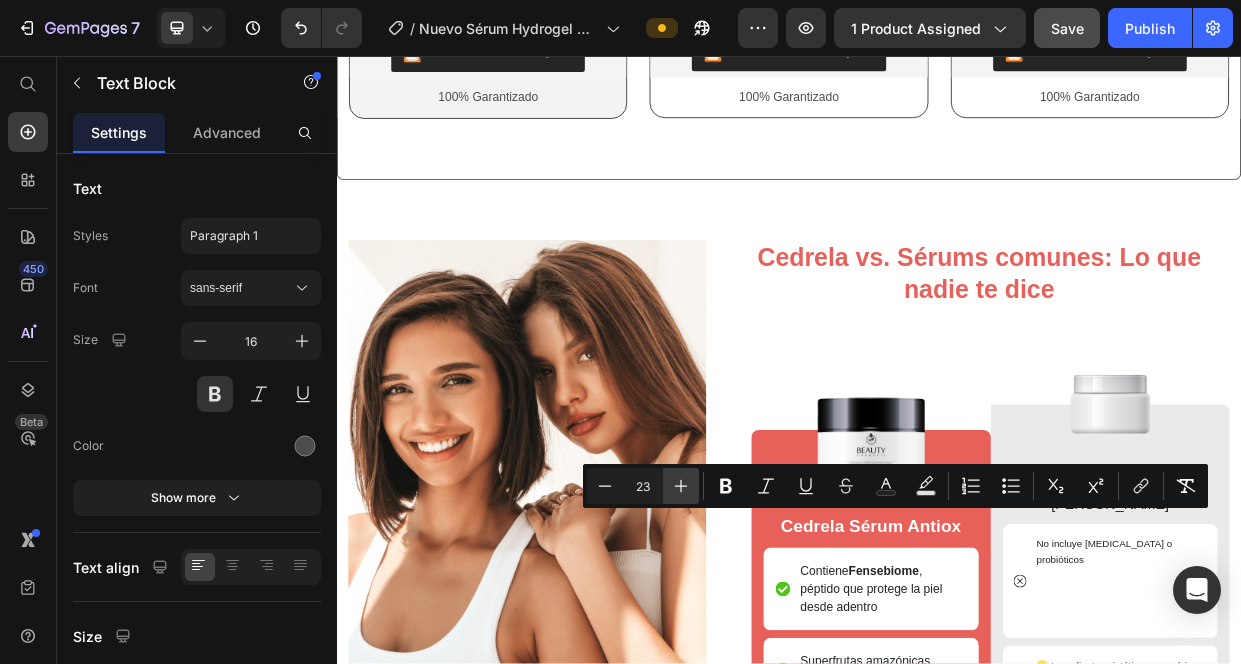 type on "24" 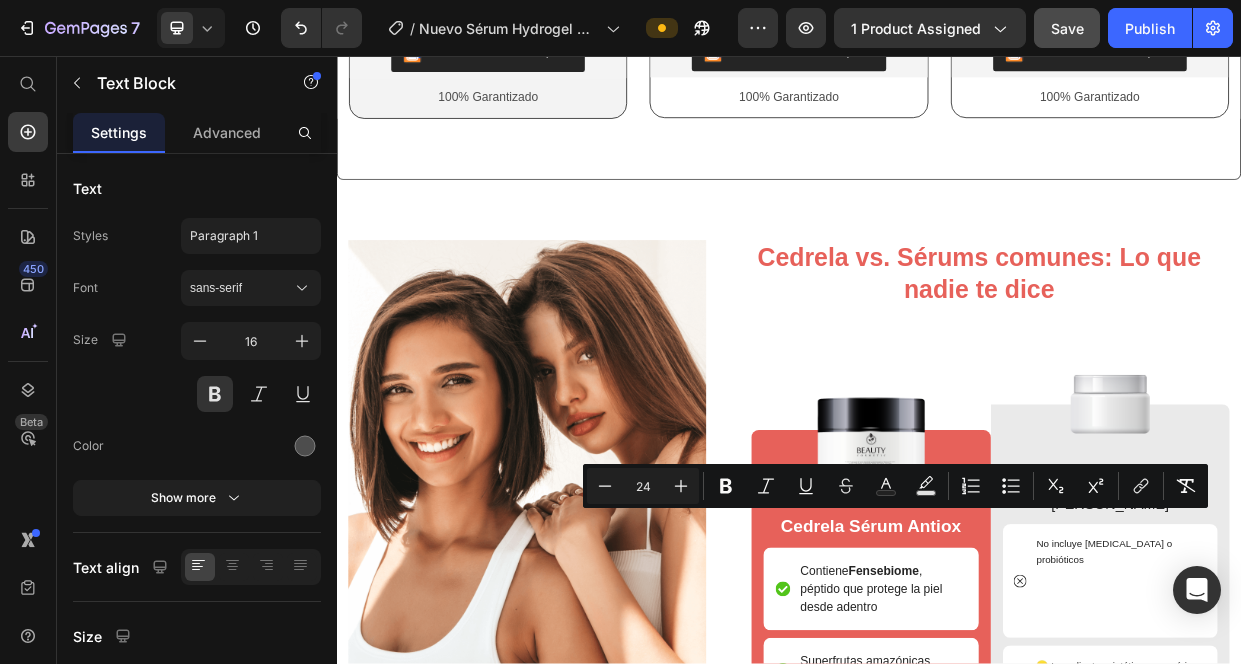 click on "$109.900" at bounding box center [1376, -77] 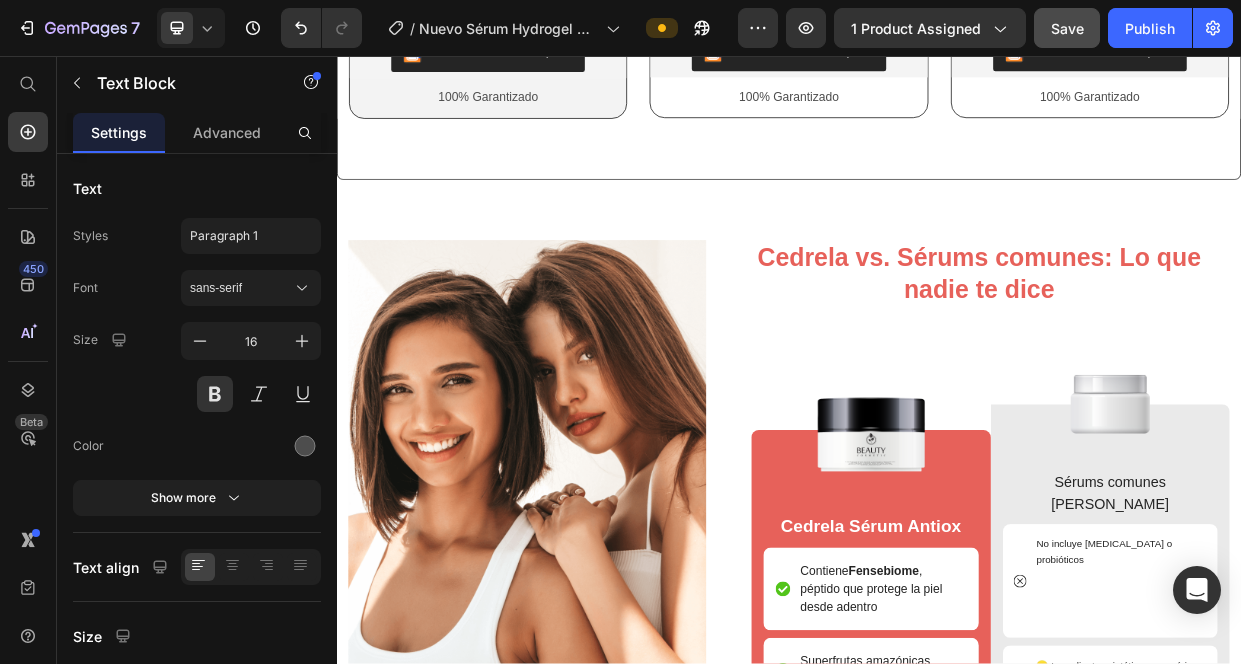 click on "$109.900" at bounding box center (1376, -77) 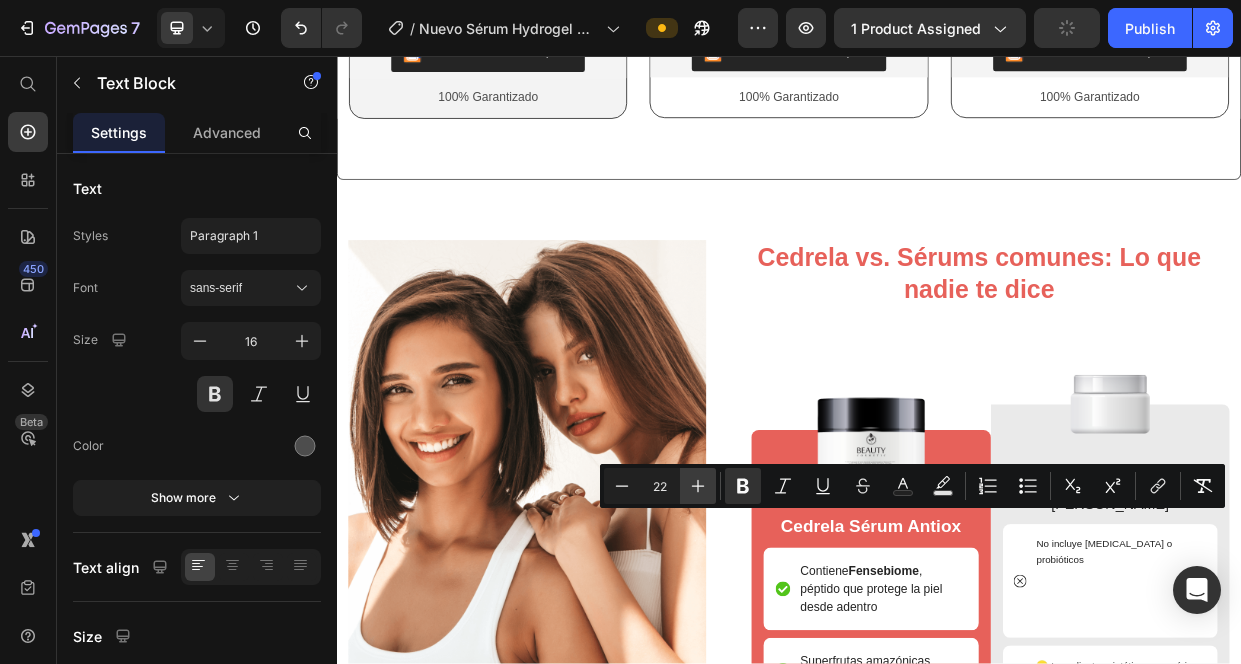 click 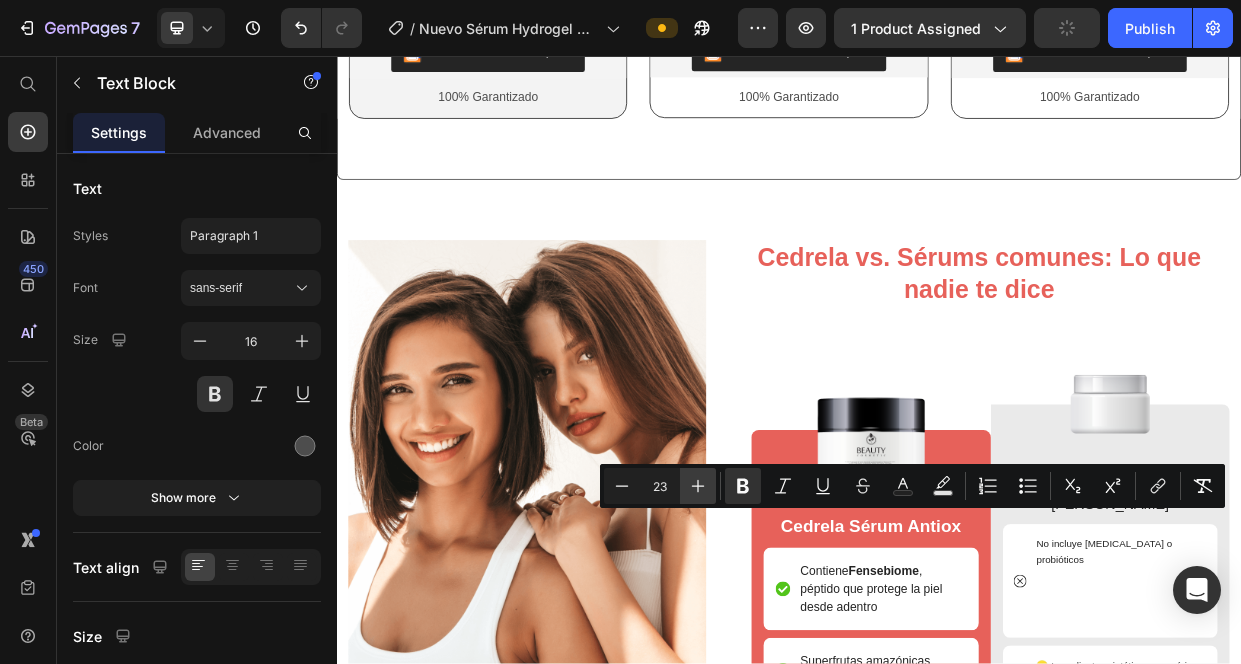 click 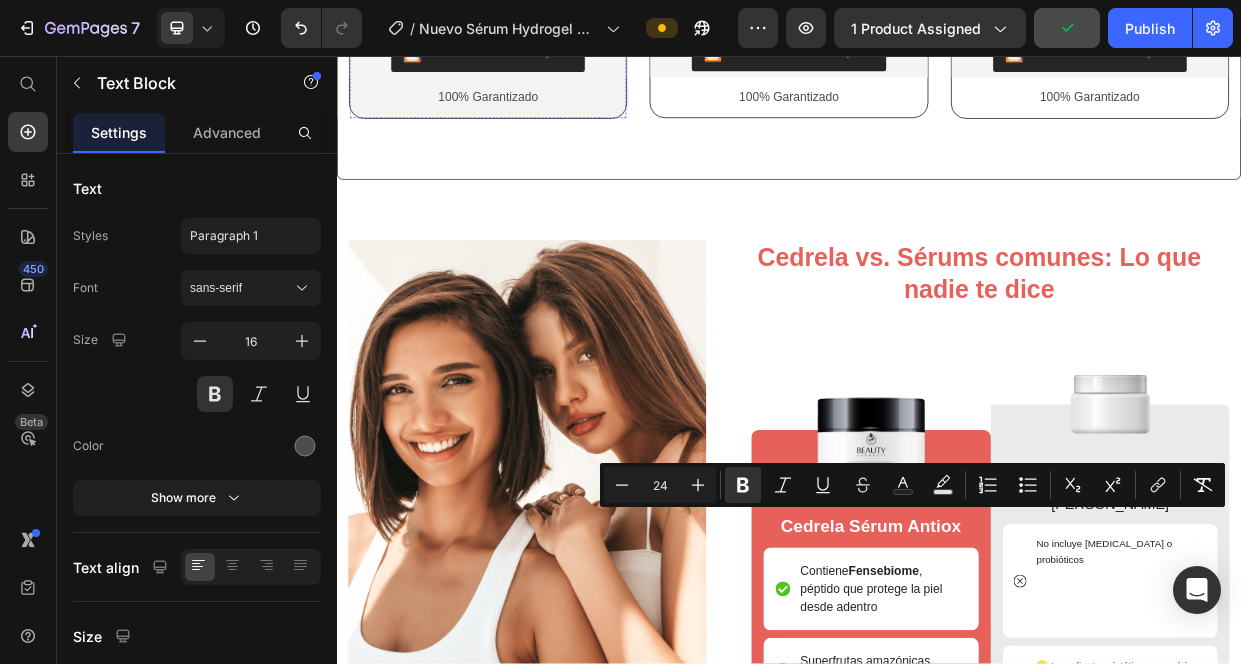 click on "AHORRAS $245.700" at bounding box center (537, -41) 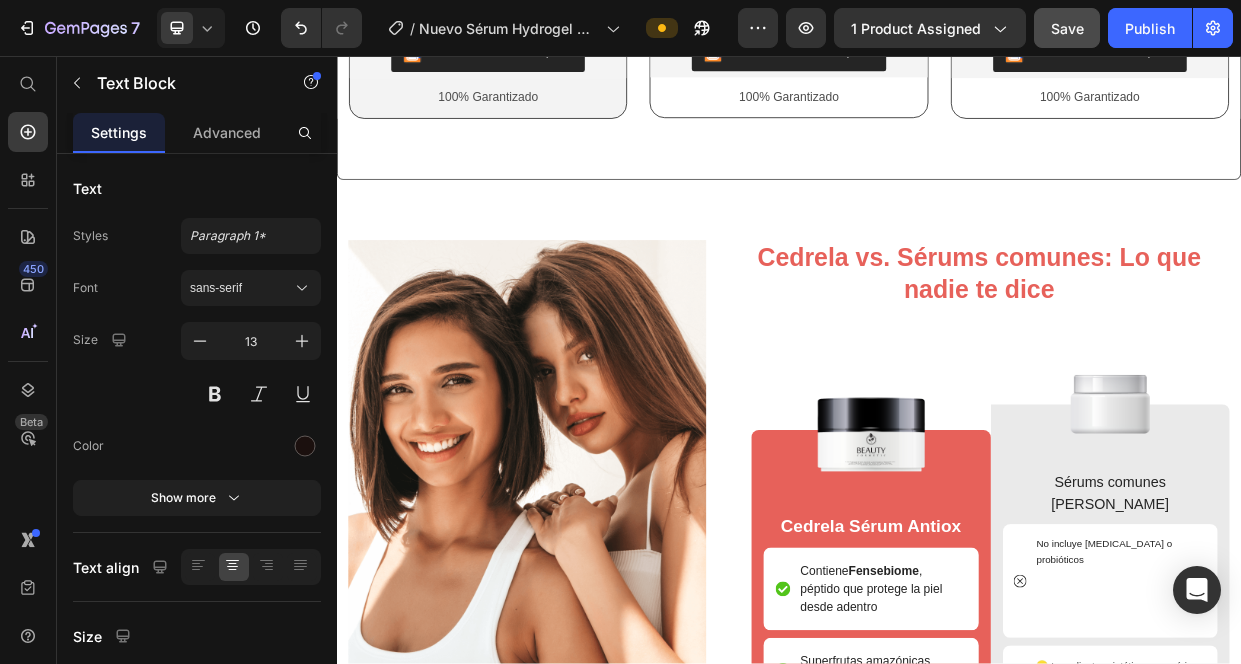 click 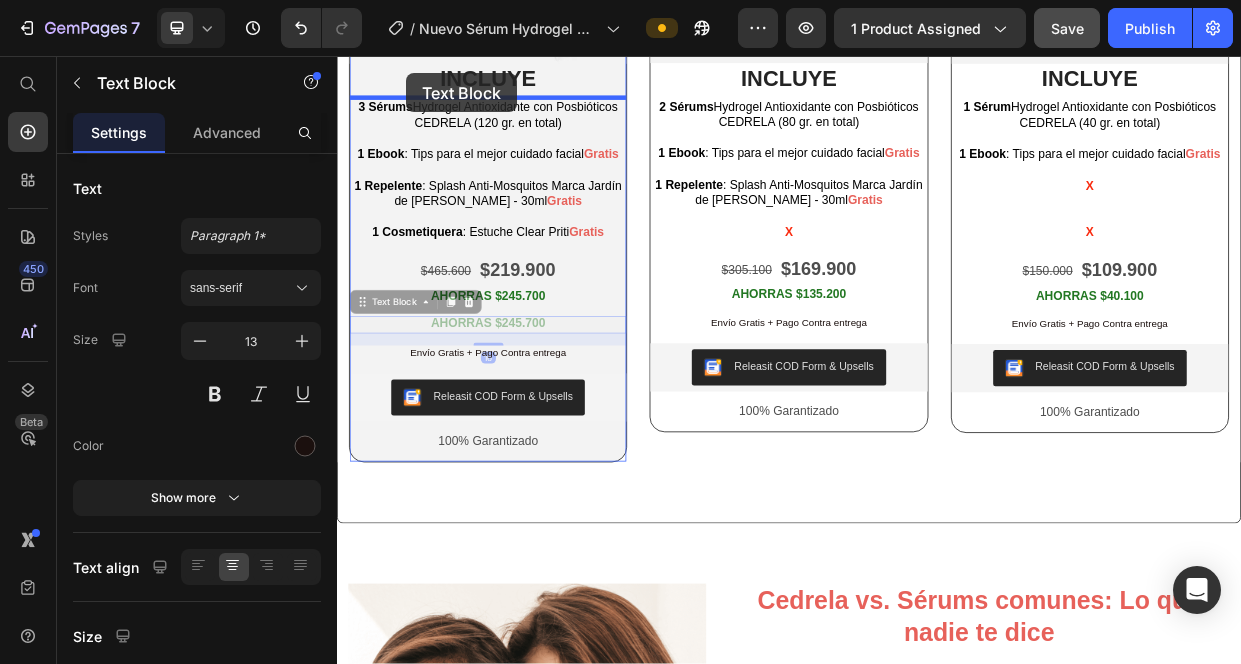 scroll, scrollTop: 3856, scrollLeft: 0, axis: vertical 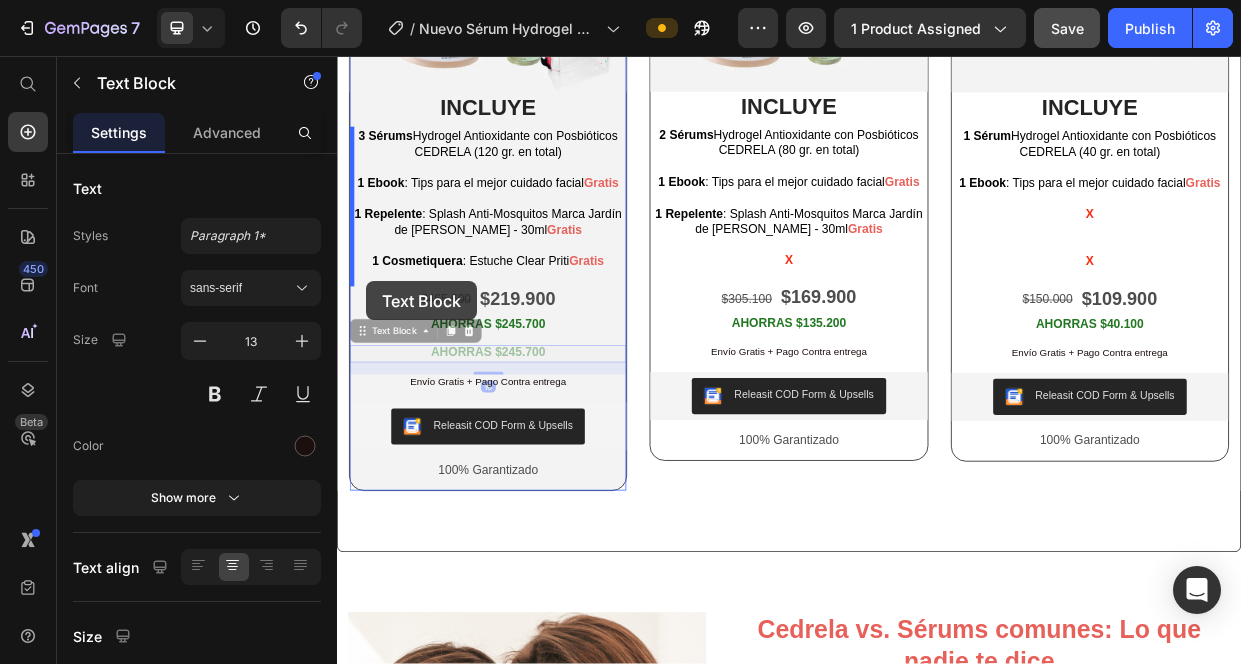 drag, startPoint x: 370, startPoint y: 721, endPoint x: 376, endPoint y: 355, distance: 366.04916 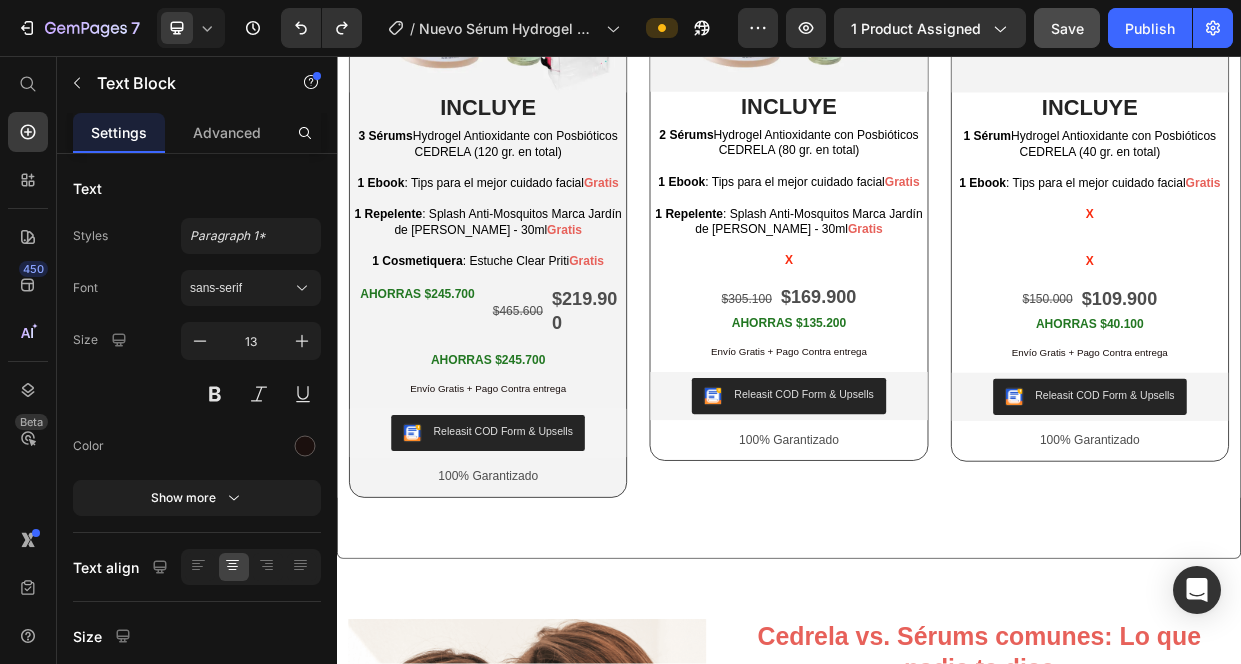 click on "AHORRAS $245.700" at bounding box center (444, 372) 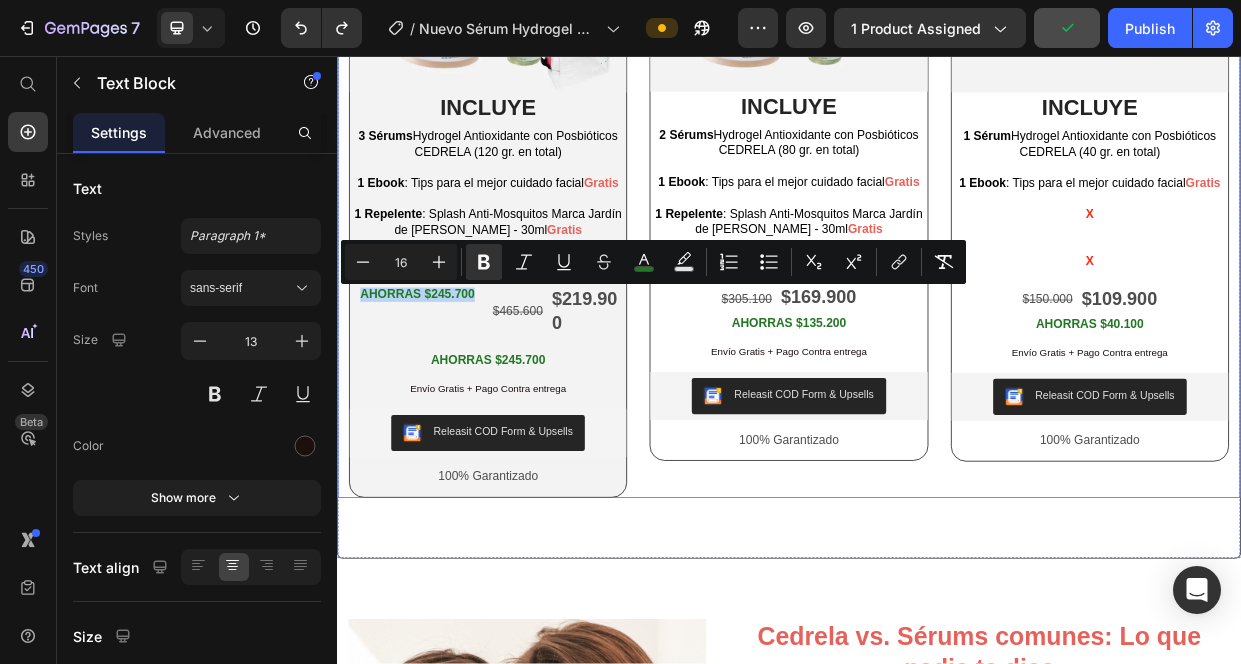 drag, startPoint x: 510, startPoint y: 373, endPoint x: 347, endPoint y: 373, distance: 163 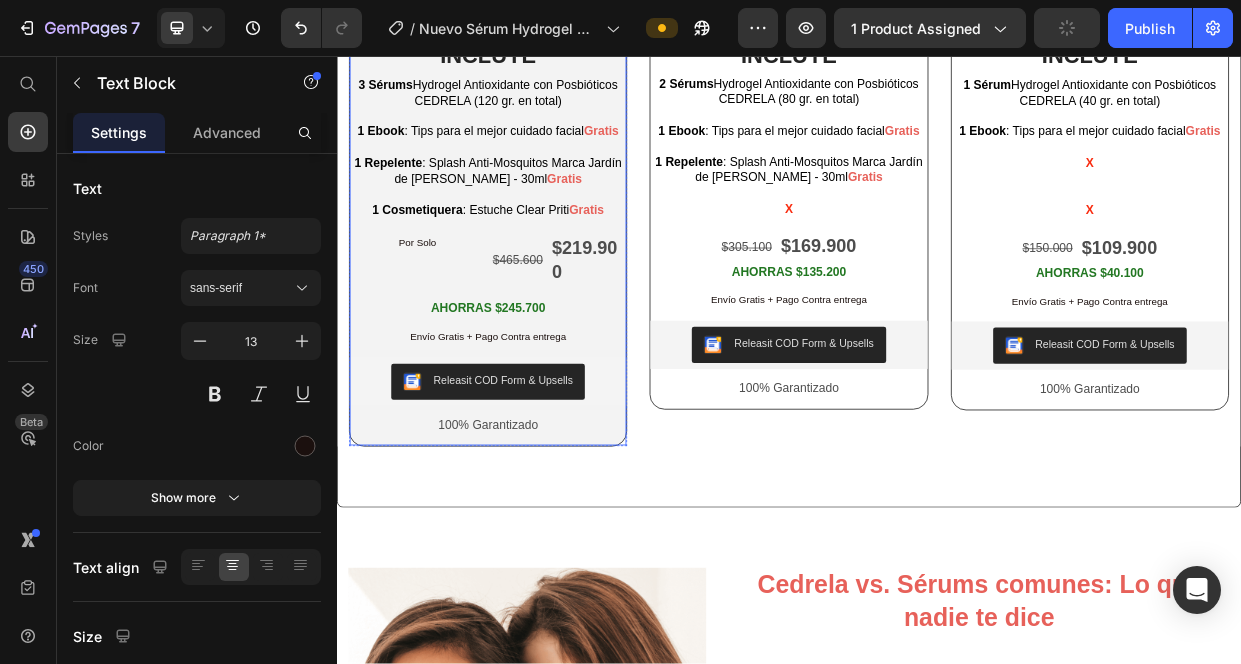 scroll, scrollTop: 3914, scrollLeft: 0, axis: vertical 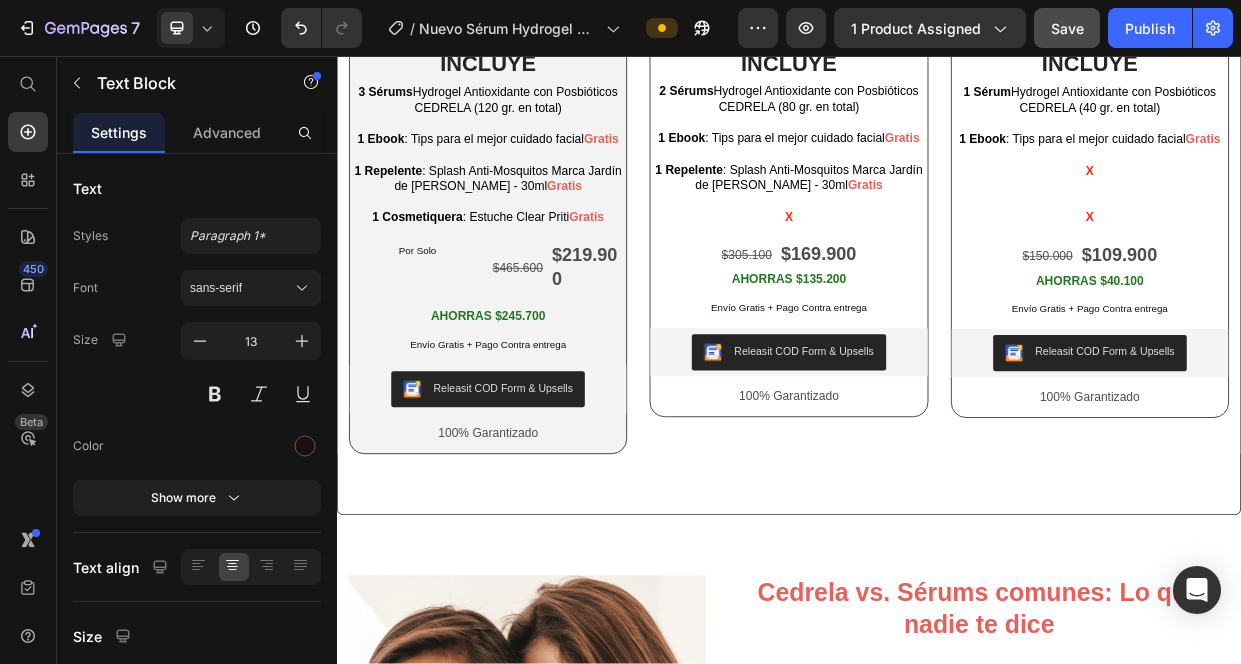click on "Por Solo" at bounding box center [444, 315] 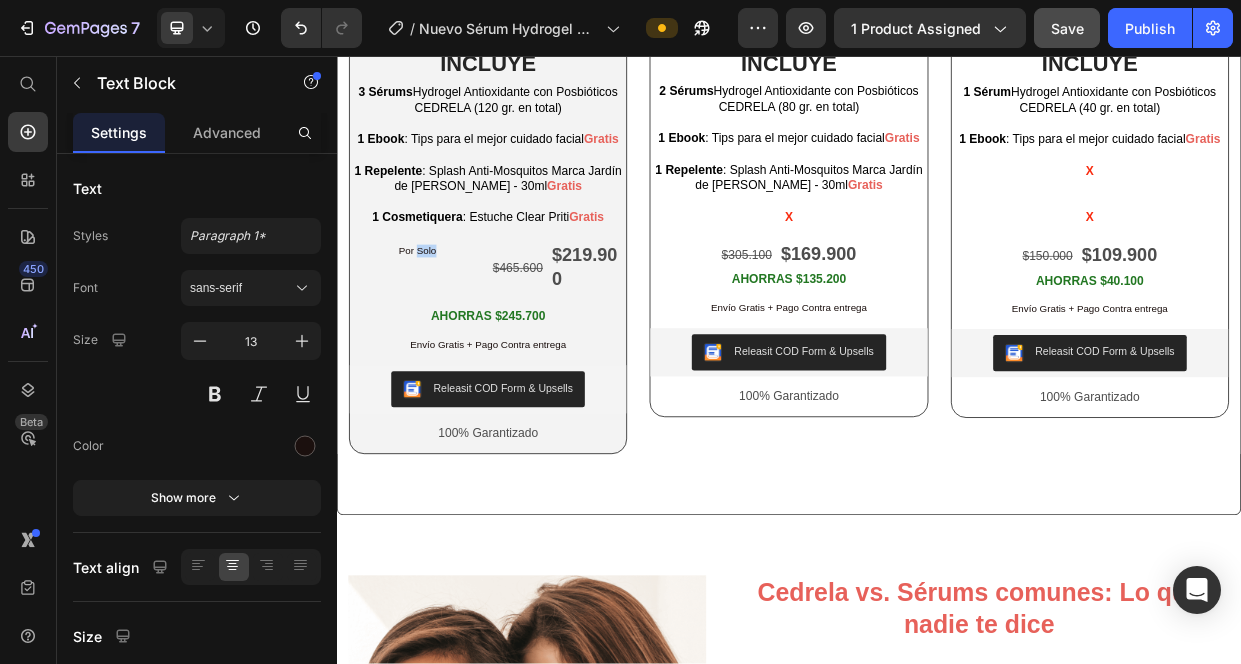 click on "Por Solo" at bounding box center (444, 315) 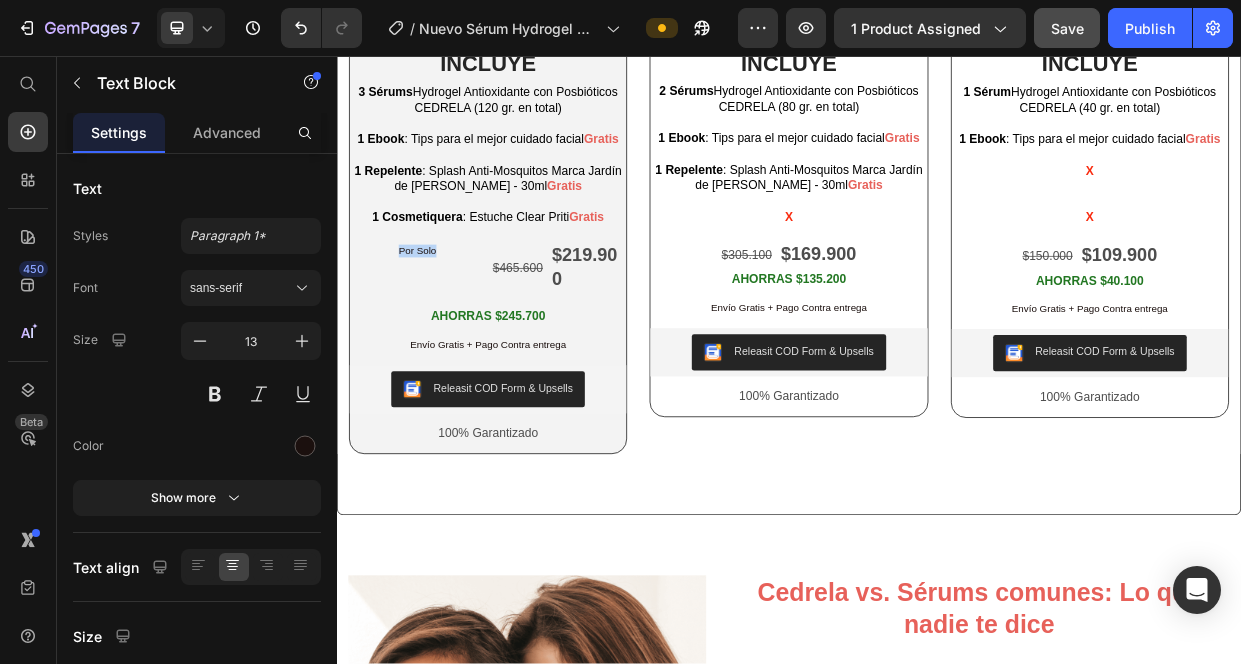 click on "Por Solo" at bounding box center [444, 315] 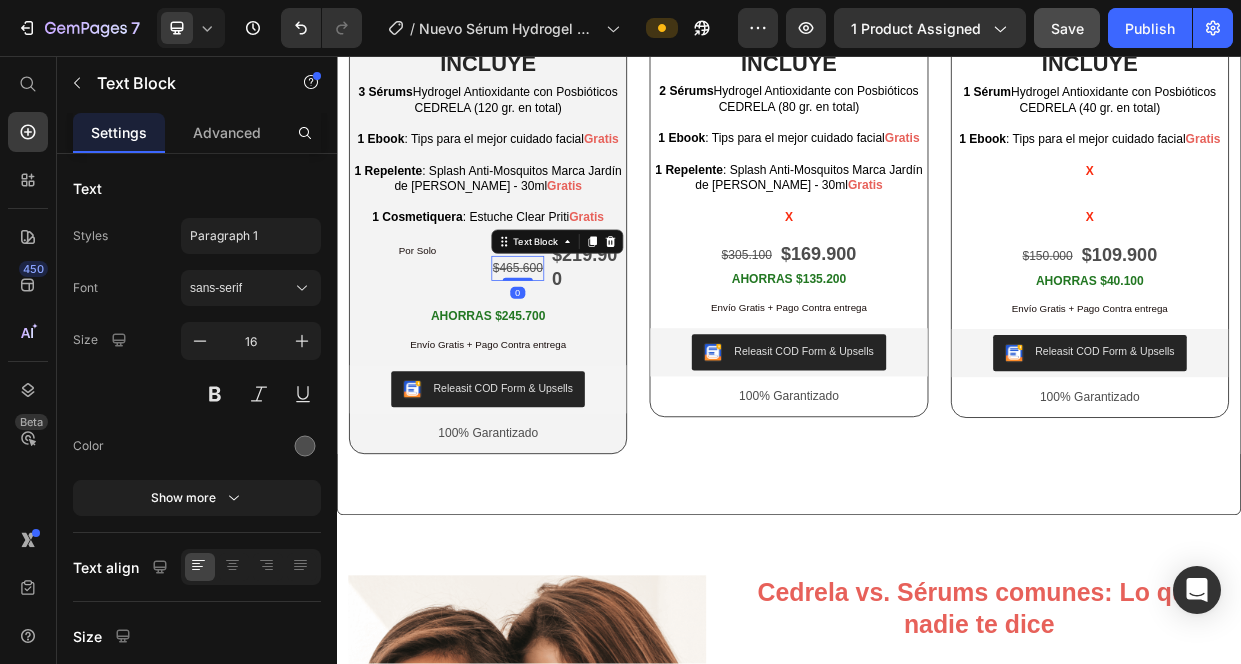 click on "Text Block" at bounding box center (629, 303) 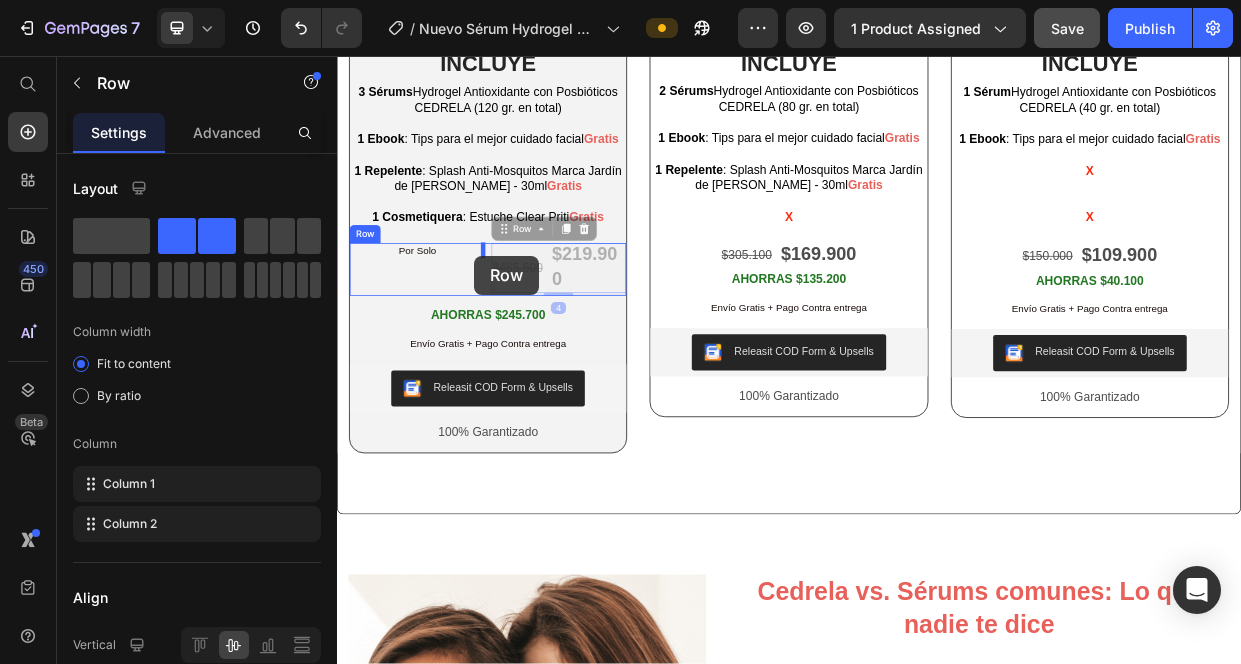 drag, startPoint x: 541, startPoint y: 319, endPoint x: 518, endPoint y: 321, distance: 23.086792 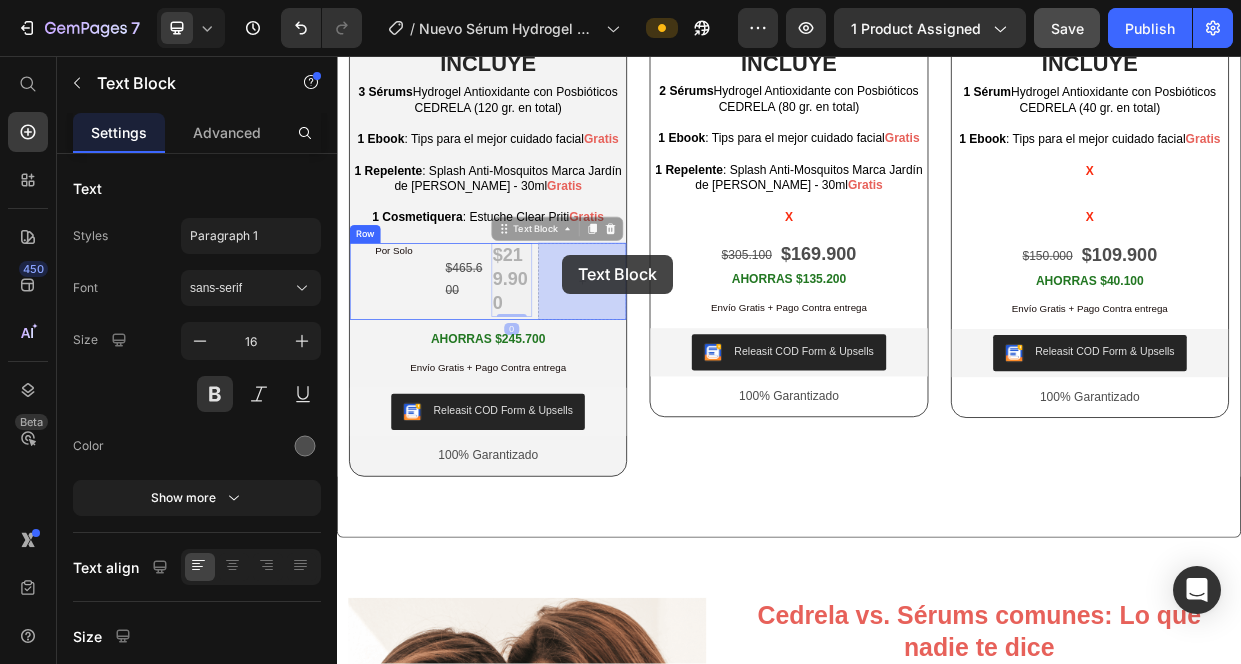 drag, startPoint x: 555, startPoint y: 281, endPoint x: 635, endPoint y: 320, distance: 89 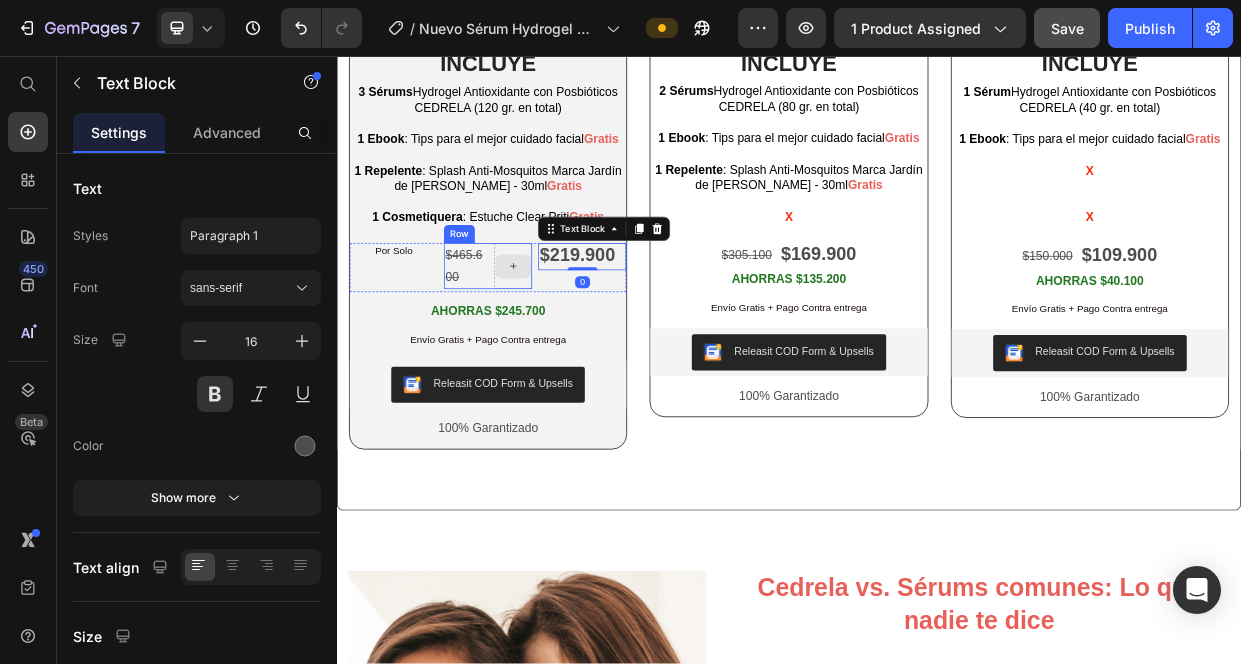 click at bounding box center (571, 336) 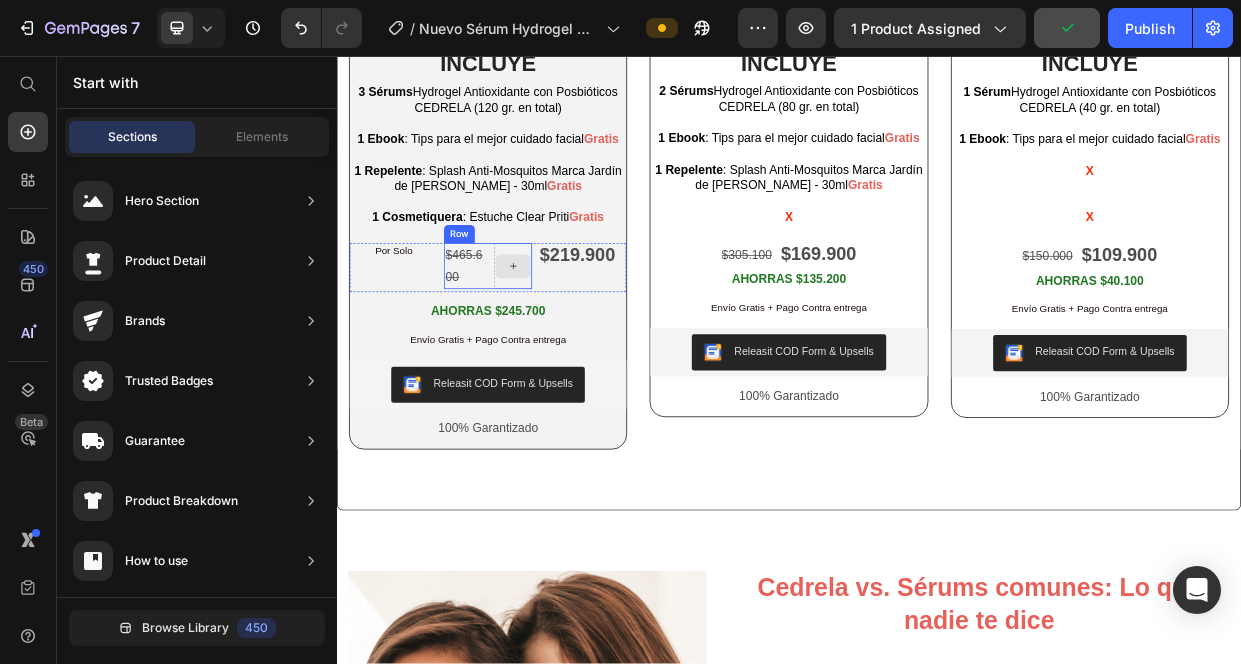 click at bounding box center (571, 336) 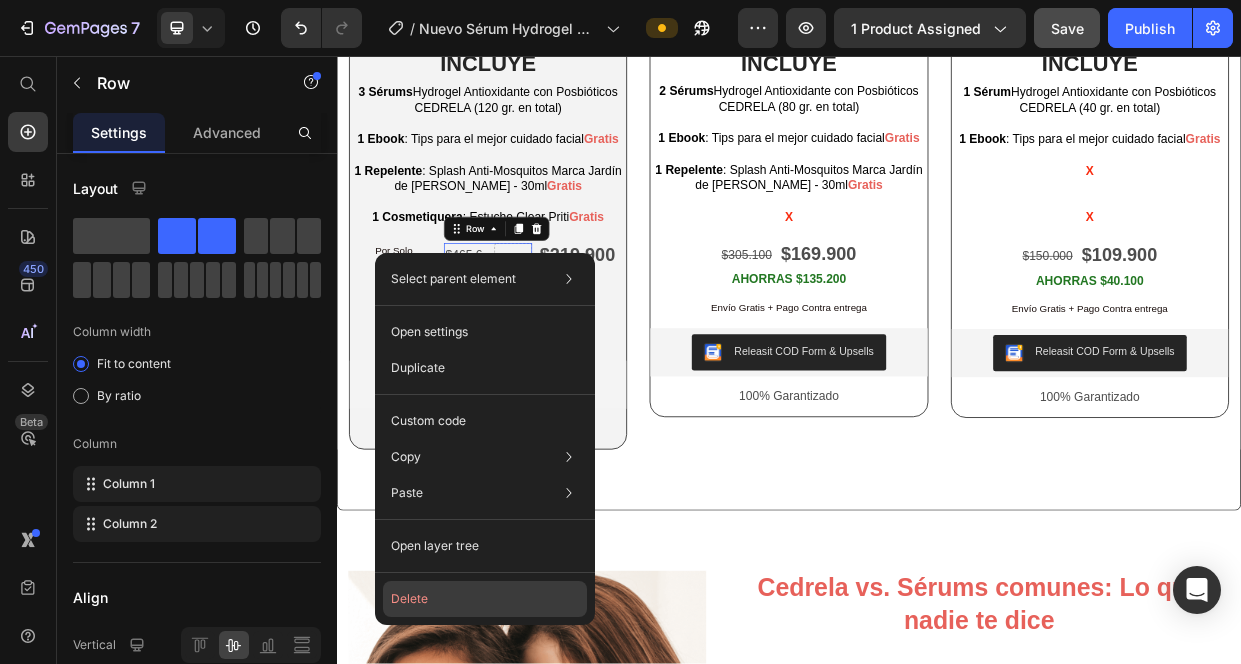 click on "Delete" 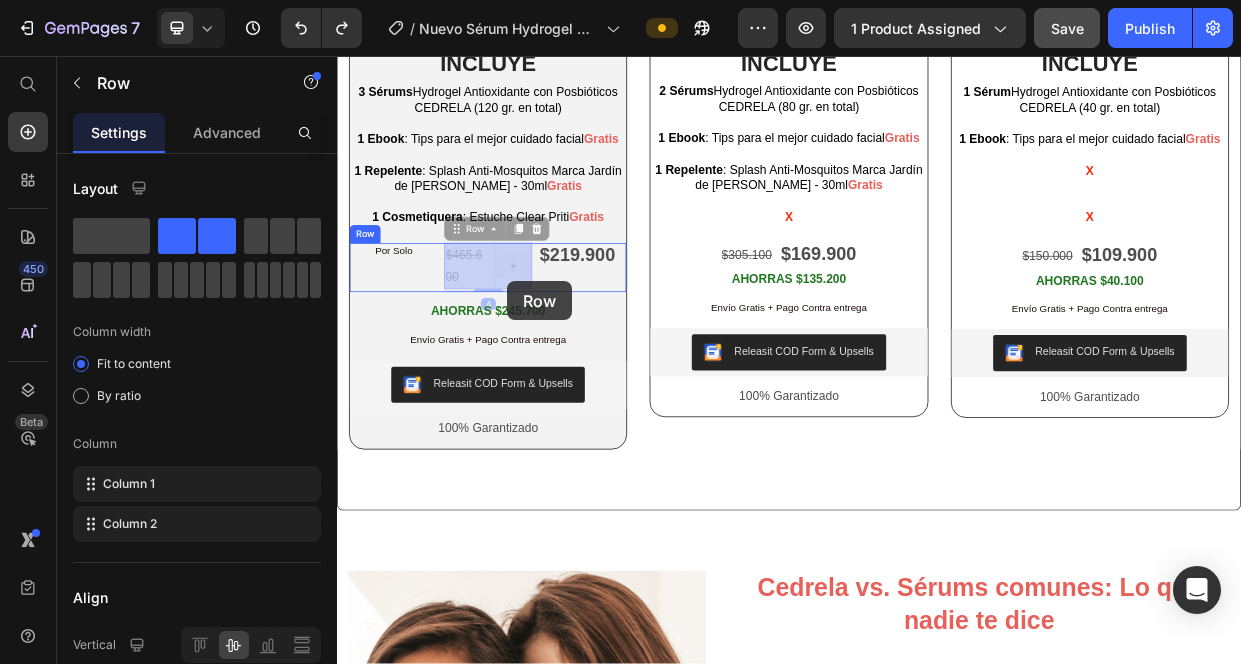 drag, startPoint x: 546, startPoint y: 354, endPoint x: 560, endPoint y: 355, distance: 14.035668 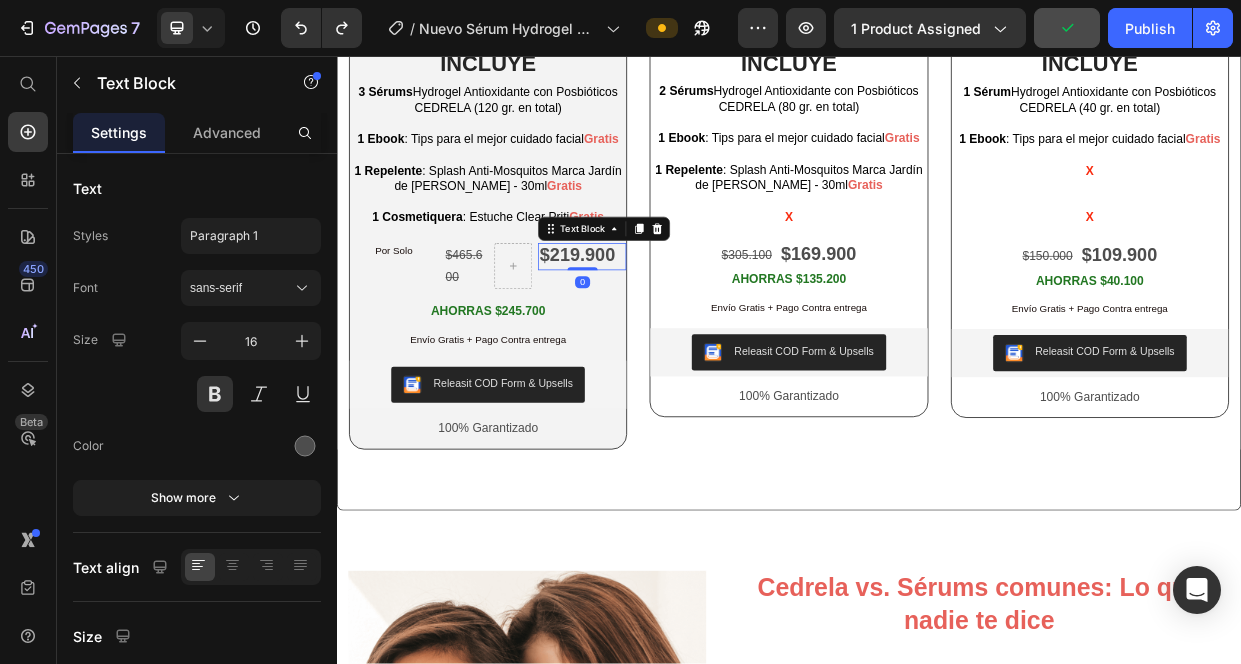 click on "$219.900" at bounding box center [656, 320] 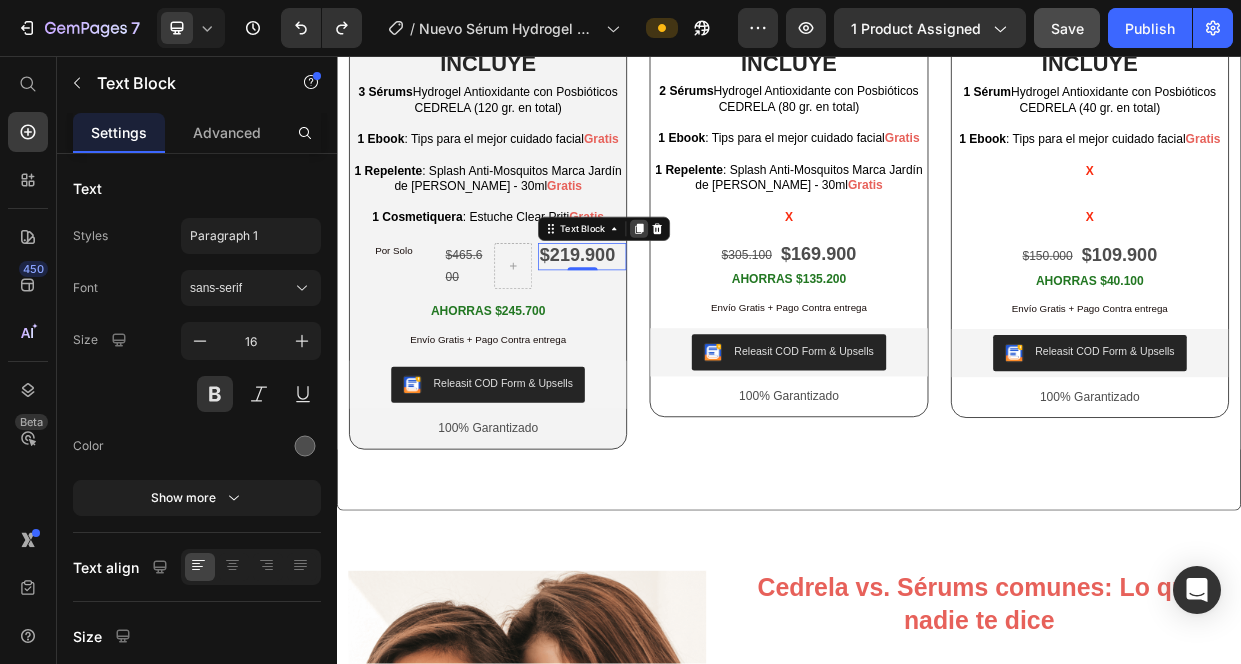 click 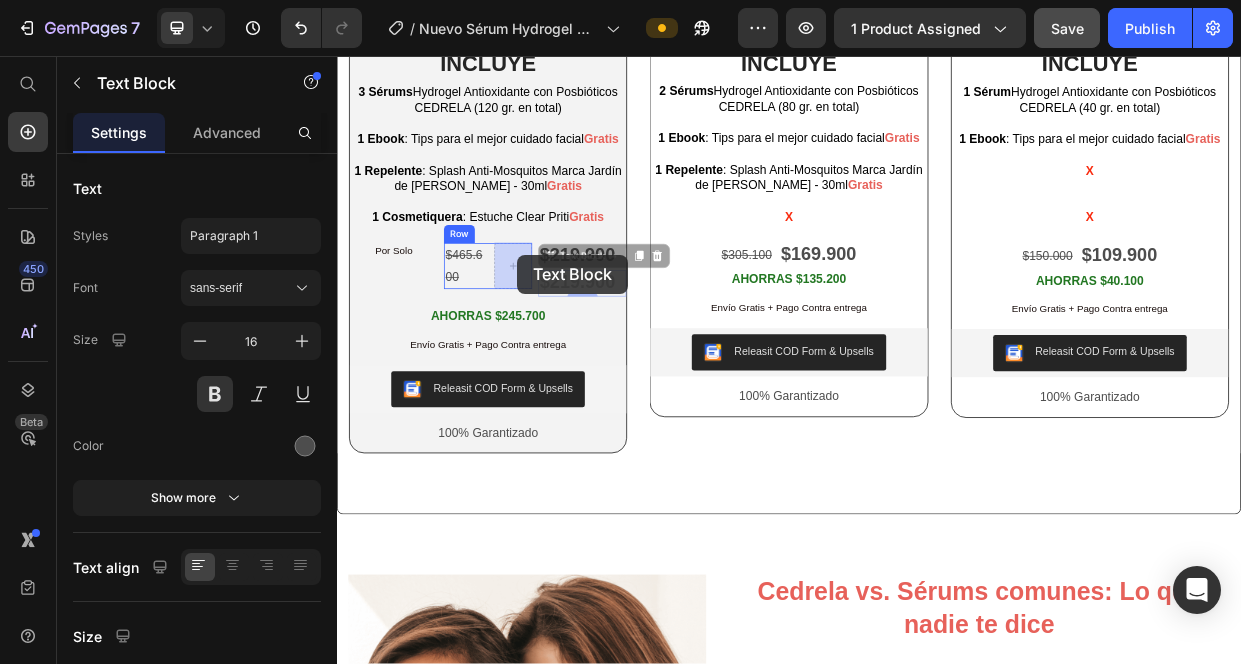 drag, startPoint x: 617, startPoint y: 325, endPoint x: 575, endPoint y: 320, distance: 42.296574 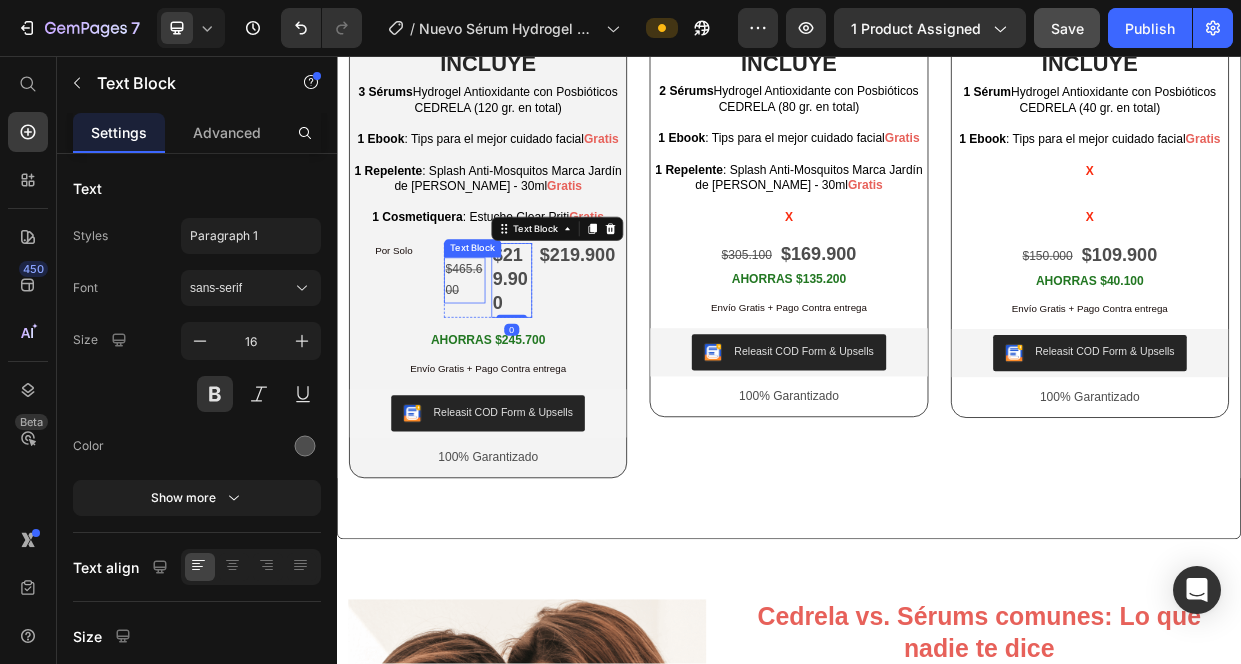 click on "$465.600" at bounding box center [506, 355] 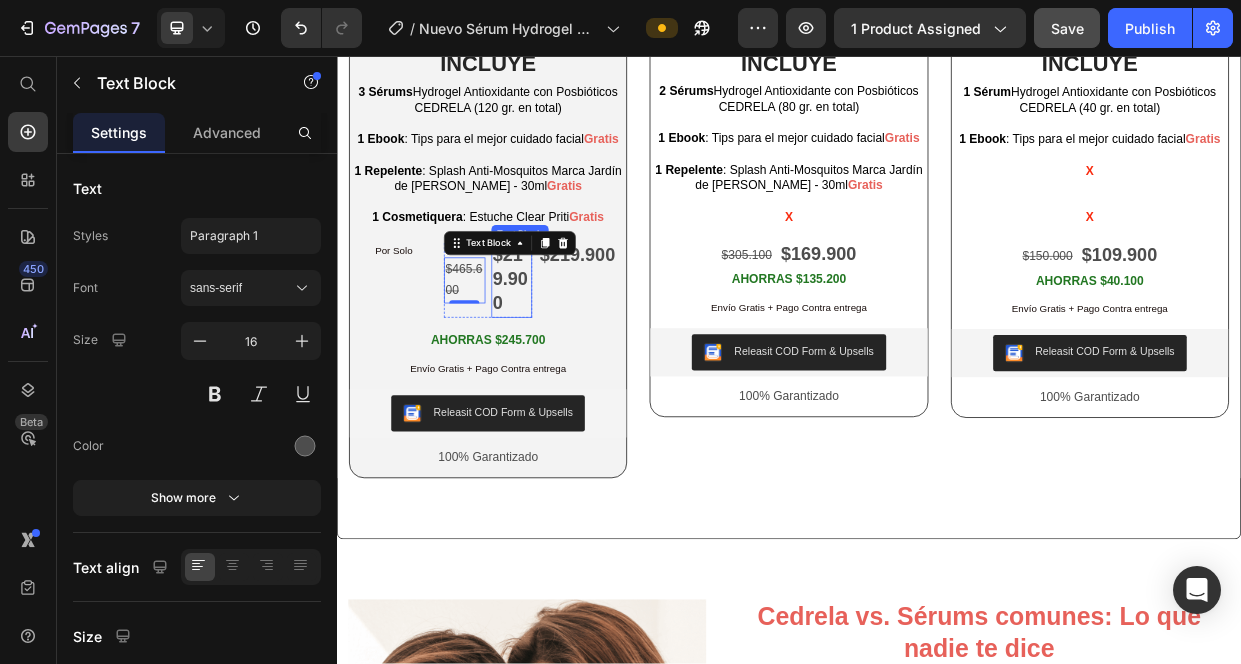 click on "$219.900" at bounding box center (567, 352) 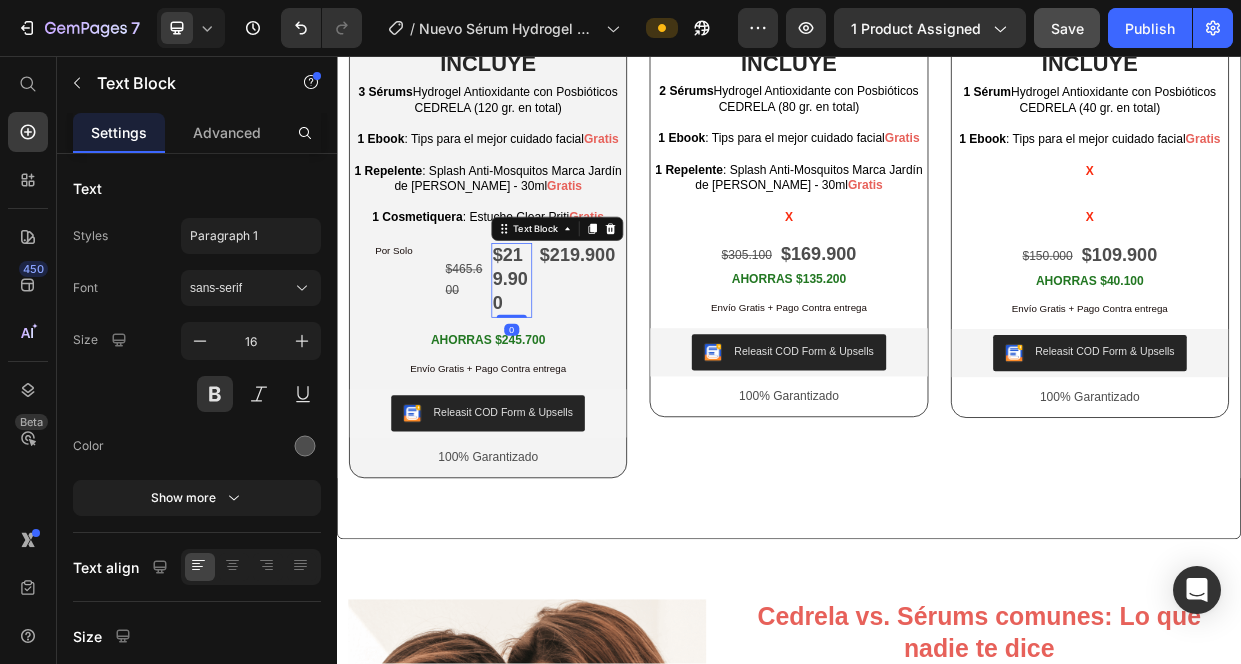 click on "$219.900" at bounding box center [567, 352] 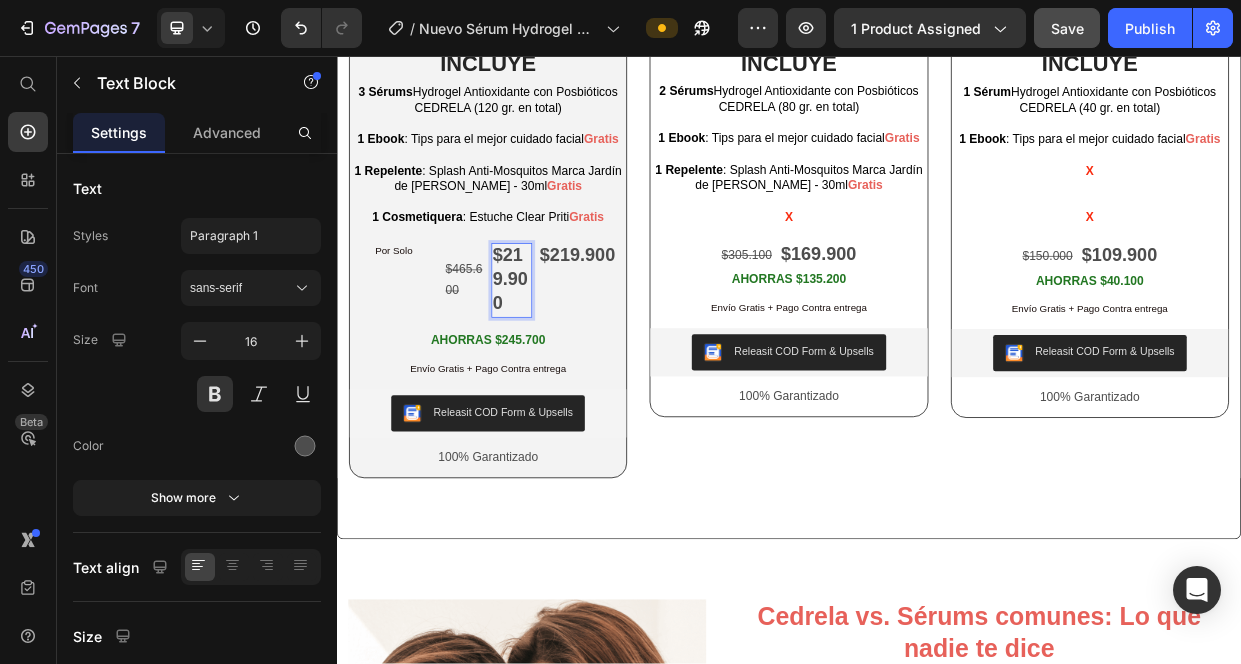 click on "$219.900" at bounding box center (567, 352) 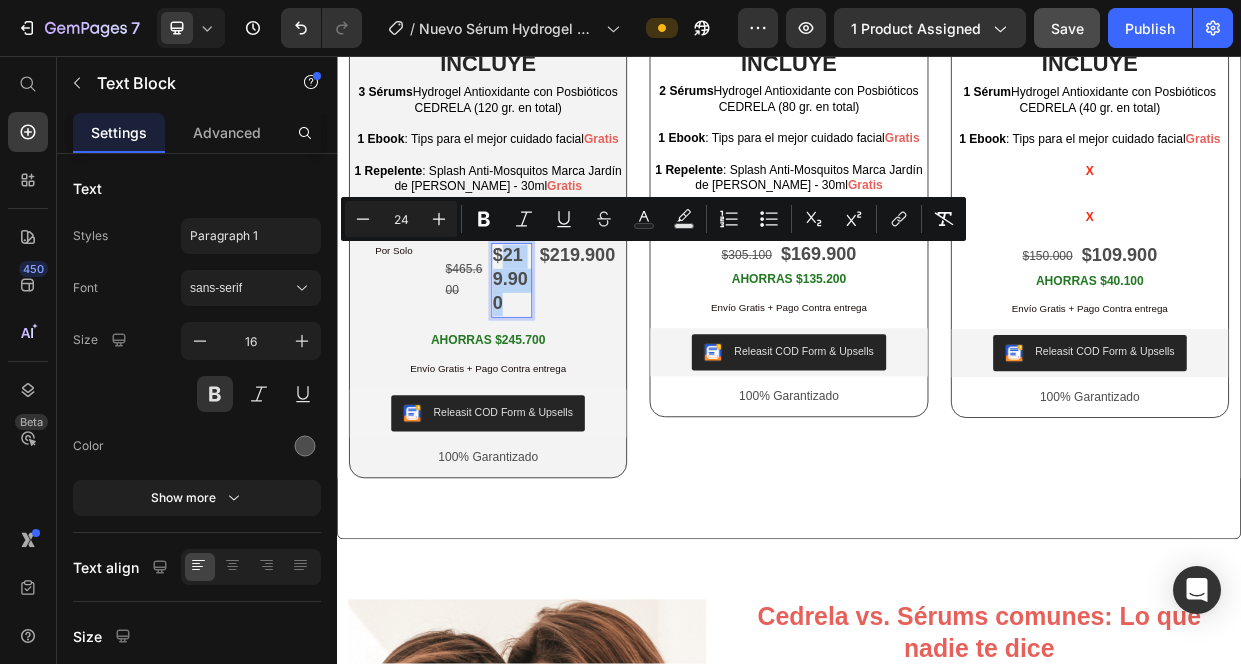 drag, startPoint x: 565, startPoint y: 325, endPoint x: 564, endPoint y: 373, distance: 48.010414 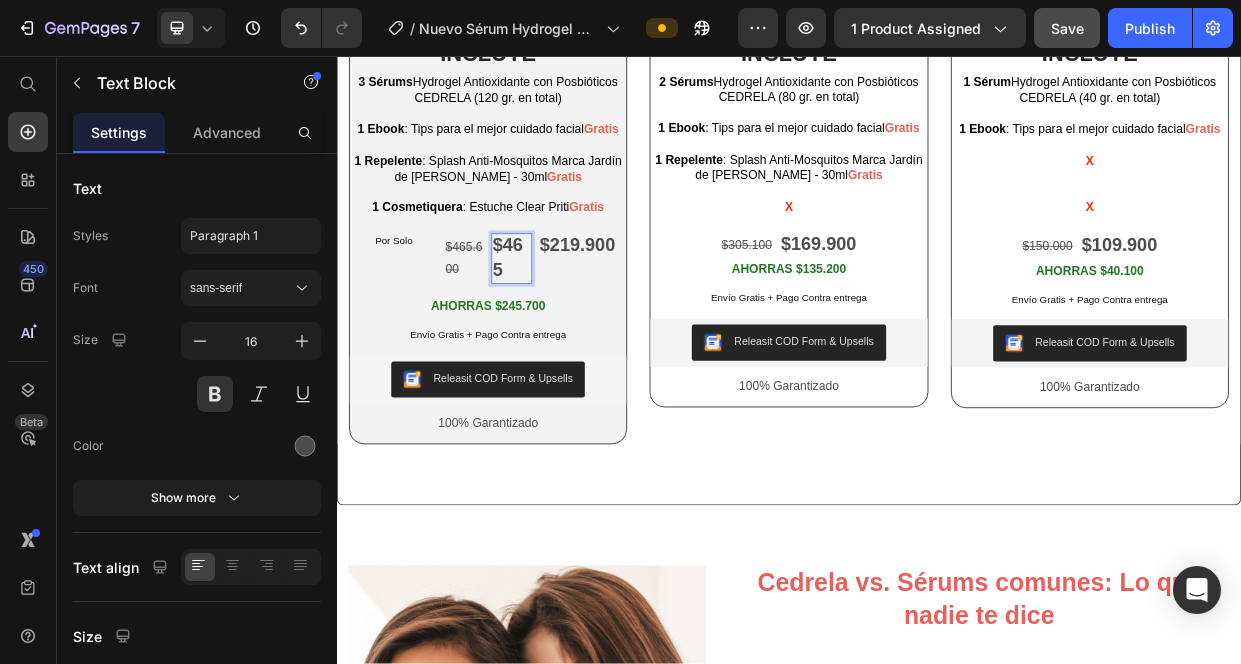 scroll, scrollTop: 3914, scrollLeft: 0, axis: vertical 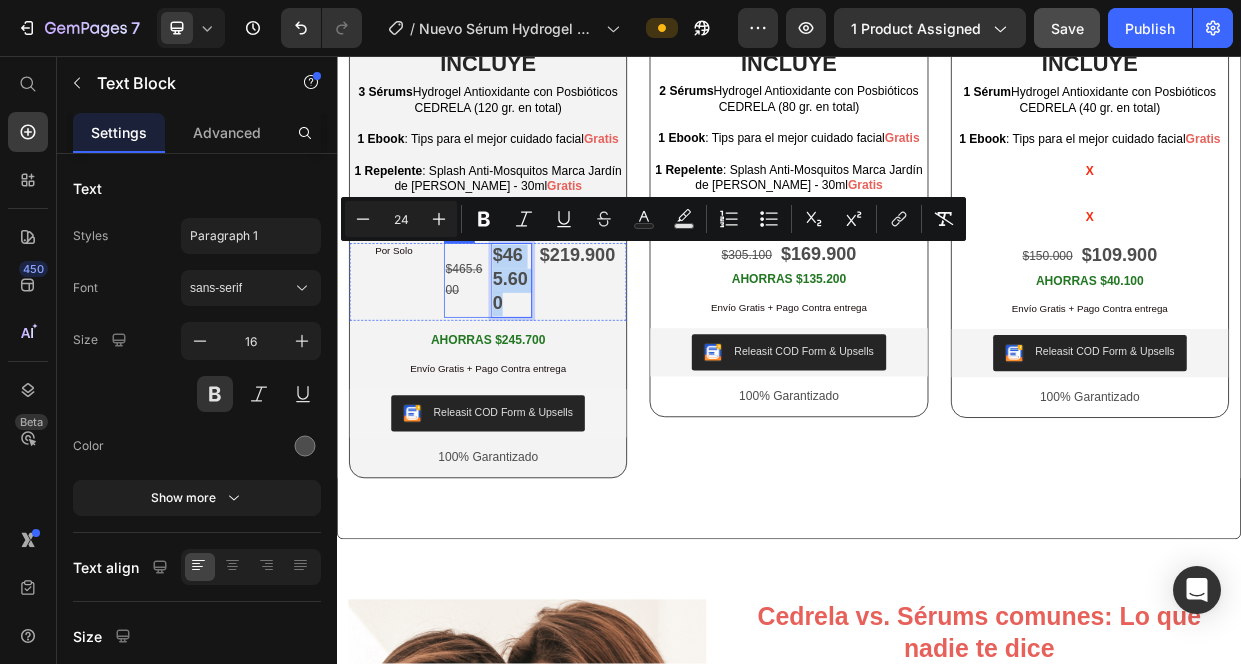 drag, startPoint x: 562, startPoint y: 378, endPoint x: 533, endPoint y: 308, distance: 75.76939 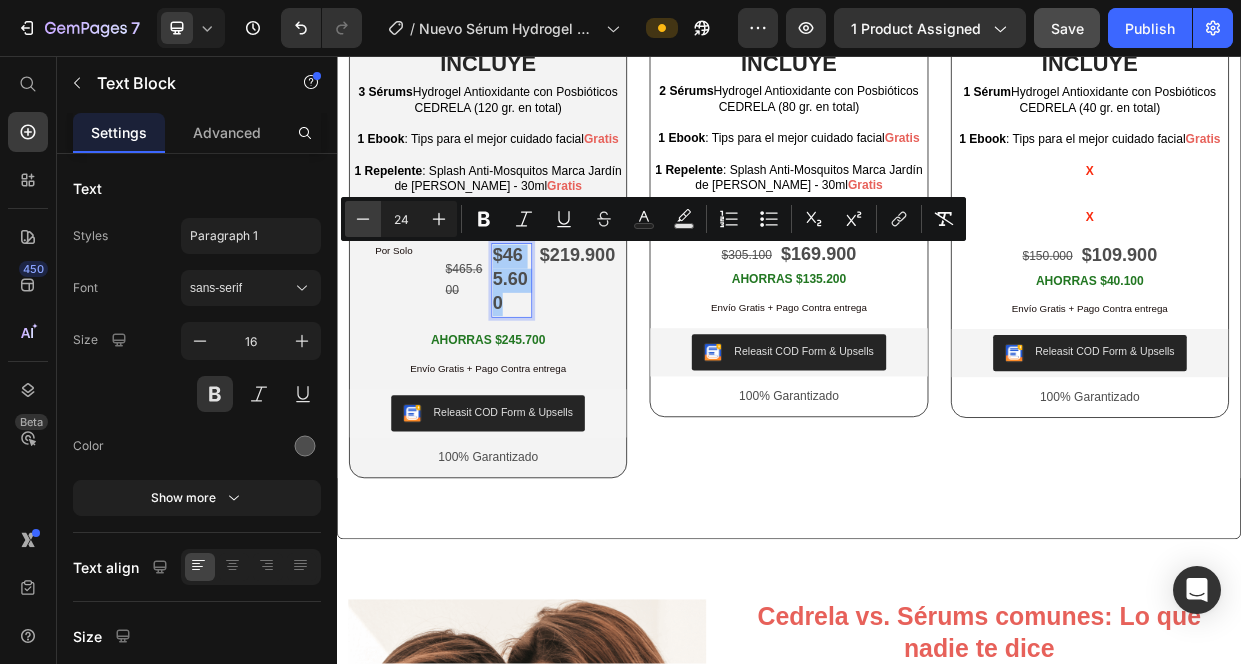 click 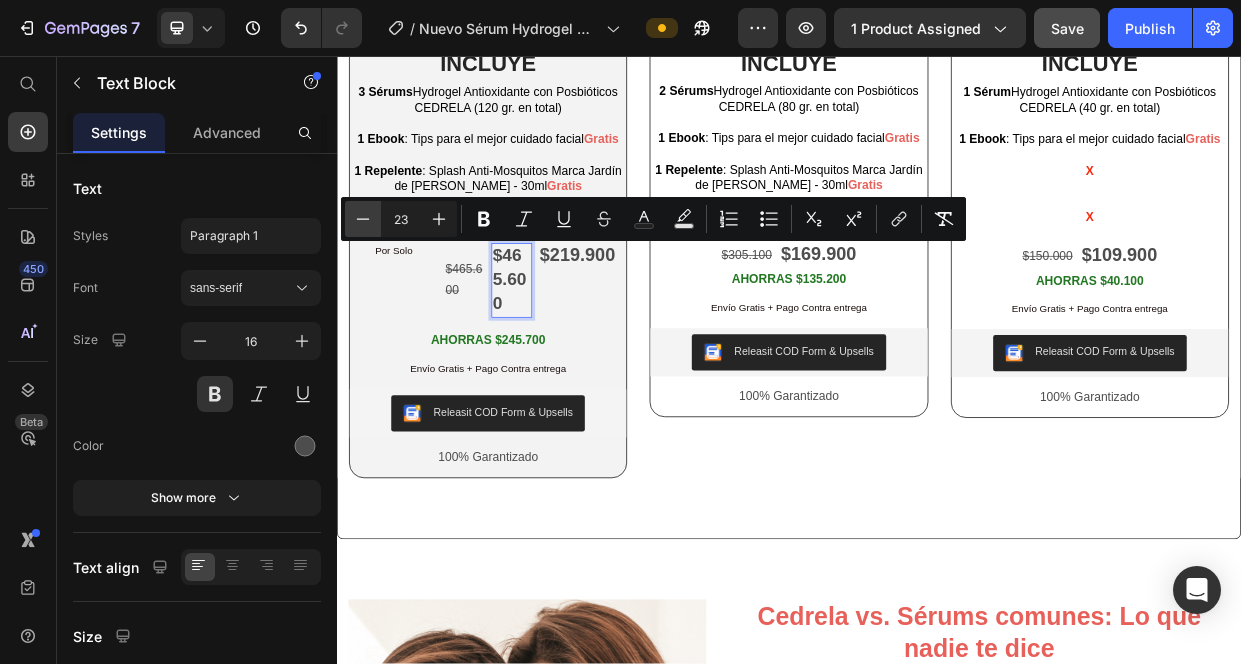 click 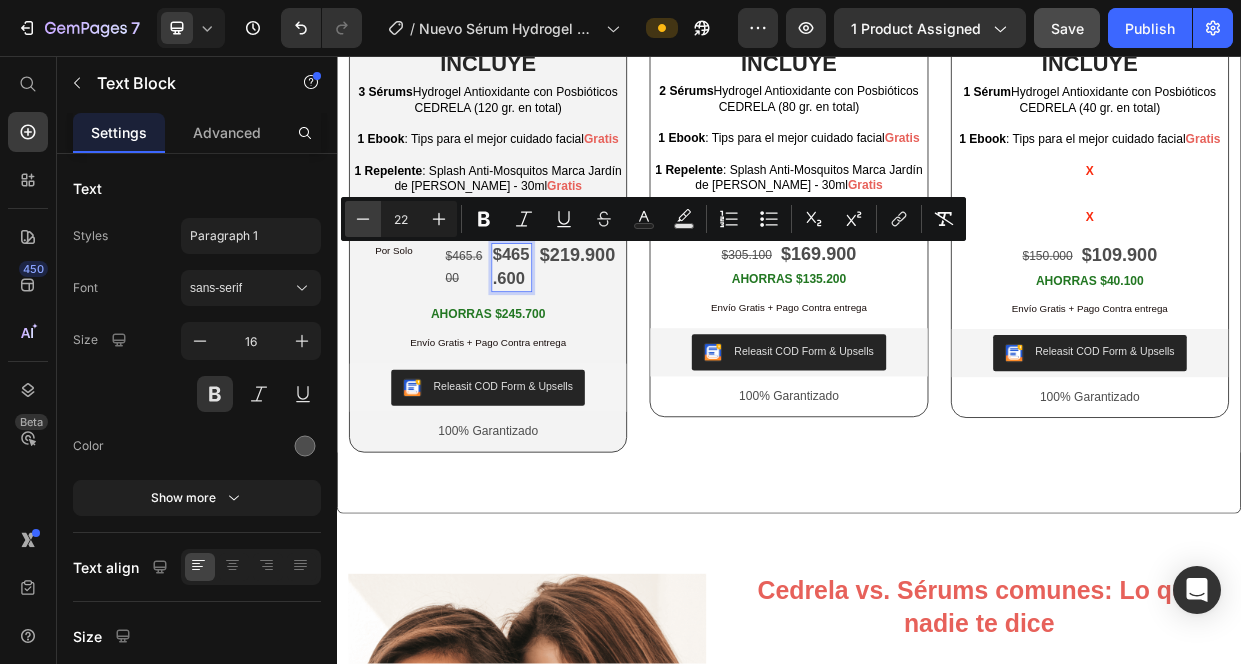 click 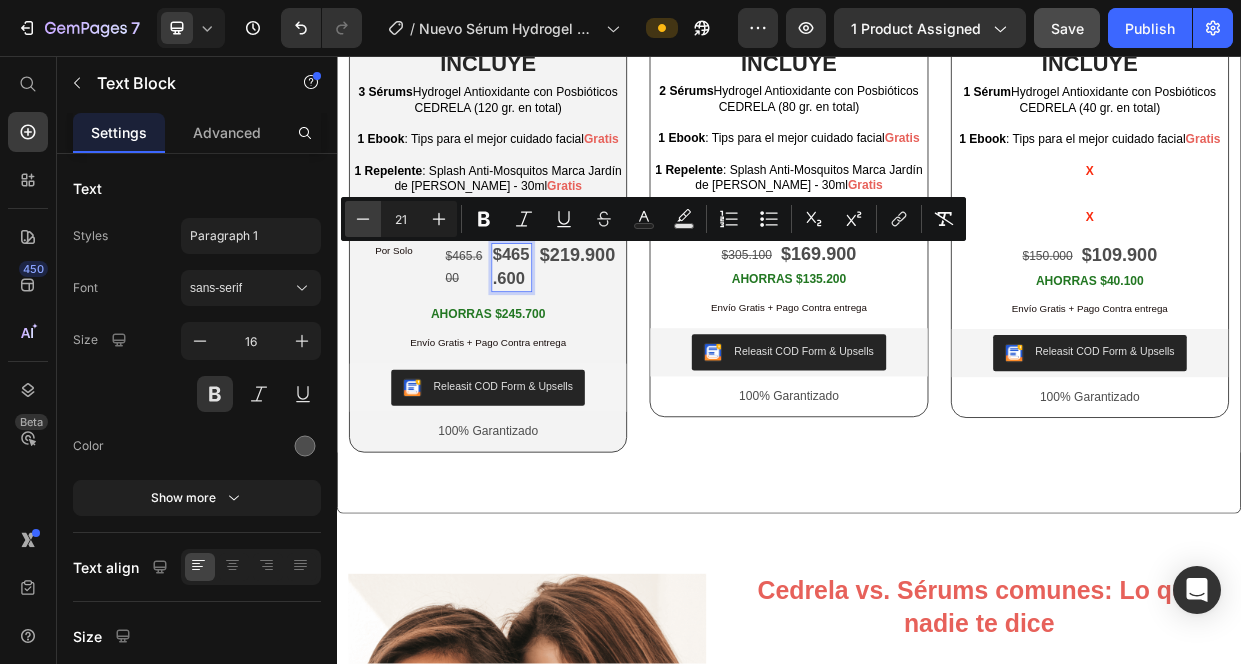 click 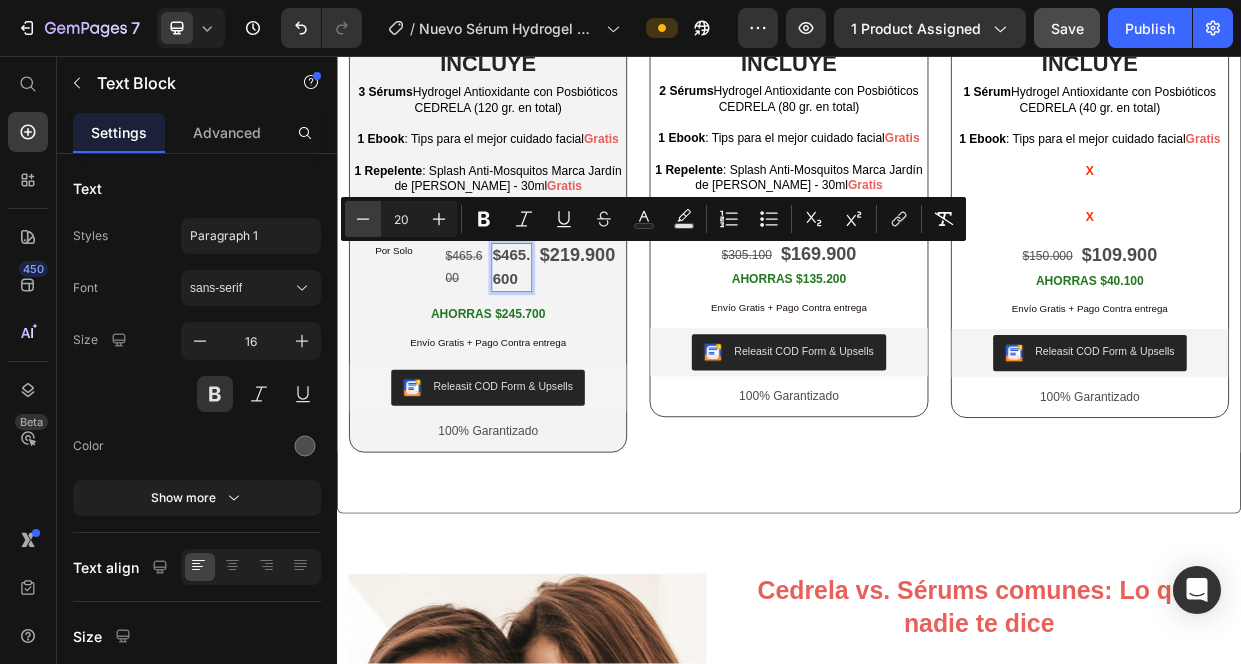 click 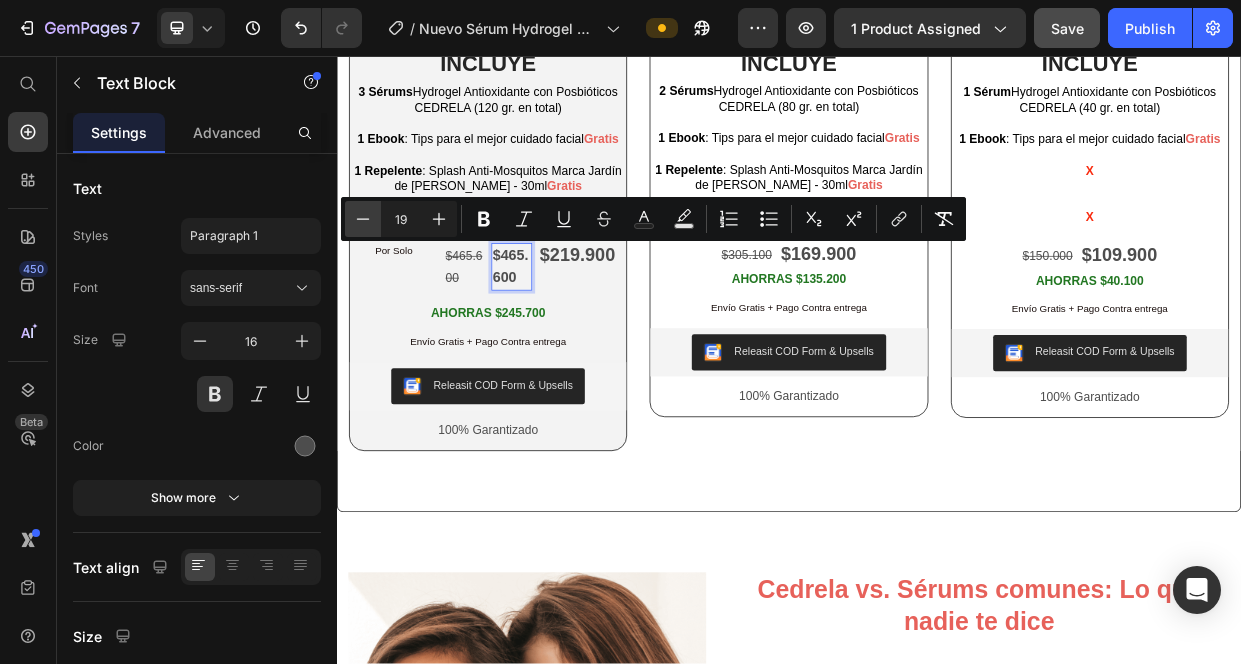 click 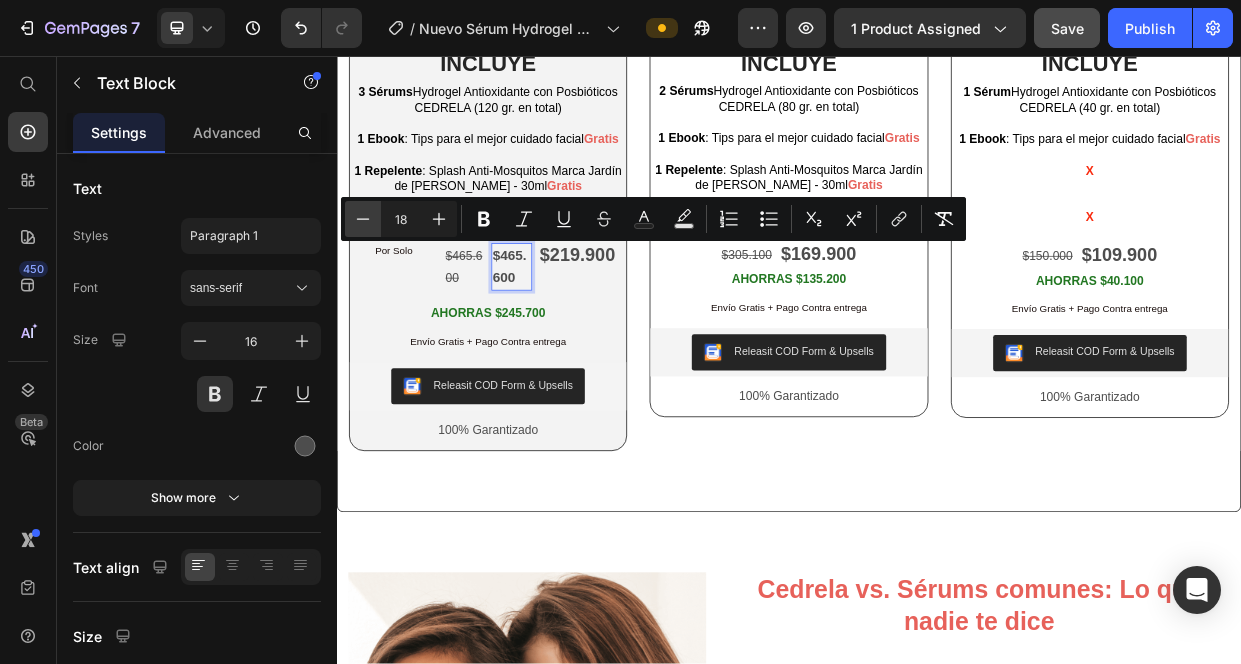 click 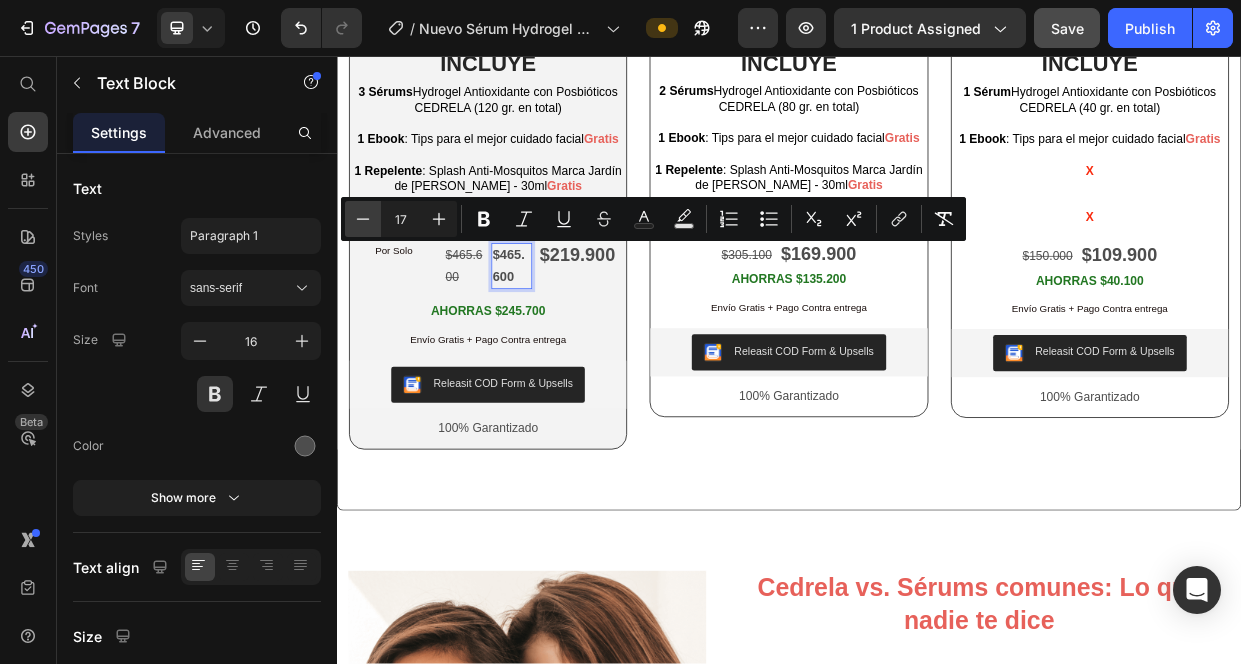click 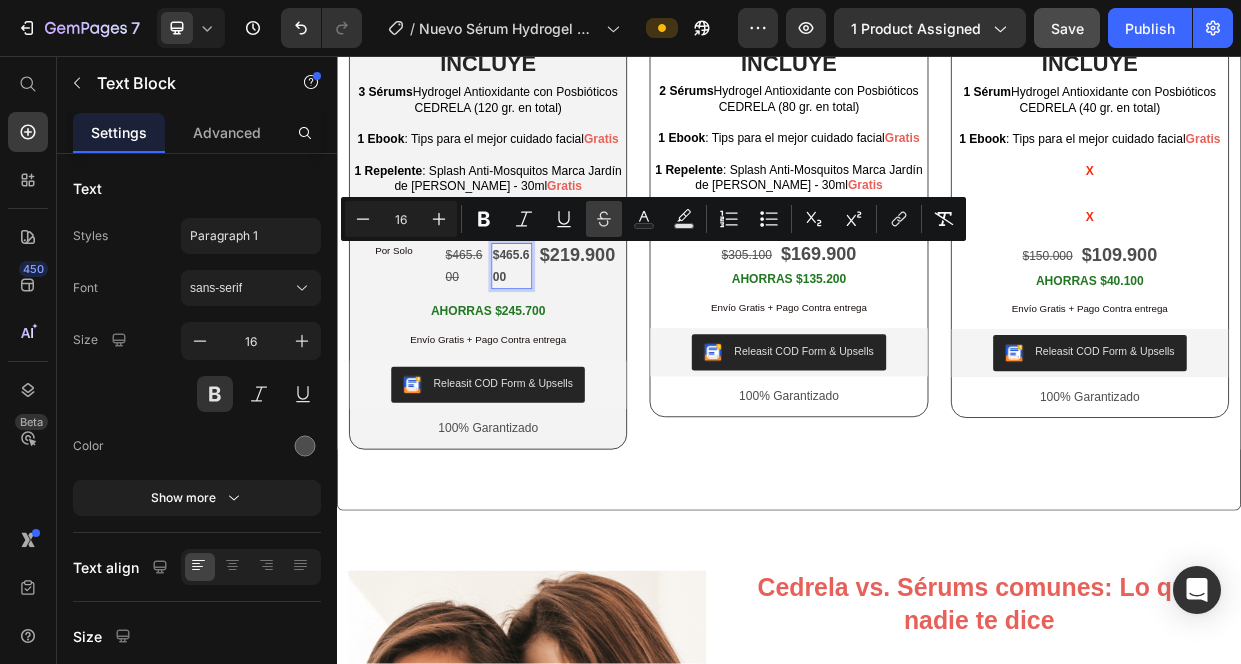 click 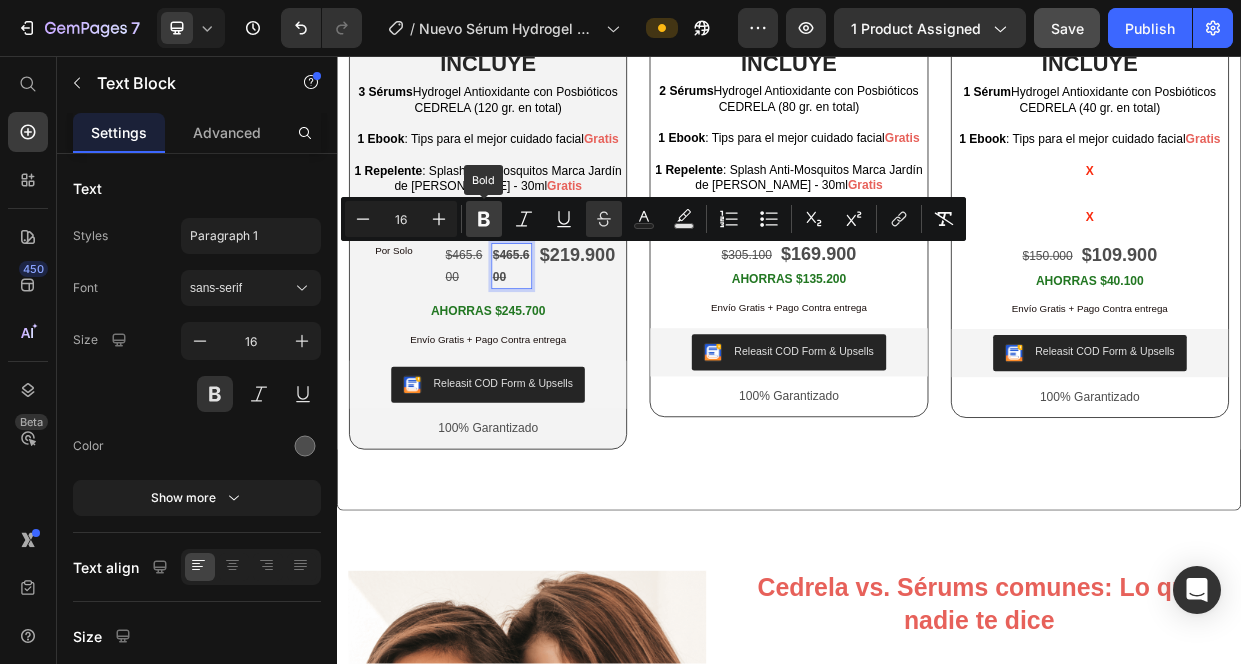 click 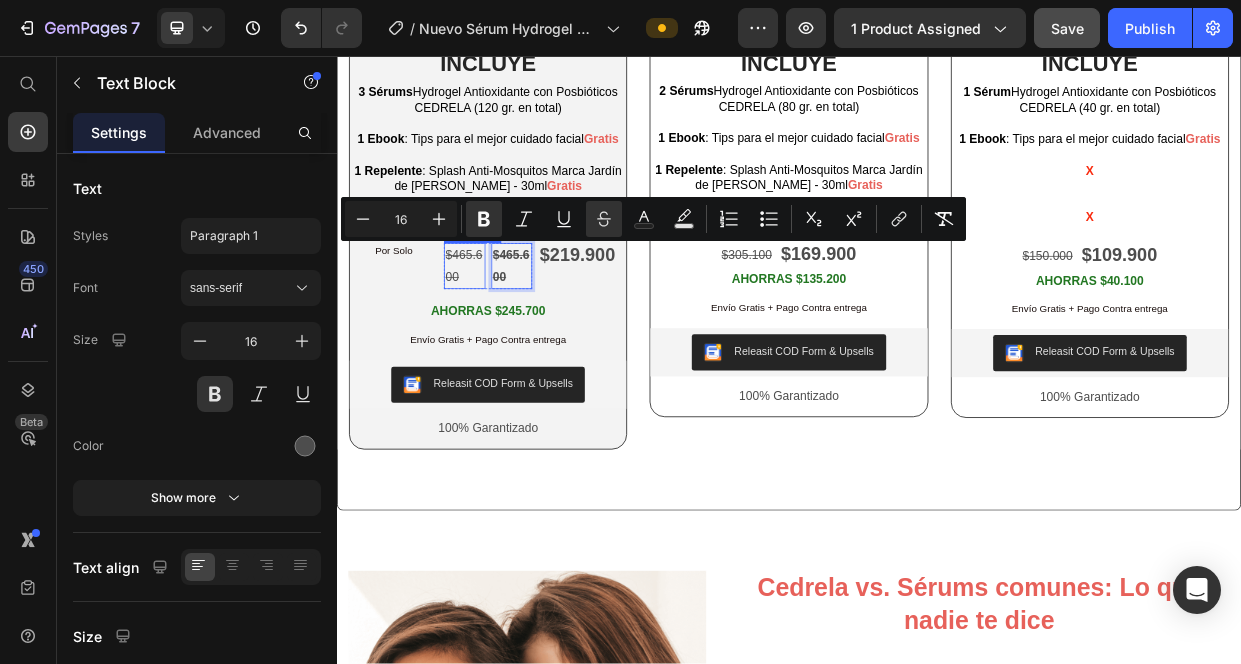 click on "$465.600" at bounding box center (506, 336) 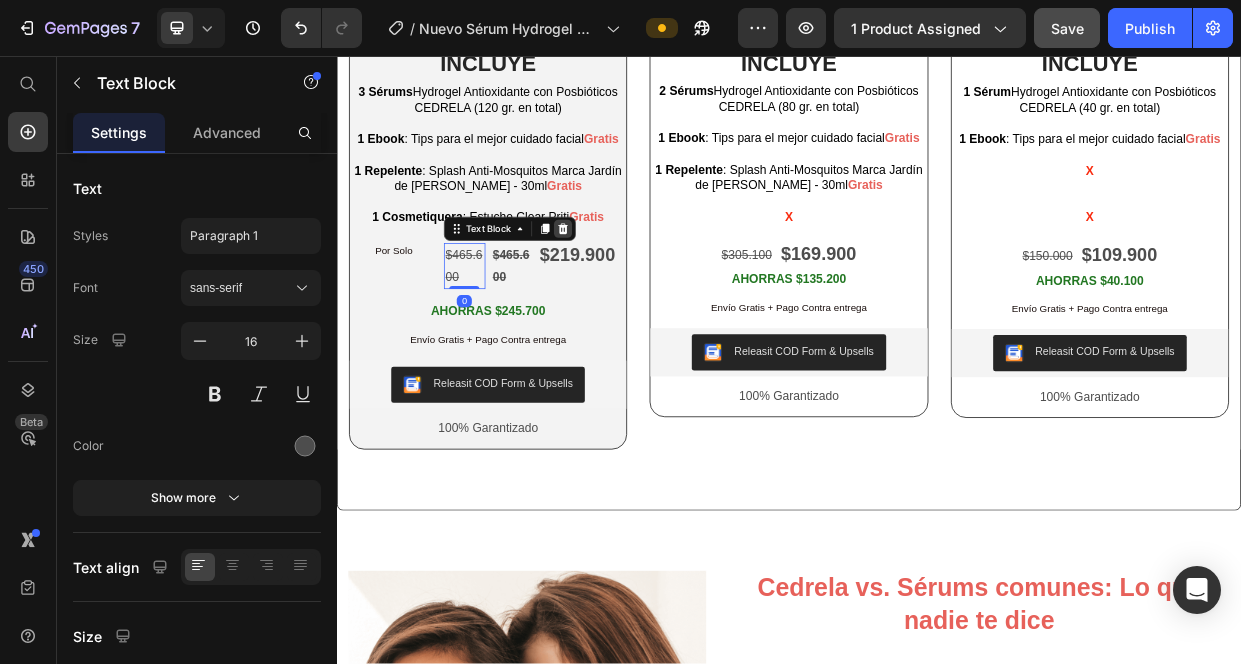 click 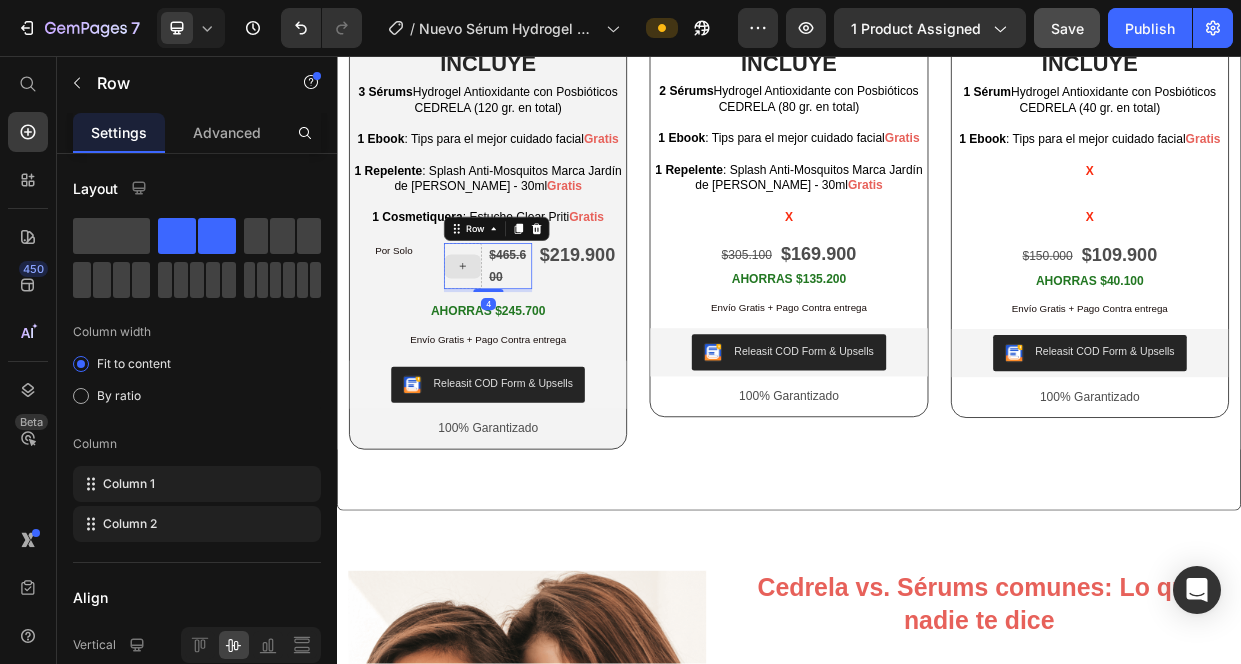 click at bounding box center (504, 336) 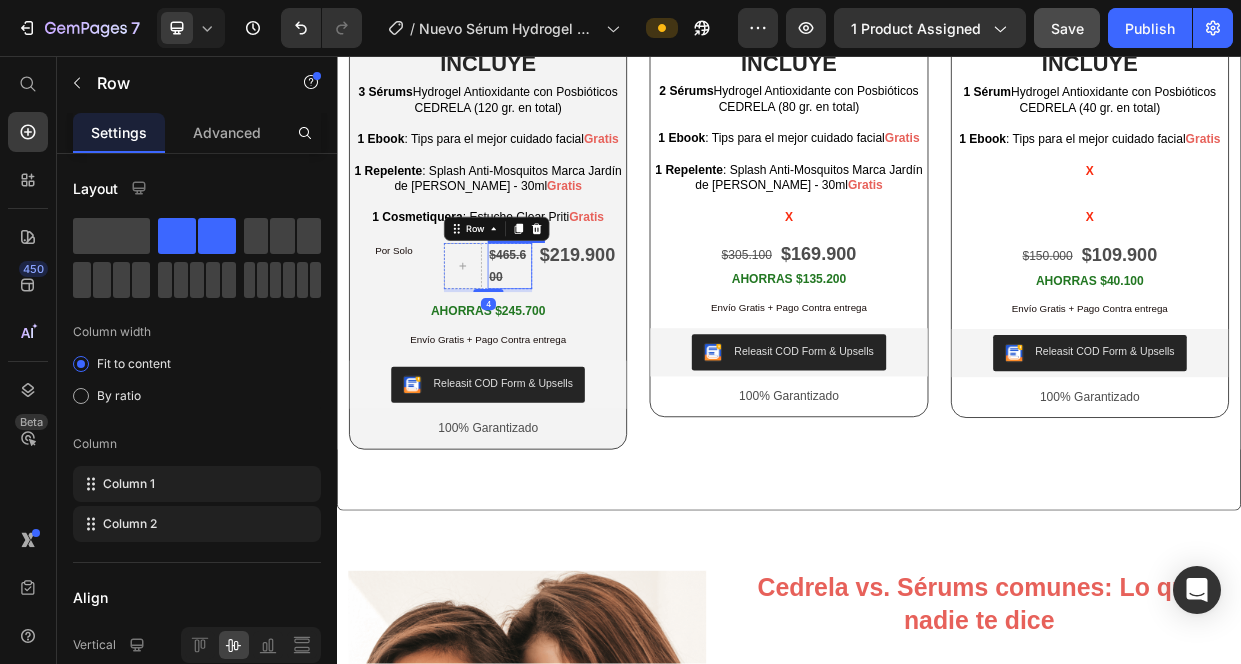click on "$465.600" at bounding box center (566, 336) 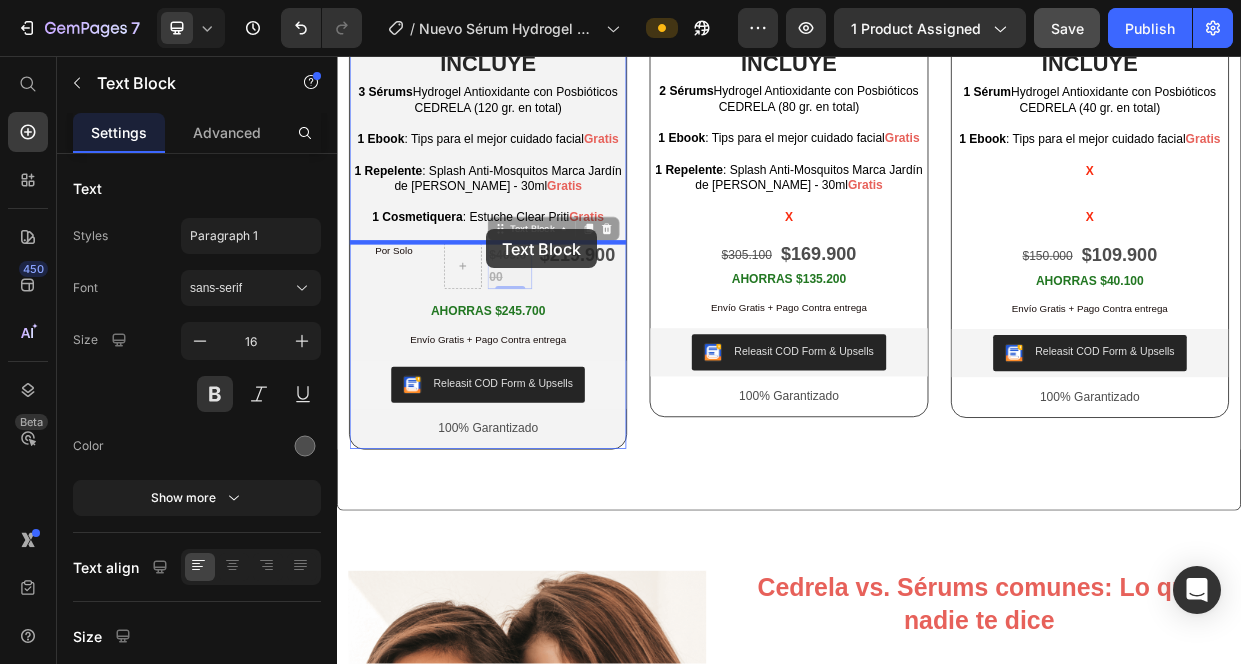 drag, startPoint x: 553, startPoint y: 286, endPoint x: 534, endPoint y: 286, distance: 19 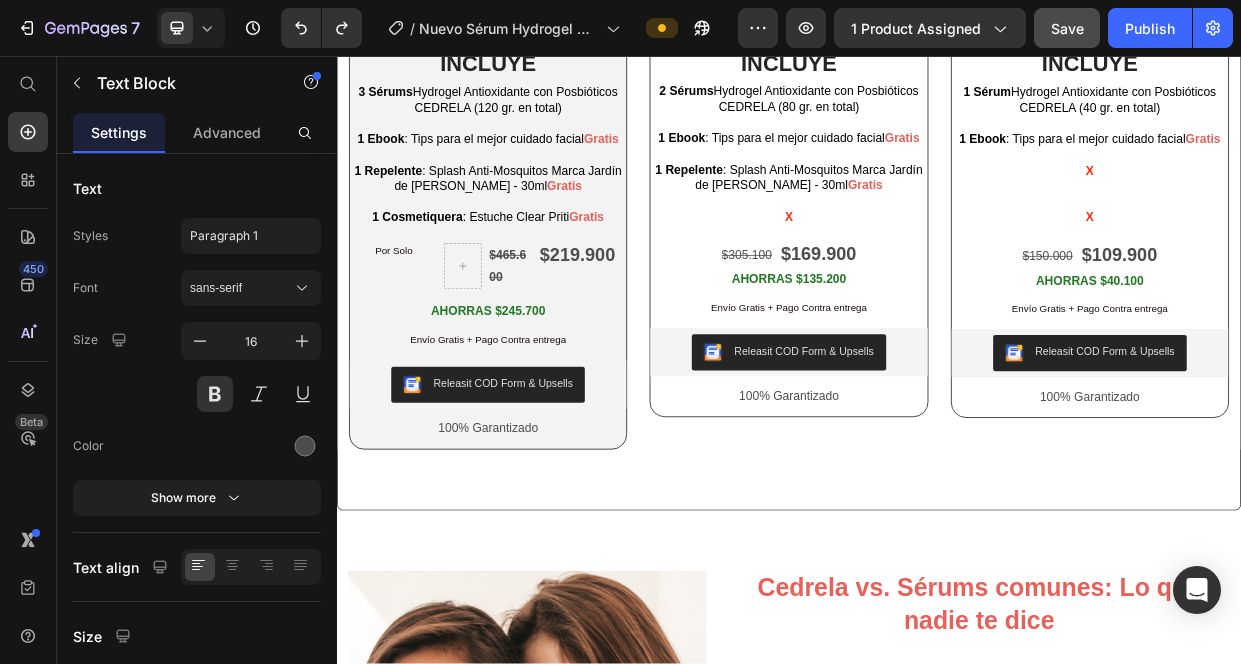 click on "$465.600" at bounding box center [566, 336] 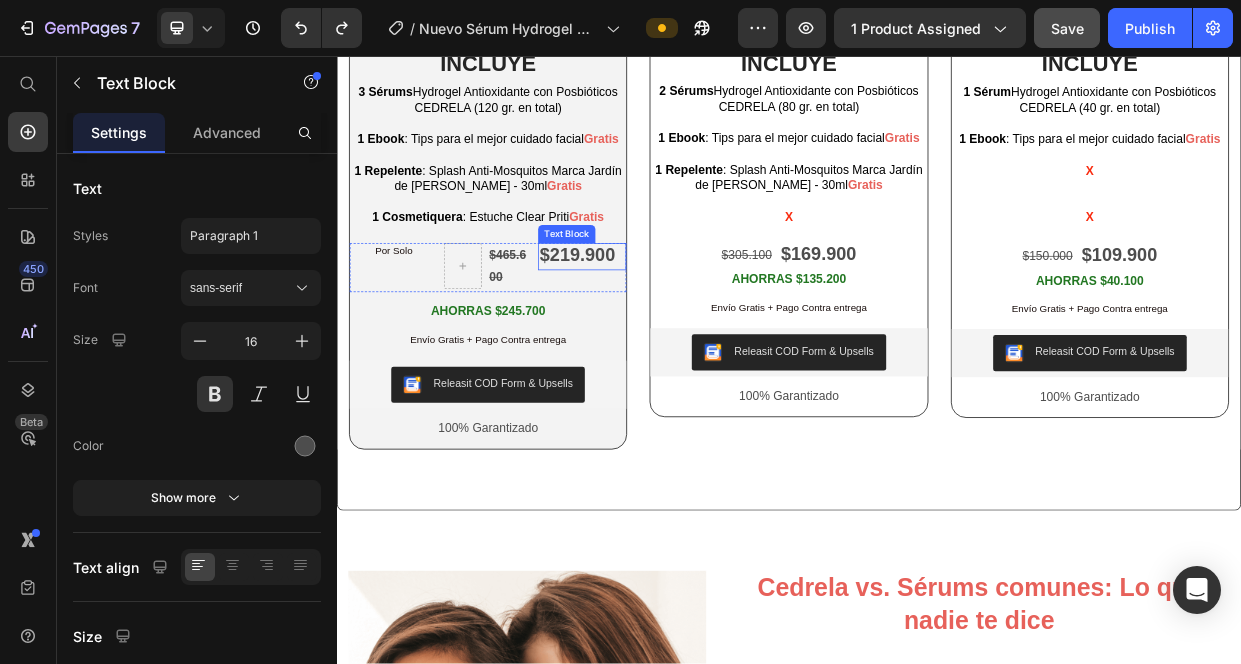 click on "$219.900" at bounding box center (656, 320) 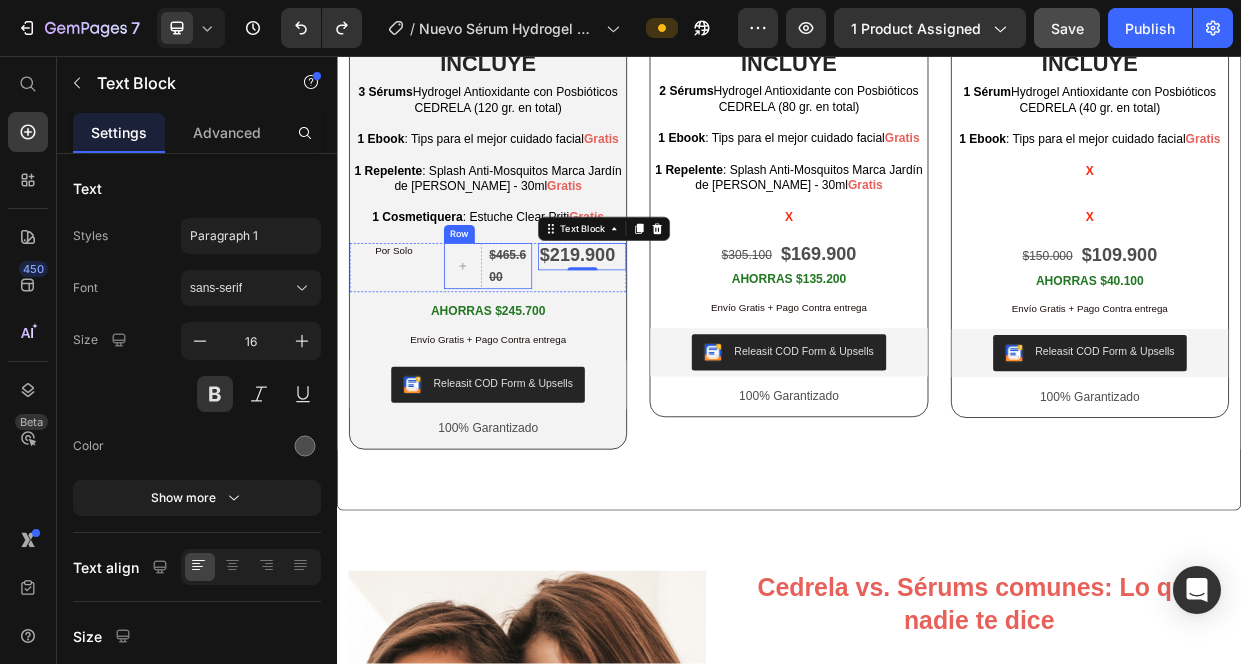 click on "Row" at bounding box center [499, 293] 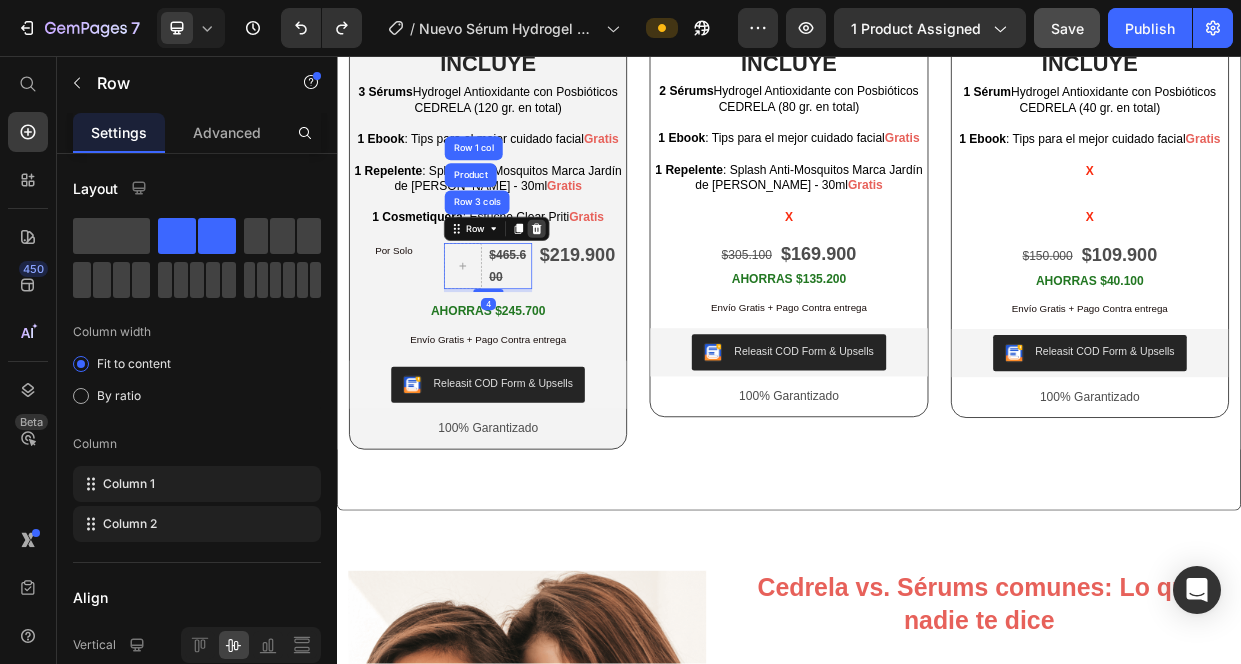 click 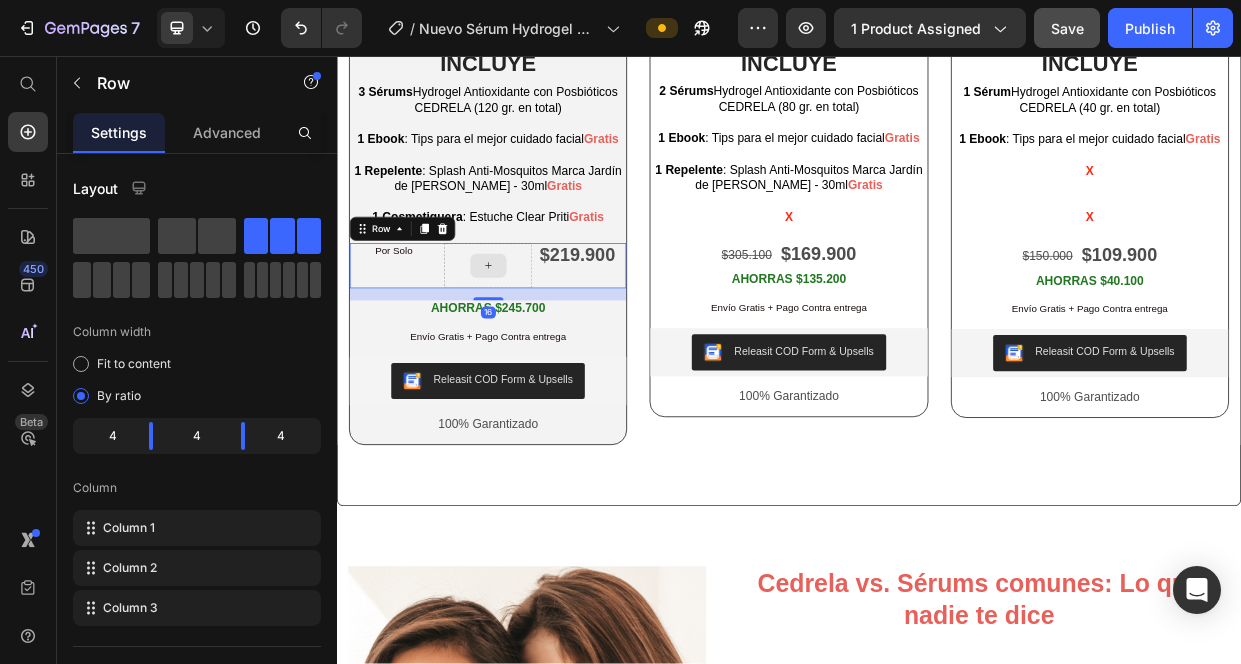 click at bounding box center (537, 335) 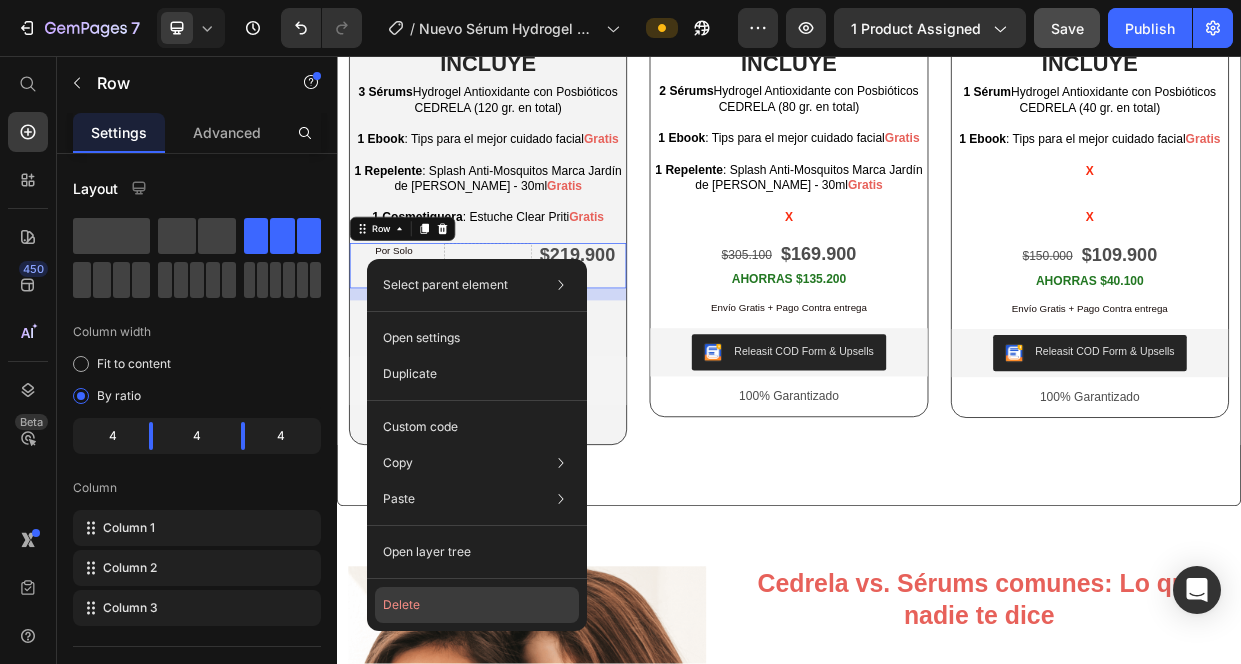 click on "Delete" 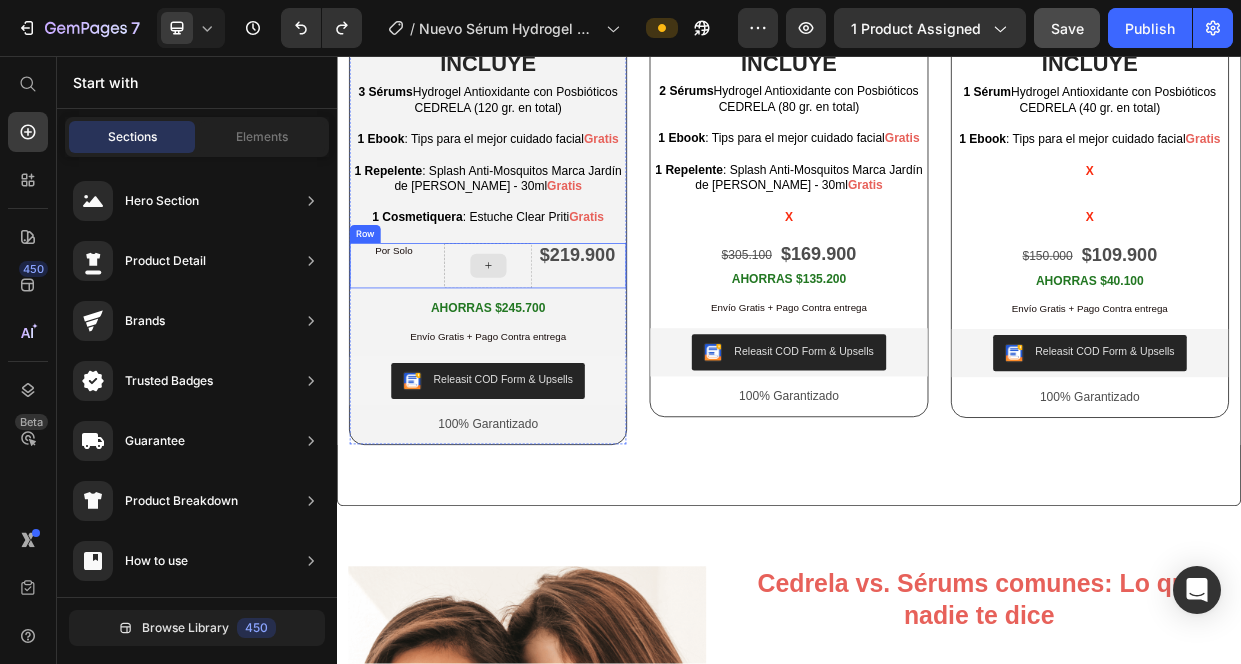 click at bounding box center [538, 335] 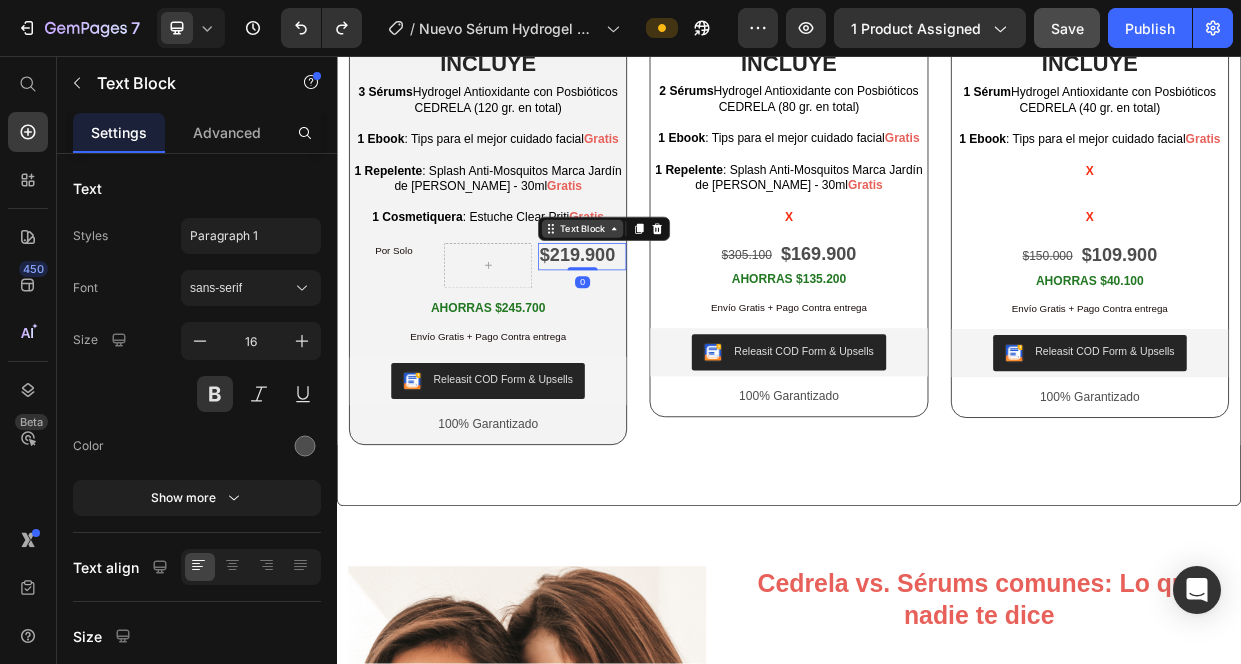 click on "Text Block" at bounding box center [663, 286] 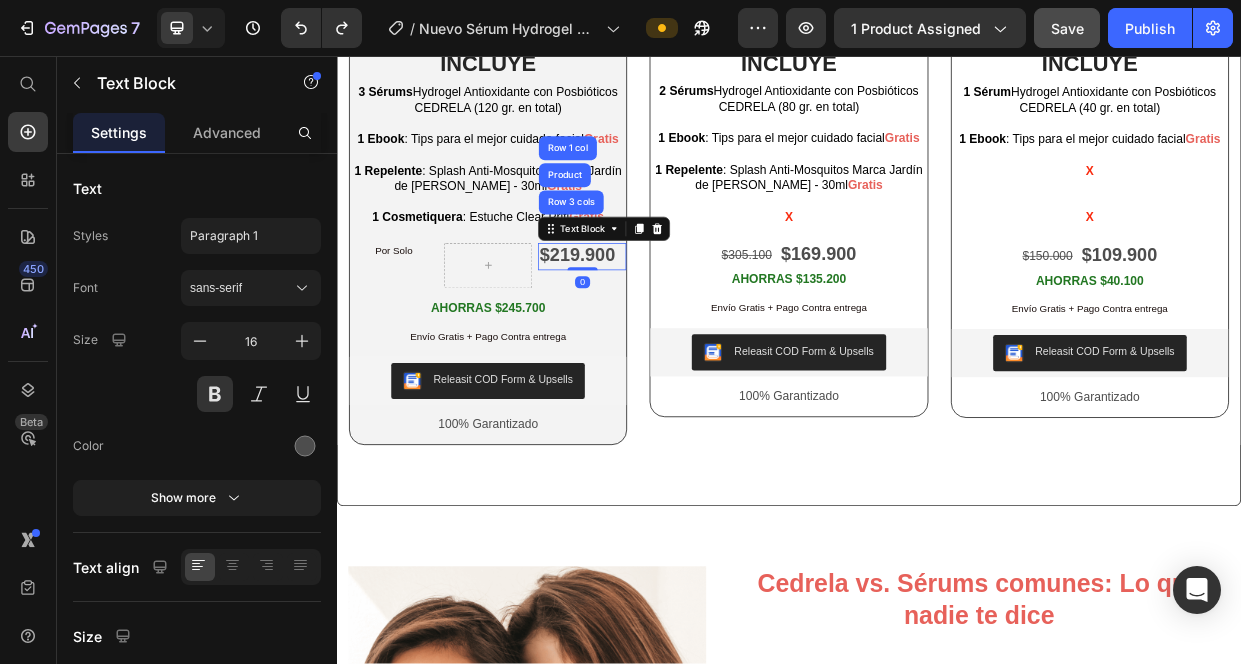 click 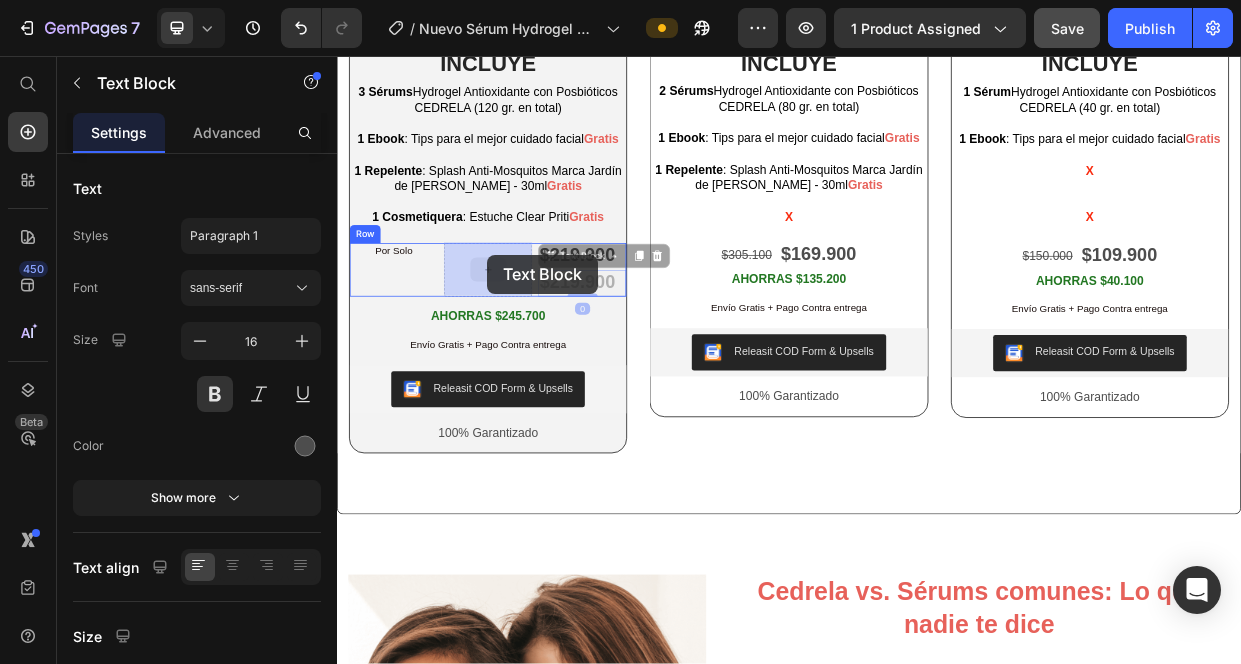 drag, startPoint x: 615, startPoint y: 324, endPoint x: 536, endPoint y: 320, distance: 79.101204 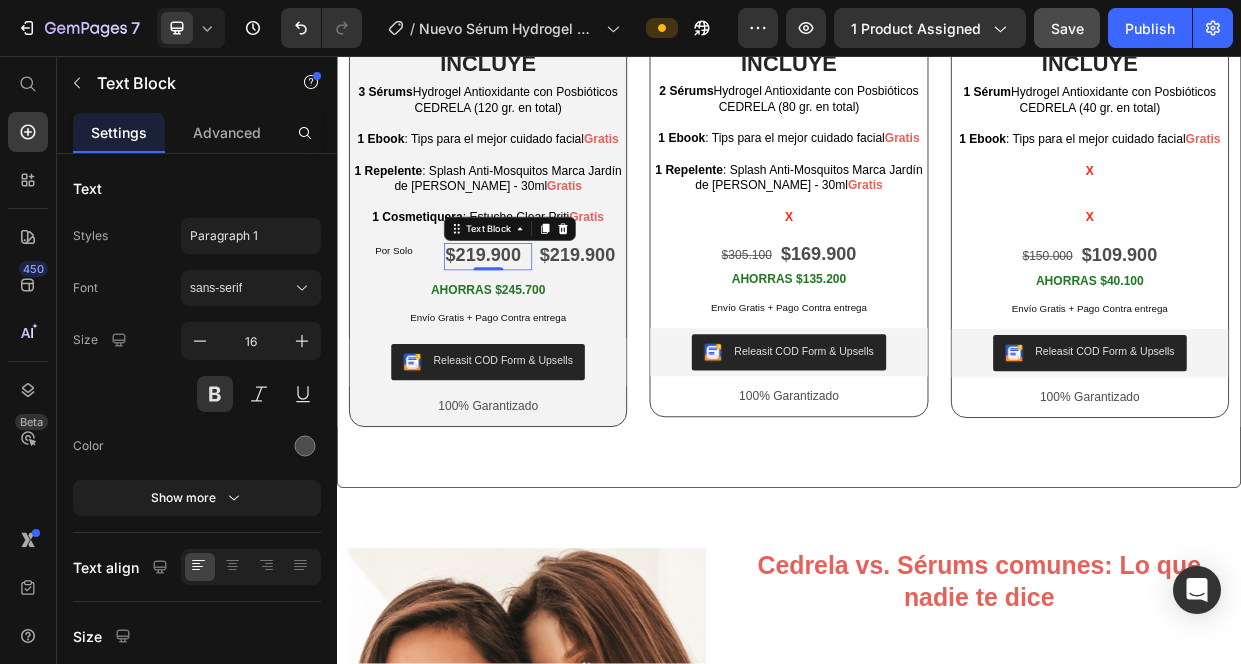 click on "$219.900" at bounding box center [531, 320] 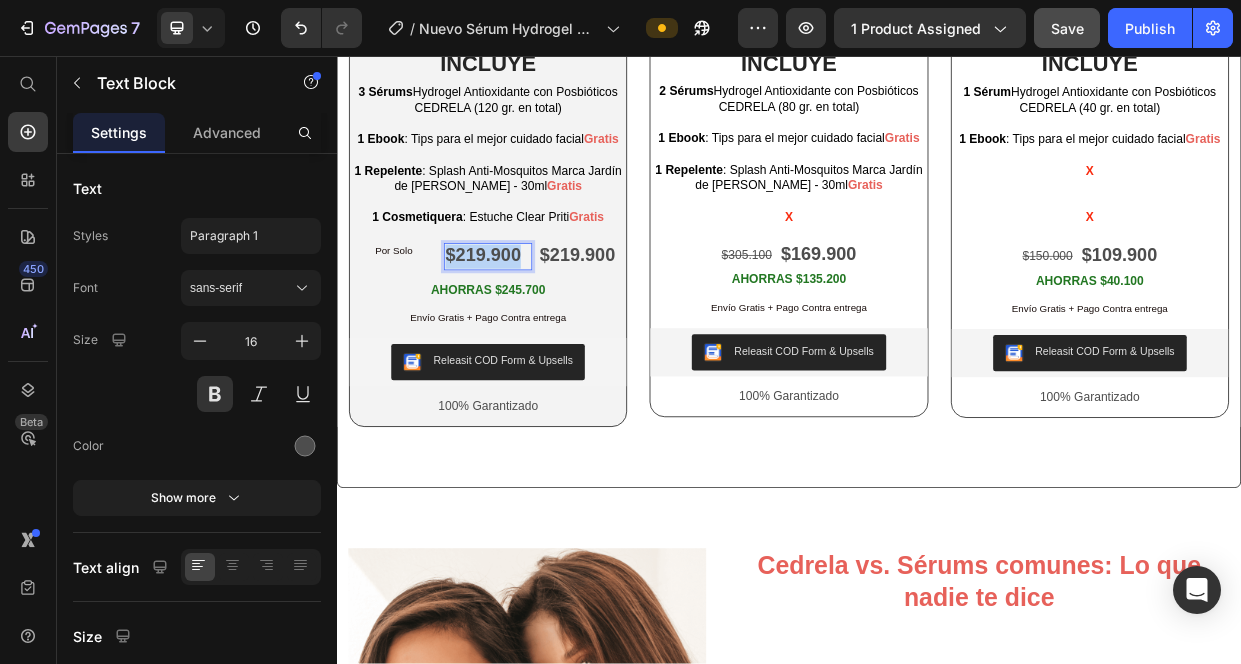 click on "$219.900" at bounding box center [531, 320] 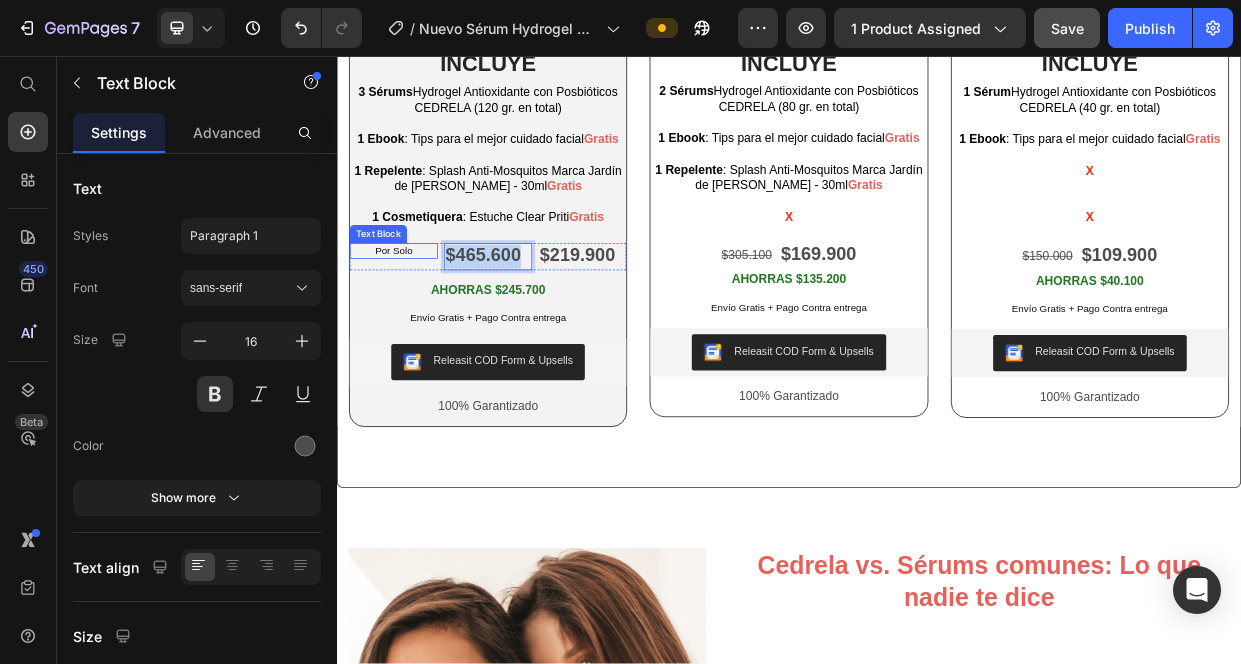 drag, startPoint x: 577, startPoint y: 315, endPoint x: 438, endPoint y: 309, distance: 139.12944 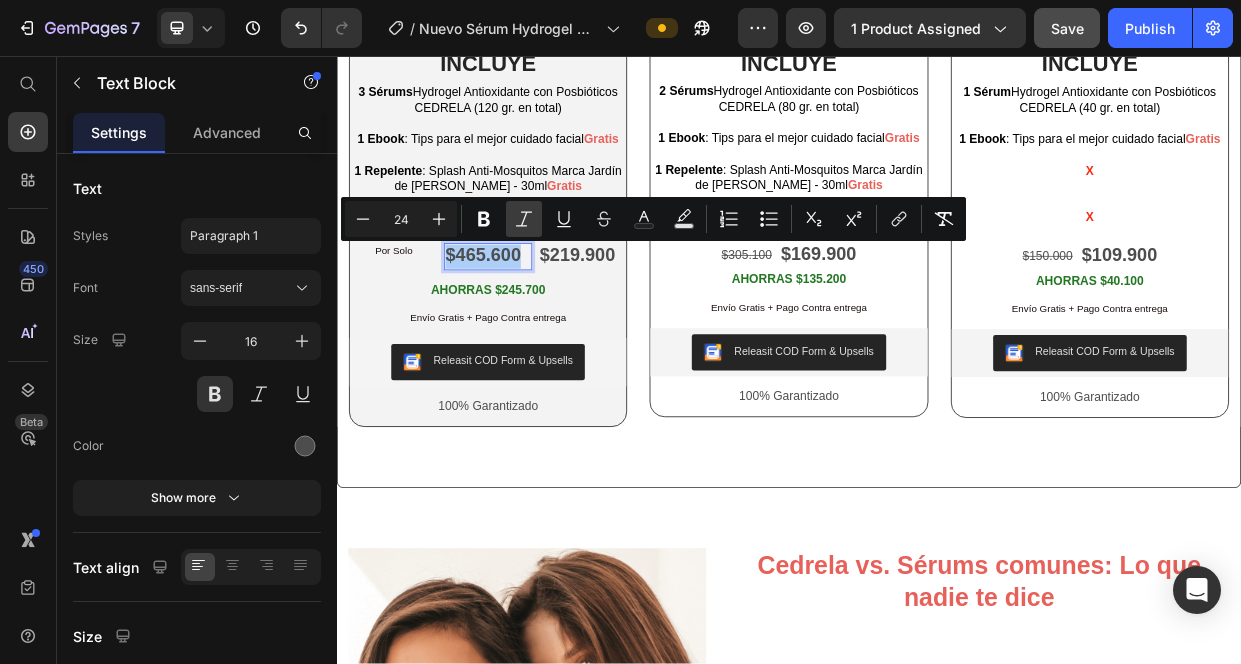 drag, startPoint x: 601, startPoint y: 215, endPoint x: 534, endPoint y: 222, distance: 67.36468 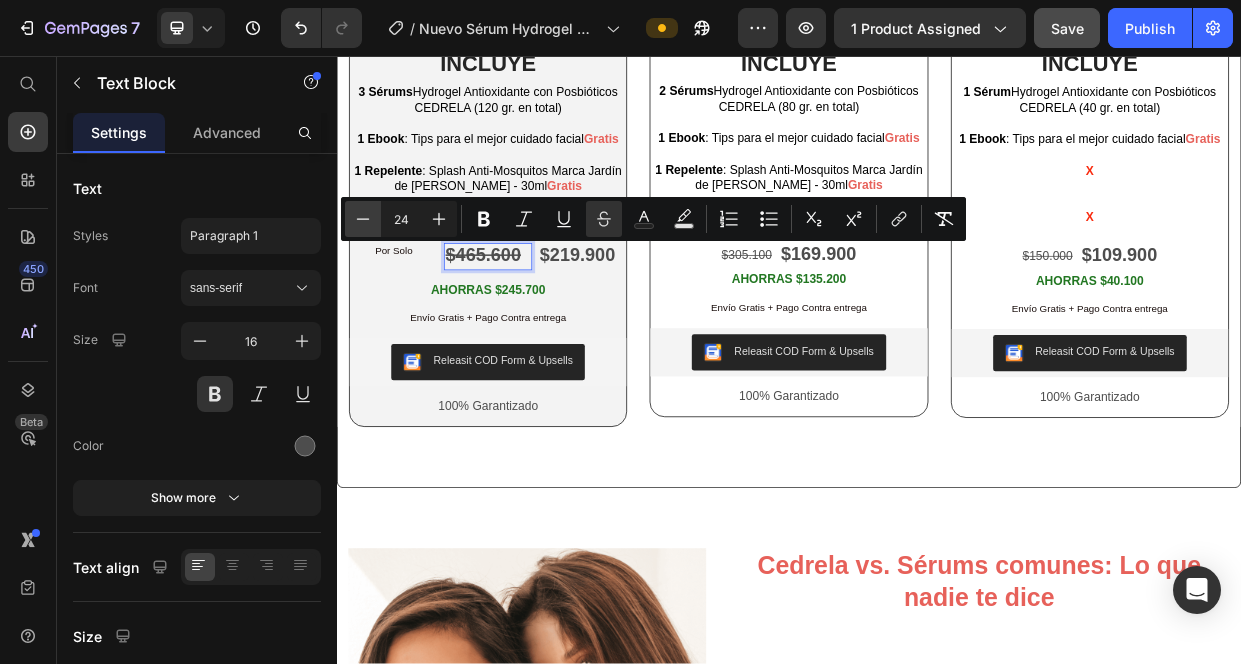 click 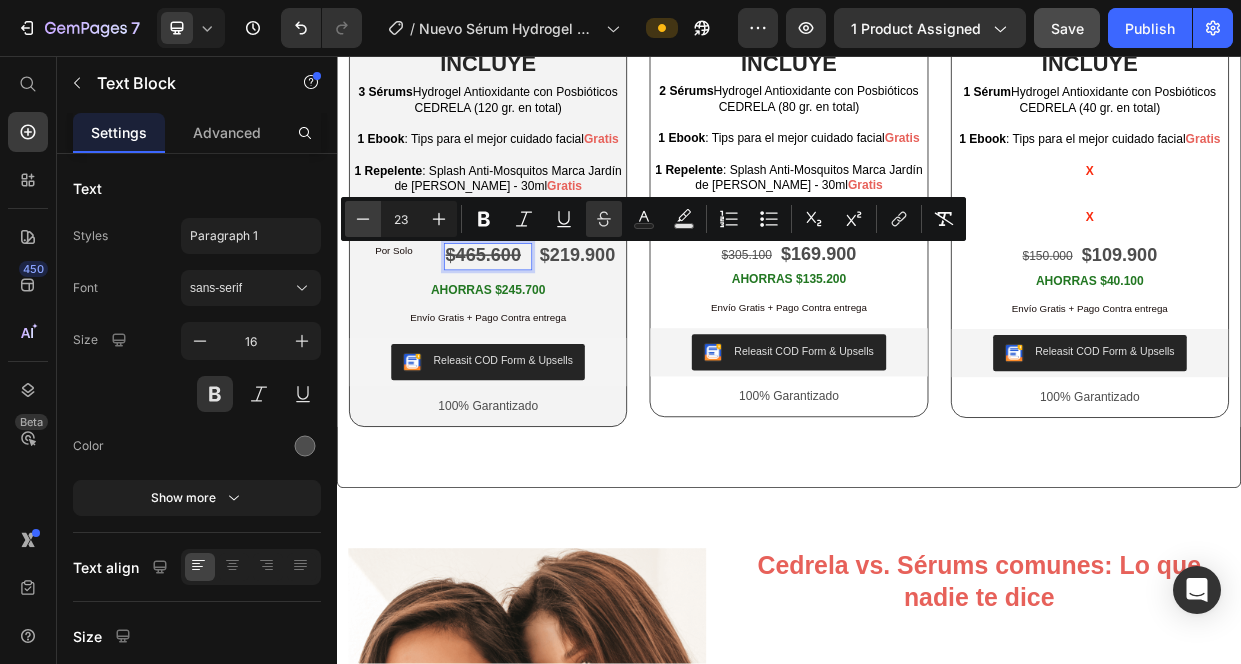 click 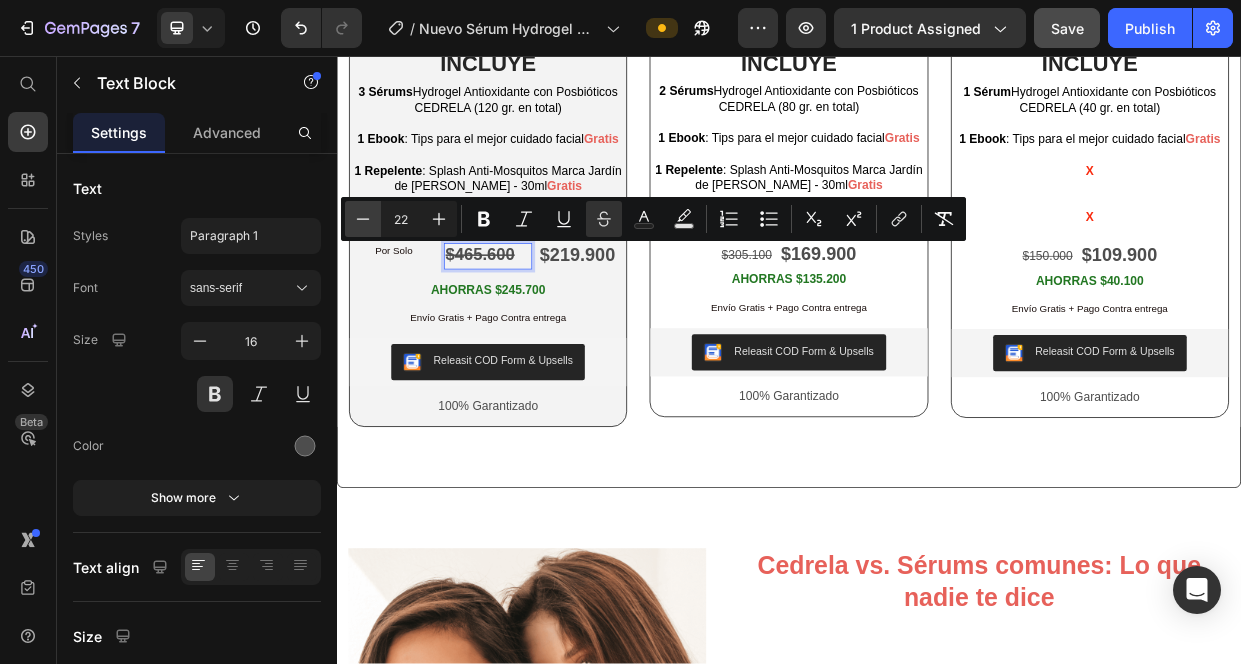 click 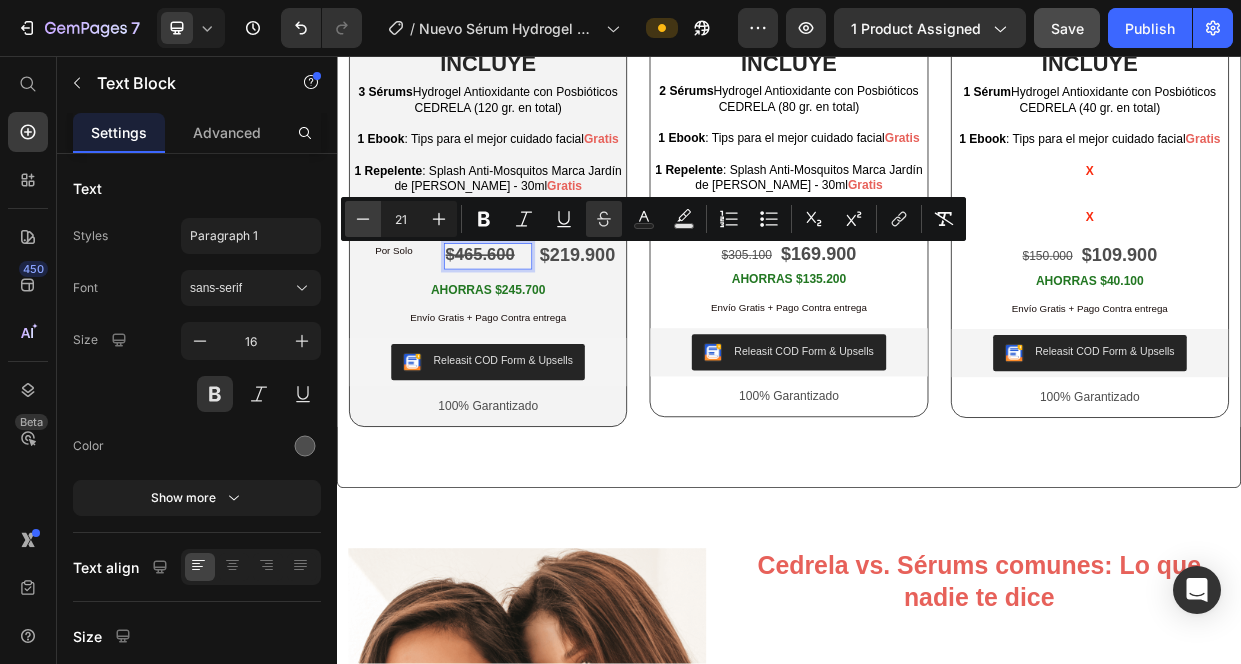click 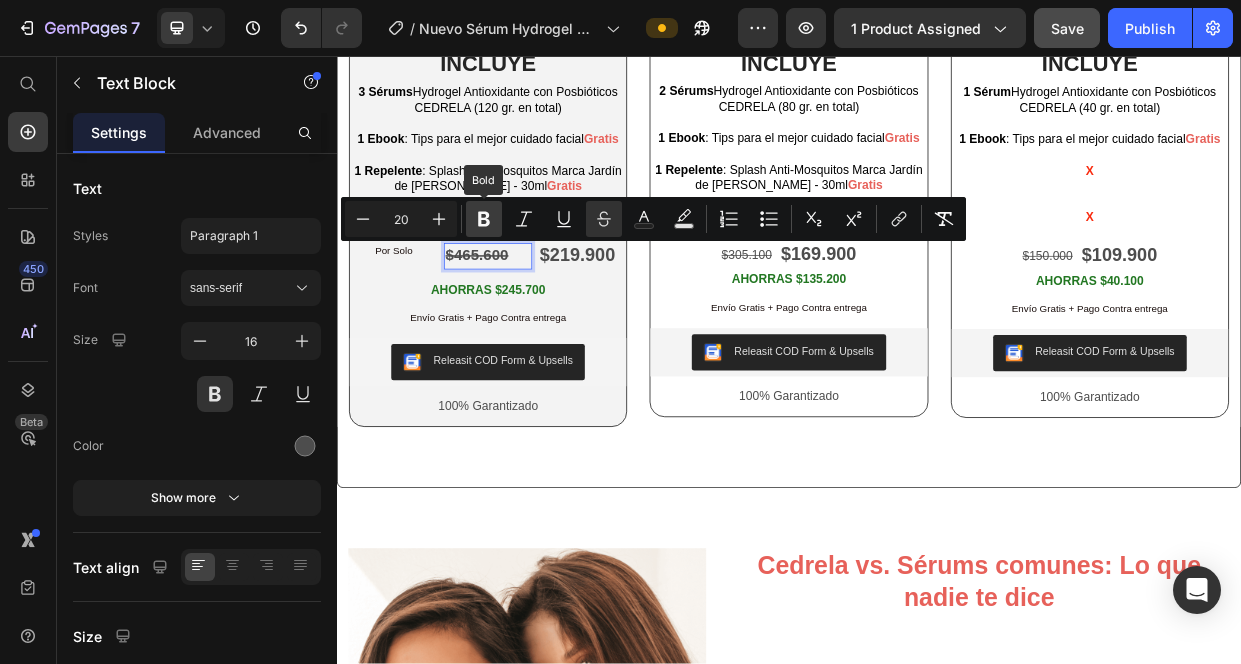 click 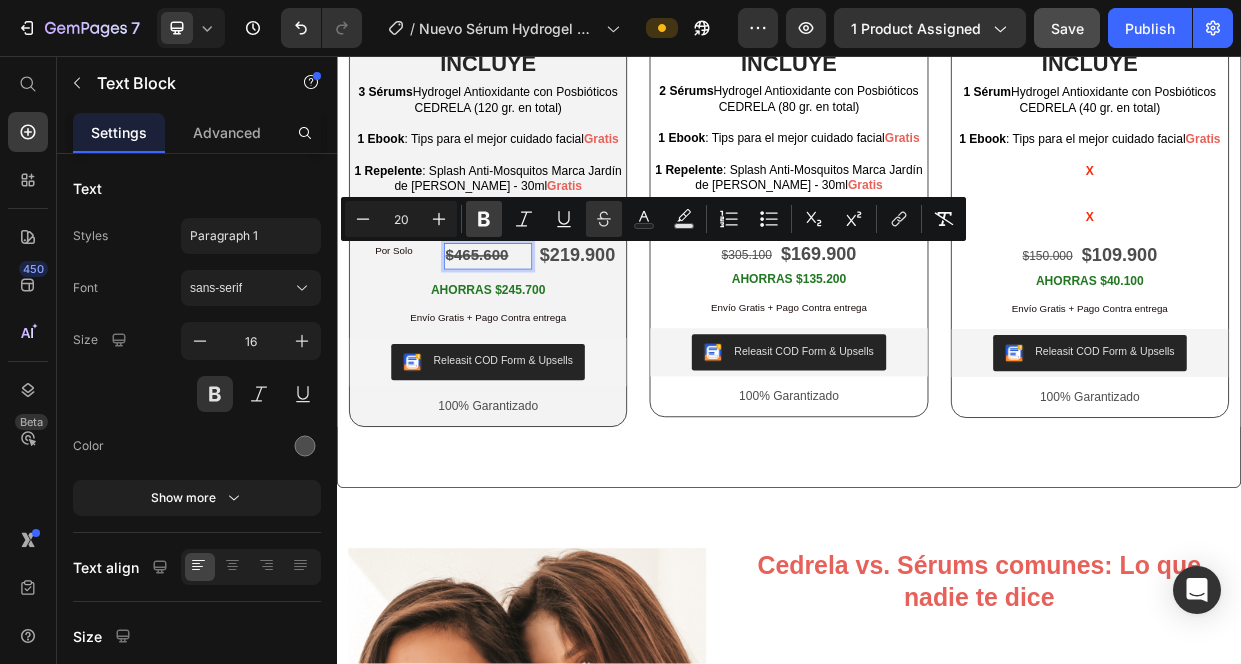 click 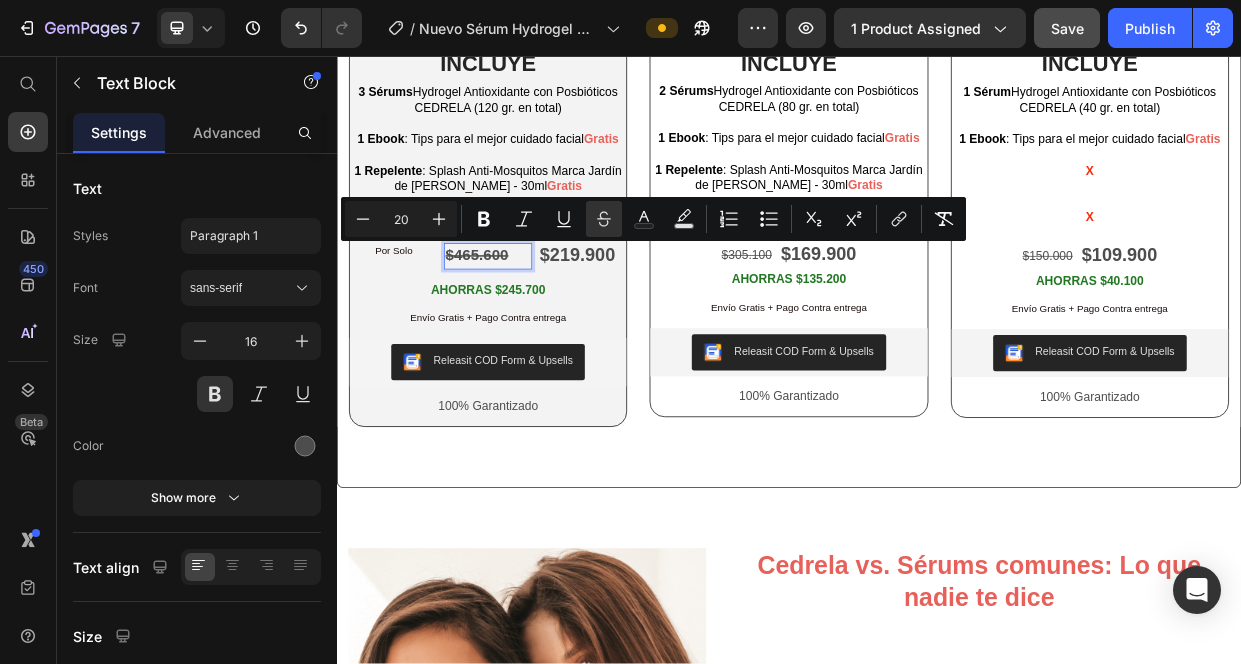 click on "$465.600" at bounding box center (522, 321) 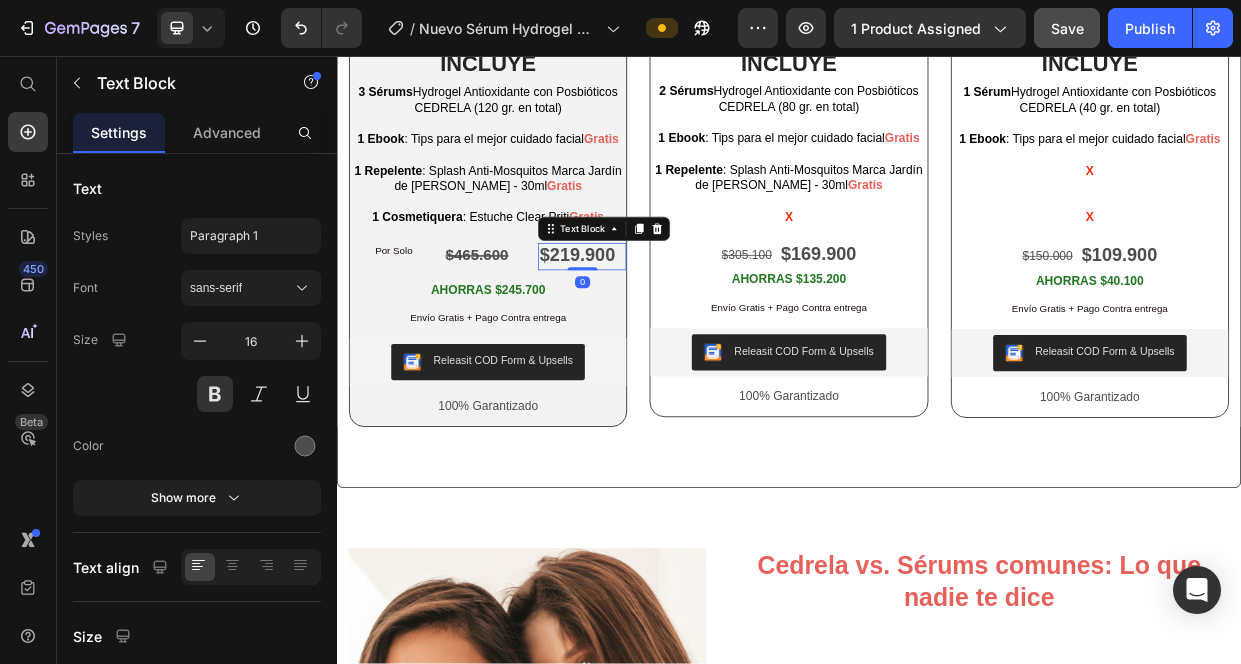click on "$219.900" at bounding box center [656, 320] 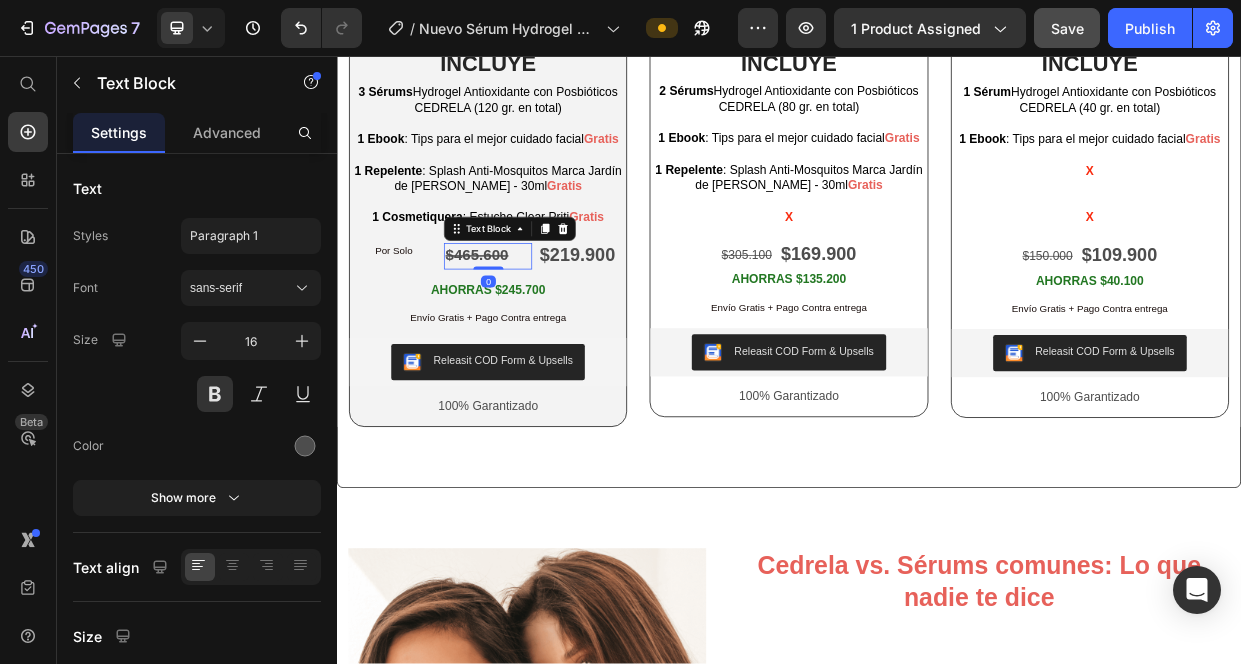 click on "$465.600" at bounding box center [537, 322] 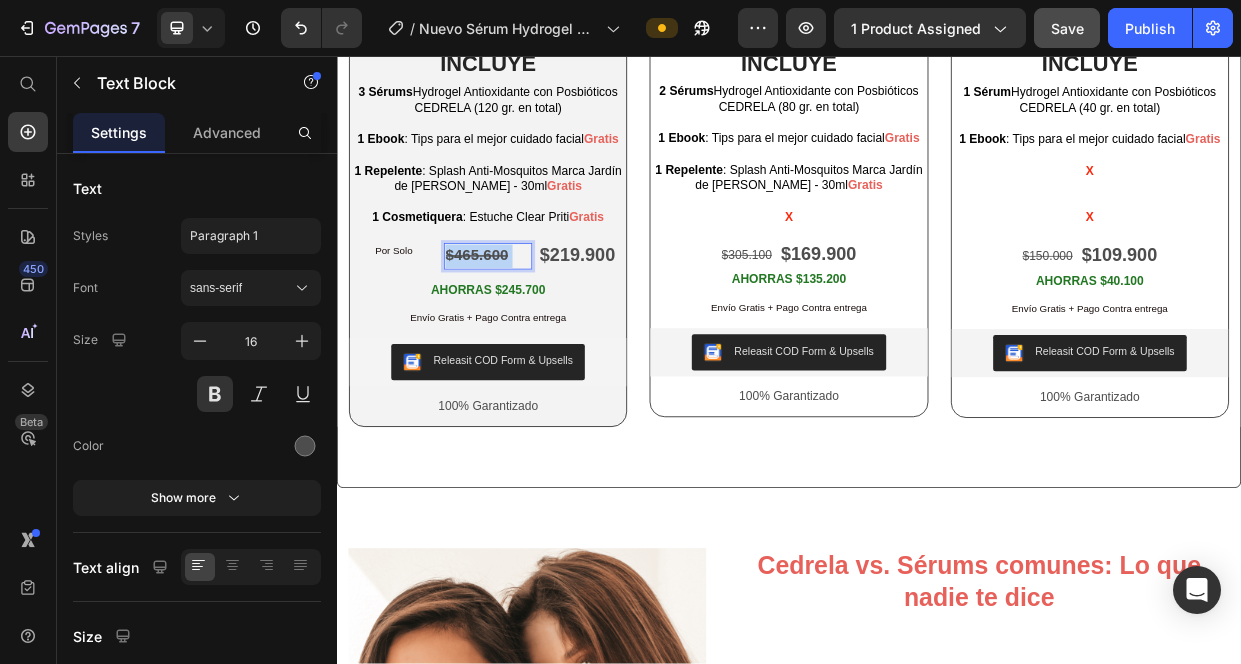drag, startPoint x: 575, startPoint y: 323, endPoint x: 489, endPoint y: 318, distance: 86.145226 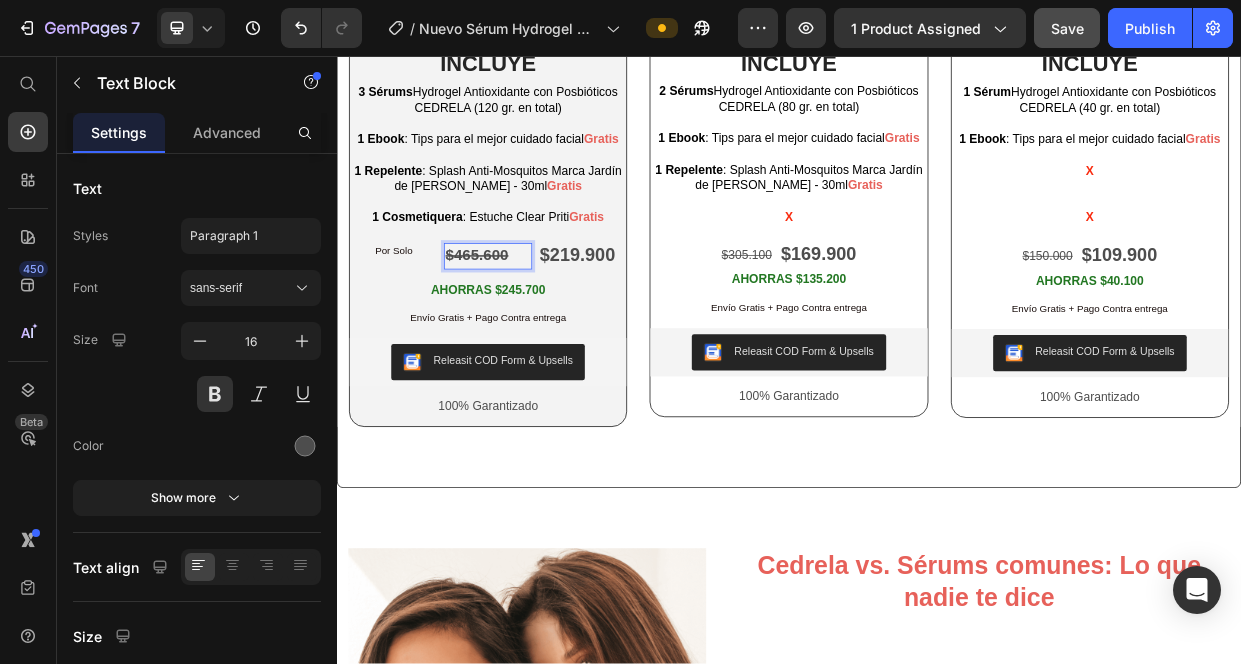 click on "$465.600" at bounding box center (522, 321) 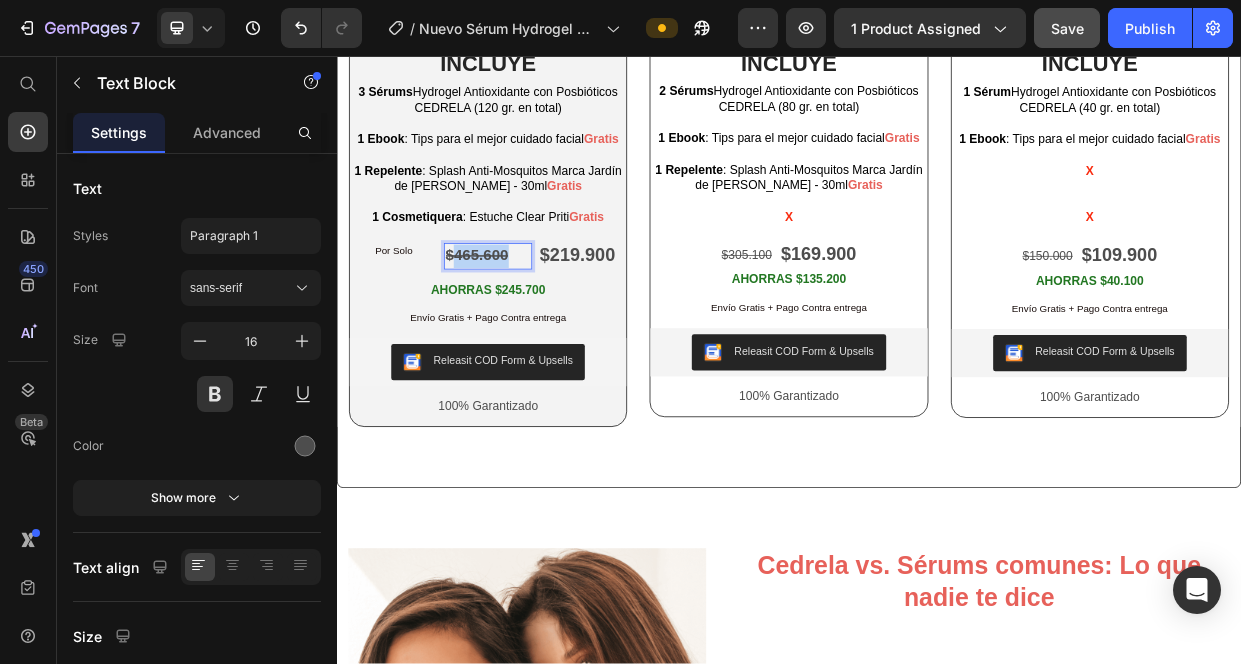 click on "$465.600" at bounding box center (522, 321) 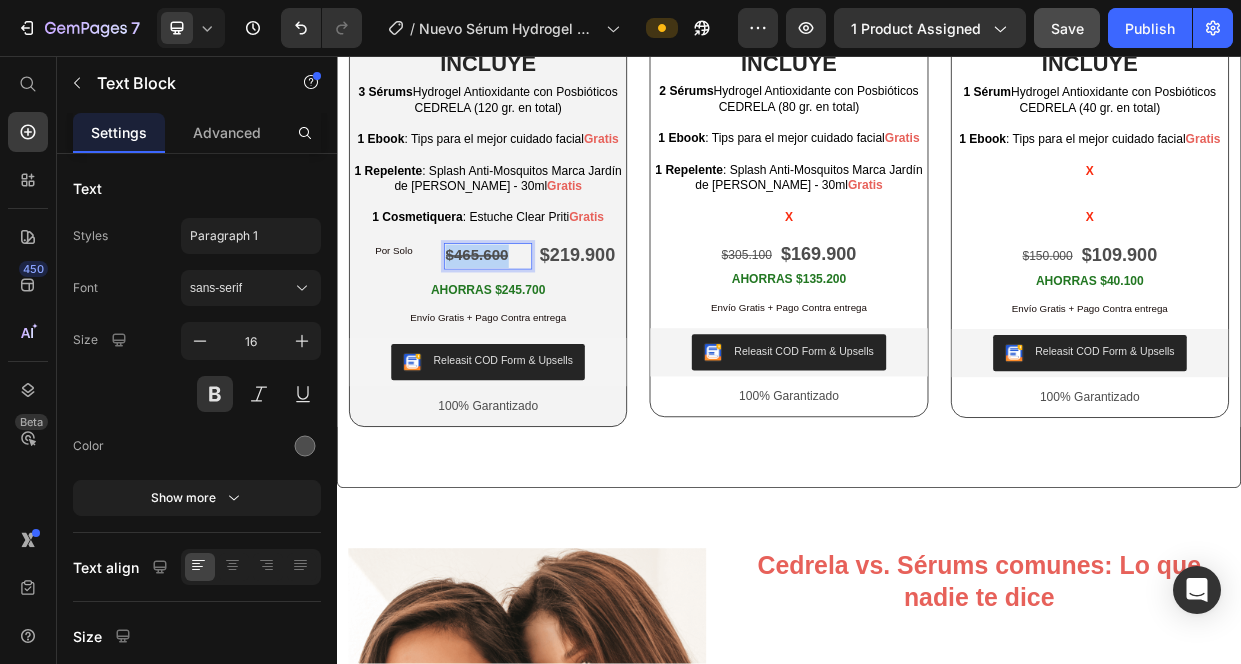 click on "$465.600" at bounding box center (522, 321) 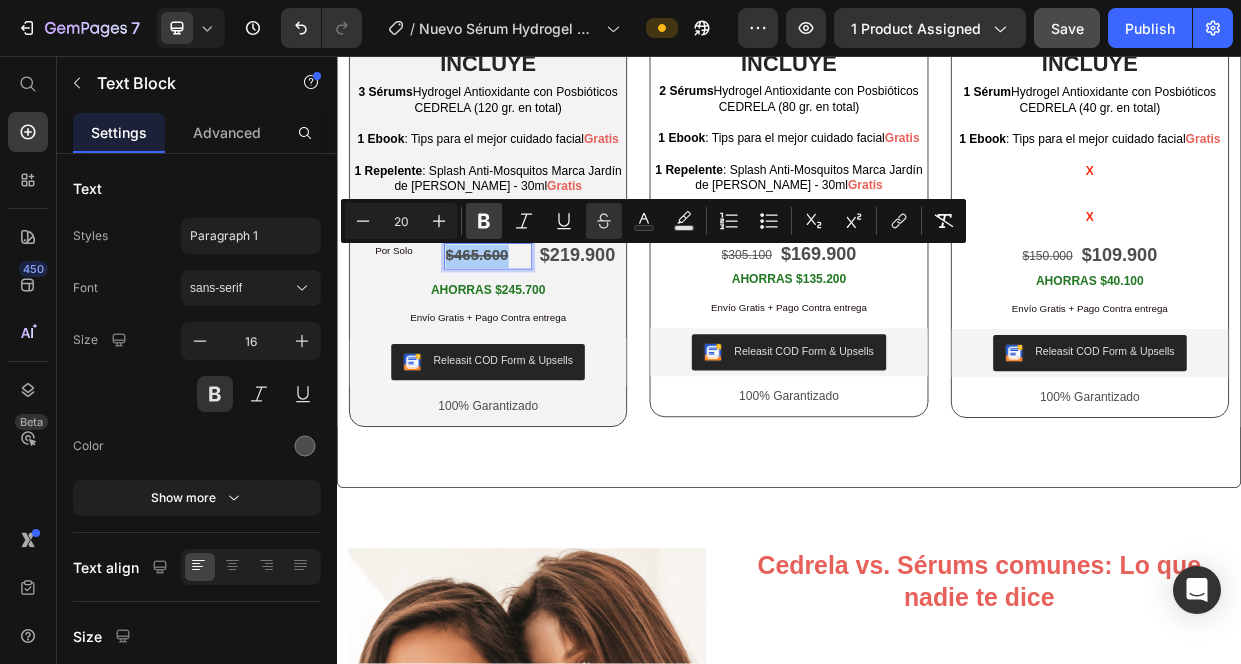 click 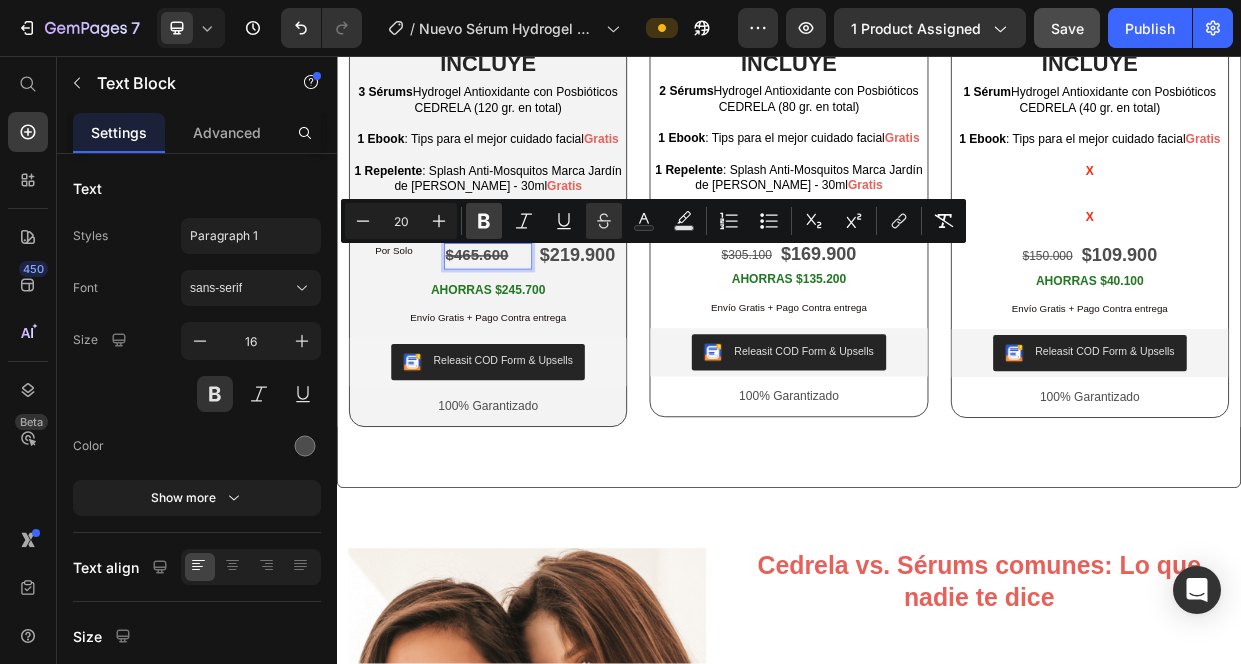 click 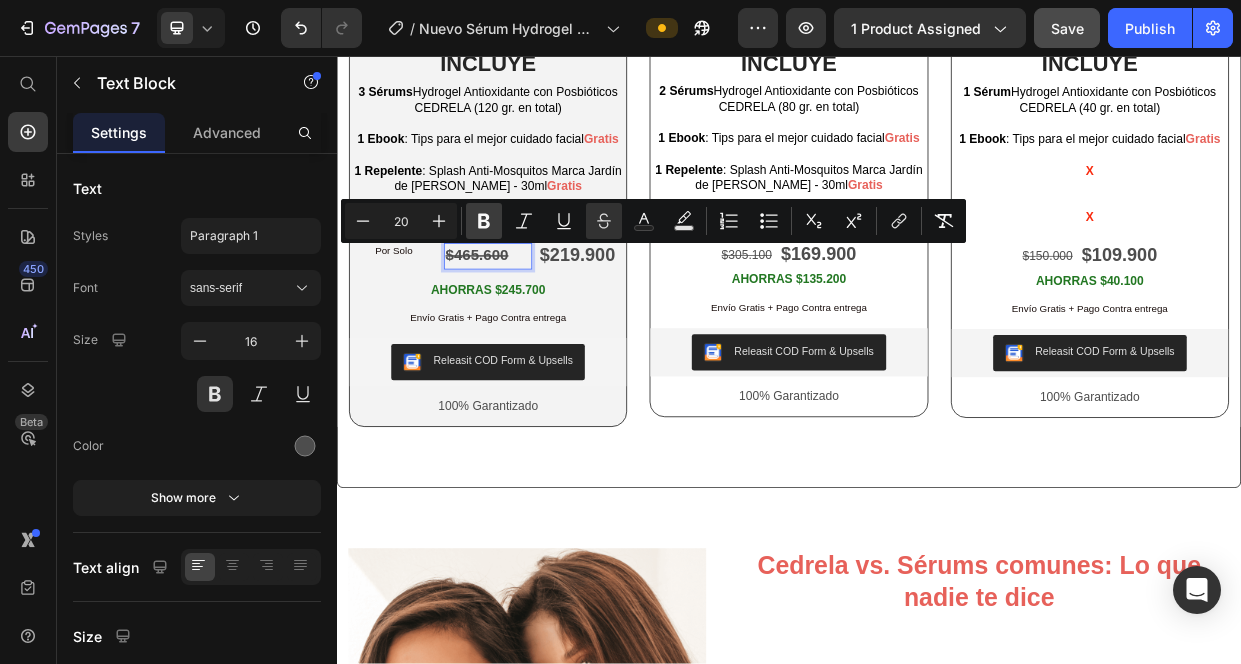 click 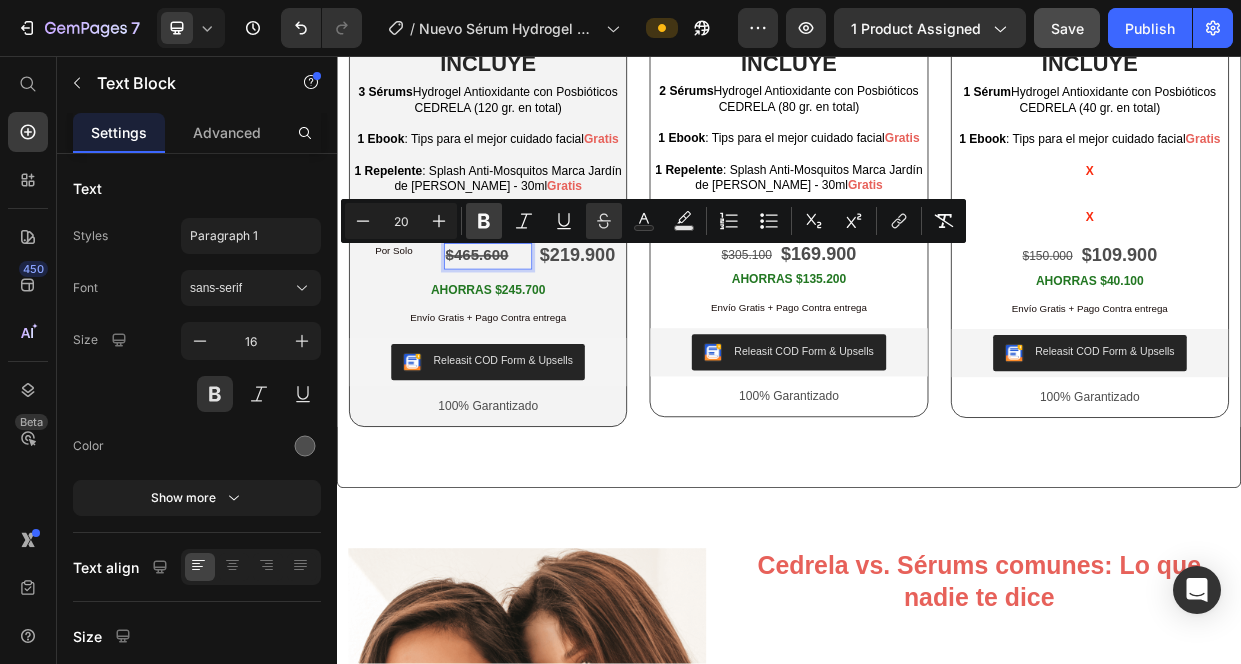 click 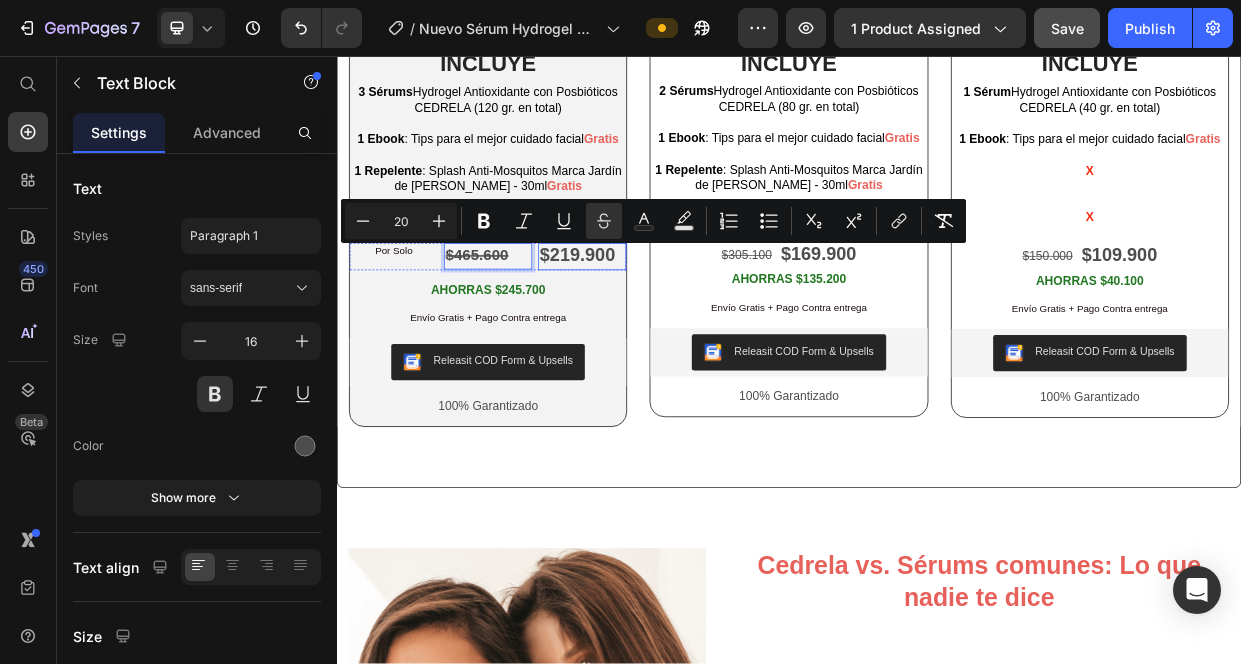 click on "$219.900" at bounding box center [662, 323] 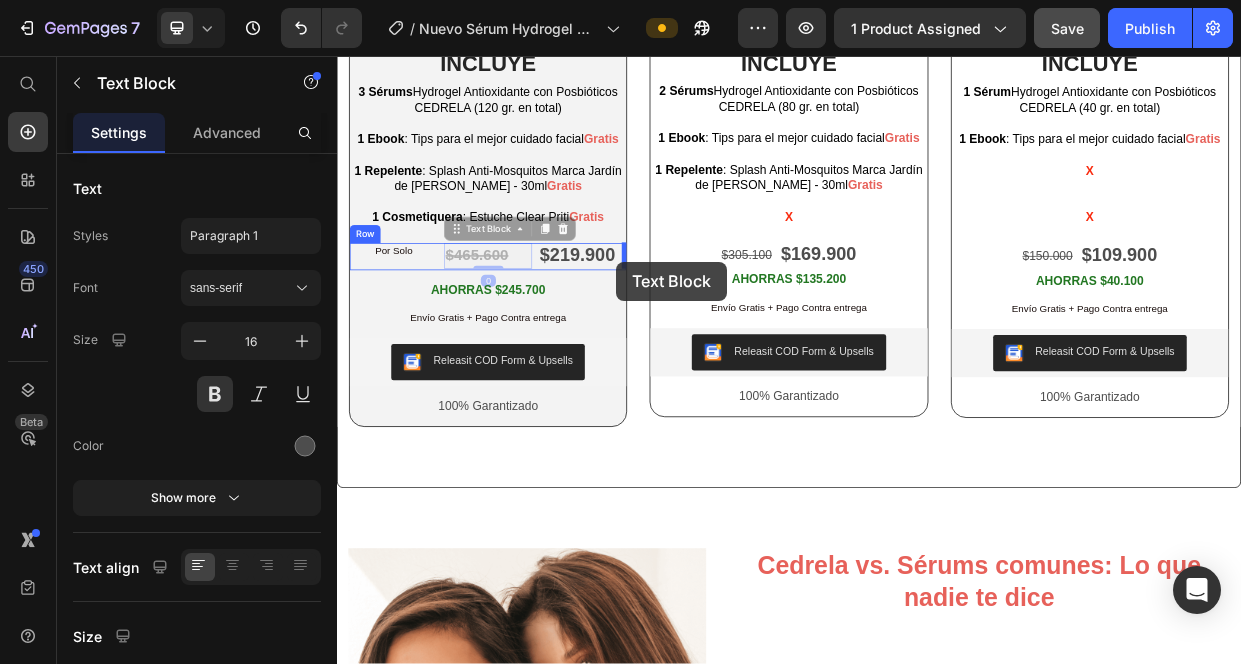 drag, startPoint x: 526, startPoint y: 292, endPoint x: 708, endPoint y: 328, distance: 185.52628 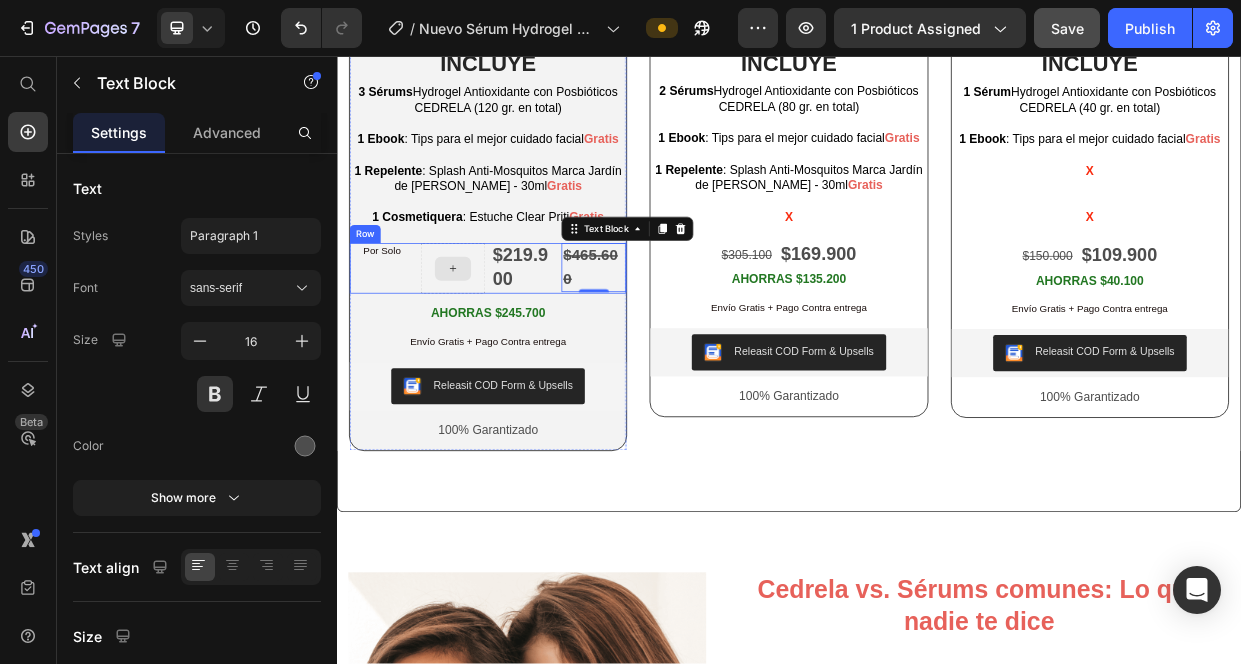 click at bounding box center [491, 339] 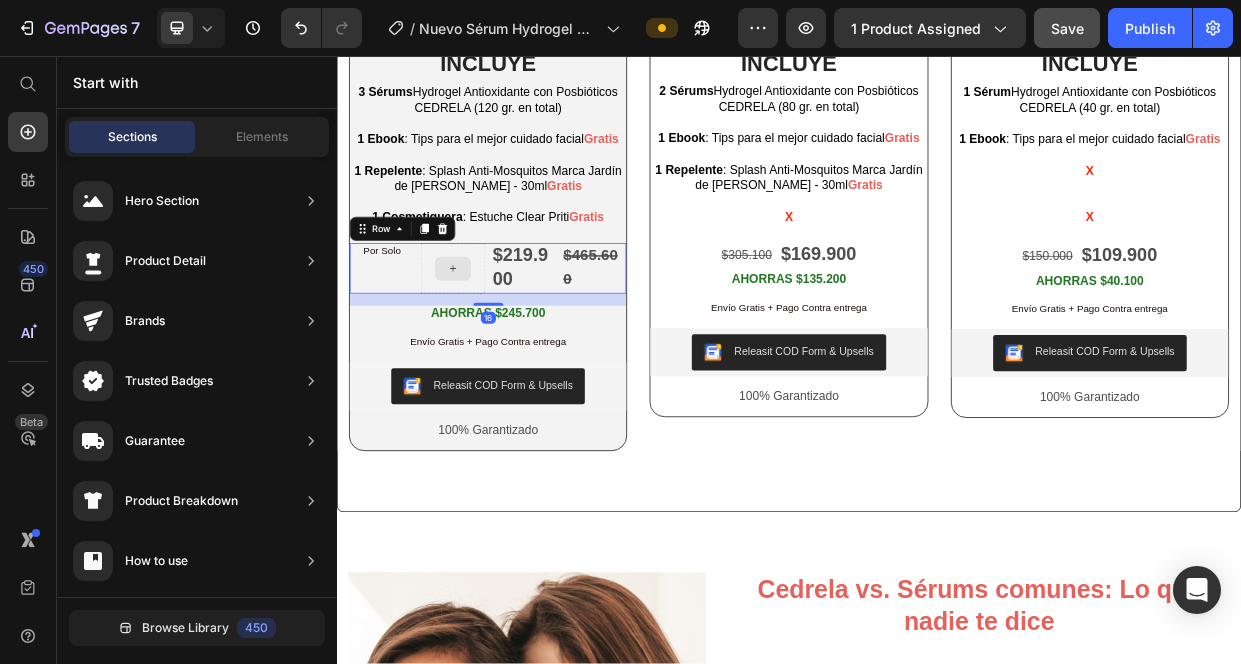 click at bounding box center [491, 339] 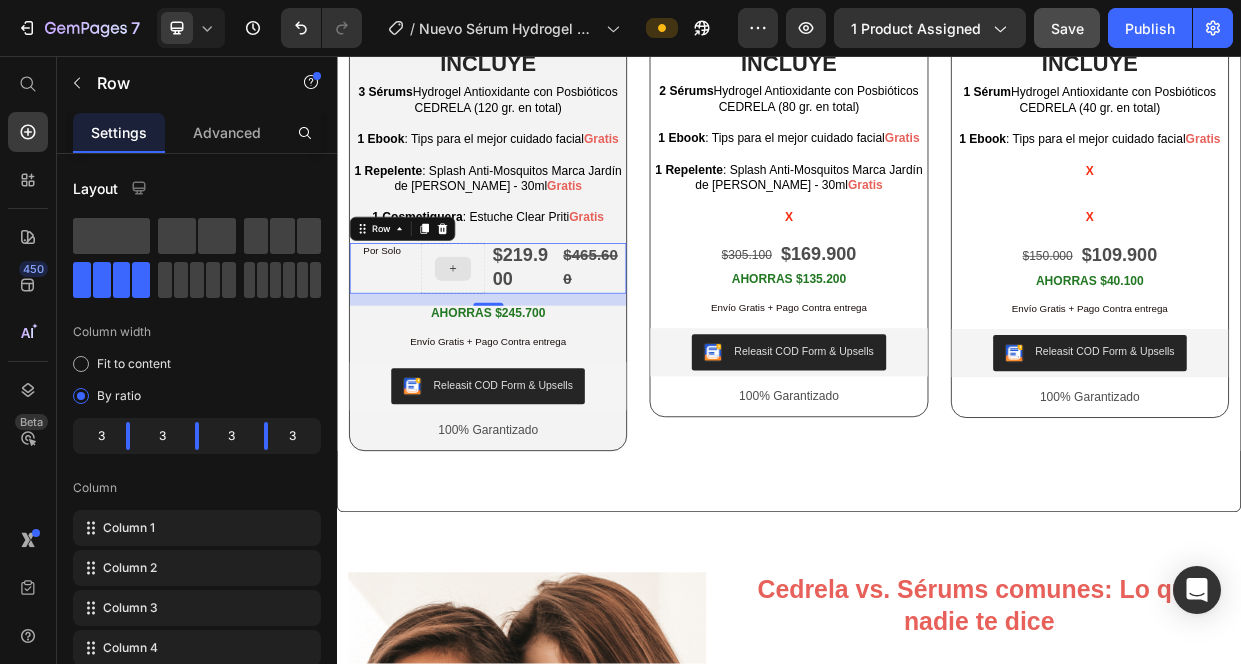 click at bounding box center [491, 339] 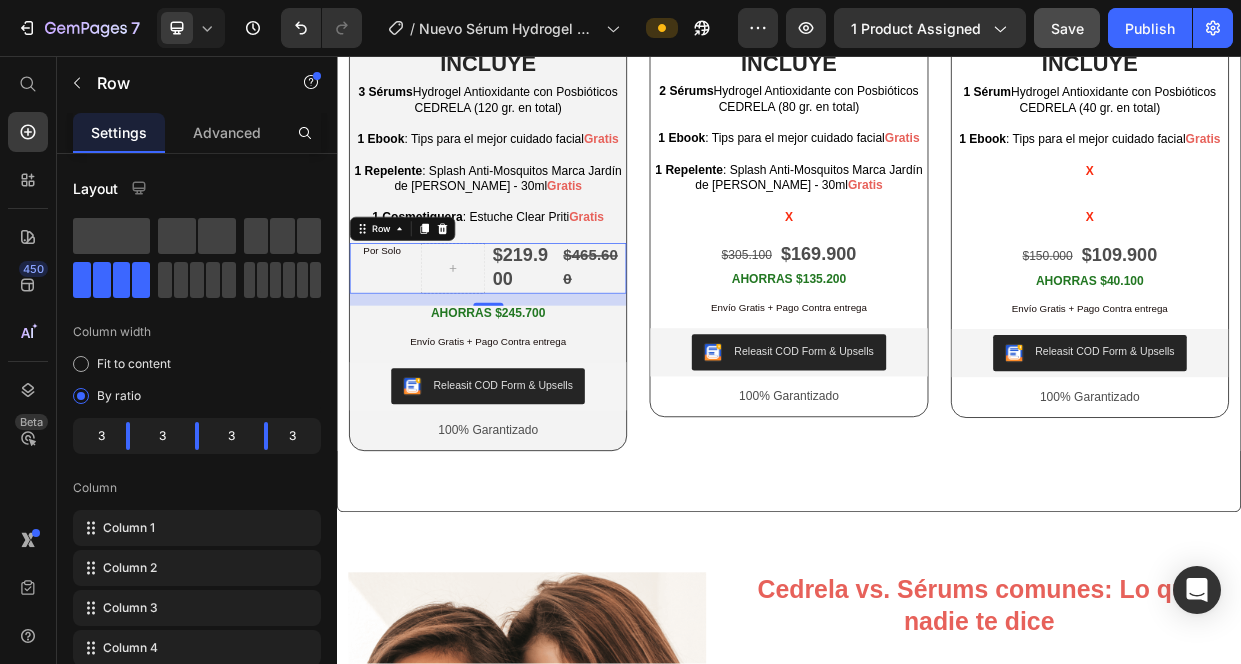click 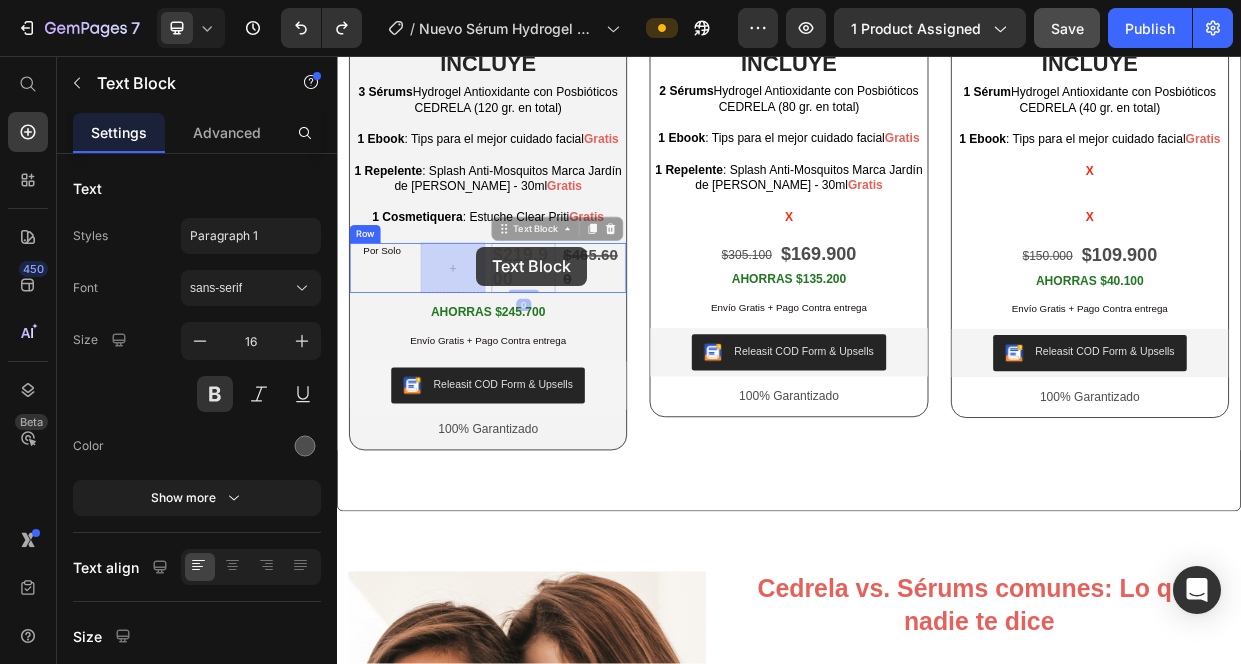drag, startPoint x: 565, startPoint y: 293, endPoint x: 522, endPoint y: 309, distance: 45.88028 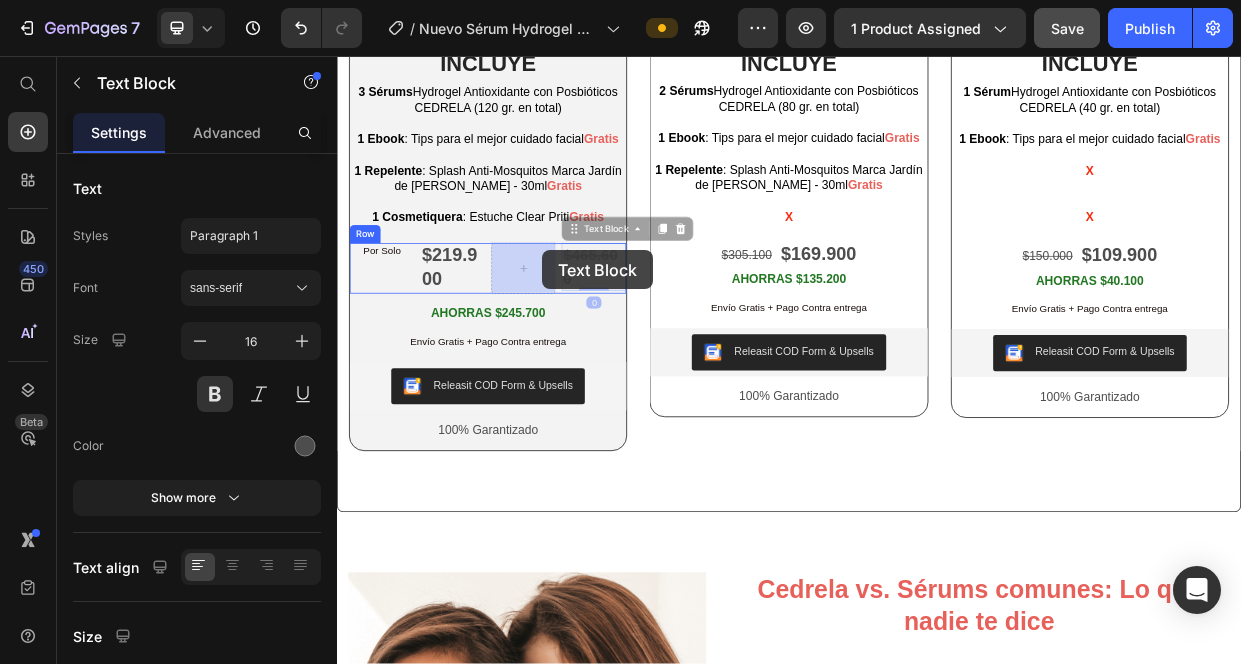 drag, startPoint x: 676, startPoint y: 296, endPoint x: 609, endPoint y: 314, distance: 69.375786 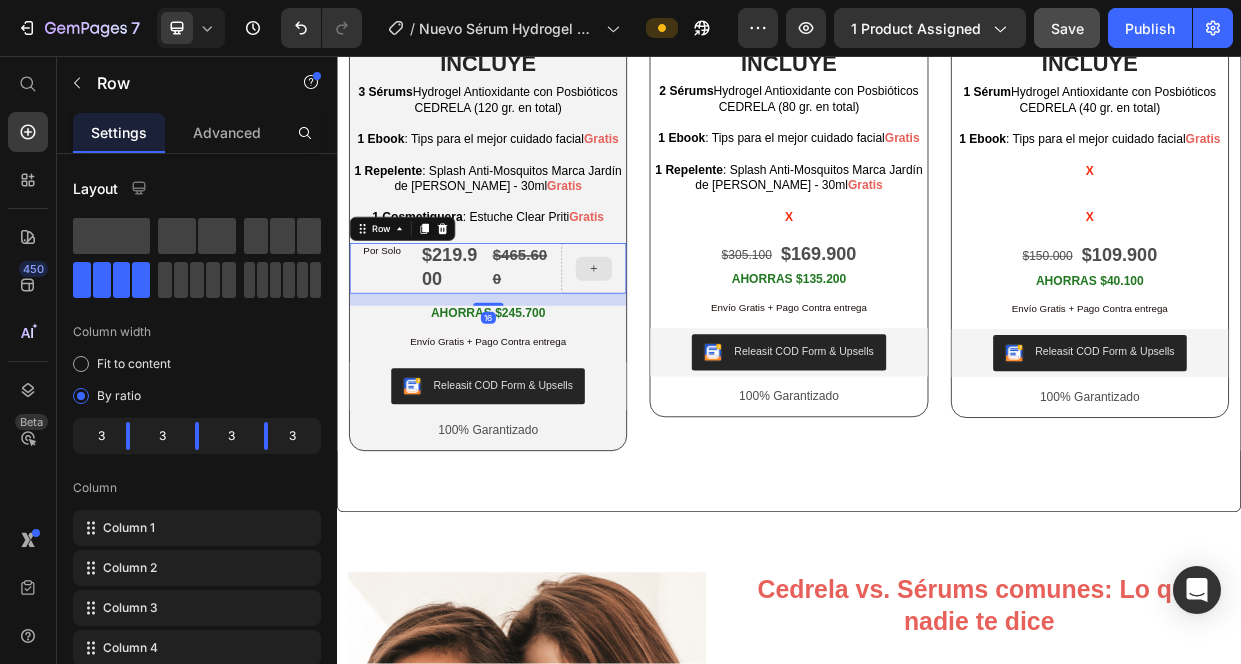 click at bounding box center [678, 339] 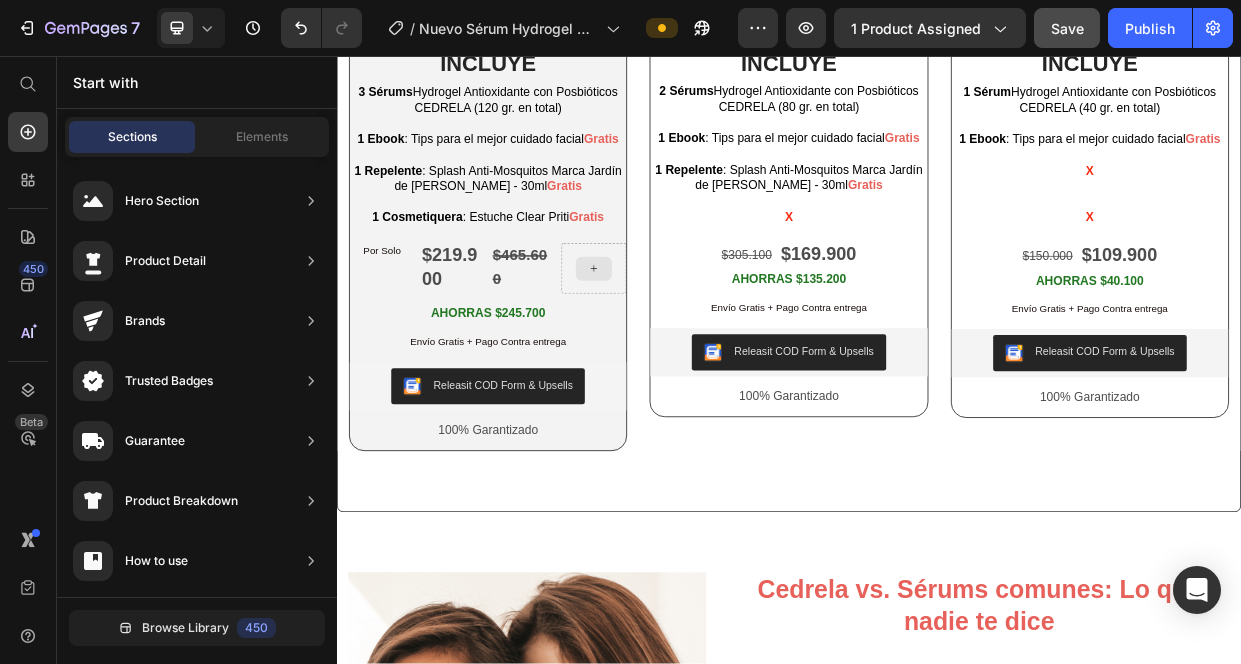 click 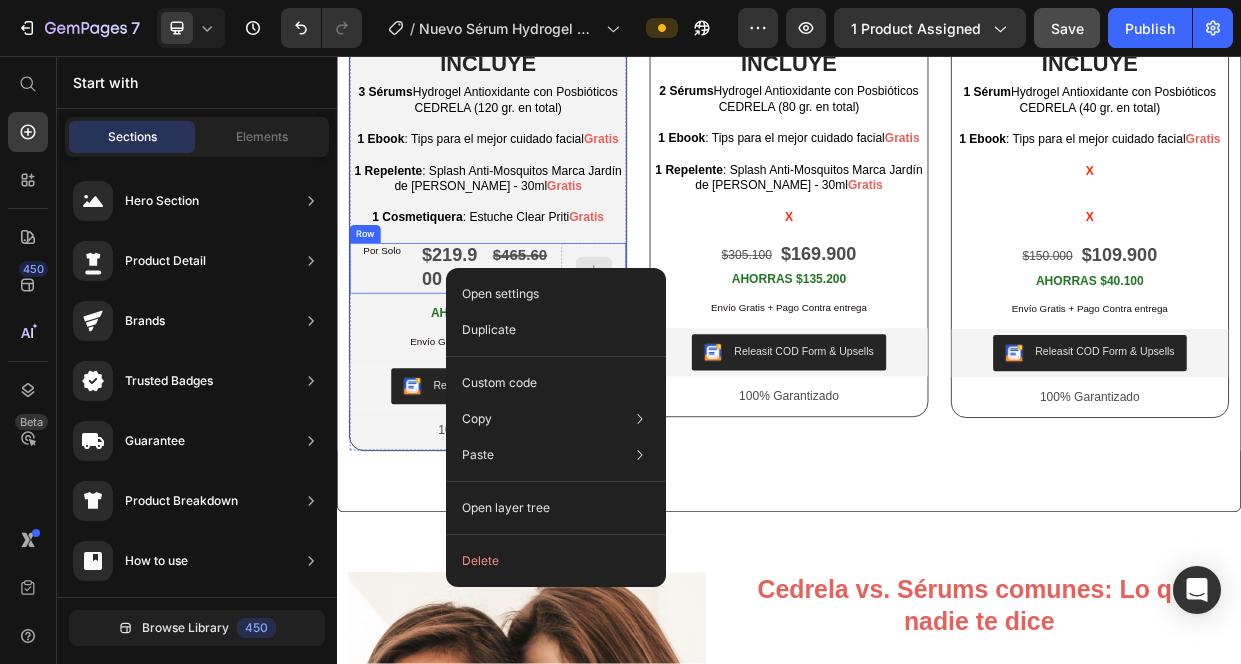 click 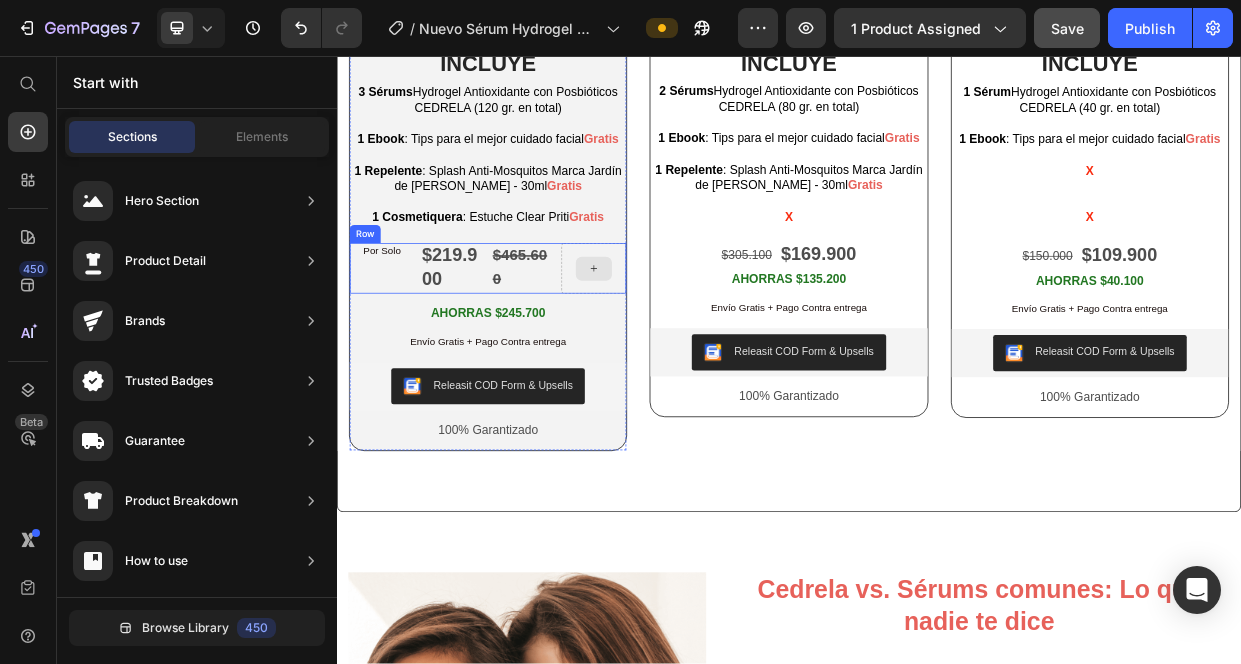 click 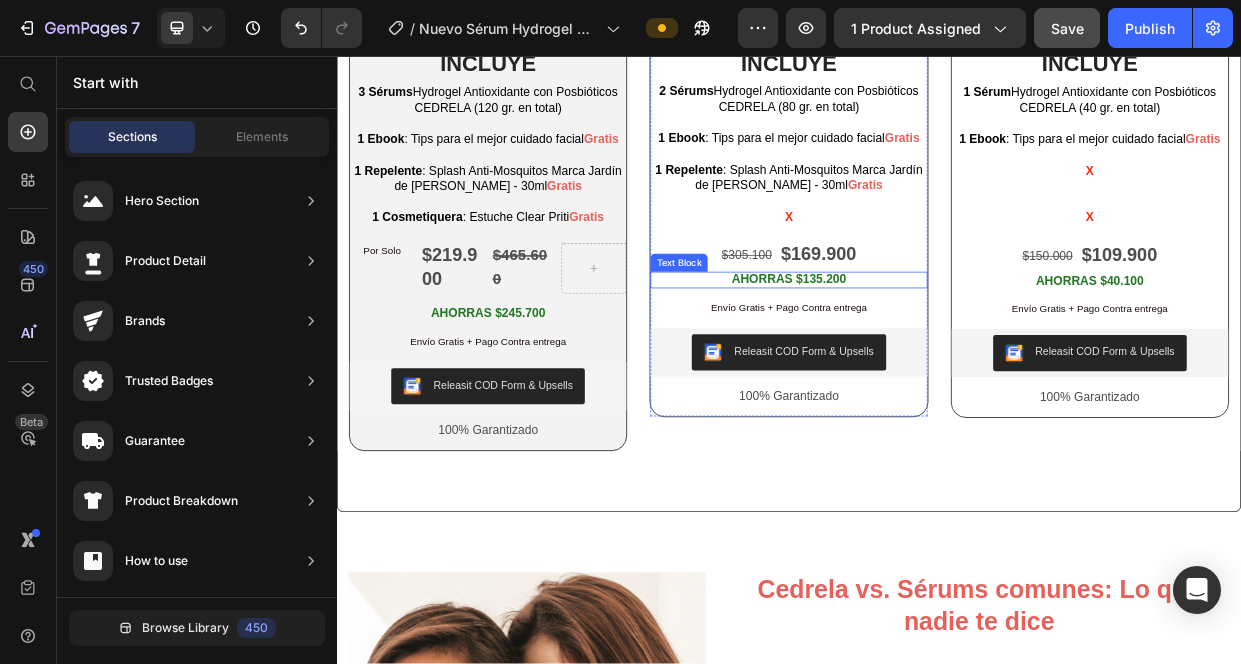 click on "Text Block" at bounding box center [791, 331] 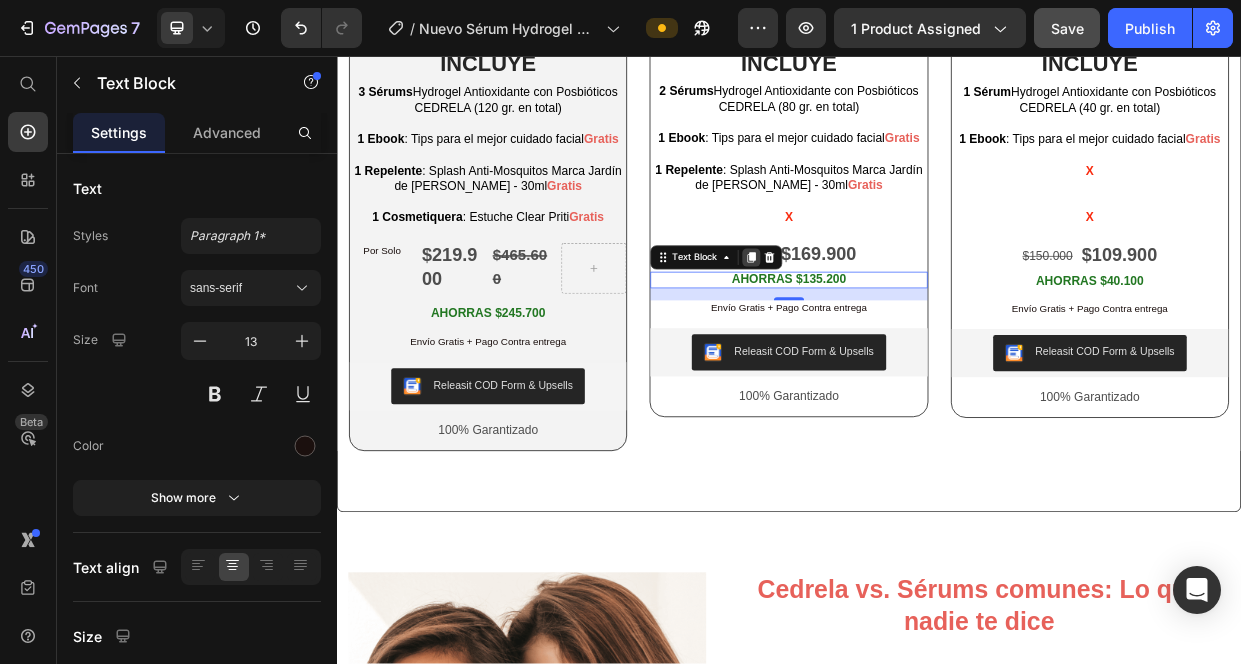 click 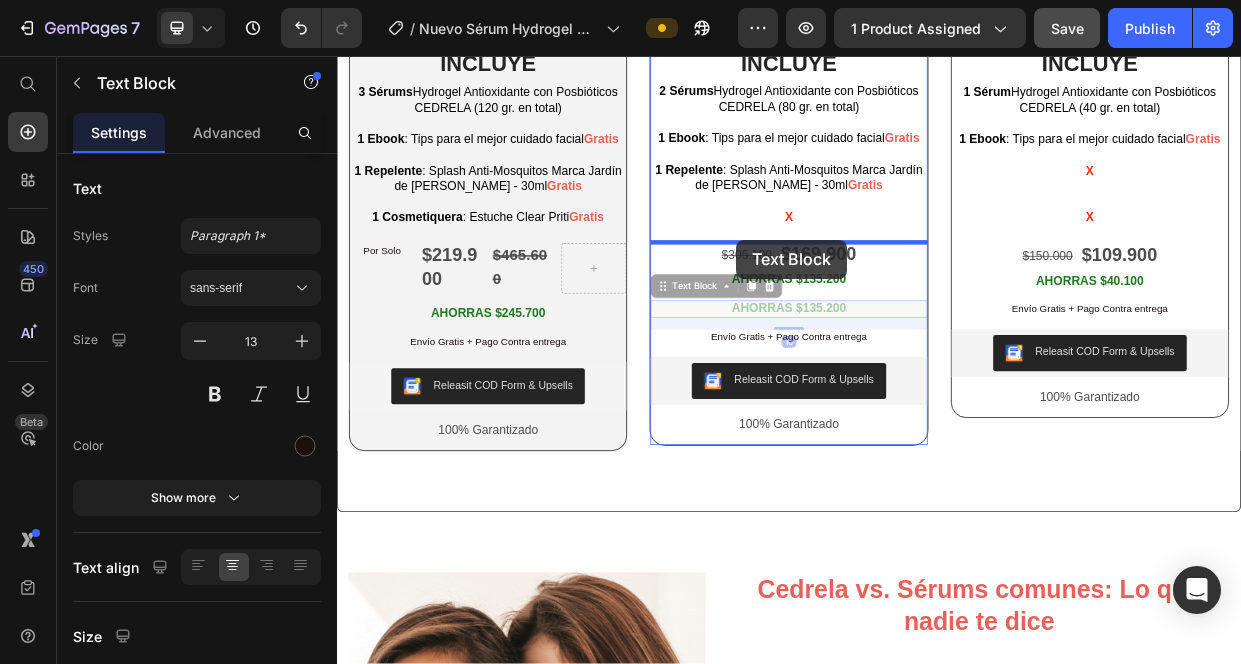 drag, startPoint x: 769, startPoint y: 364, endPoint x: 866, endPoint y: 300, distance: 116.21101 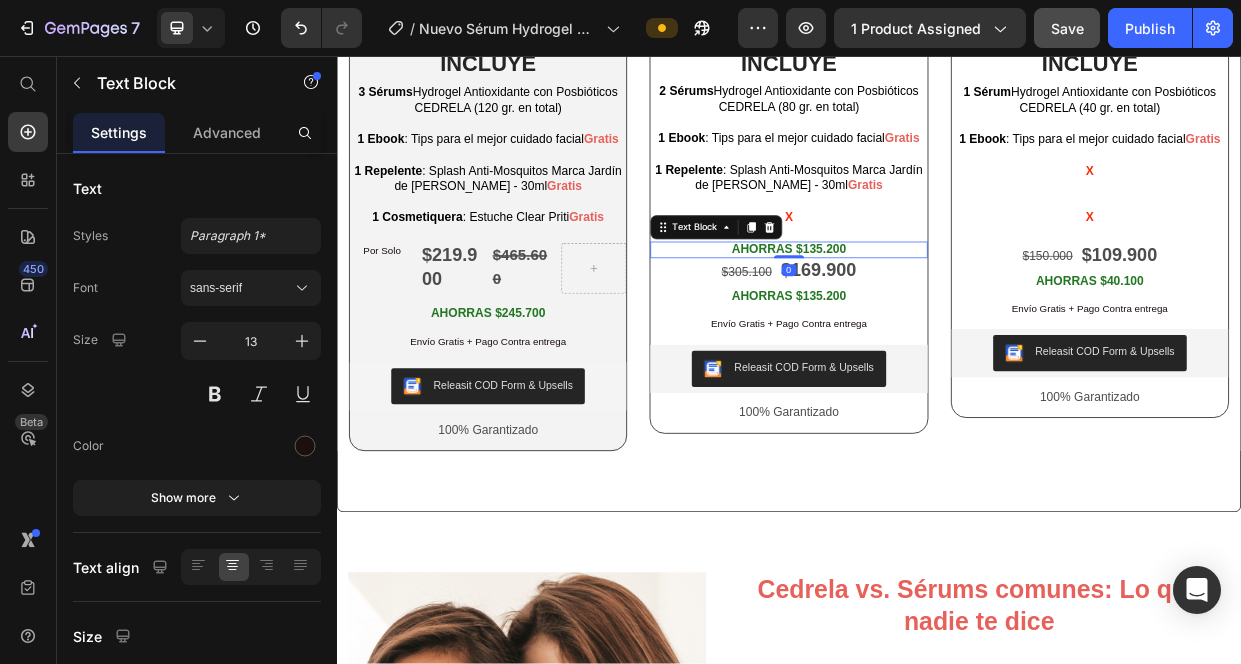 click on "AHORRAS $135.200" at bounding box center (937, 312) 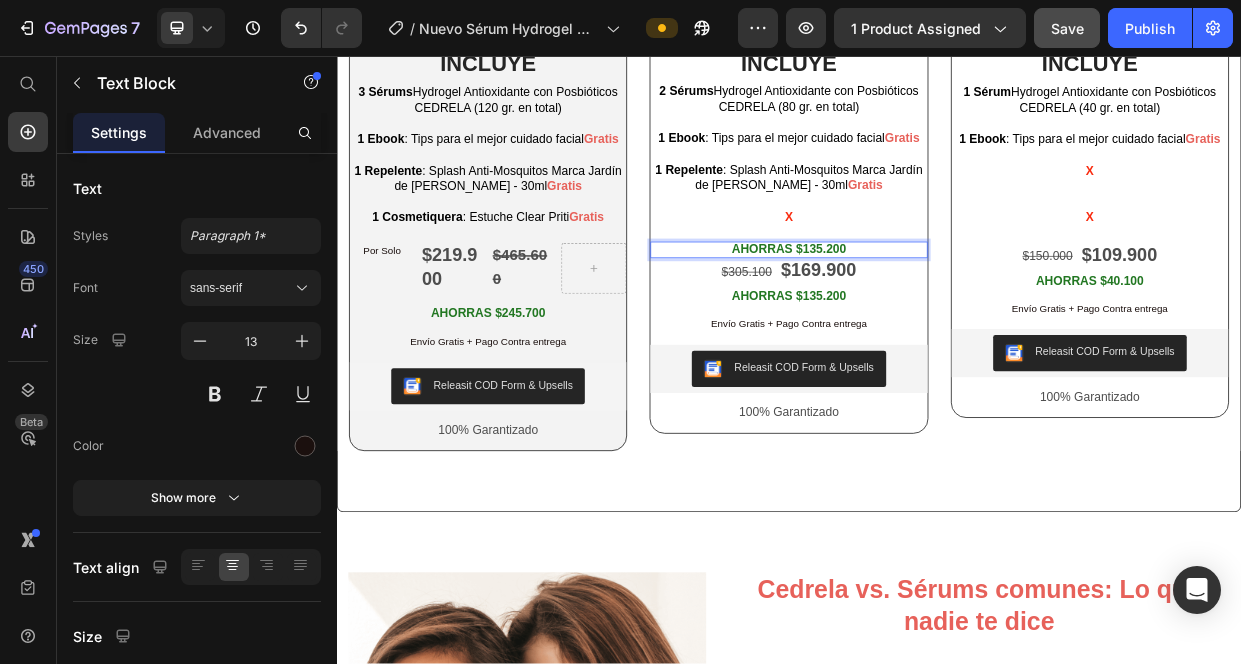 click on "AHORRAS $135.200" at bounding box center (937, 312) 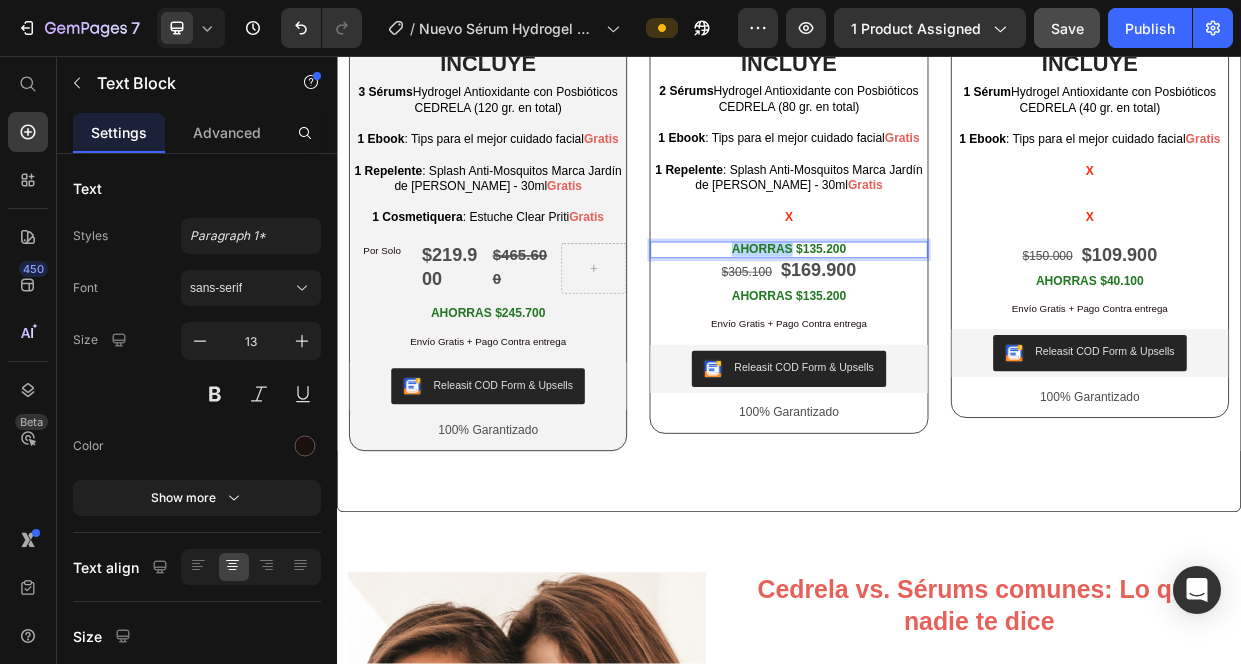 click on "AHORRAS $135.200" at bounding box center (937, 312) 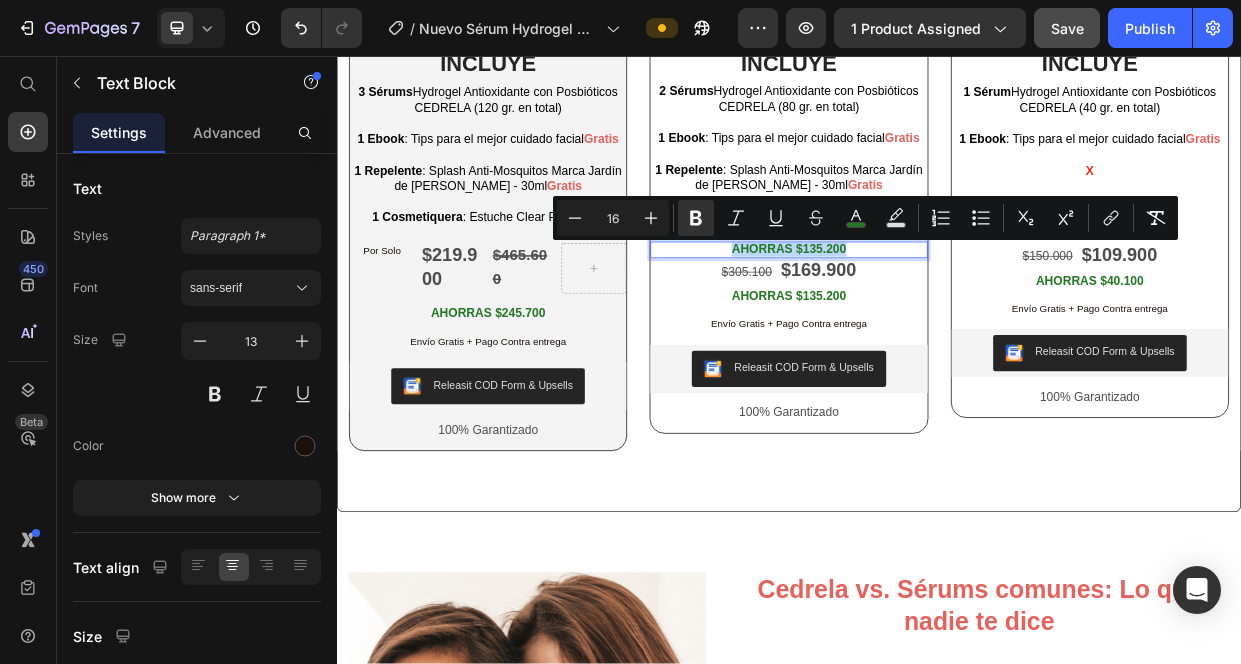 drag, startPoint x: 1023, startPoint y: 316, endPoint x: 854, endPoint y: 311, distance: 169.07394 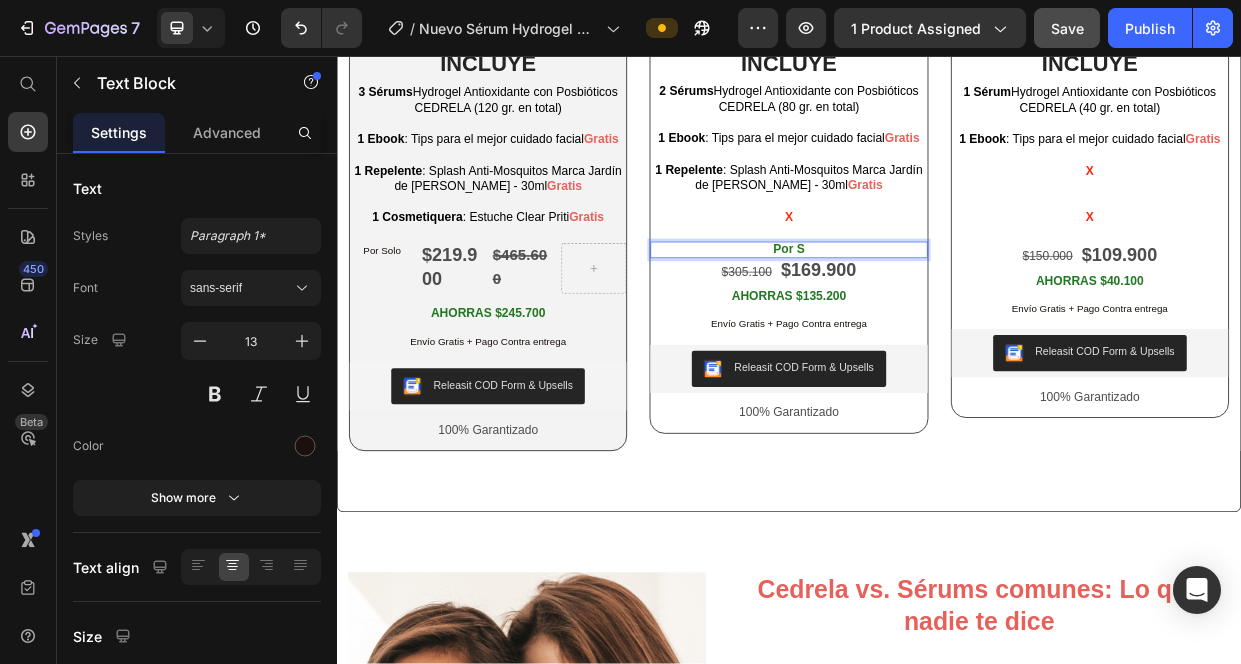 type 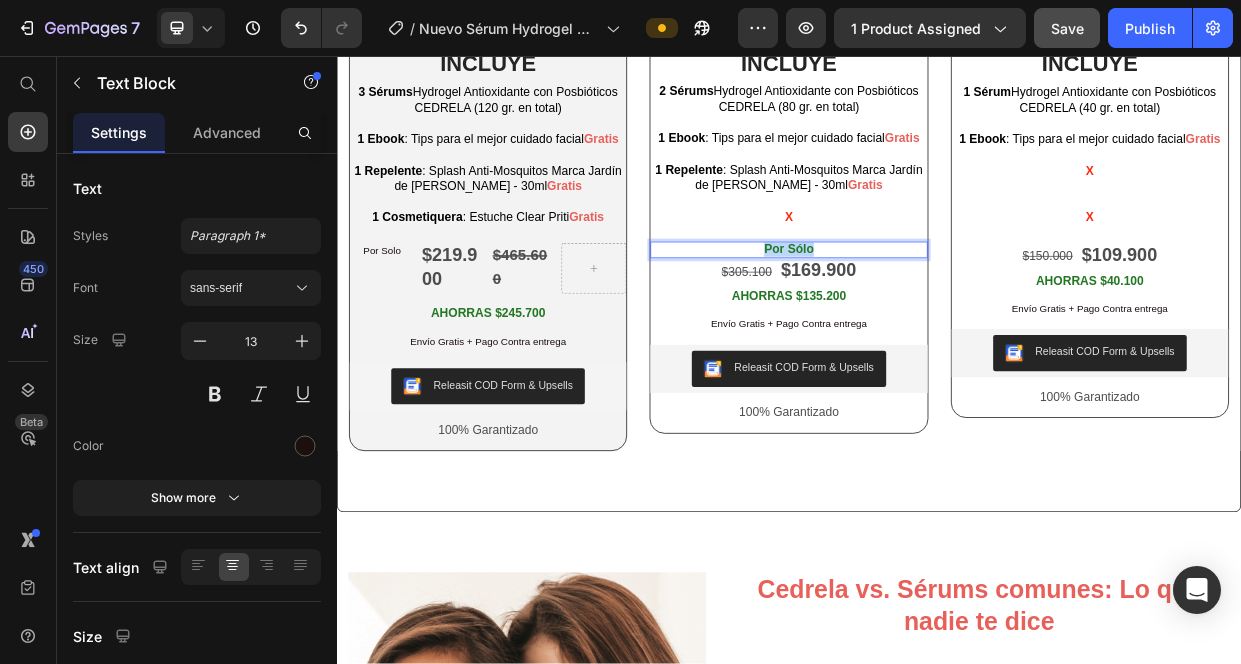 drag, startPoint x: 1022, startPoint y: 316, endPoint x: 842, endPoint y: 309, distance: 180.13606 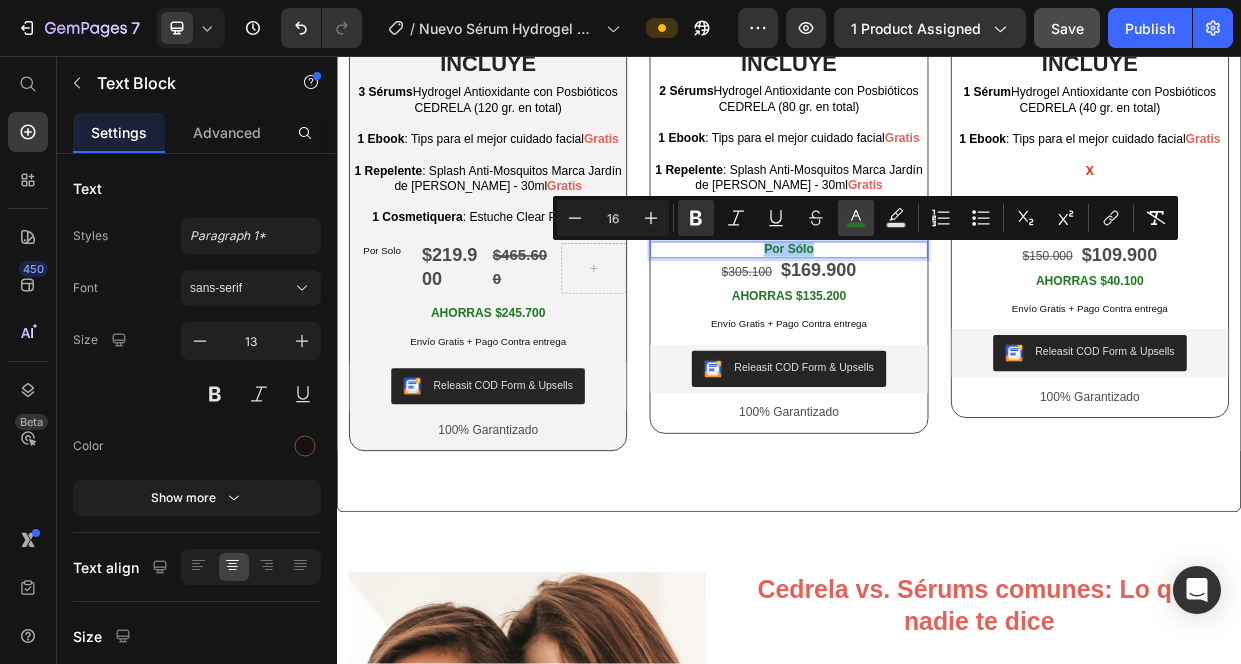 click 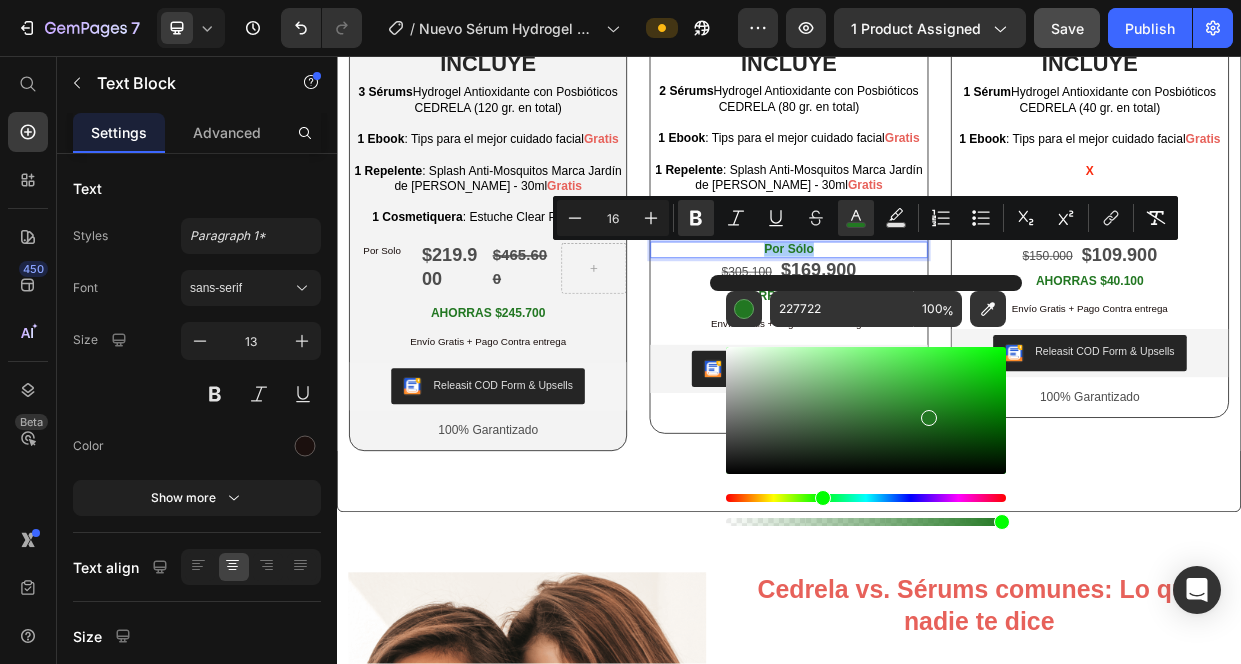 click at bounding box center [866, 410] 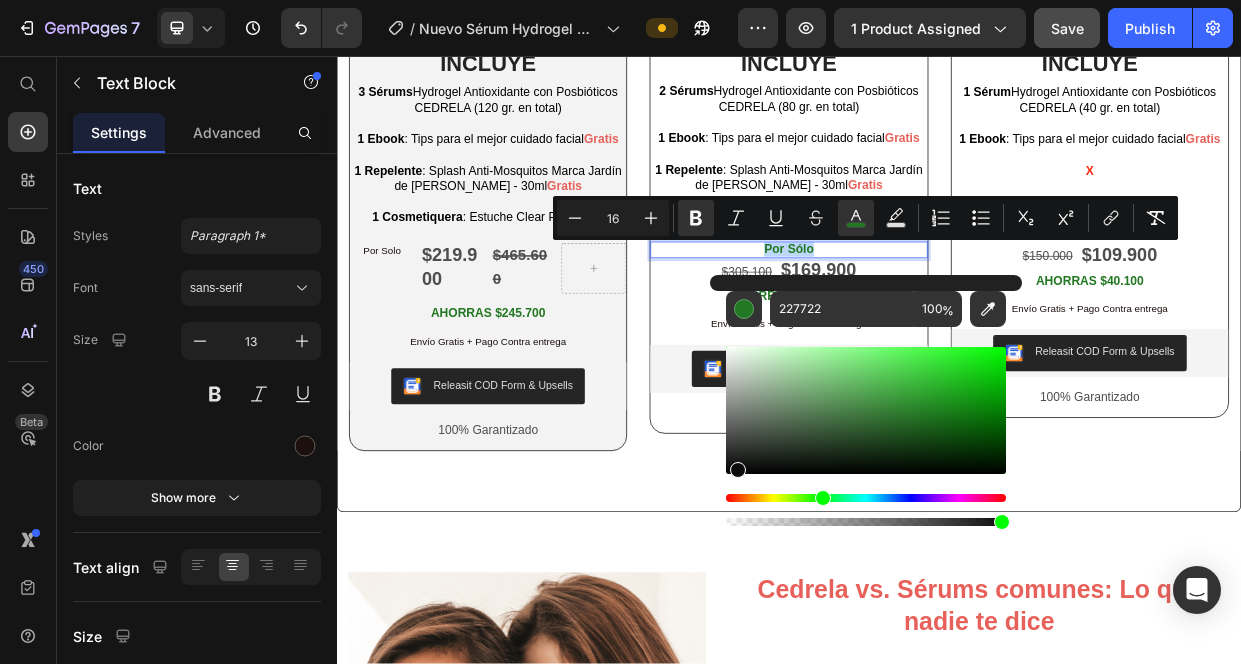 type on "0C0C0C" 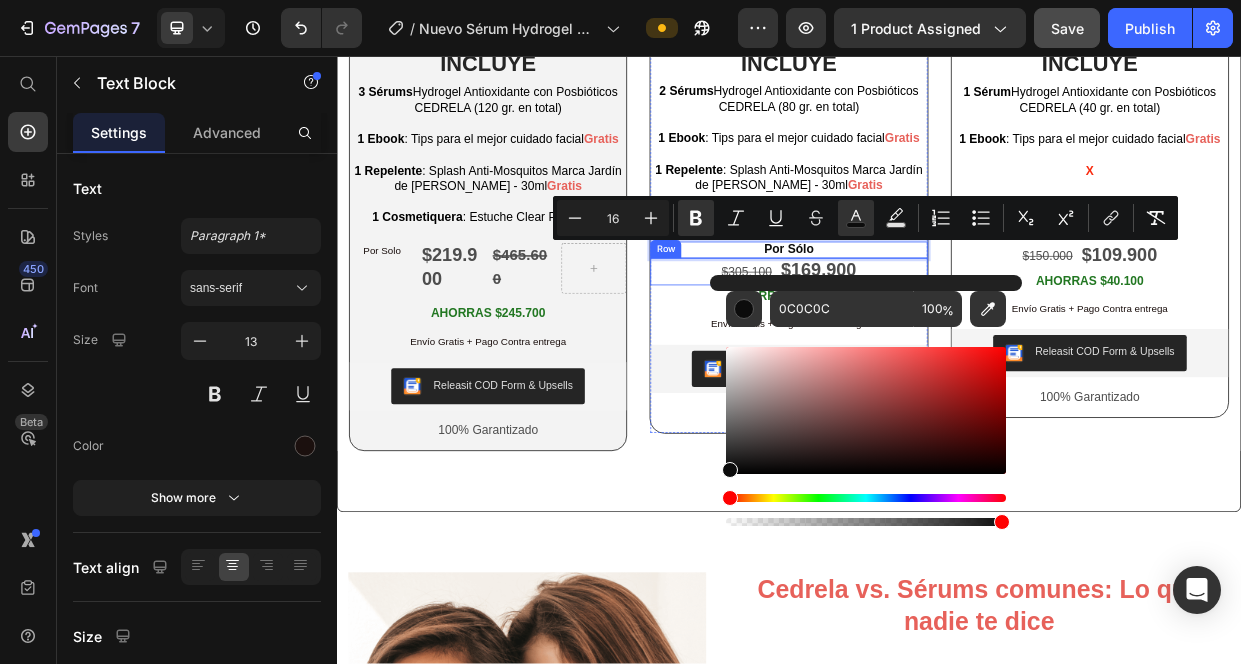 click on "$305.100 Text Block $169.900 Text Block Row" at bounding box center [936, 343] 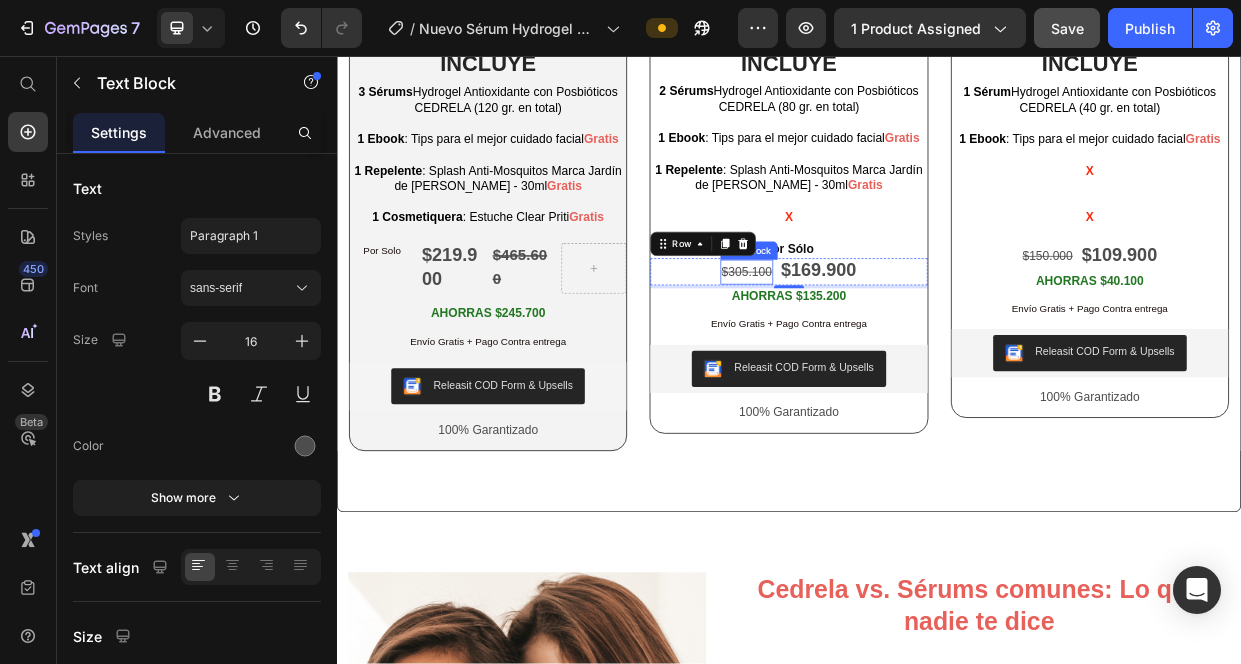 click on "$305.100" at bounding box center [881, 342] 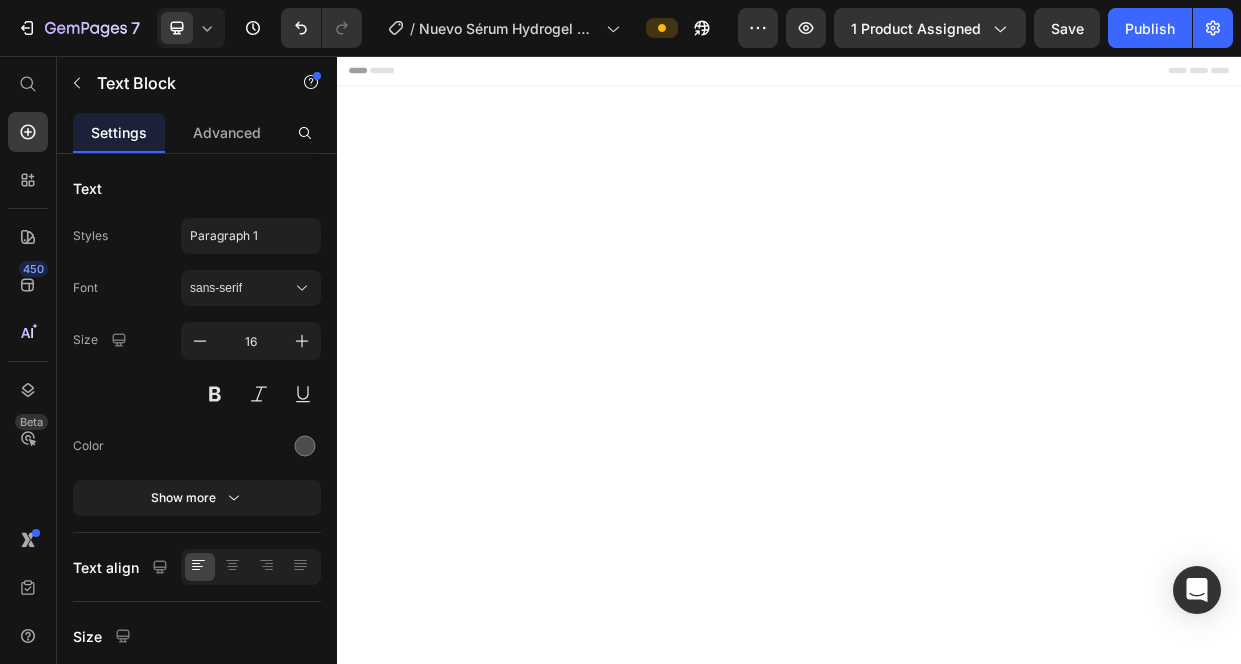 scroll, scrollTop: 3914, scrollLeft: 0, axis: vertical 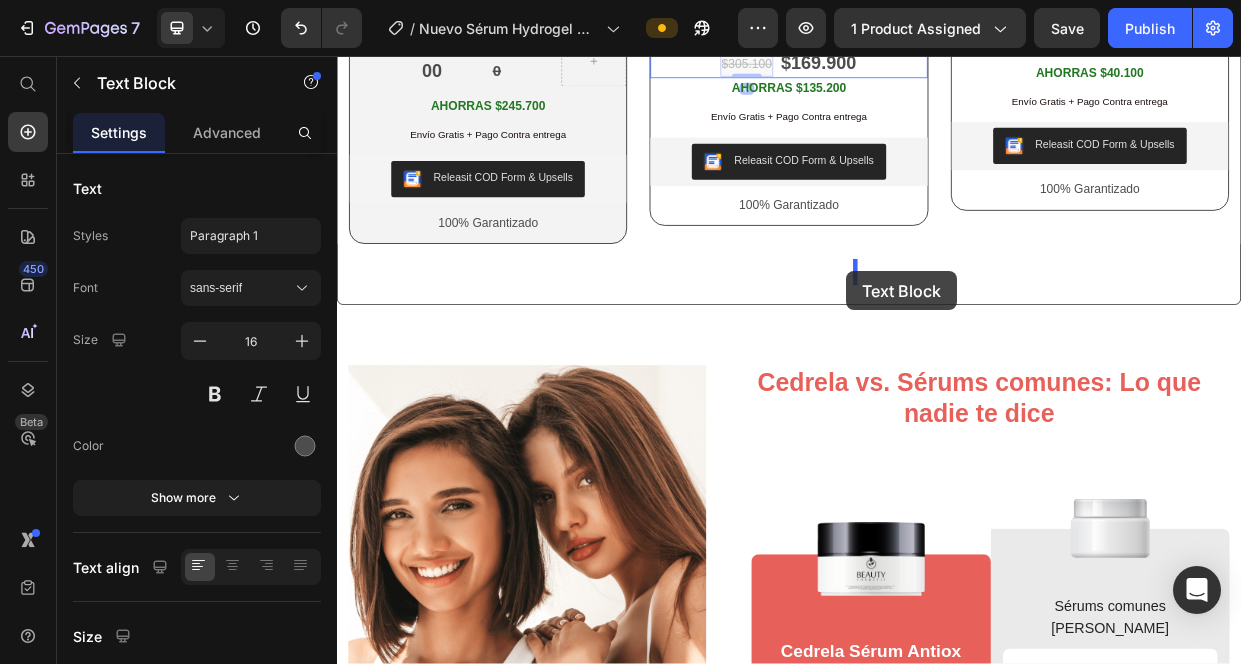 drag, startPoint x: 865, startPoint y: 309, endPoint x: 1013, endPoint y: 342, distance: 151.63443 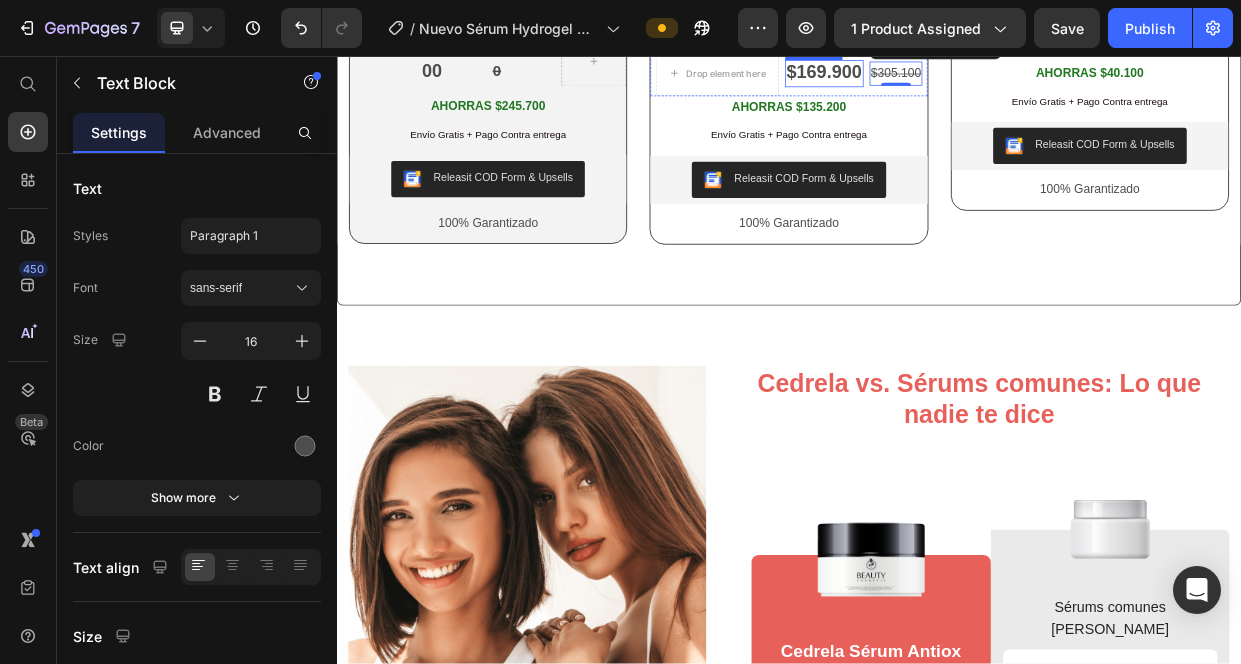 type 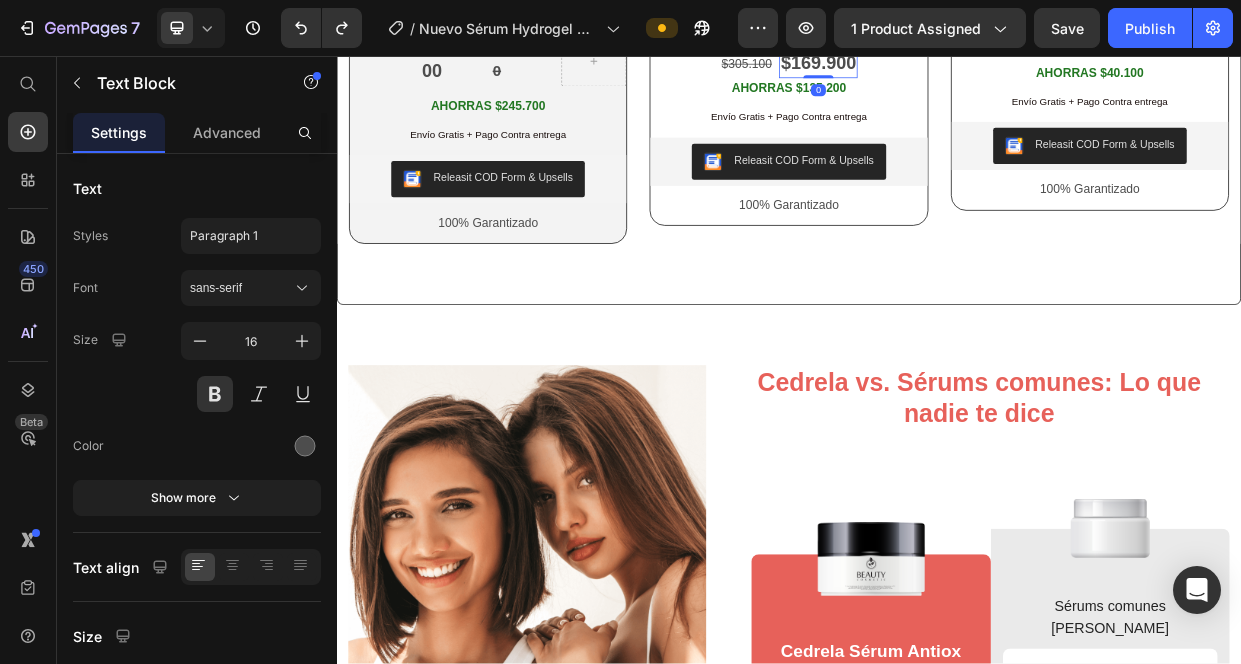 click on "Text Block" at bounding box center [983, 31] 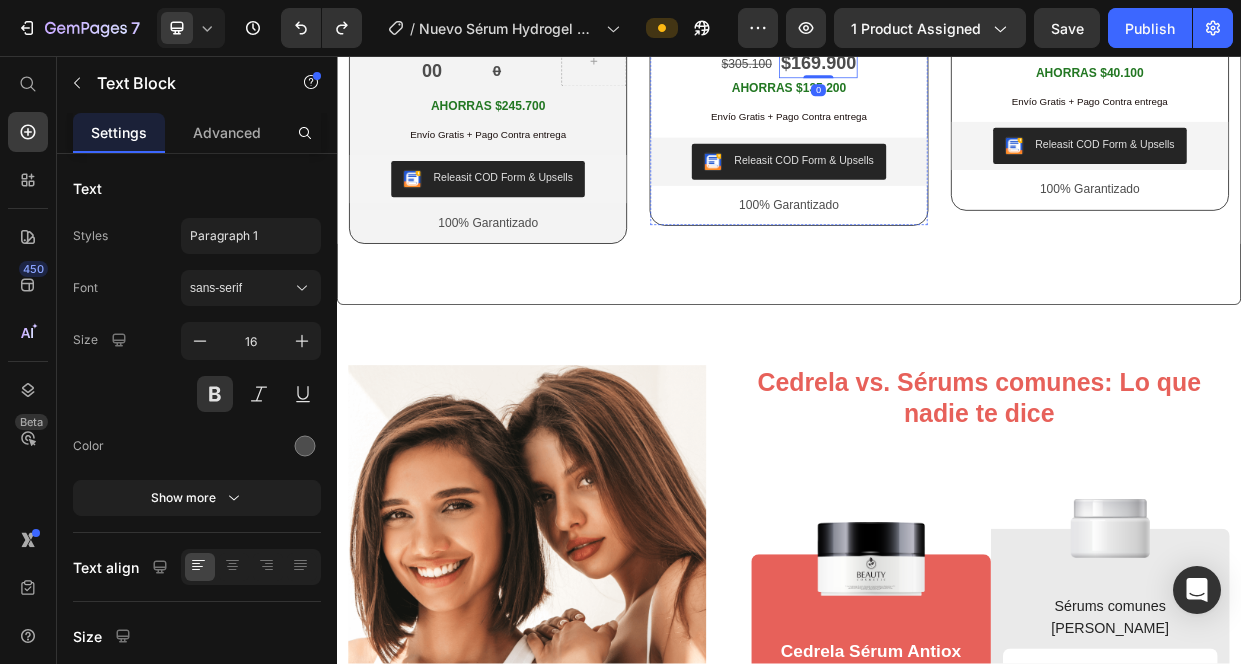 click on "Por Sólo" at bounding box center [936, 39] 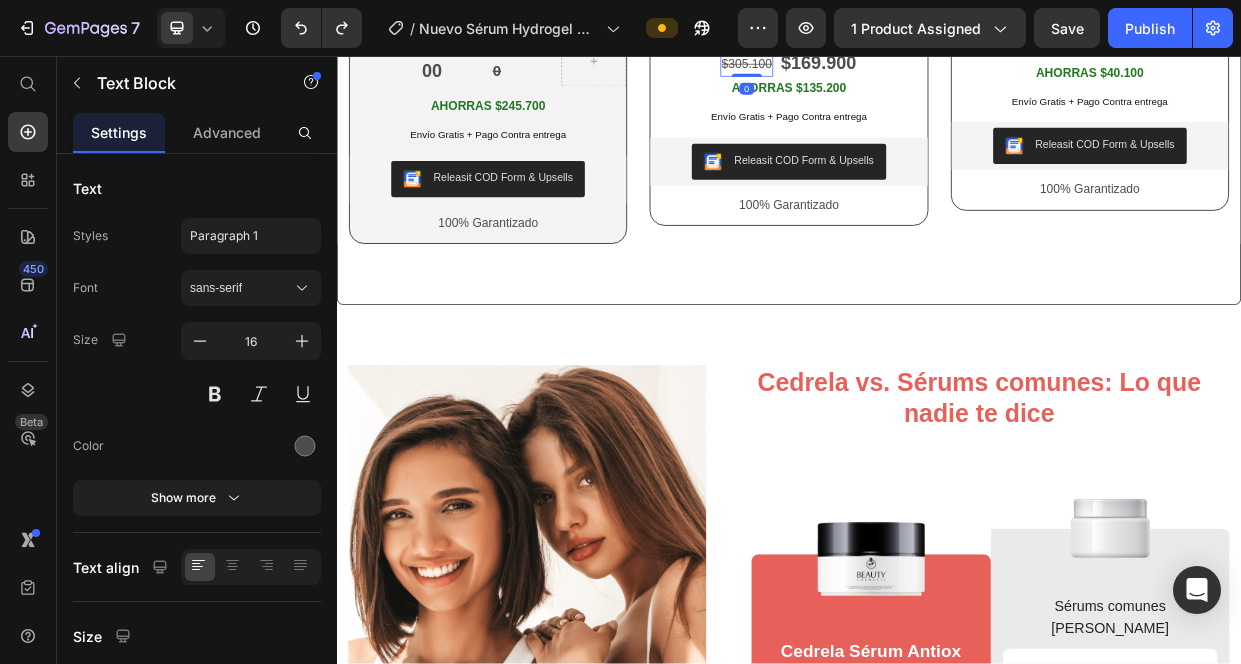 click on "Text Block" at bounding box center (905, 32) 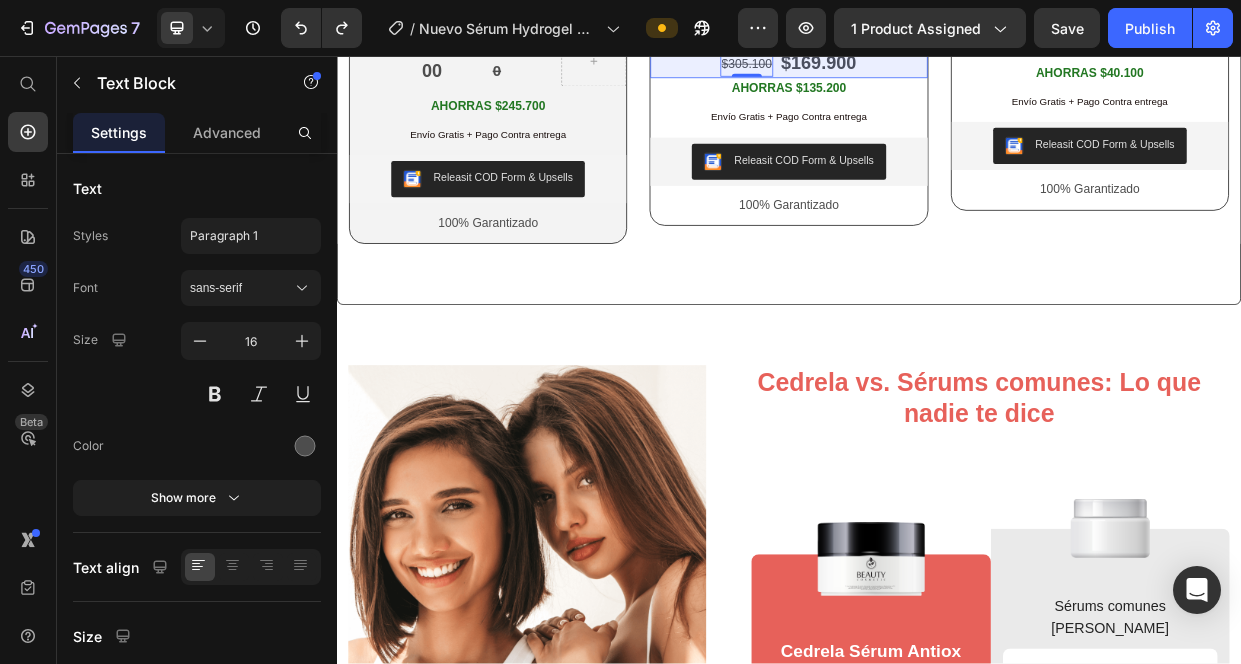 click on "Row 2 cols" at bounding box center (889, -3) 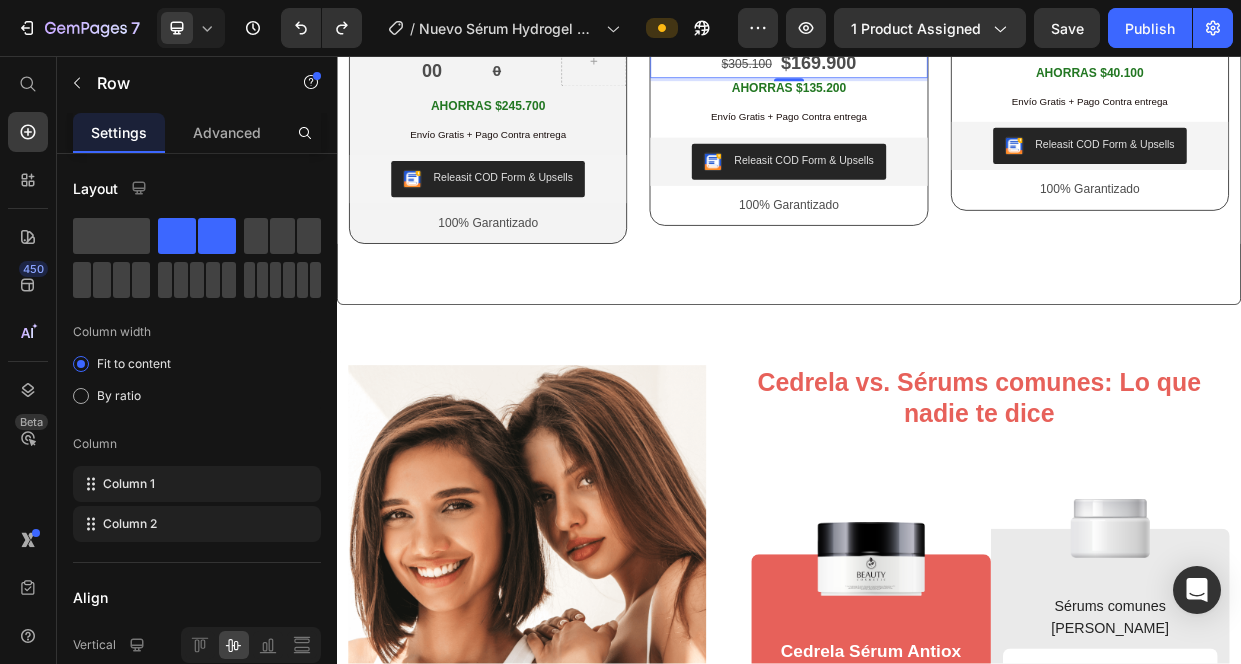 click 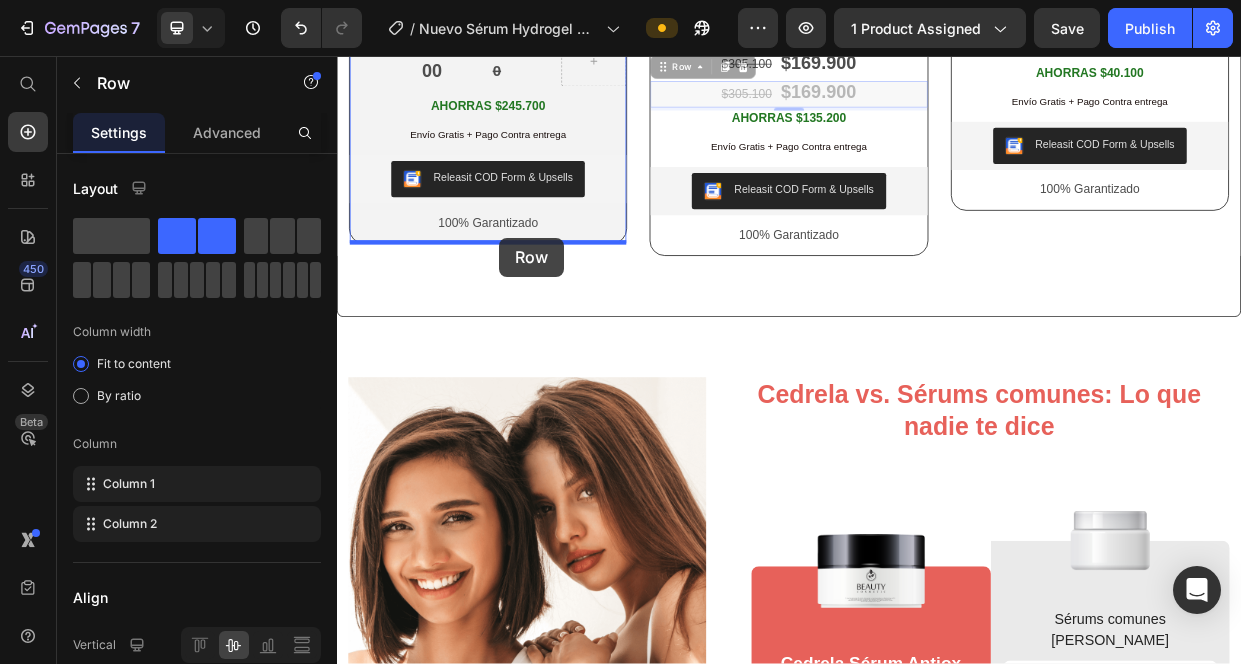 drag, startPoint x: 767, startPoint y: 346, endPoint x: 552, endPoint y: 297, distance: 220.51303 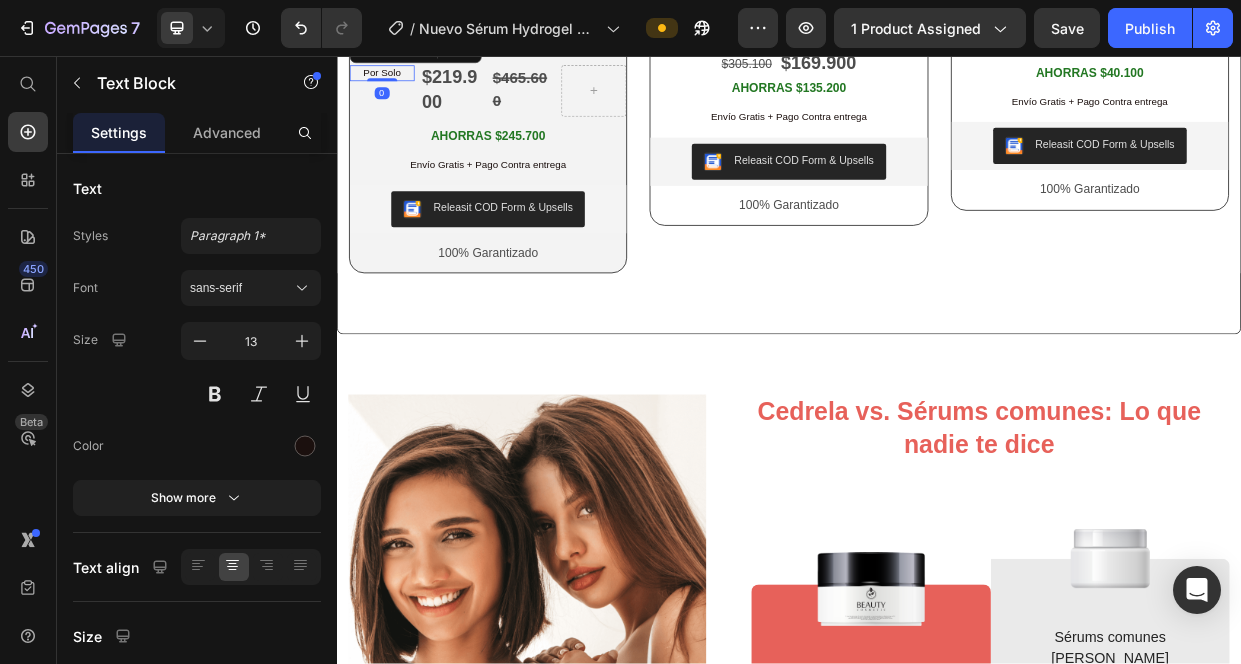 click on "MÁS VENDIDO Text Block Row Image INCLUYE Heading  3 Sérums  Hydrogel Antioxidante con Posbióticos CEDRELA (120 gr. en total)   1 Ebook : Tips para el mejor cuidado facial  Gratis   1 Repelente : Splash Anti-Mosquitos Marca Jardín de Eva - 30ml  Gratis   1 Cosmetiquera : Estuche Clear Priti  Gratis   Text Block $305.100 Text Block $169.900 Text Block Row Por Solo Text Block   0 $219.900 Text Block $465.600 Text Block
Row AHORRAS $245.700 Text Block Envío Gratis + Pago Contra entrega Text Block Releasit COD Form & Upsells Releasit COD Form & Upsells 100% Garantizado Text Block Row Row Product" at bounding box center [537, 34] 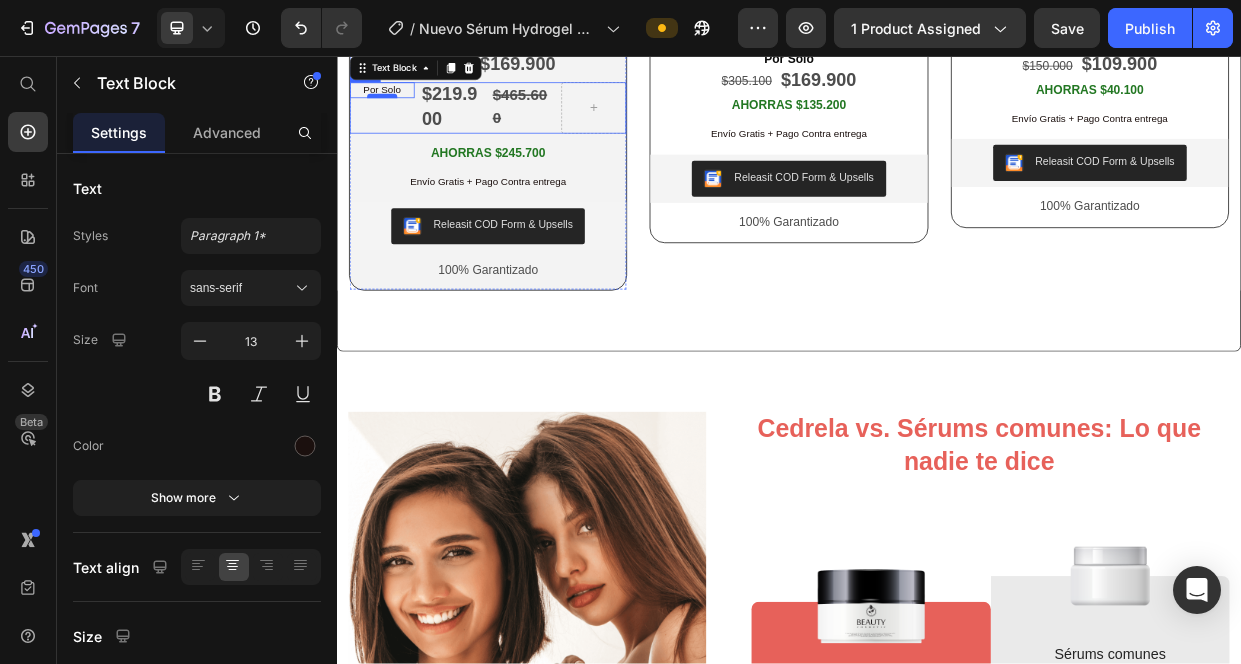 scroll, scrollTop: 3880, scrollLeft: 0, axis: vertical 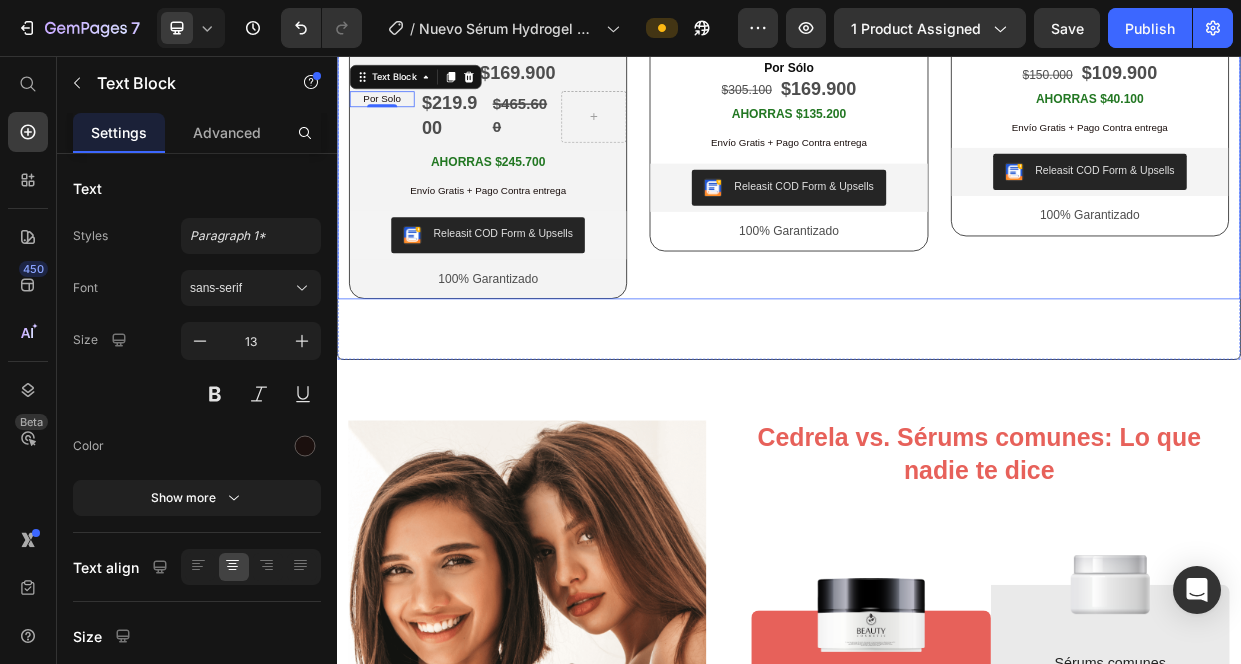 click on "MÁS VENDIDO Text Block Row Image INCLUYE Heading  3 Sérums  Hydrogel Antioxidante con Posbióticos CEDRELA (120 gr. en total)   1 Ebook : Tips para el mejor cuidado facial  Gratis   1 Repelente : Splash Anti-Mosquitos Marca Jardín de Eva - 30ml  Gratis   1 Cosmetiquera : Estuche Clear Priti  Gratis   Text Block $305.100 Text Block $169.900 Text Block Row Por Solo Text Block   0 $219.900 Text Block $465.600 Text Block
Row AHORRAS $245.700 Text Block Envío Gratis + Pago Contra entrega Text Block Releasit COD Form & Upsells Releasit COD Form & Upsells 100% Garantizado Text Block Row Row Product Row ¡ESTA OFERTA ESTA A PUNTO DE EXPIRAR! Text Block Row Image INCLUYE Heading 2 Sérums  Hydrogel Antioxidante con Posbióticos CEDRELA (80 gr. en total)   1 Ebook : Tips para el mejor cuidado facial  Gratis   1 Repelente : Splash Anti-Mosquitos Marca Jardín de Eva - 30ml  Gratis   X   Text Block Por Sólo Text Block $305.100 Text Block $169.900 Text Block Row AHORRAS $135.200 Text Block" at bounding box center [937, 68] 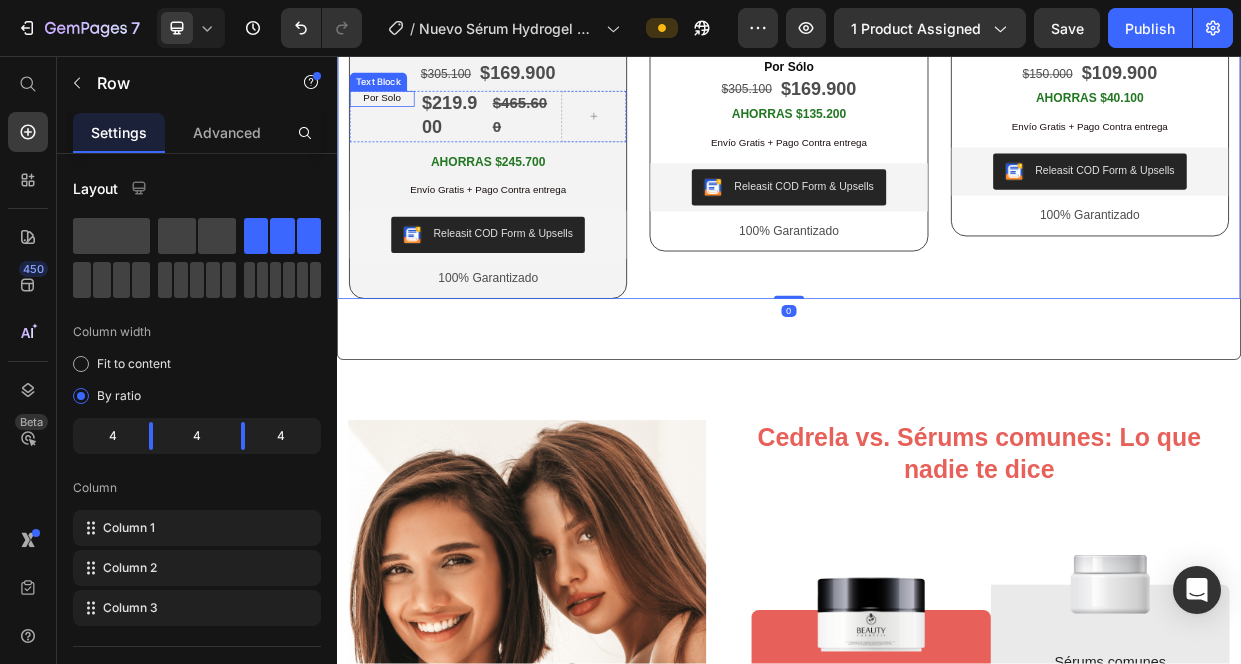 click on "Text Block" at bounding box center (392, 91) 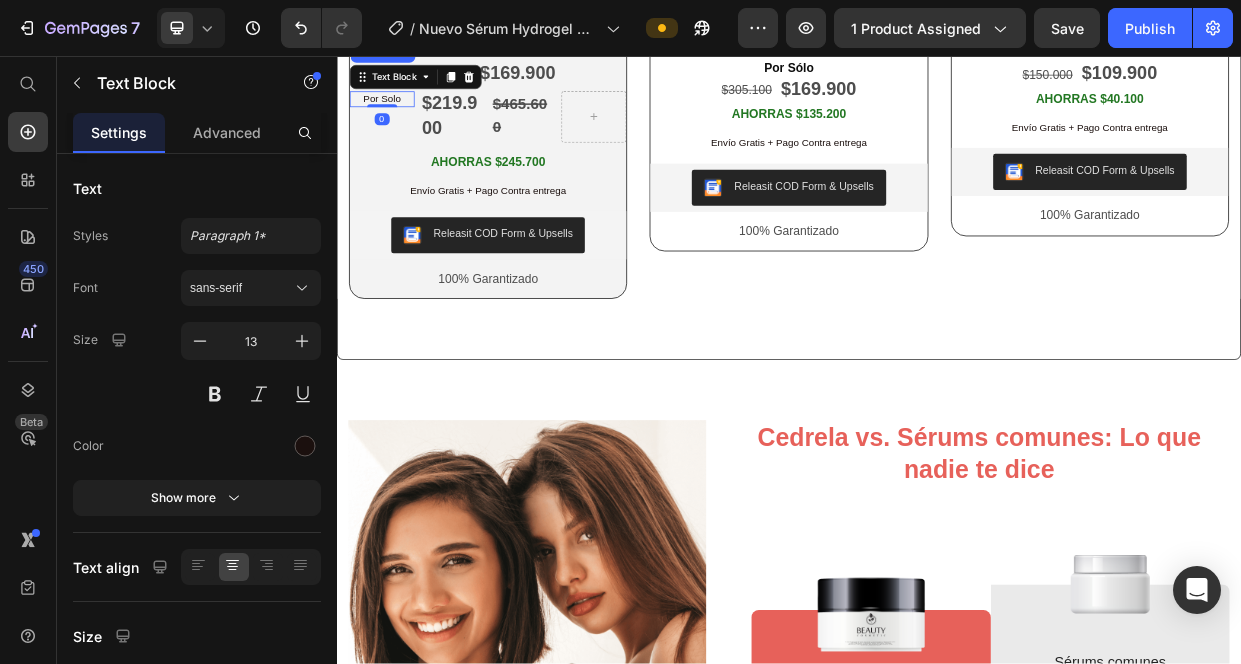 click 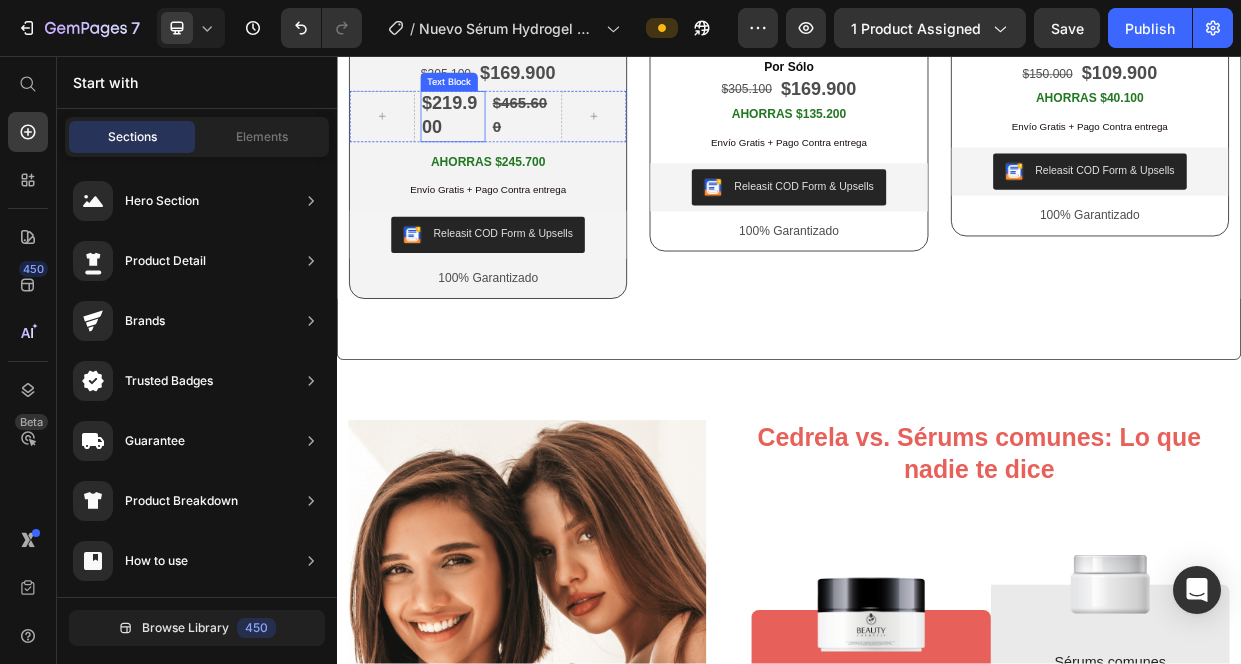 click on "$219.900" at bounding box center [491, 137] 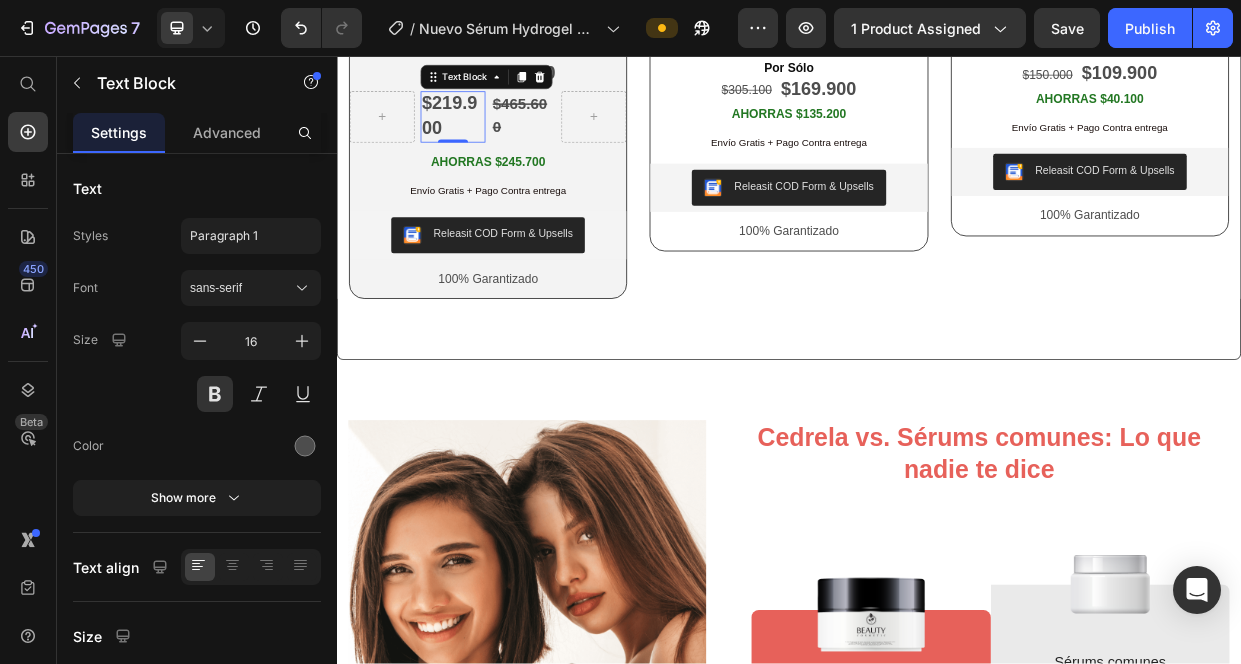 click 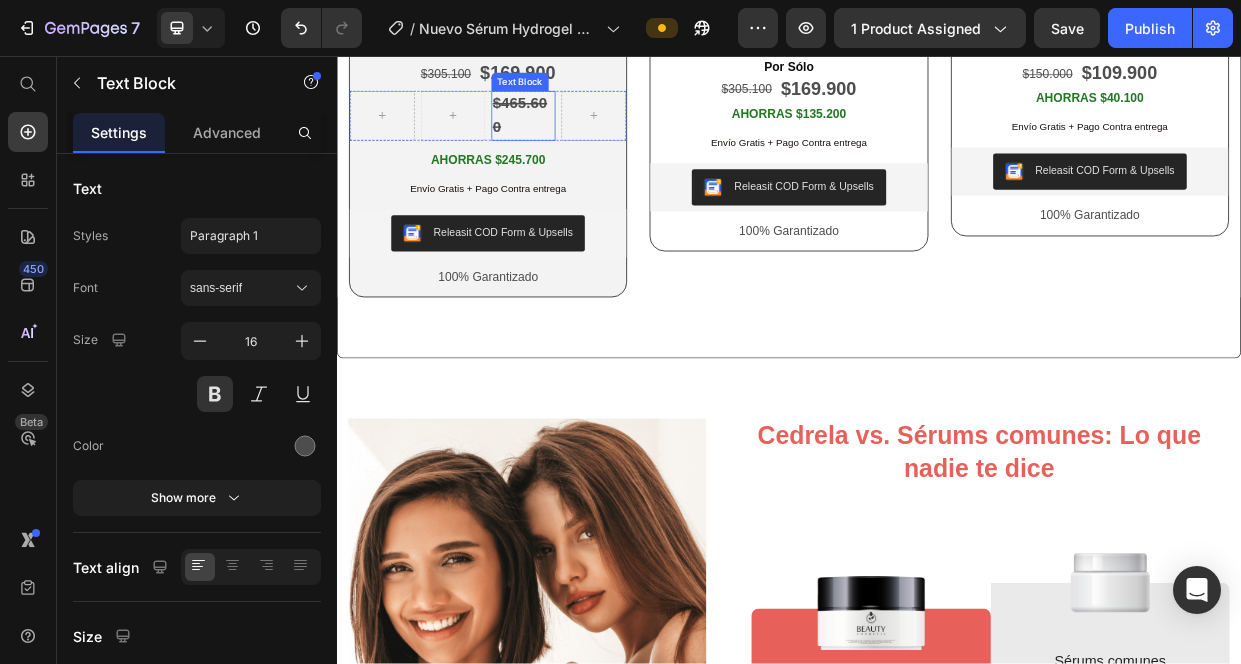 click on "$465.600" at bounding box center [580, 134] 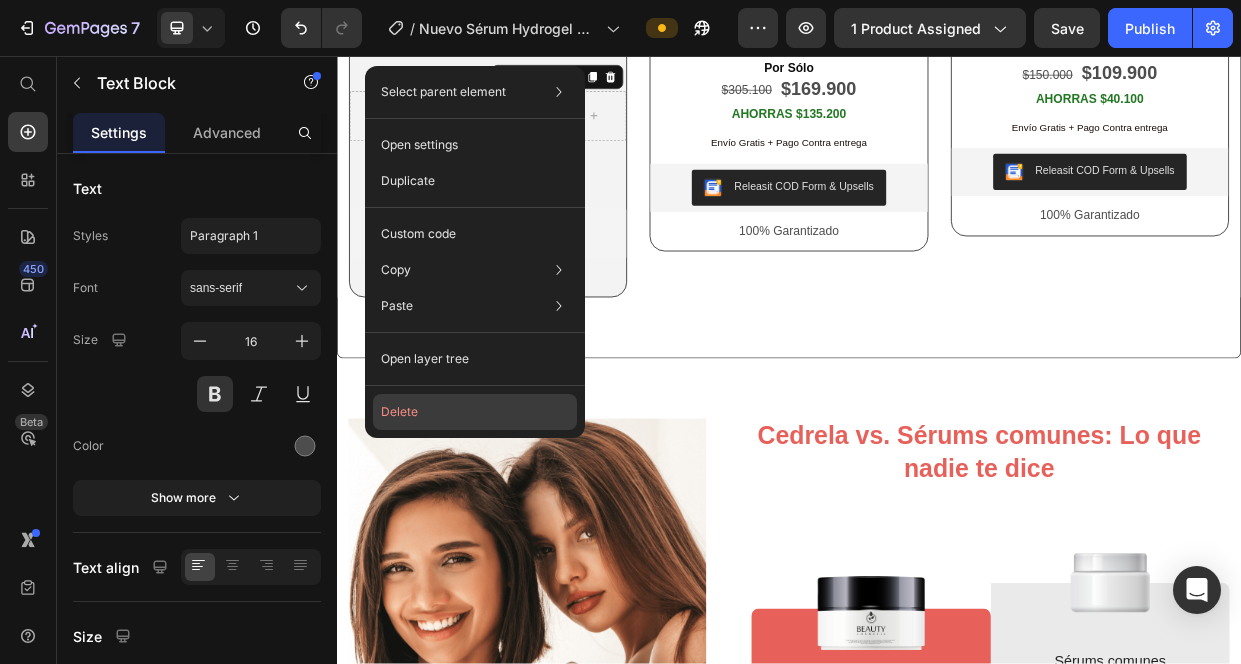 click on "Delete" 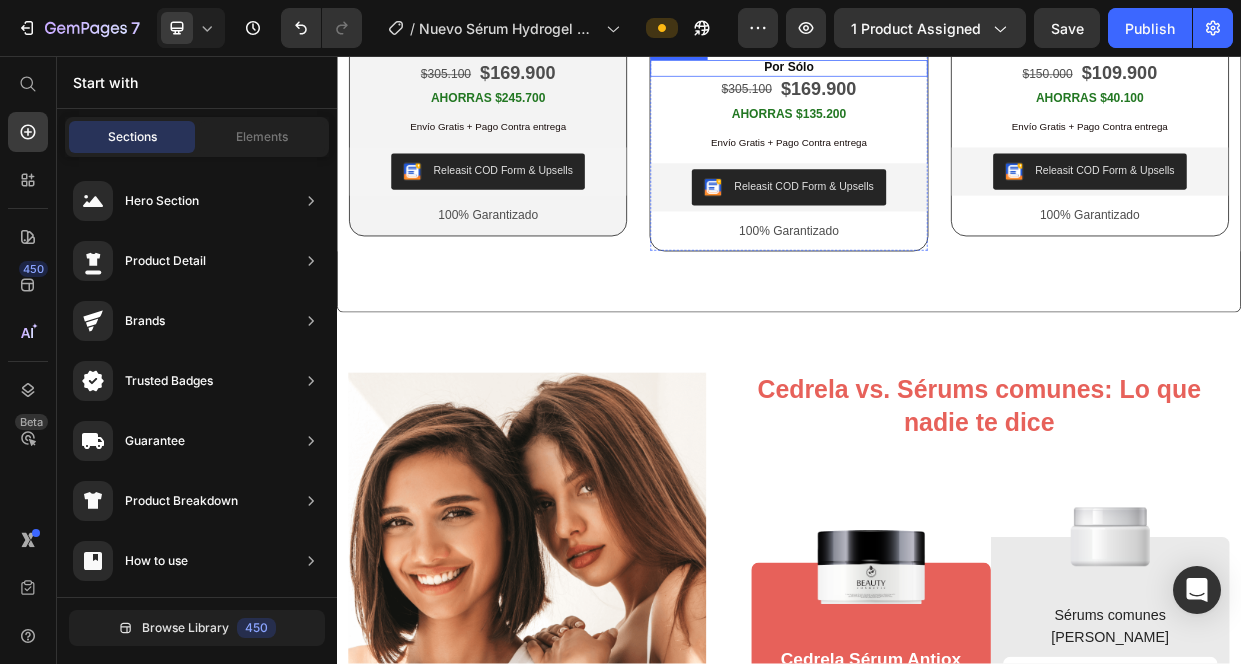 click on "Por Sólo" at bounding box center (936, 73) 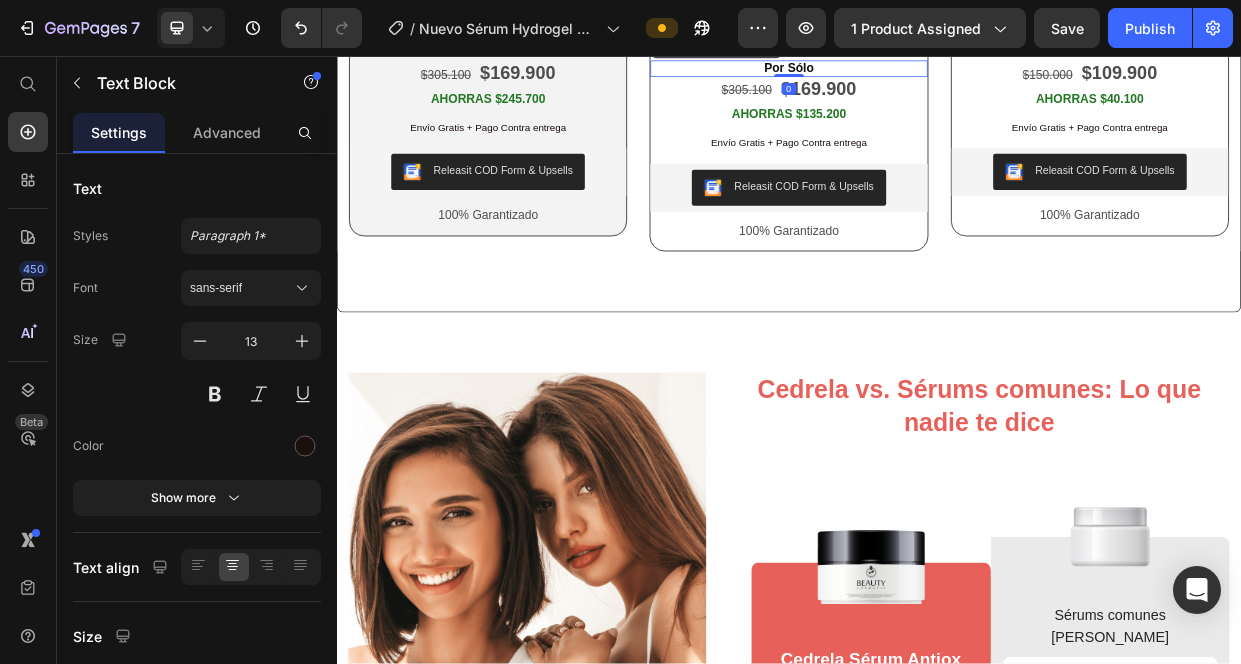 click 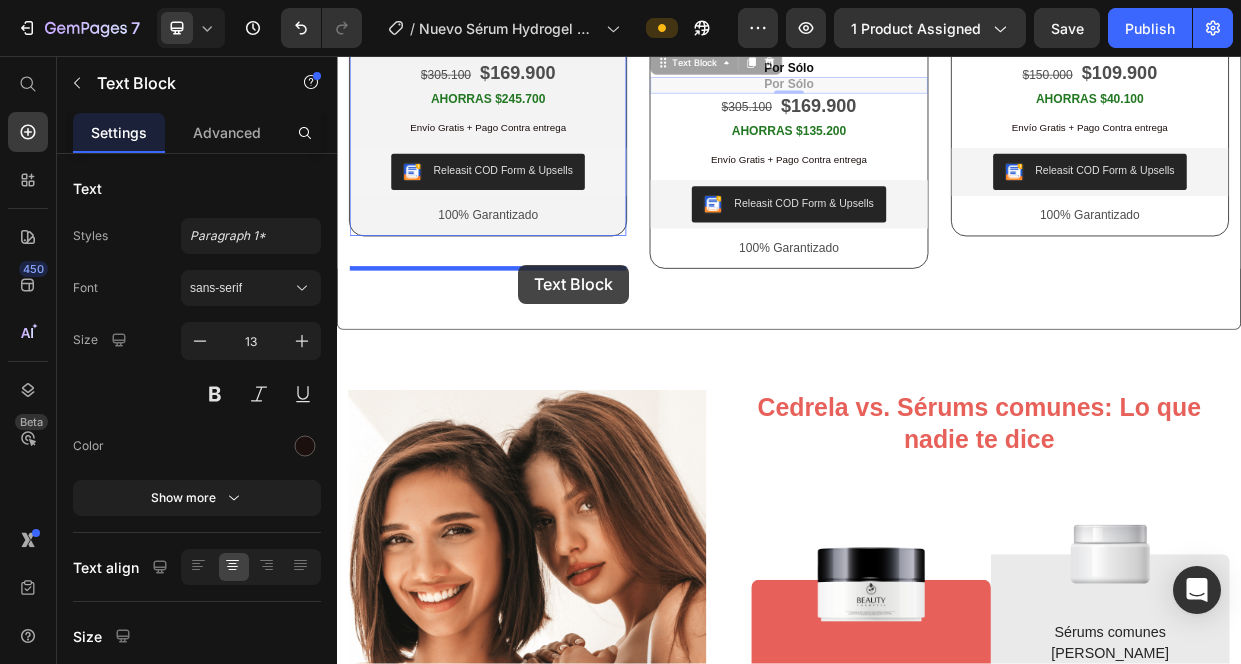 drag, startPoint x: 709, startPoint y: 340, endPoint x: 577, endPoint y: 333, distance: 132.18547 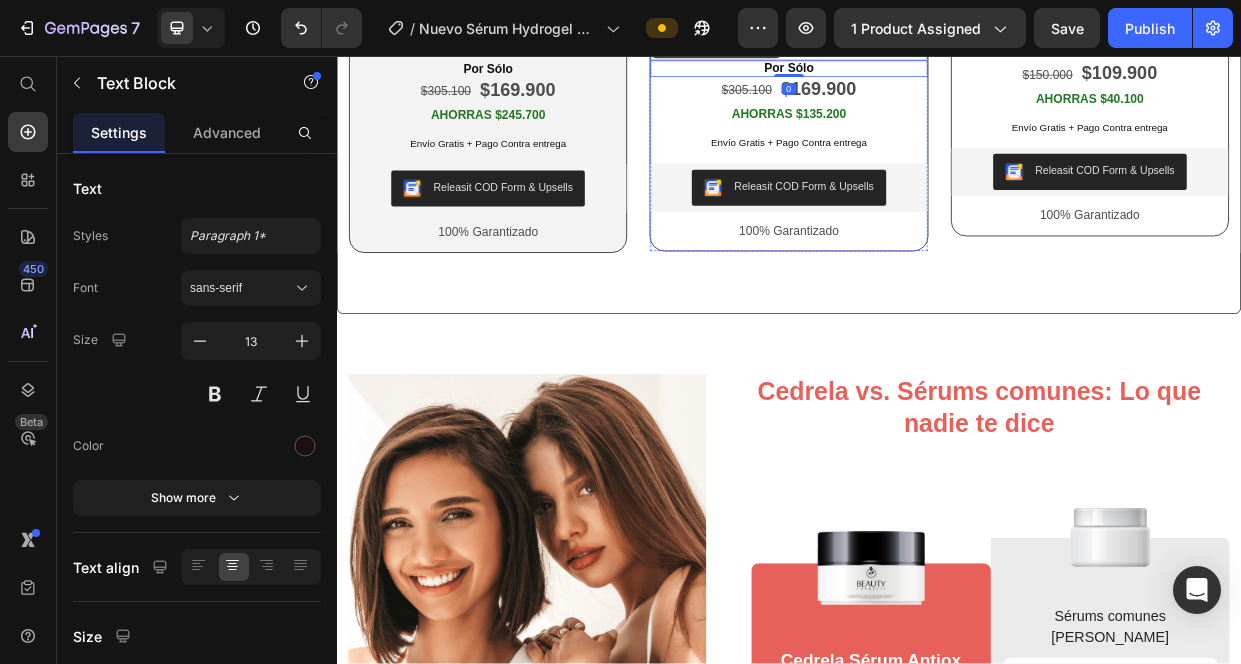 click on "¡ESTA OFERTA ESTA A PUNTO DE EXPIRAR! Text Block Row Image INCLUYE Heading 2 Sérums  Hydrogel Antioxidante con Posbióticos CEDRELA (80 gr. en total)   1 Ebook : Tips para el mejor cuidado facial  Gratis   1 Repelente : Splash Anti-Mosquitos Marca Jardín de Eva - 30ml  Gratis   X   Text Block Por Sólo Text Block   0" at bounding box center [936, -80] 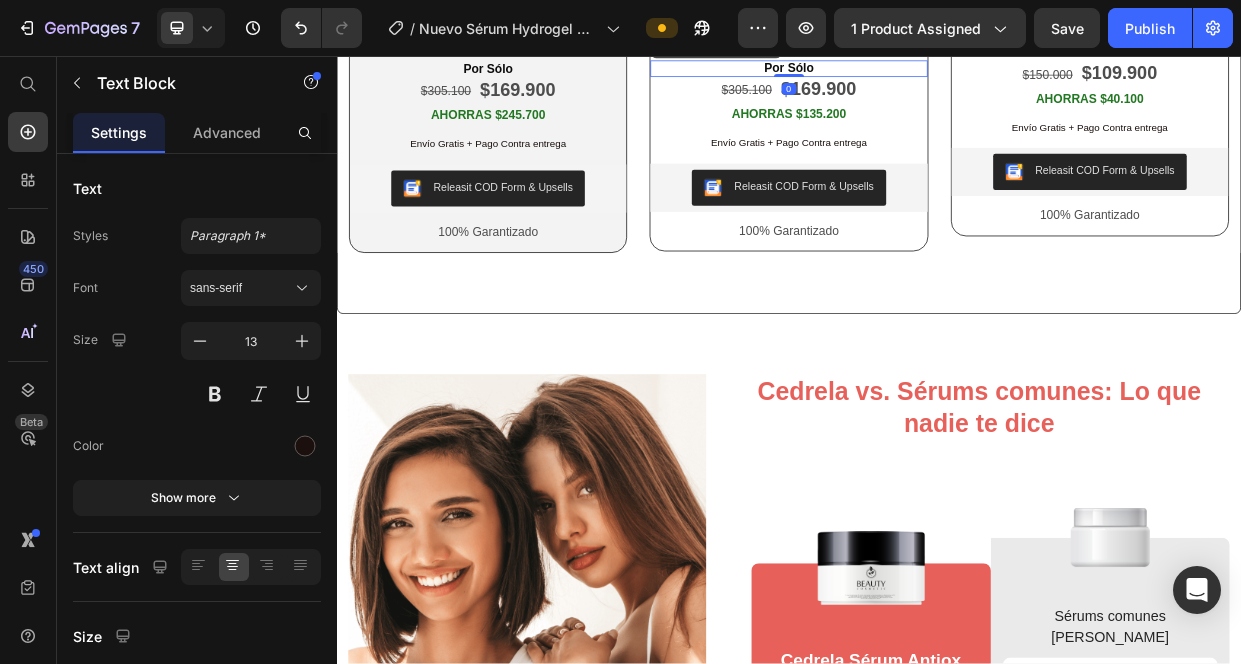 click 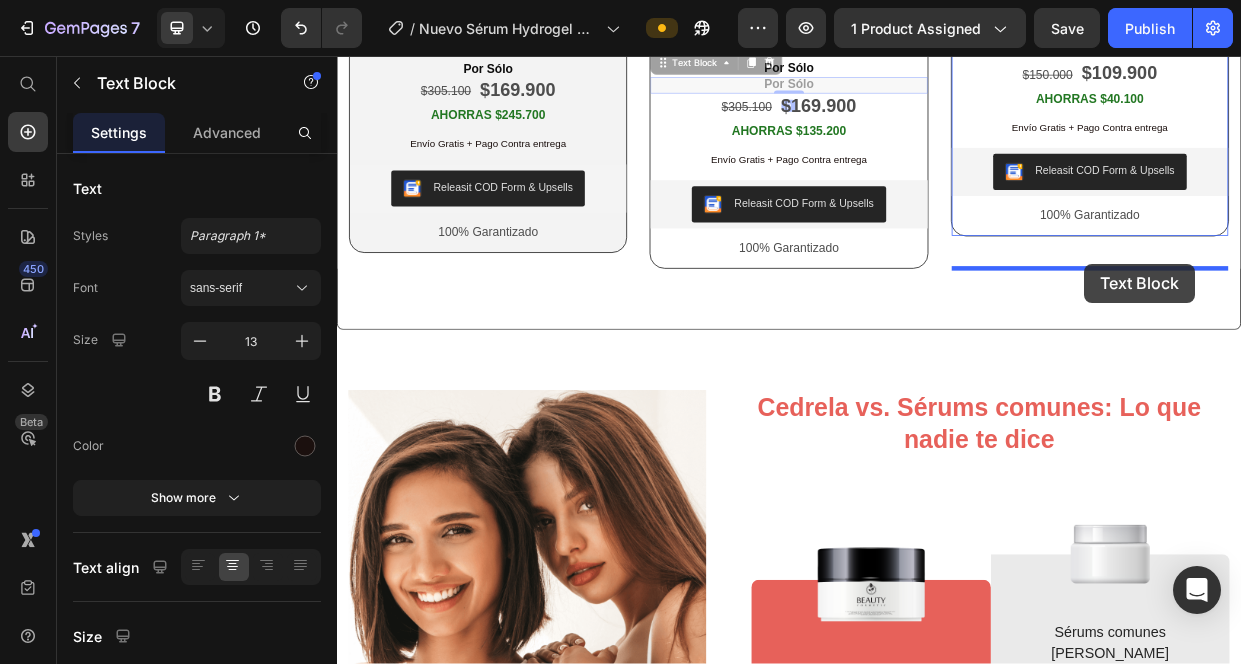 drag, startPoint x: 766, startPoint y: 339, endPoint x: 1329, endPoint y: 332, distance: 563.0435 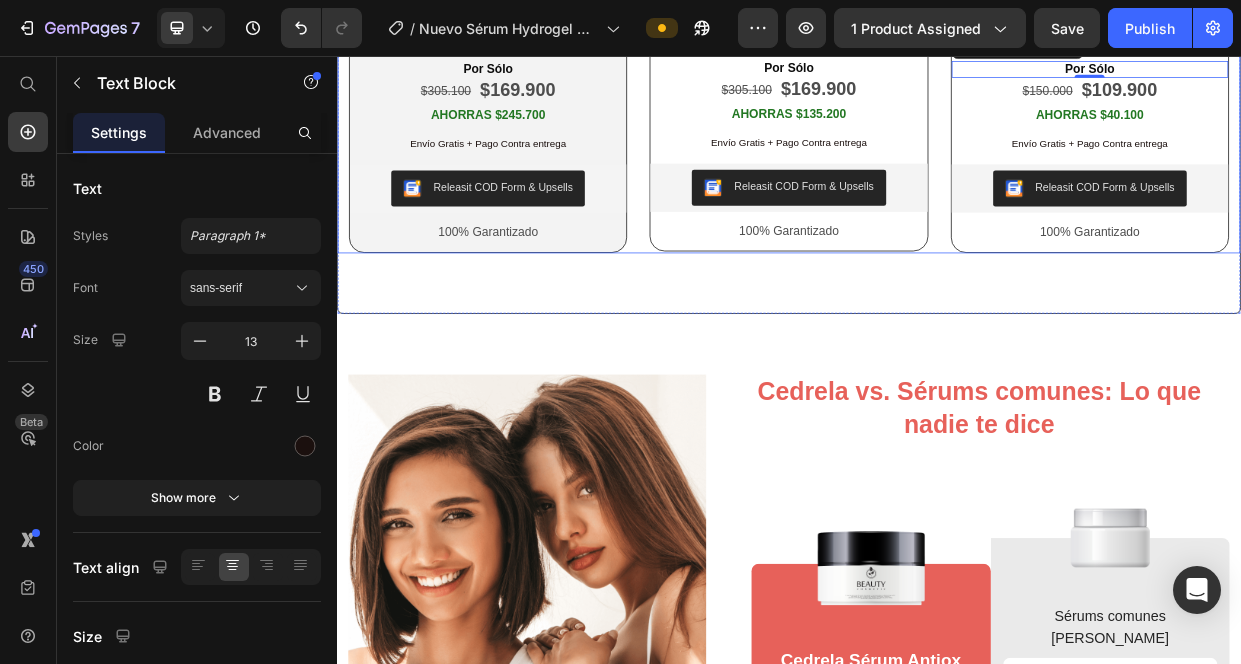 click on "MÁS VENDIDO Text Block Row Image INCLUYE Heading  3 Sérums  Hydrogel Antioxidante con Posbióticos CEDRELA (120 gr. en total)   1 Ebook : Tips para el mejor cuidado facial  Gratis   1 Repelente : Splash Anti-Mosquitos Marca Jardín de Eva - 30ml  Gratis   1 Cosmetiquera : Estuche Clear Priti  Gratis   Text Block Por Sólo Text Block $305.100 Text Block $169.900 Text Block Row AHORRAS $245.700 Text Block Envío Gratis + Pago Contra entrega Text Block Releasit COD Form & Upsells Releasit COD Form & Upsells 100% Garantizado Text Block Row Row Product Row ¡ESTA OFERTA ESTA A PUNTO DE EXPIRAR! Text Block Row Image INCLUYE Heading 2 Sérums  Hydrogel Antioxidante con Posbióticos CEDRELA (80 gr. en total)   1 Ebook : Tips para el mejor cuidado facial  Gratis   1 Repelente : Splash Anti-Mosquitos Marca Jardín de Eva - 30ml  Gratis   X   Text Block Por Sólo Text Block $305.100 Text Block $169.900 Text Block Row AHORRAS $135.200 Text Block Envío Gratis + Pago Contra entrega Text Block 100% Garantizado X" at bounding box center (937, 37) 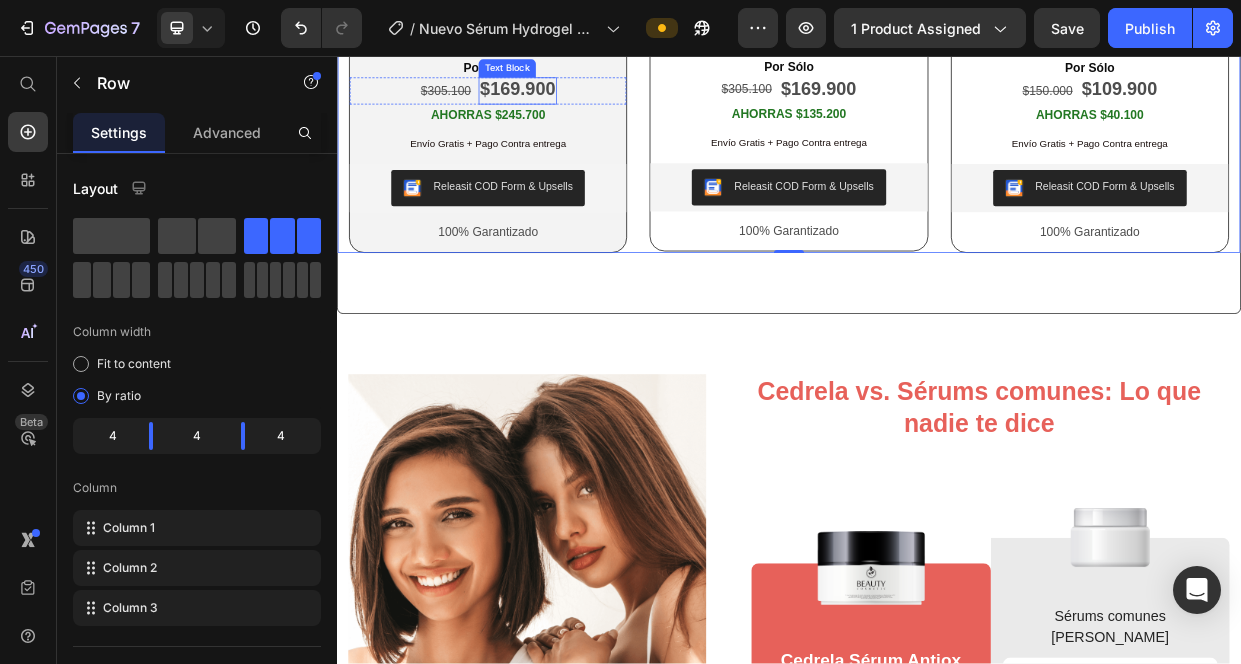 click on "$169.900" at bounding box center (577, 100) 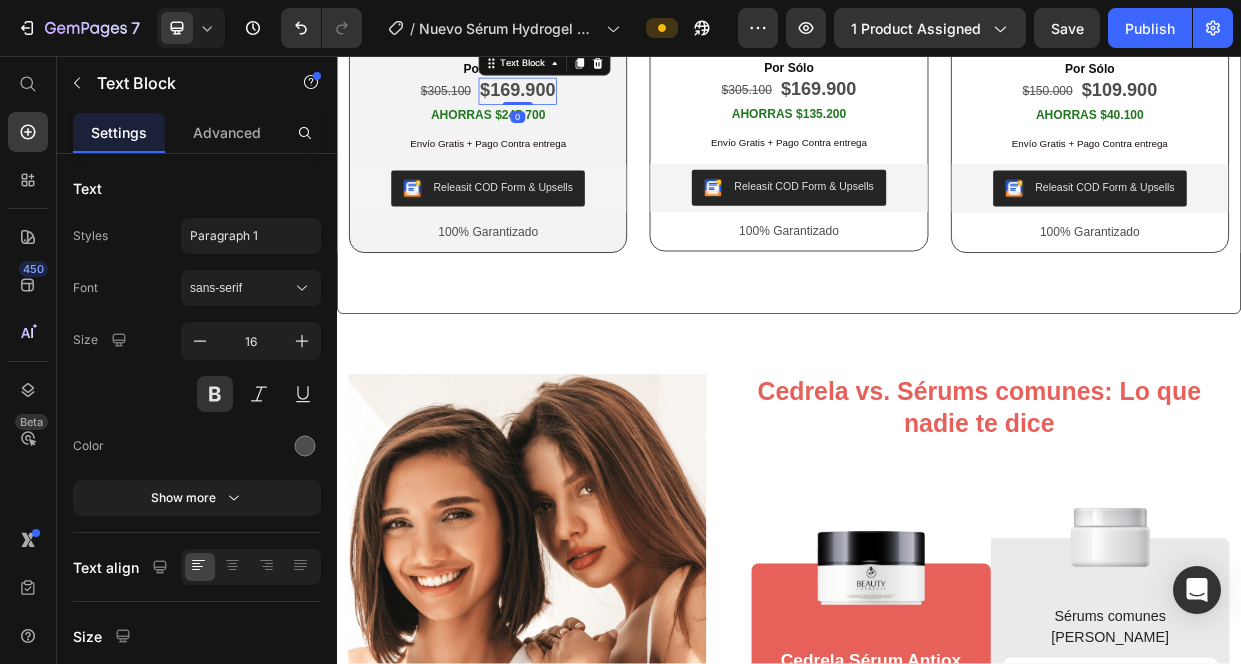 click on "$169.900" at bounding box center [577, 100] 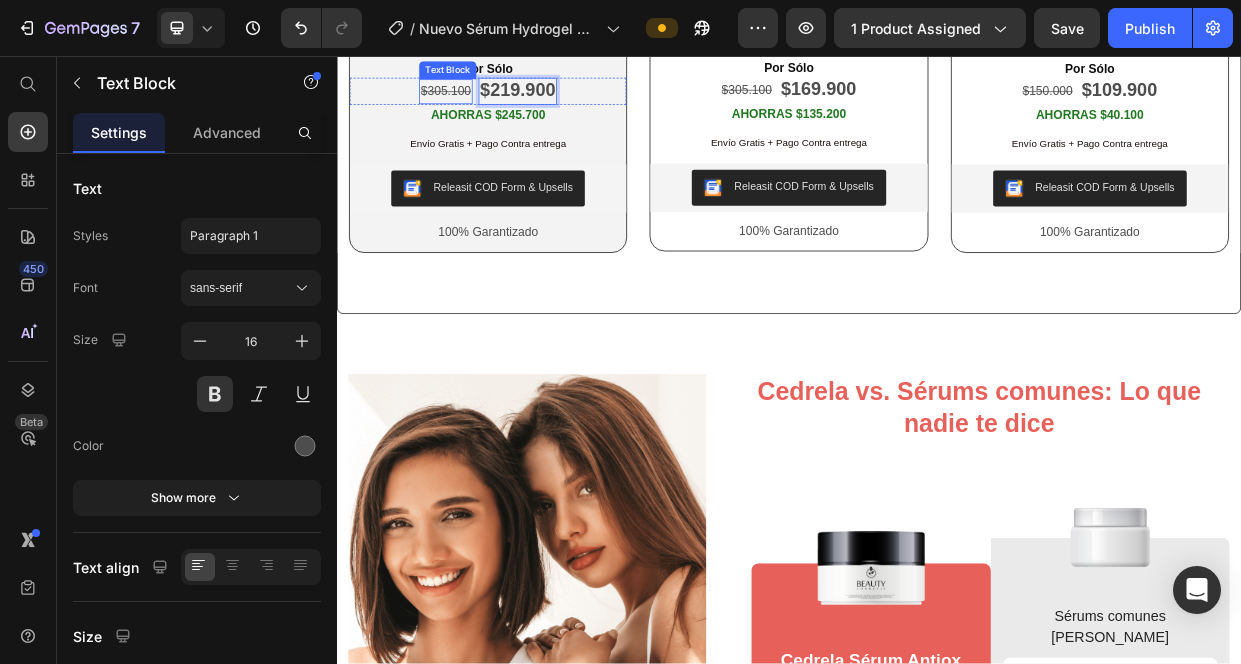 click on "$305.100" at bounding box center (481, 102) 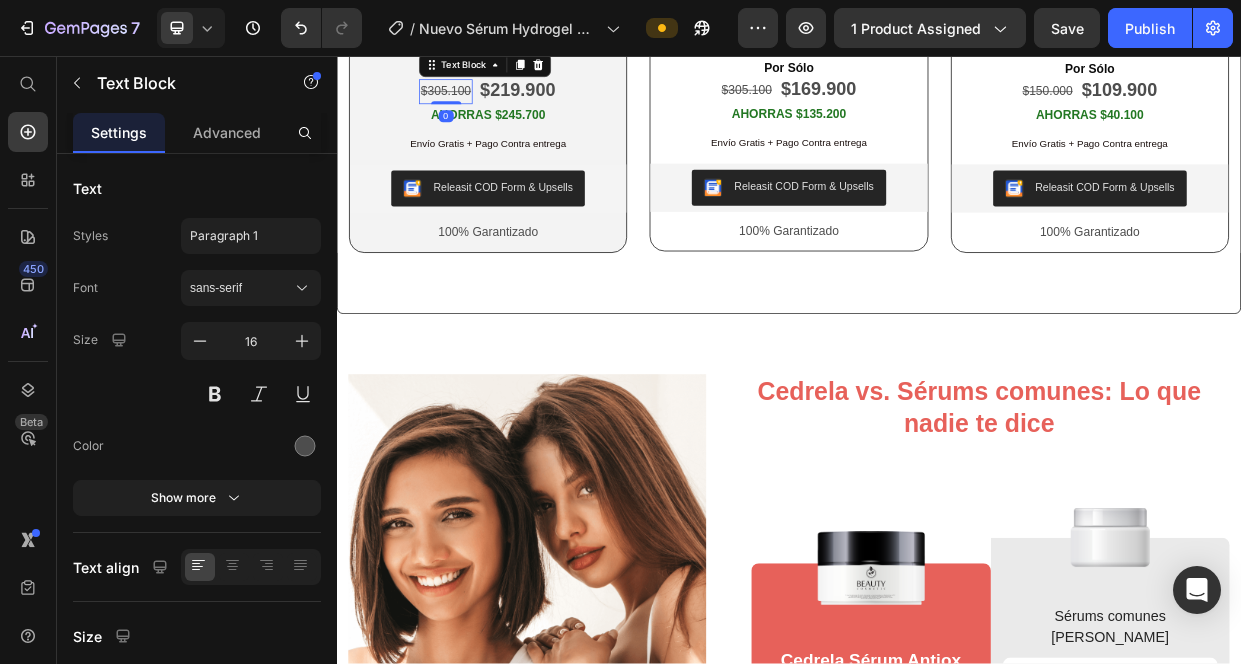 click on "$305.100" at bounding box center (481, 102) 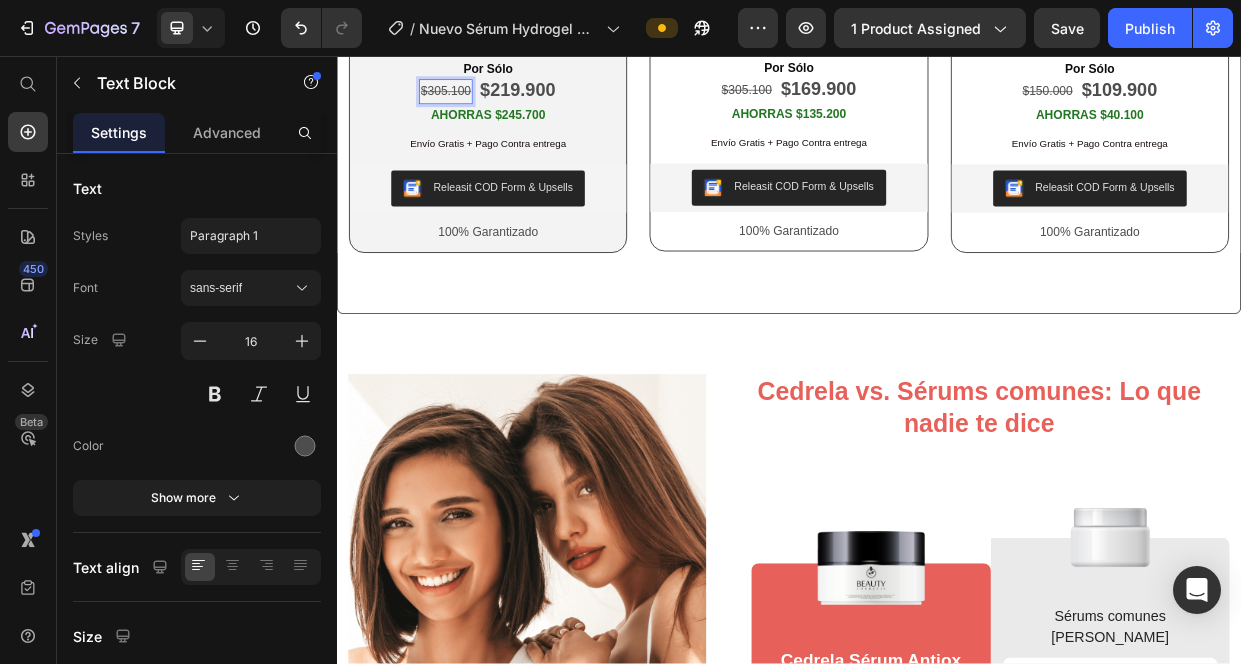 click on "$305.100" at bounding box center (481, 102) 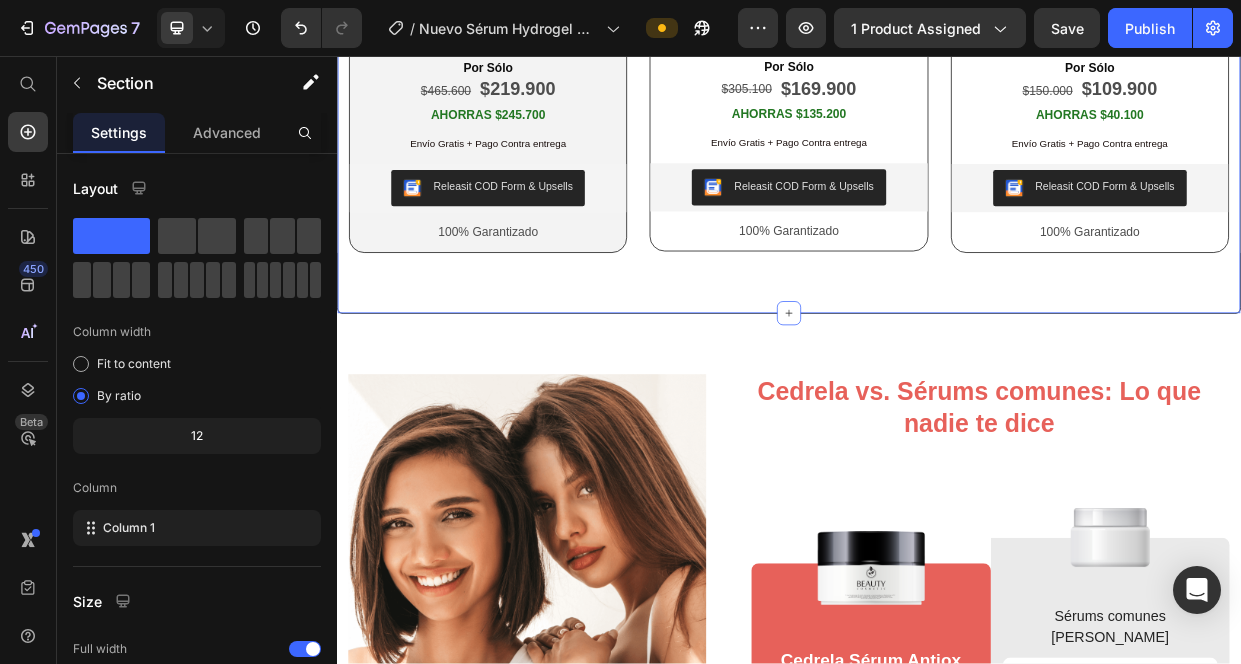 click on "MÁS VENDIDO Text Block Row Image INCLUYE Heading  3 Sérums  Hydrogel Antioxidante con Posbióticos CEDRELA (120 gr. en total)   1 Ebook : Tips para el mejor cuidado facial  Gratis   1 Repelente : Splash Anti-Mosquitos Marca Jardín de Eva - 30ml  Gratis   1 Cosmetiquera : Estuche Clear Priti  Gratis   Text Block Por Sólo Text Block $465.600 Text Block $219.900 Text Block Row AHORRAS $245.700 Text Block Envío Gratis + Pago Contra entrega Text Block Releasit COD Form & Upsells Releasit COD Form & Upsells 100% Garantizado Text Block Row Row Product Row ¡ESTA OFERTA ESTA A PUNTO DE EXPIRAR! Text Block Row Image INCLUYE Heading 2 Sérums  Hydrogel Antioxidante con Posbióticos CEDRELA (80 gr. en total)   1 Ebook : Tips para el mejor cuidado facial  Gratis   1 Repelente : Splash Anti-Mosquitos Marca Jardín de Eva - 30ml  Gratis   X   Text Block Por Sólo Text Block $305.100 Text Block $169.900 Text Block Row AHORRAS $135.200 Text Block Envío Gratis + Pago Contra entrega Text Block 100% Garantizado X" at bounding box center [937, 37] 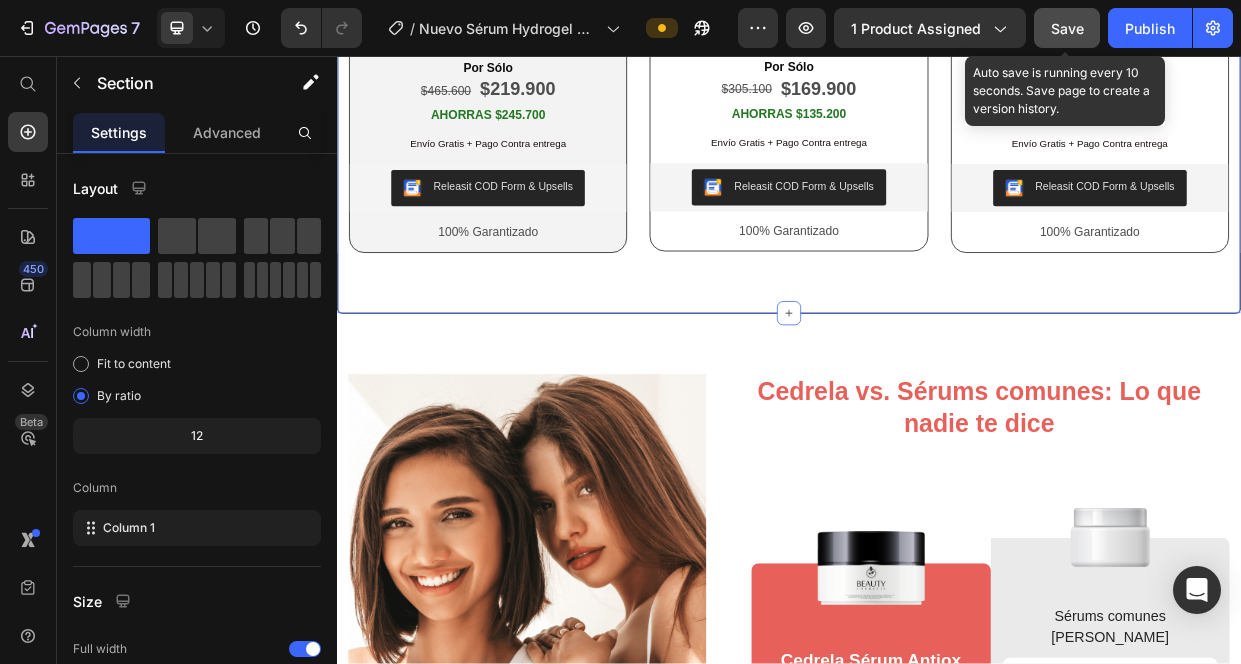 click on "Save" at bounding box center (1067, 28) 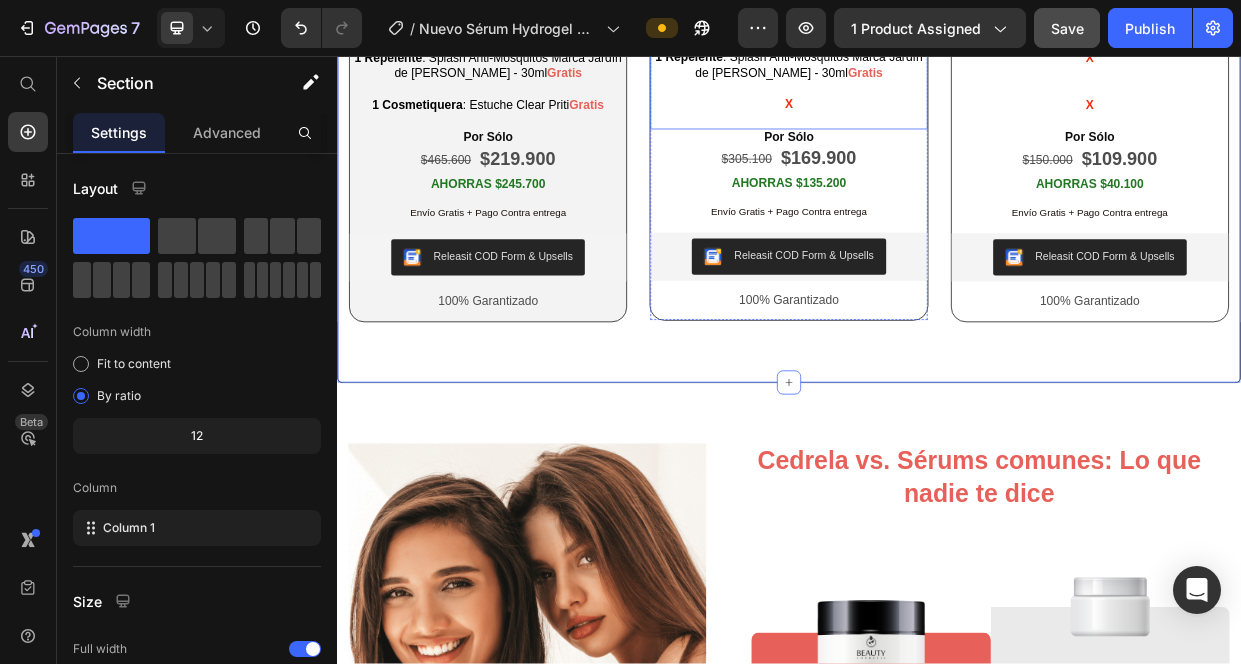 scroll, scrollTop: 3791, scrollLeft: 0, axis: vertical 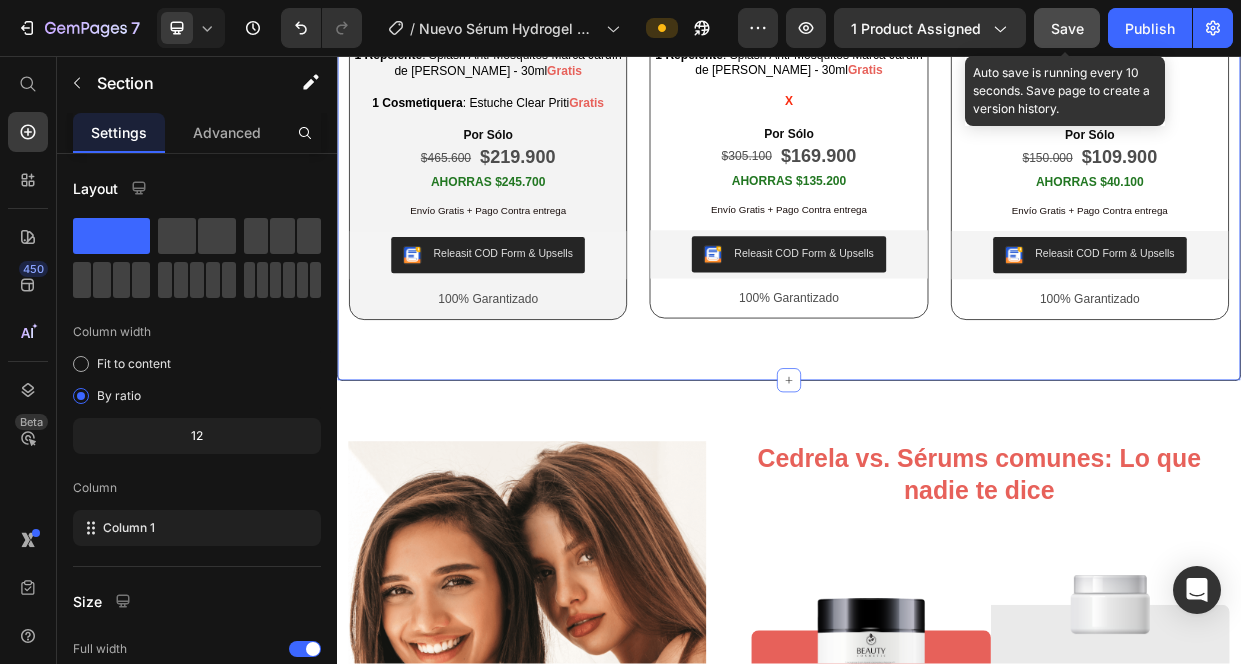 click on "Save" at bounding box center (1067, 28) 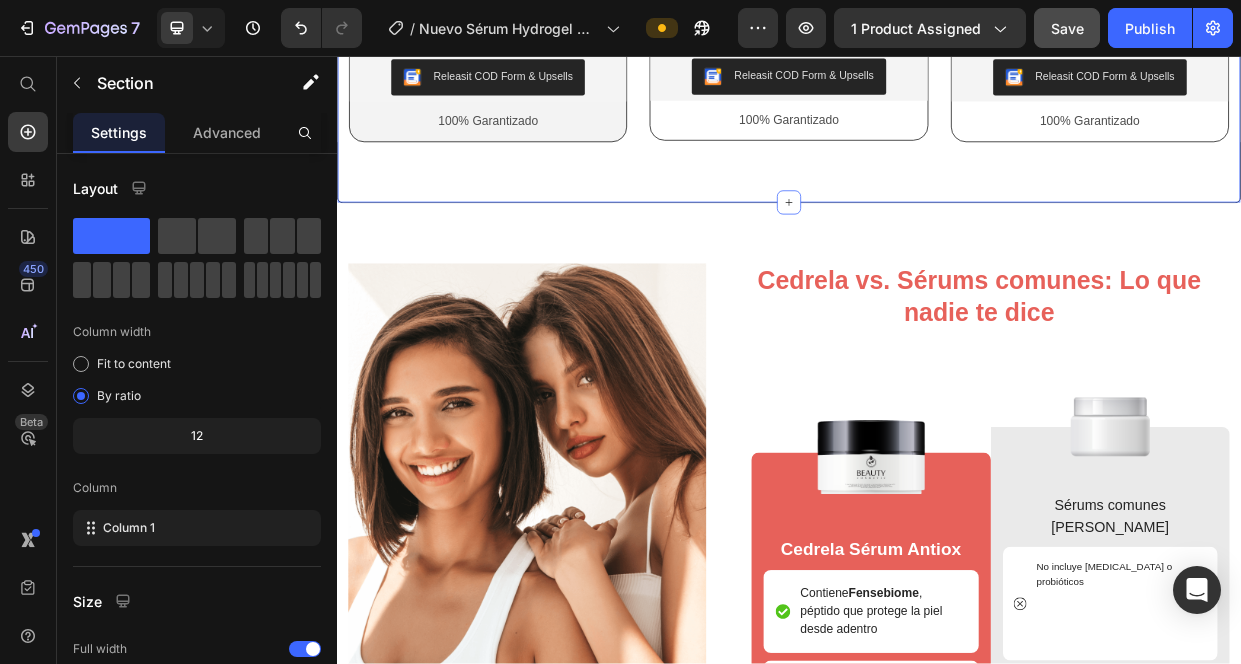scroll, scrollTop: 3274, scrollLeft: 0, axis: vertical 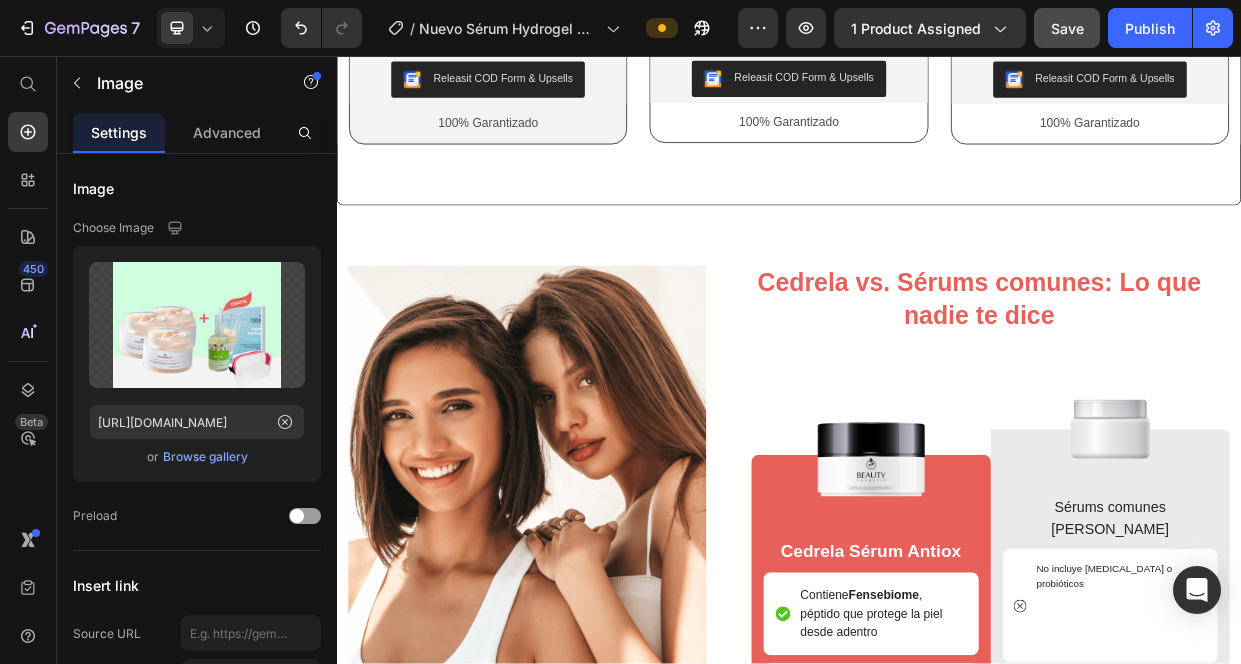 click at bounding box center [537, -338] 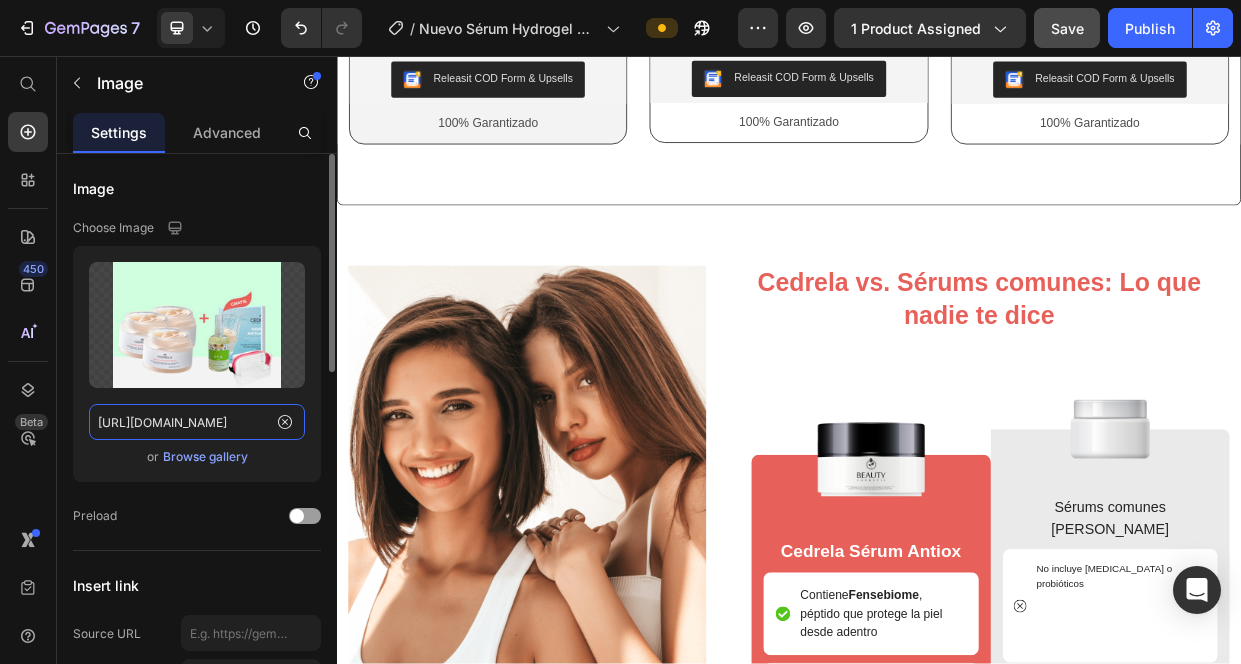 click on "https://cdn.shopify.com/s/files/1/0592/8622/5080/files/gempages_571408700435072224-52195ad7-a9b3-43cc-82b4-02f6cdb9afe9.webp" 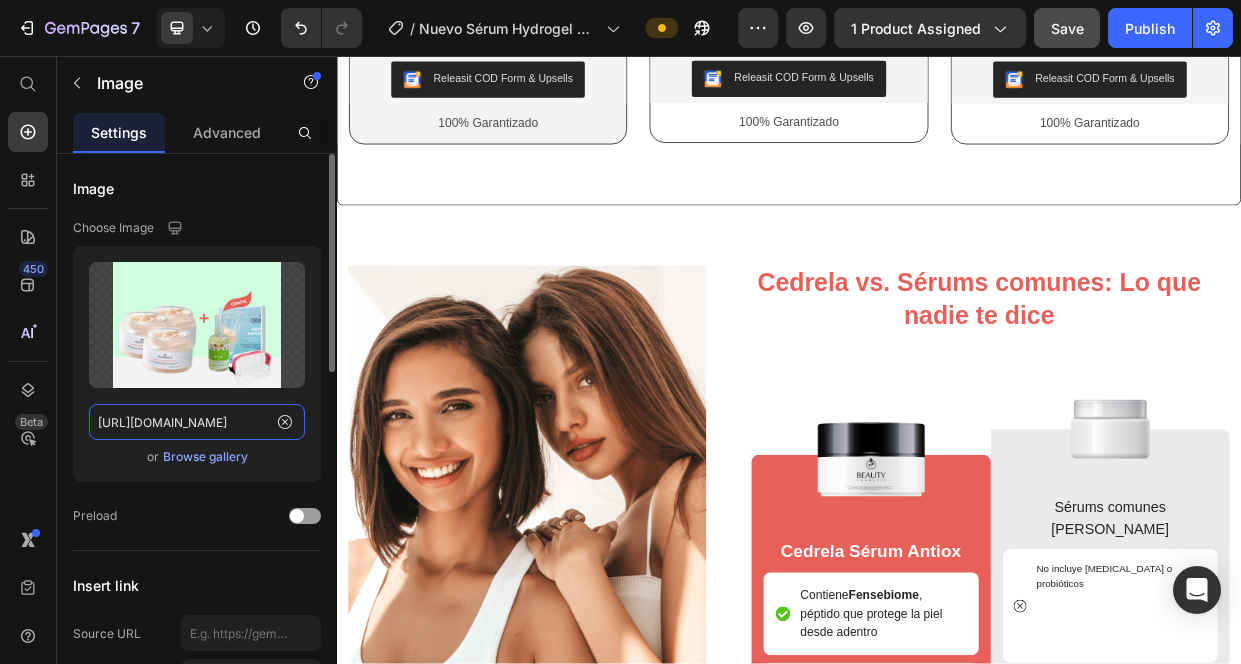 click on "https://cdn.shopify.com/s/files/1/0592/8622/5080/files/gempages_571408700435072224-52195ad7-a9b3-43cc-82b4-02f6cdb9afe9.webp" 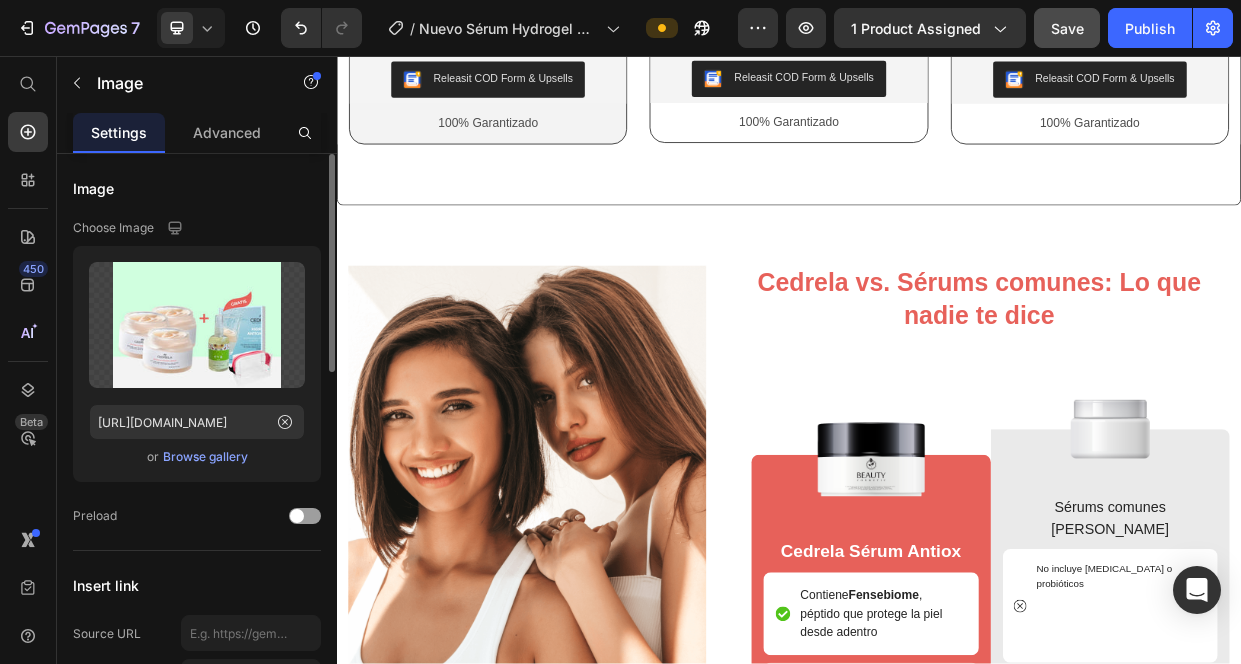 click on "Browse gallery" at bounding box center (205, 457) 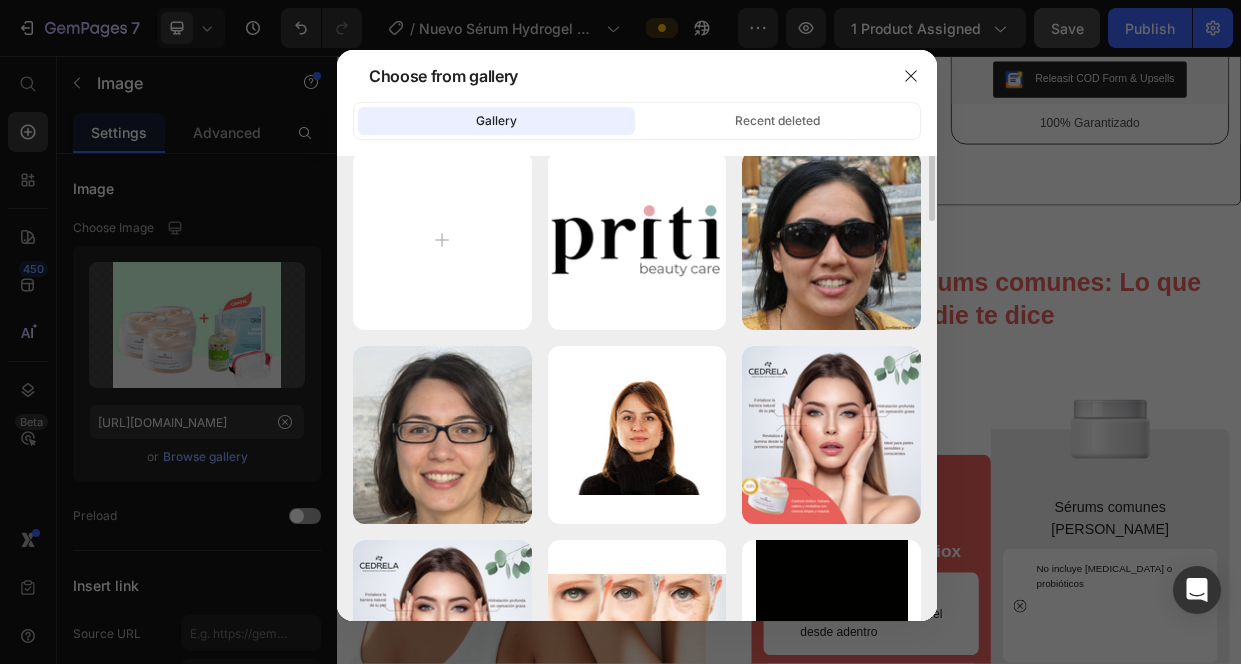 scroll, scrollTop: 0, scrollLeft: 0, axis: both 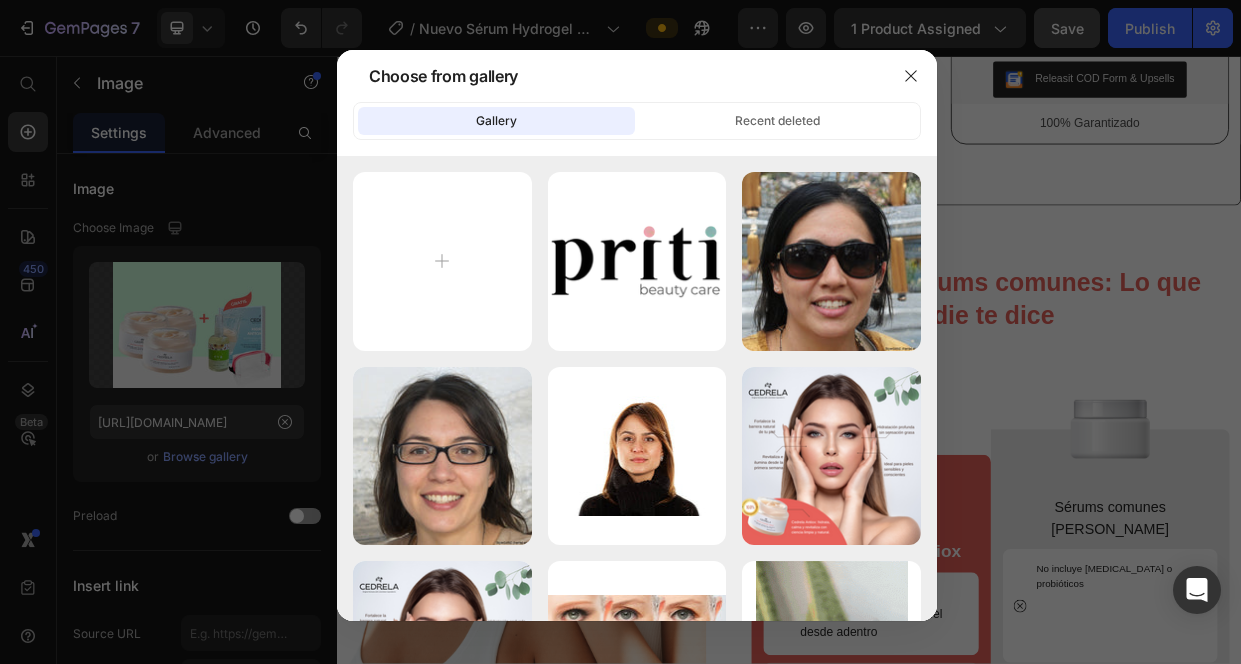 type on "C:\fakepath\cedrela_1_1800x1800_962905f3-f022-4138-af76-8c639190c4ad.png" 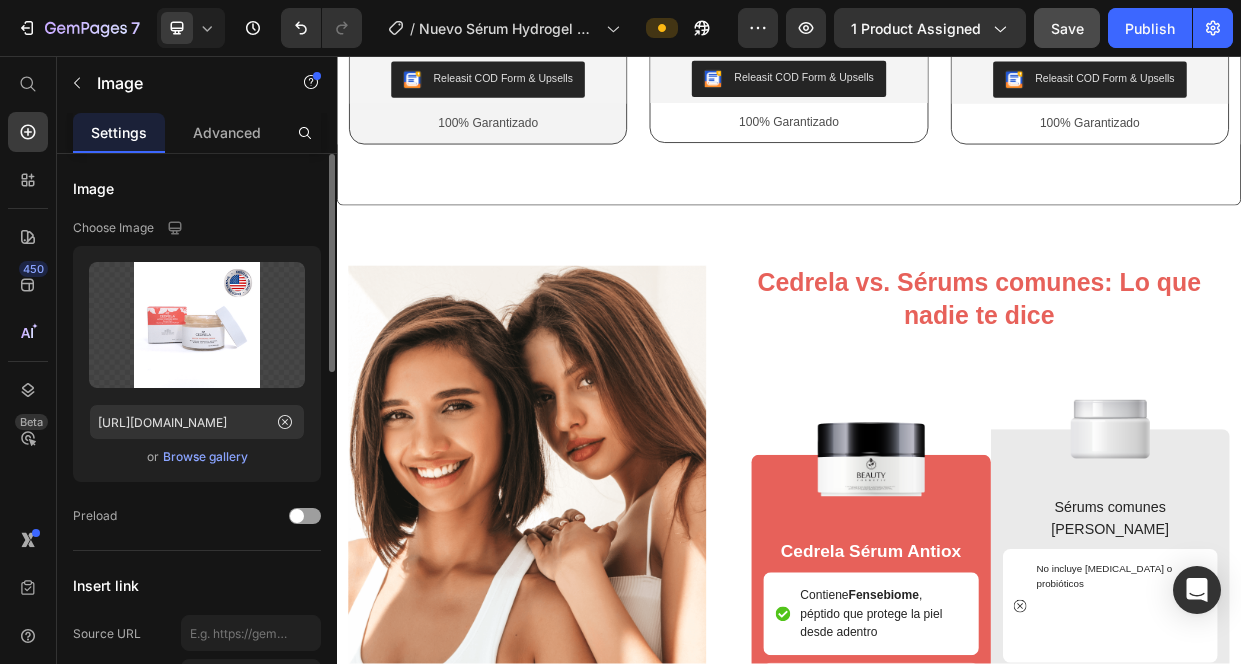 click on "Browse gallery" at bounding box center [205, 457] 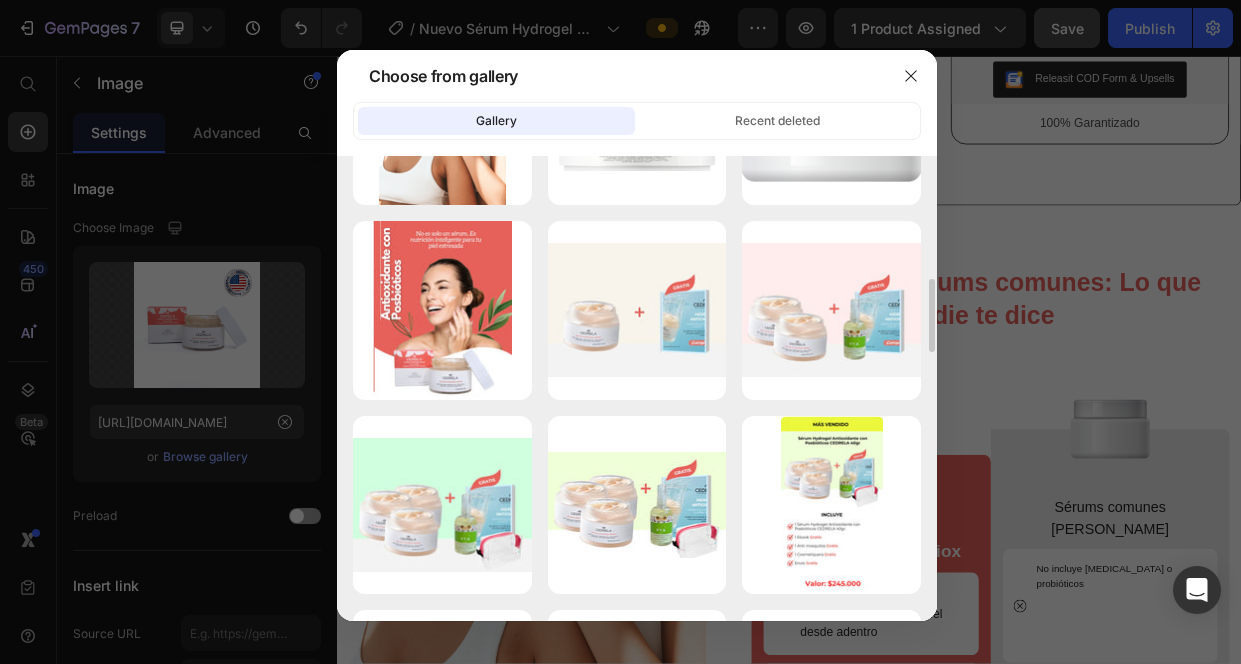 scroll, scrollTop: 1187, scrollLeft: 0, axis: vertical 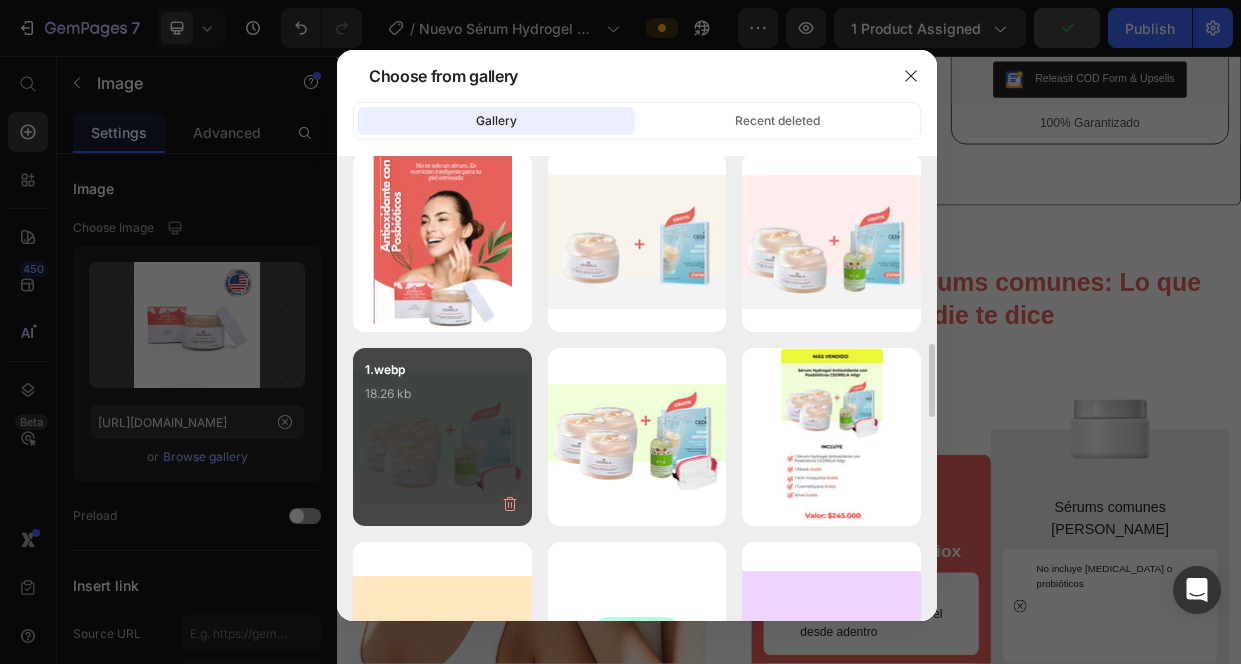 click on "1.webp 18.26 kb" at bounding box center (442, 400) 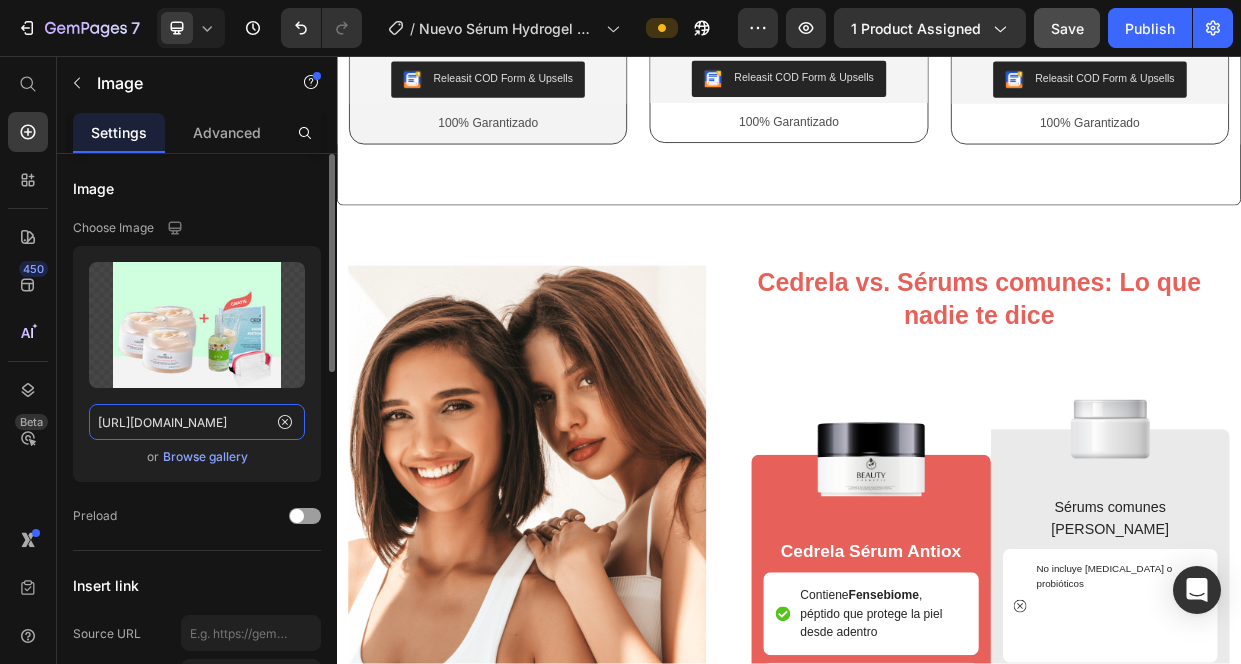 click on "https://cdn.shopify.com/s/files/1/0592/8622/5080/files/gempages_571408700435072224-52195ad7-a9b3-43cc-82b4-02f6cdb9afe9.webp" 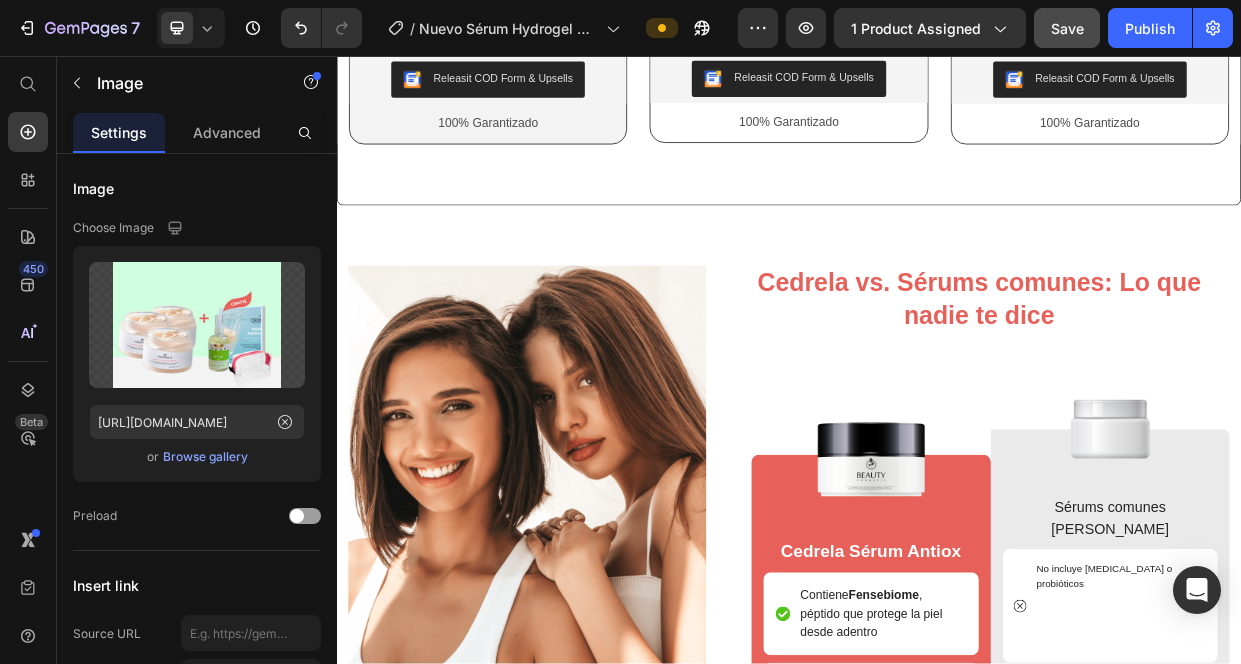 click on "¡Que es Sérum Hydrogel Antioxidante con Posbióticos CEDRELA?
¿Tiempo de envío?
¿Medios de pago? Accordion Row Row Section 6" at bounding box center (937, -679) 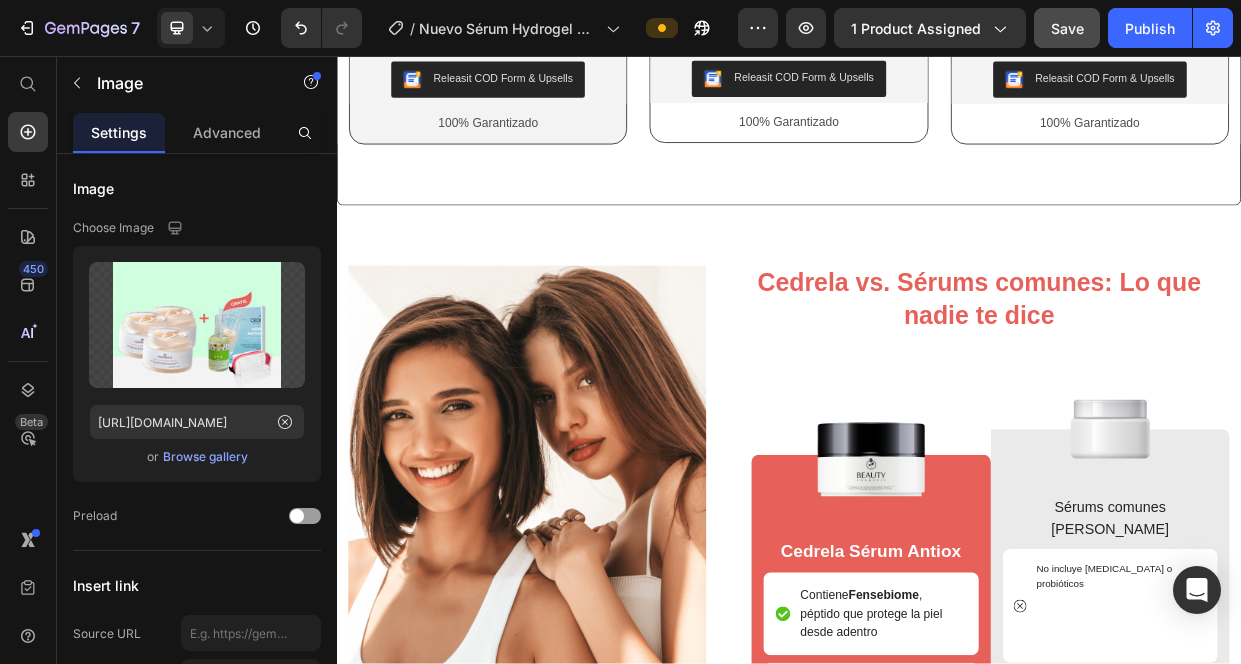 click at bounding box center (537, -338) 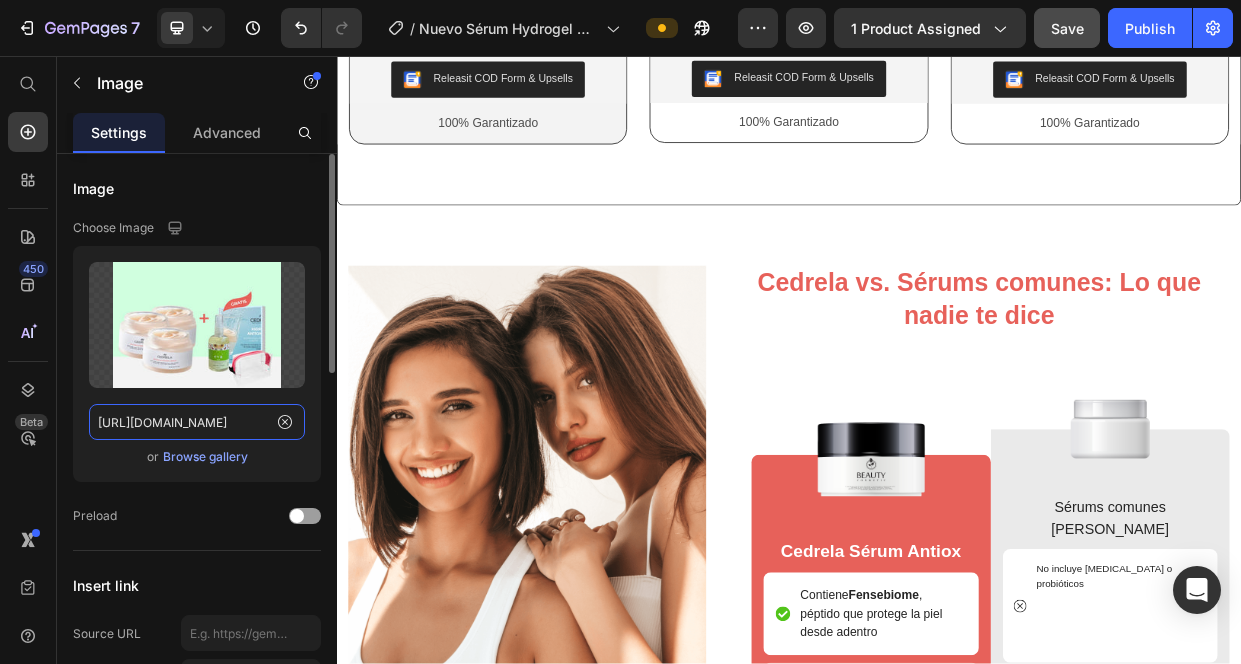 click on "https://cdn.shopify.com/s/files/1/0592/8622/5080/files/gempages_571408700435072224-52195ad7-a9b3-43cc-82b4-02f6cdb9afe9.webp" 